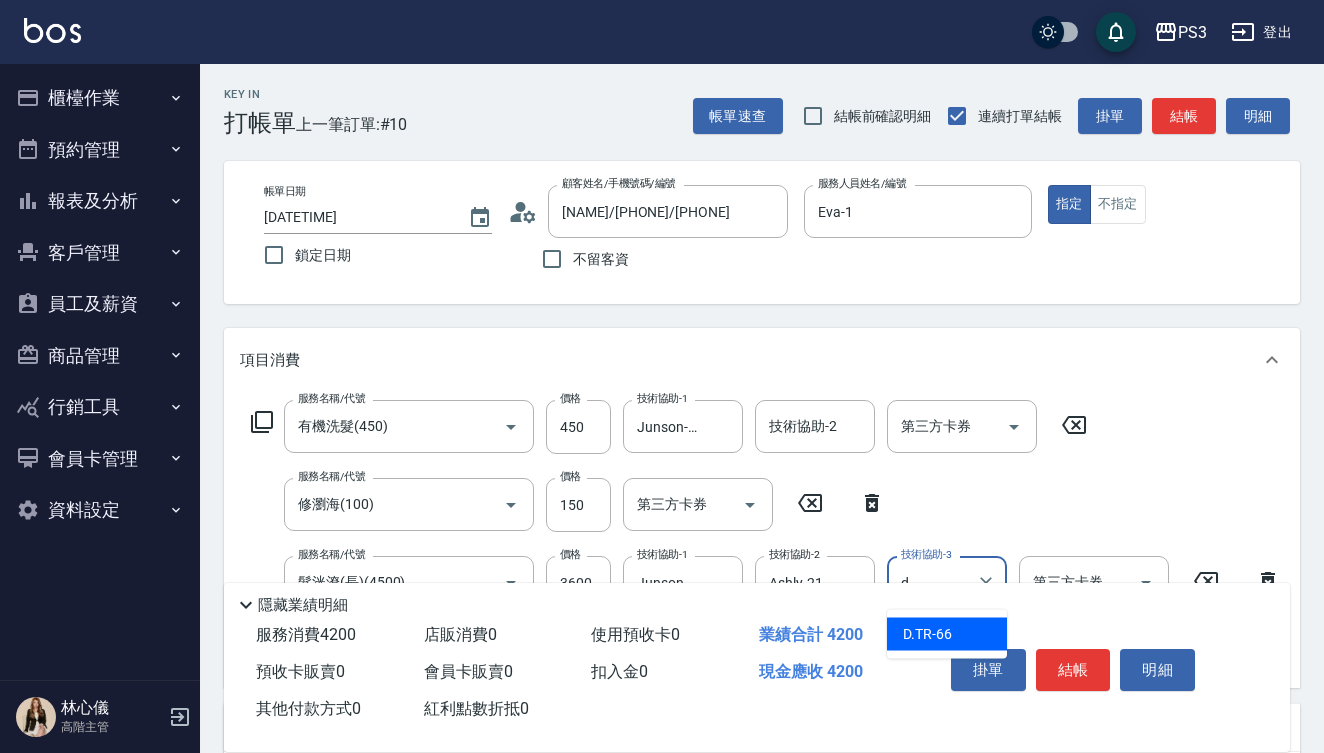 scroll, scrollTop: 343, scrollLeft: 0, axis: vertical 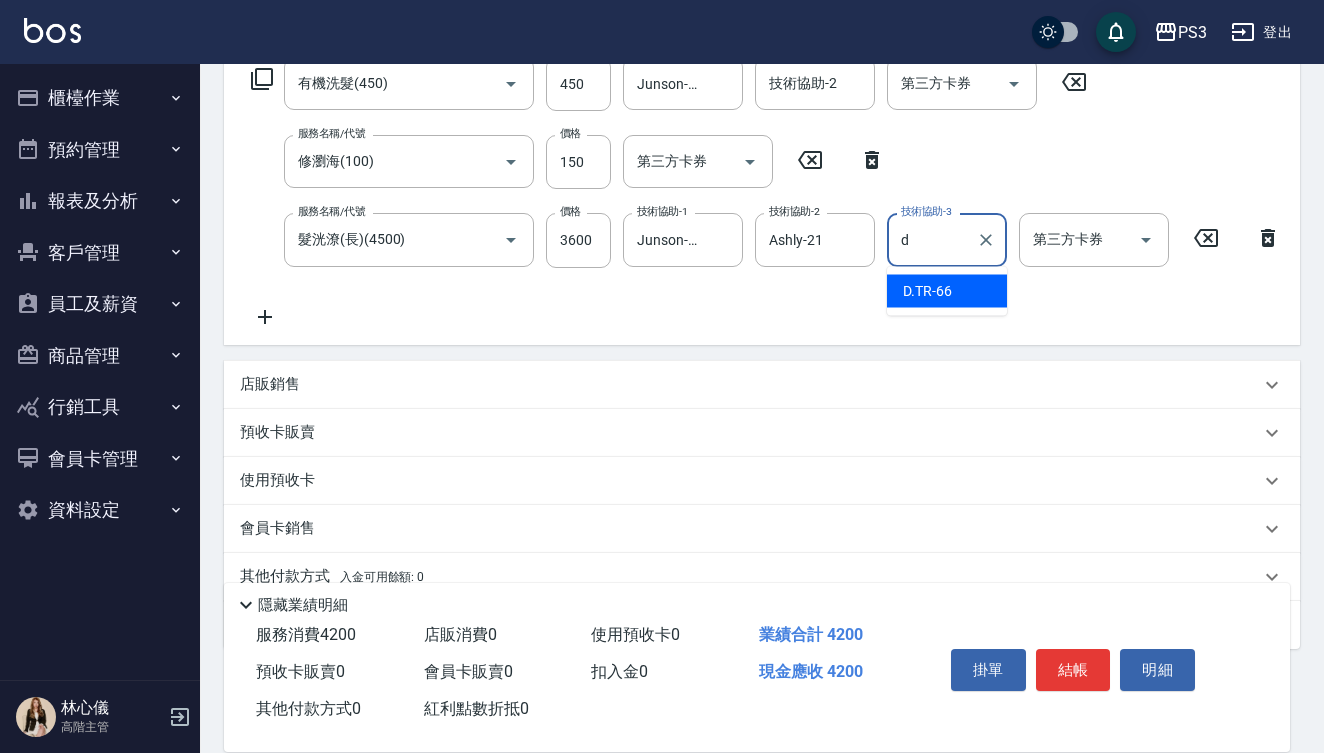 type on "d" 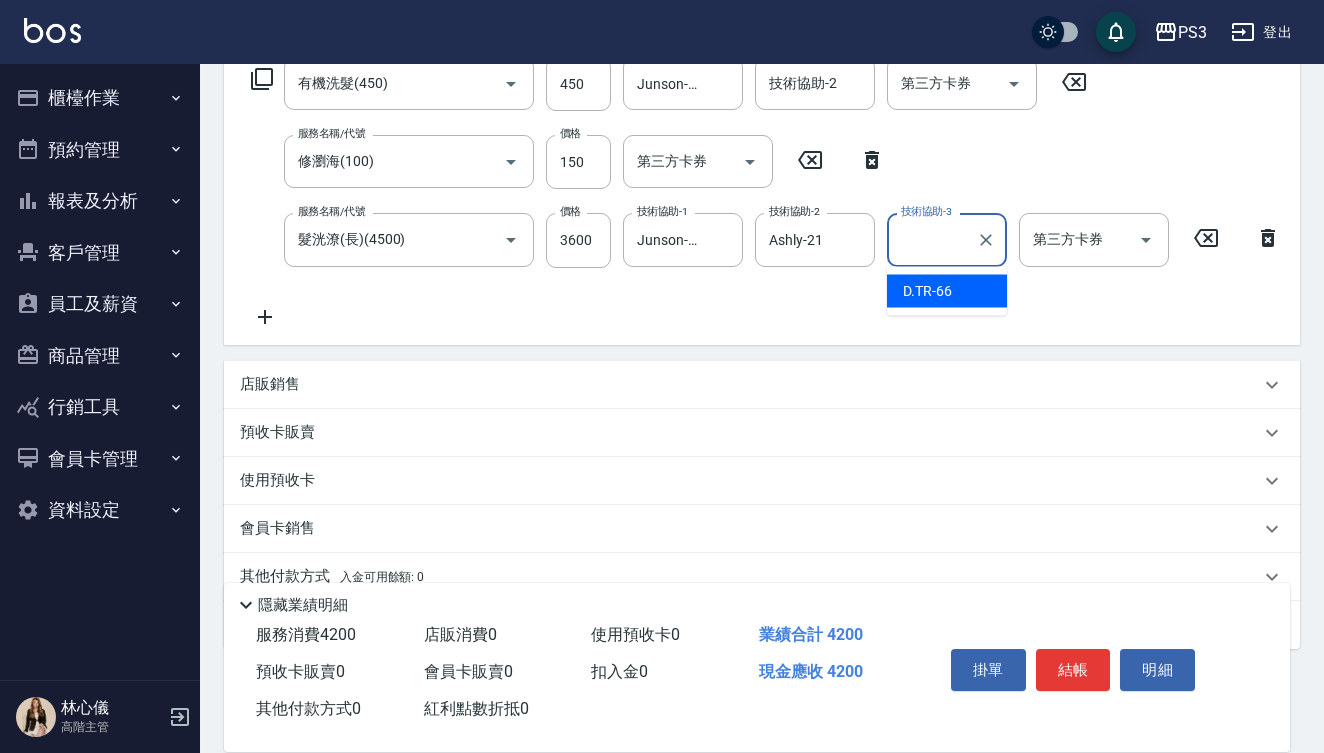 click on "預收卡販賣" at bounding box center [277, 432] 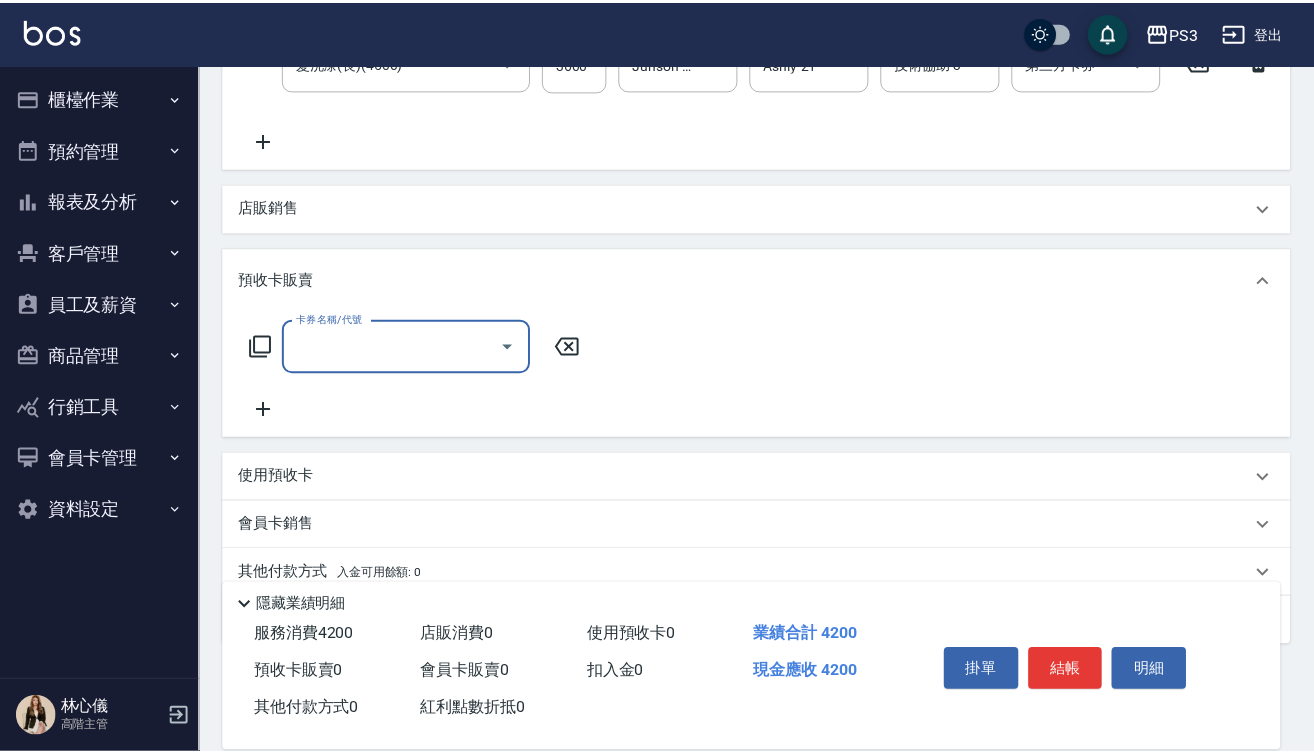 scroll, scrollTop: 545, scrollLeft: 0, axis: vertical 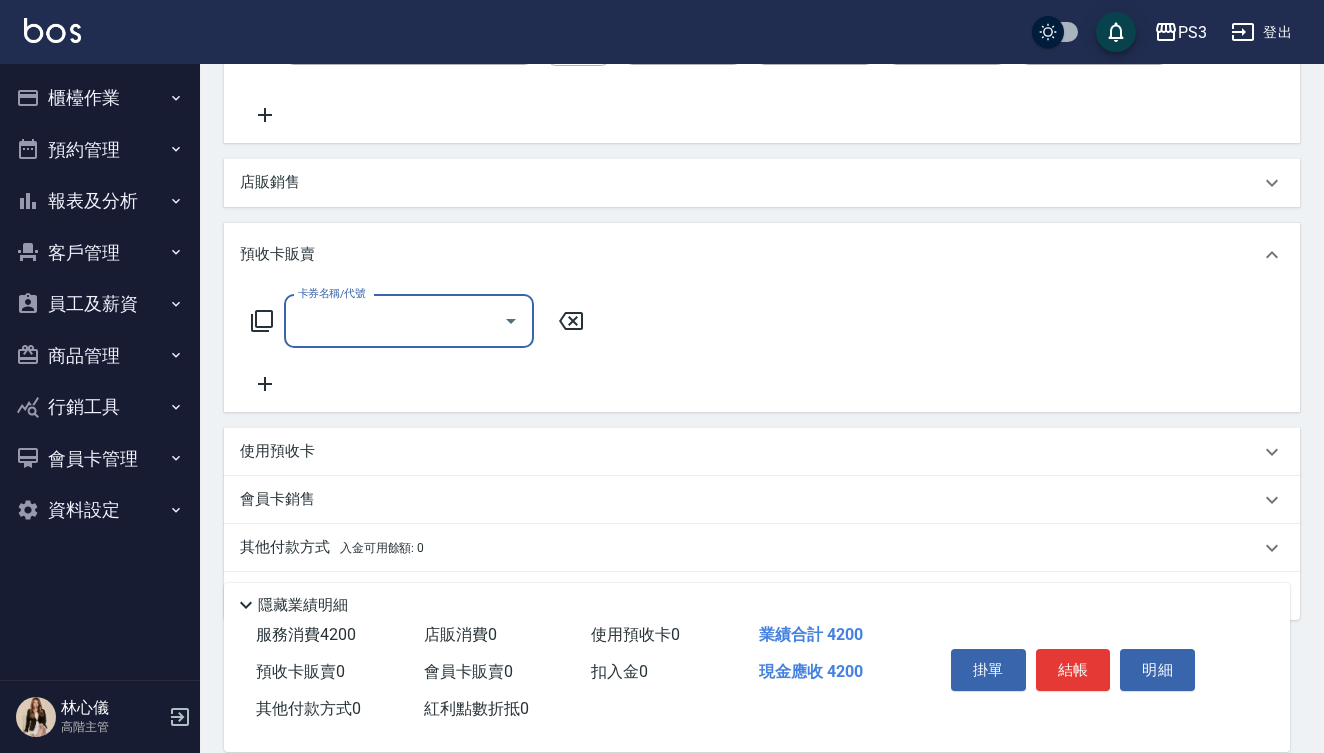 click 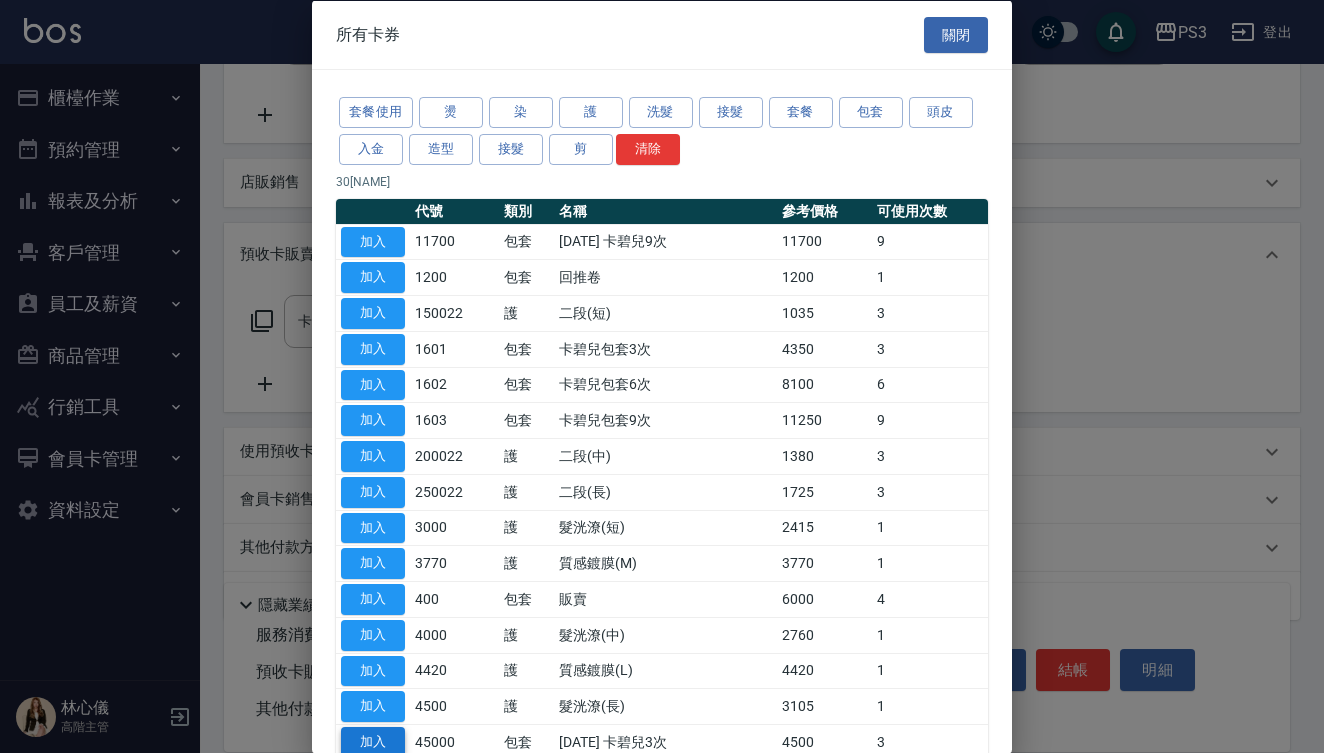 click on "加入" at bounding box center (373, 742) 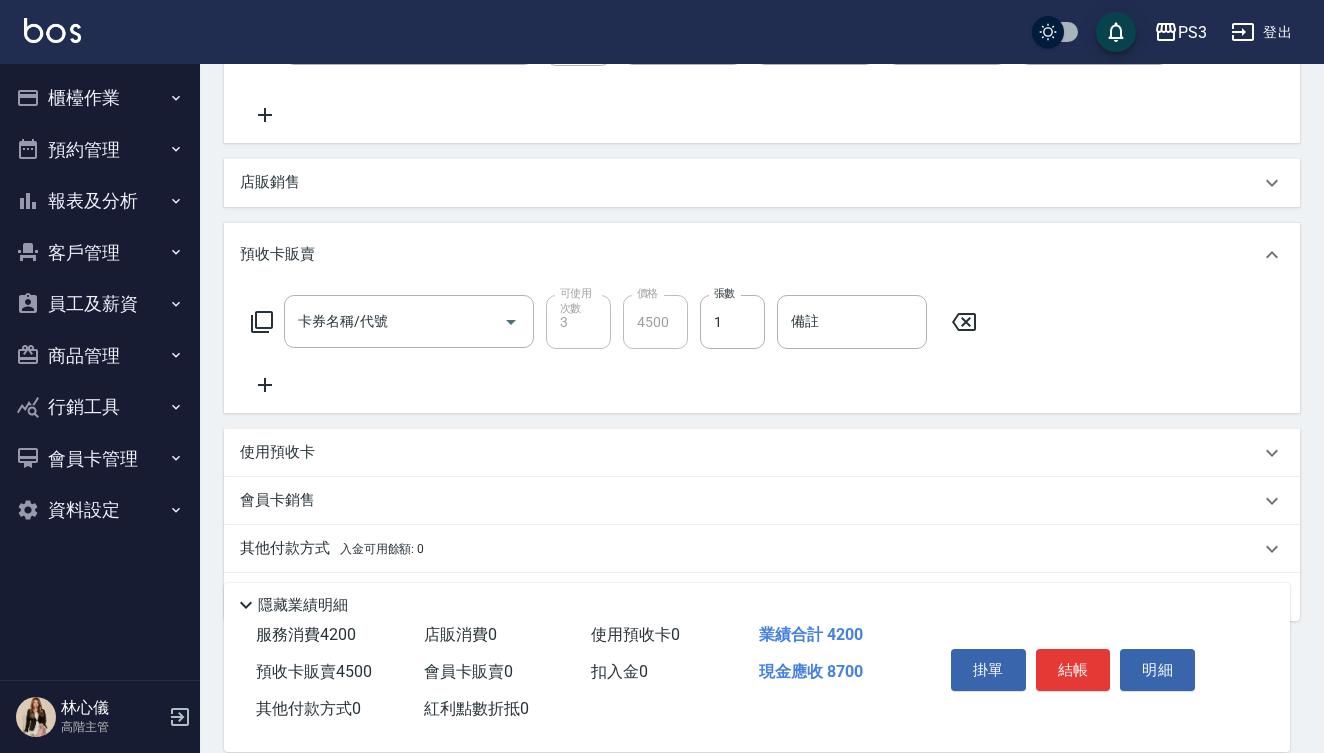 type on "2024/8 卡碧兒3次(45000)" 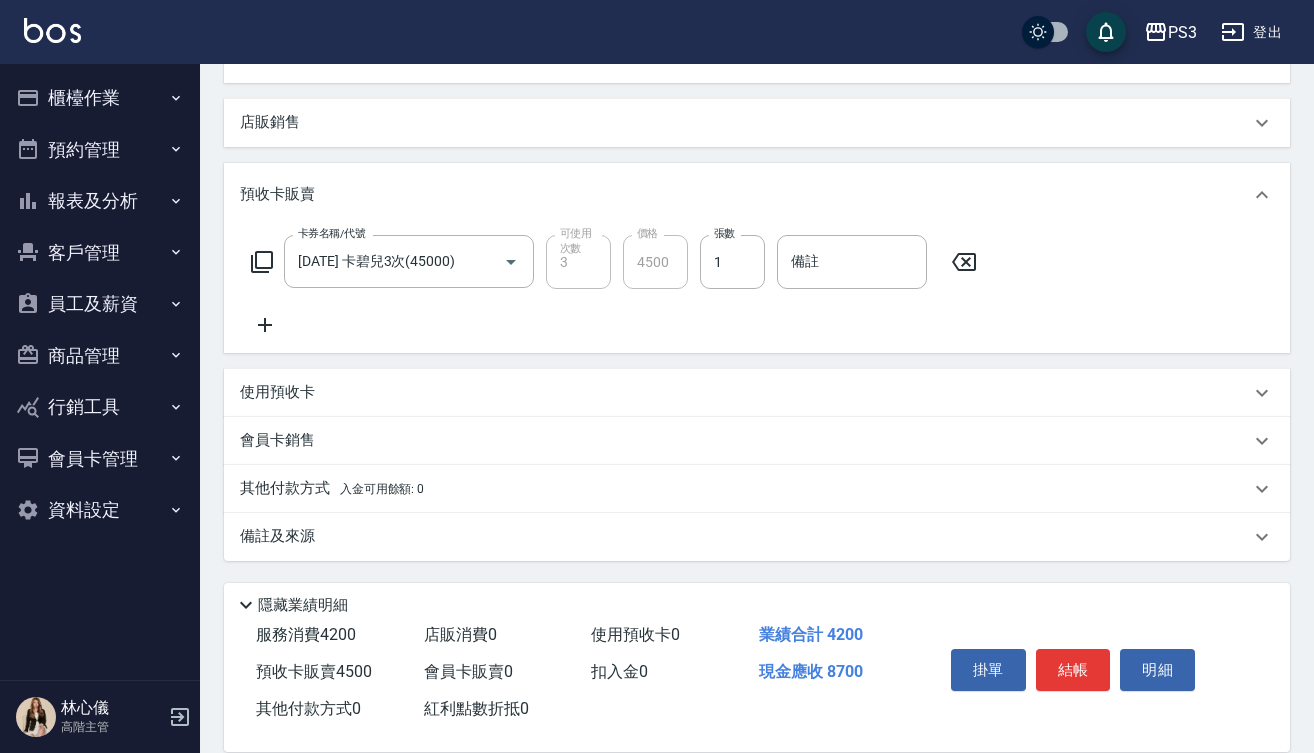 scroll, scrollTop: 605, scrollLeft: 0, axis: vertical 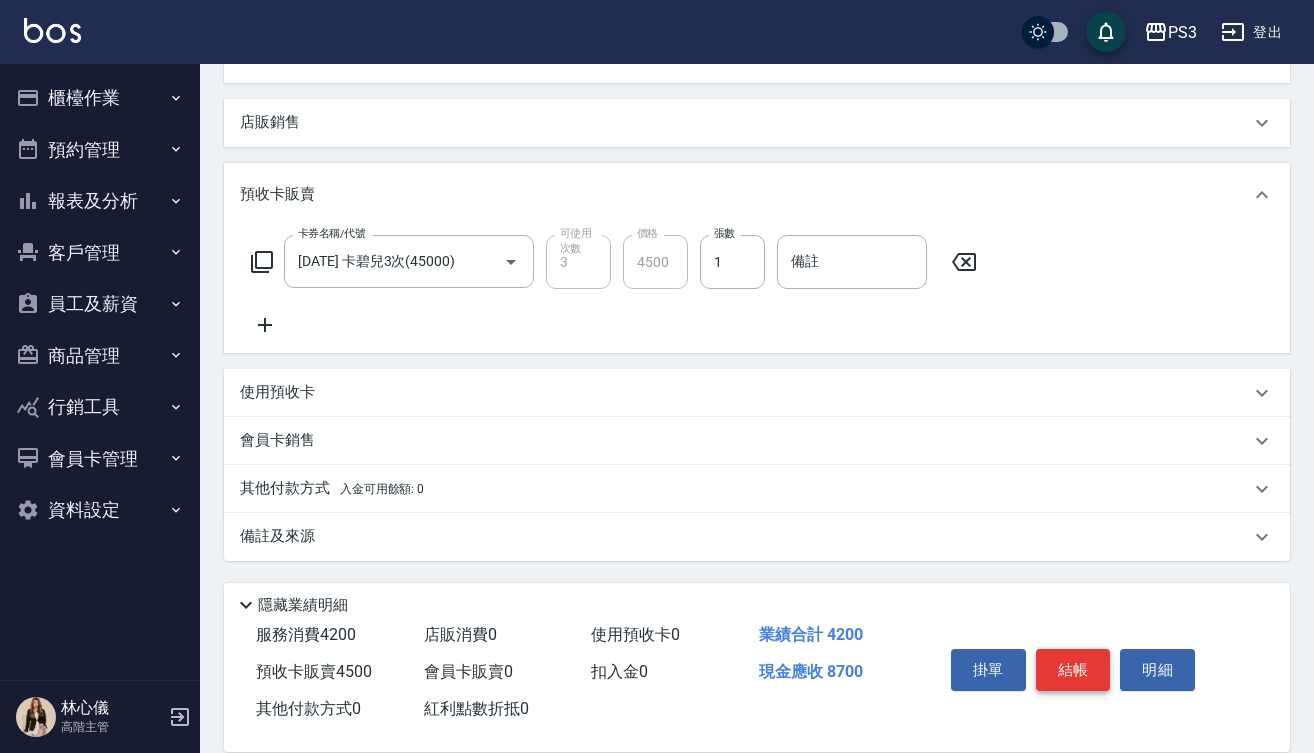 click on "結帳" at bounding box center [1073, 670] 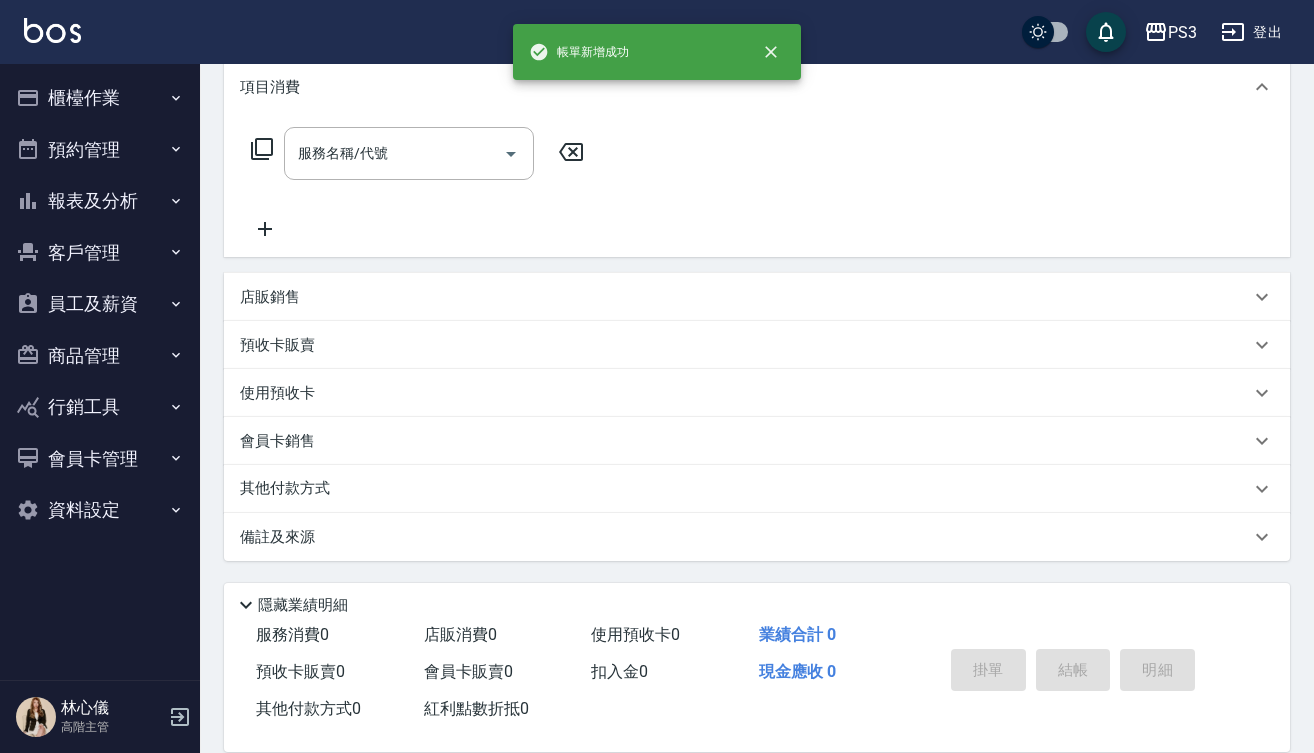 type on "2025/08/03 23:05" 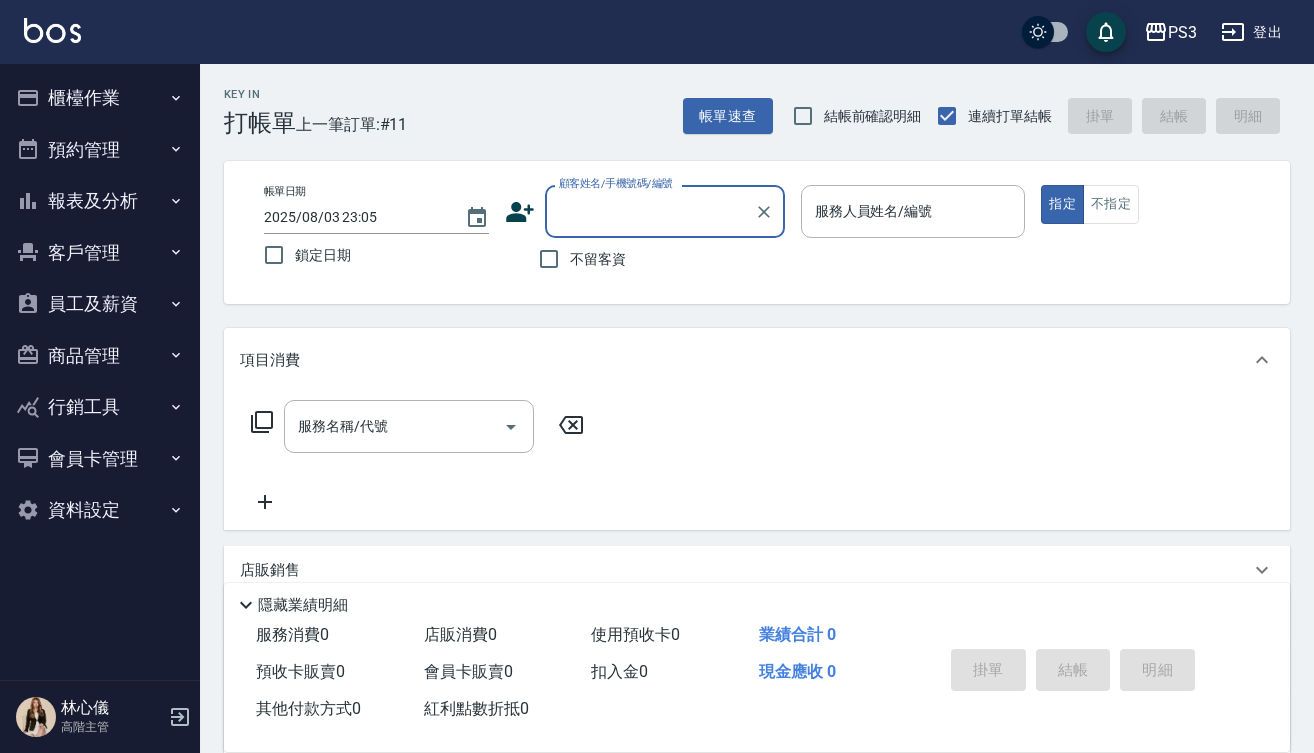click on "顧客姓名/手機號碼/編號" at bounding box center [650, 211] 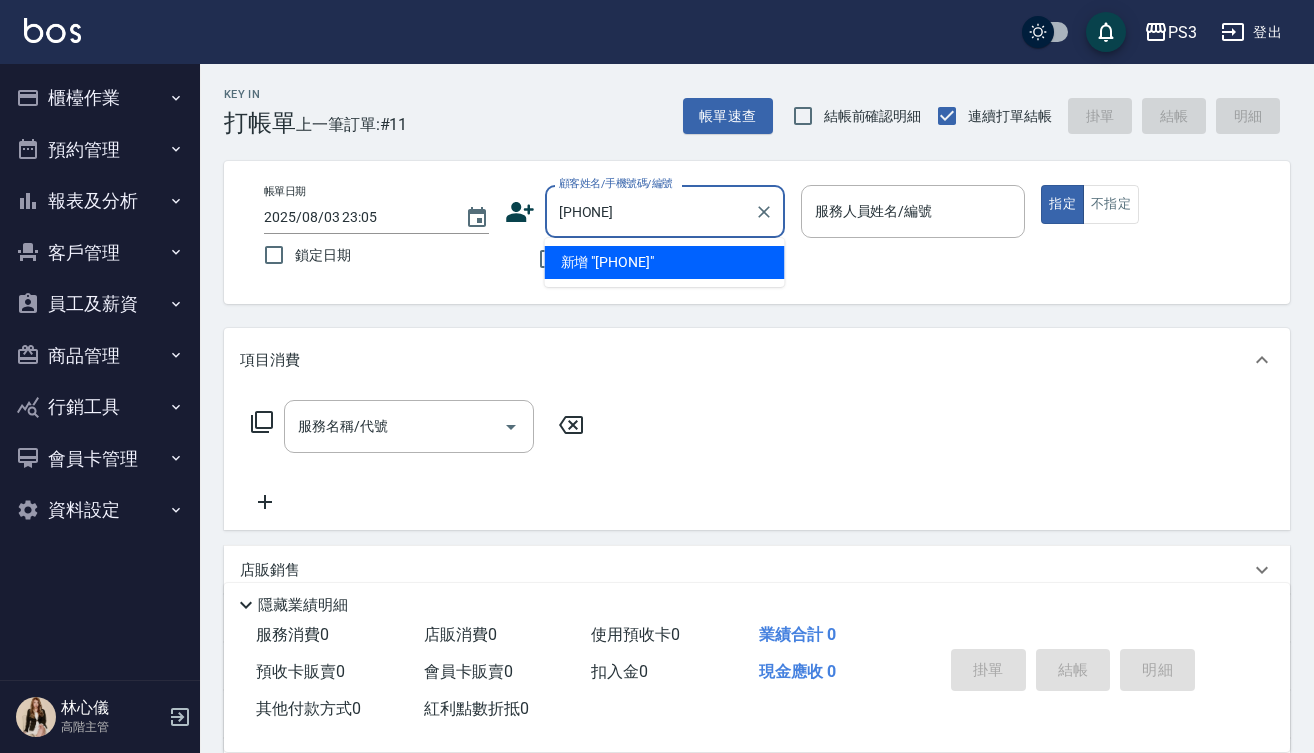 type on "0939221227" 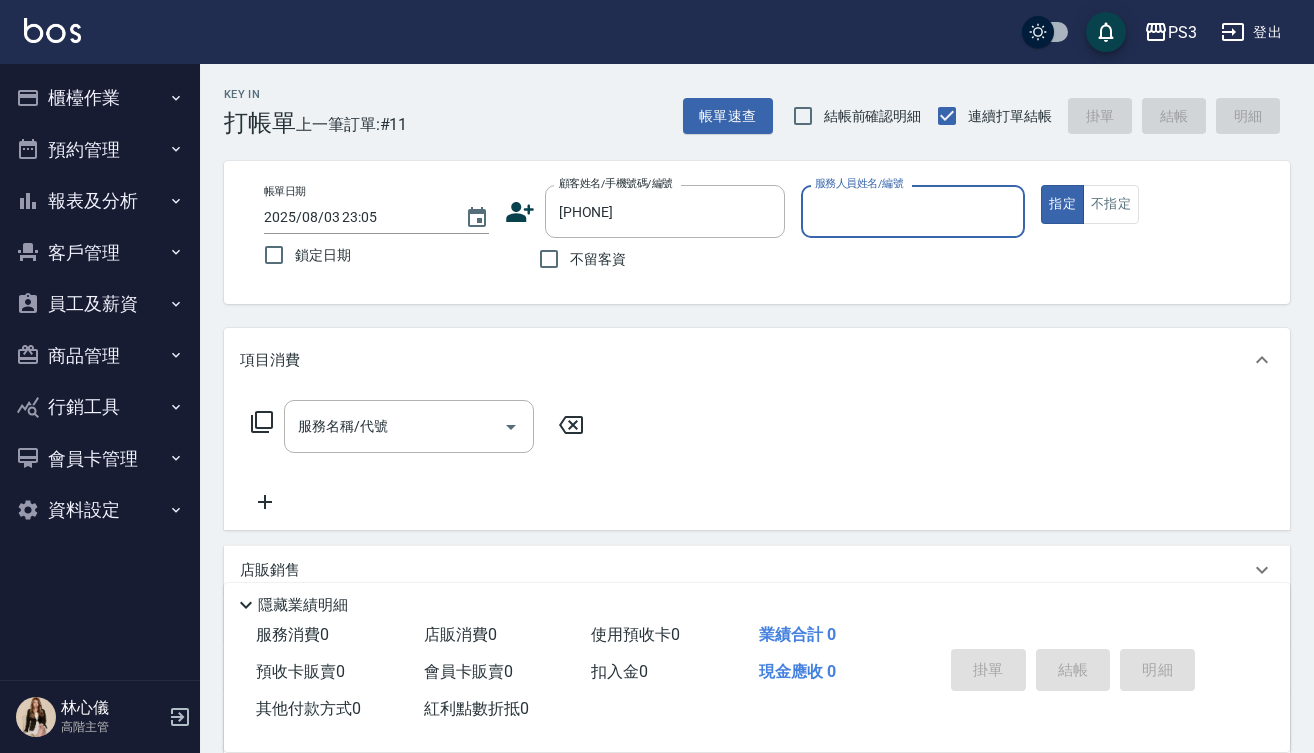 click 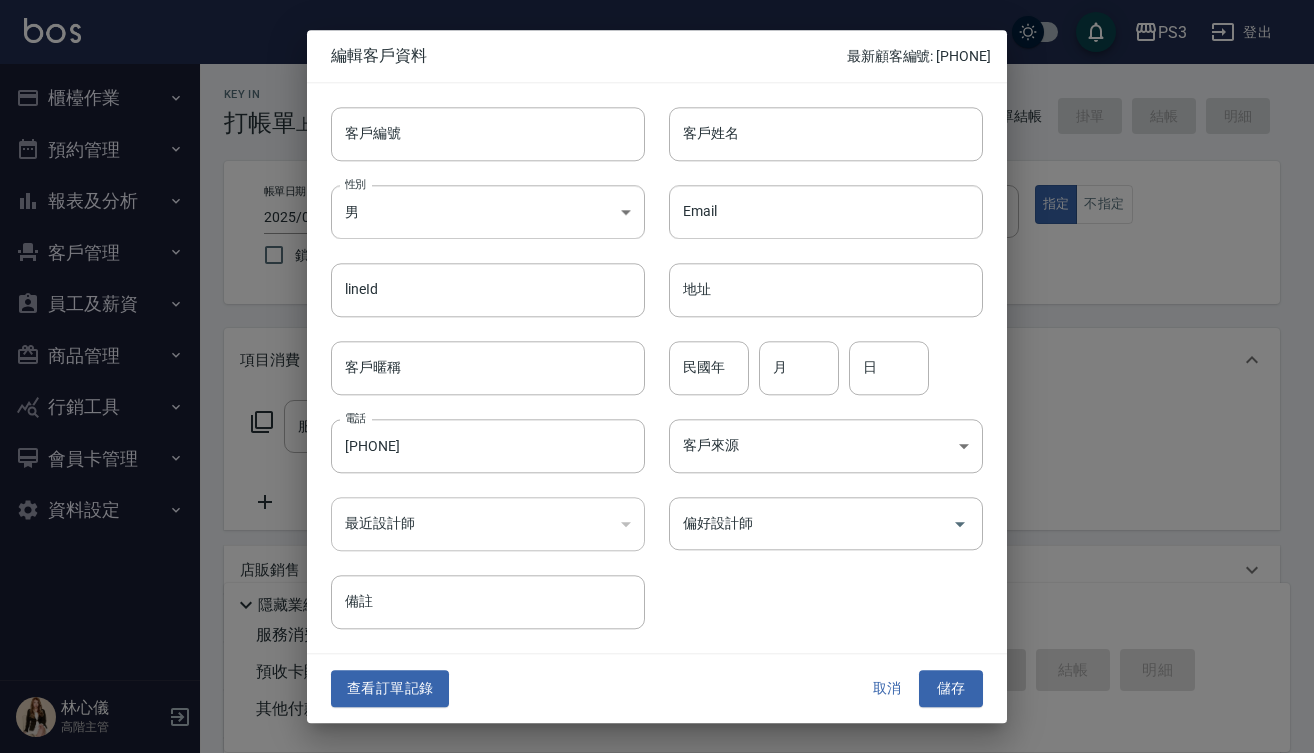 type on "0939221227" 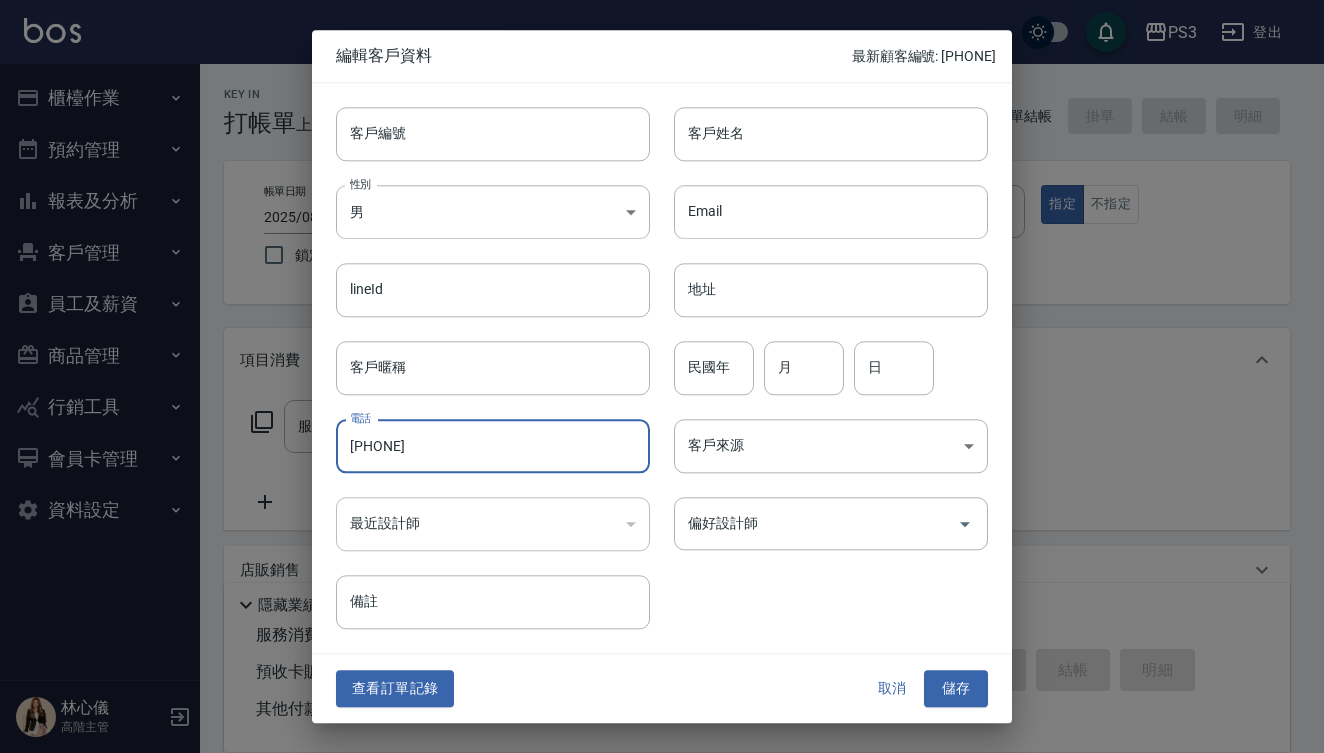 click on "0939221227" at bounding box center (493, 446) 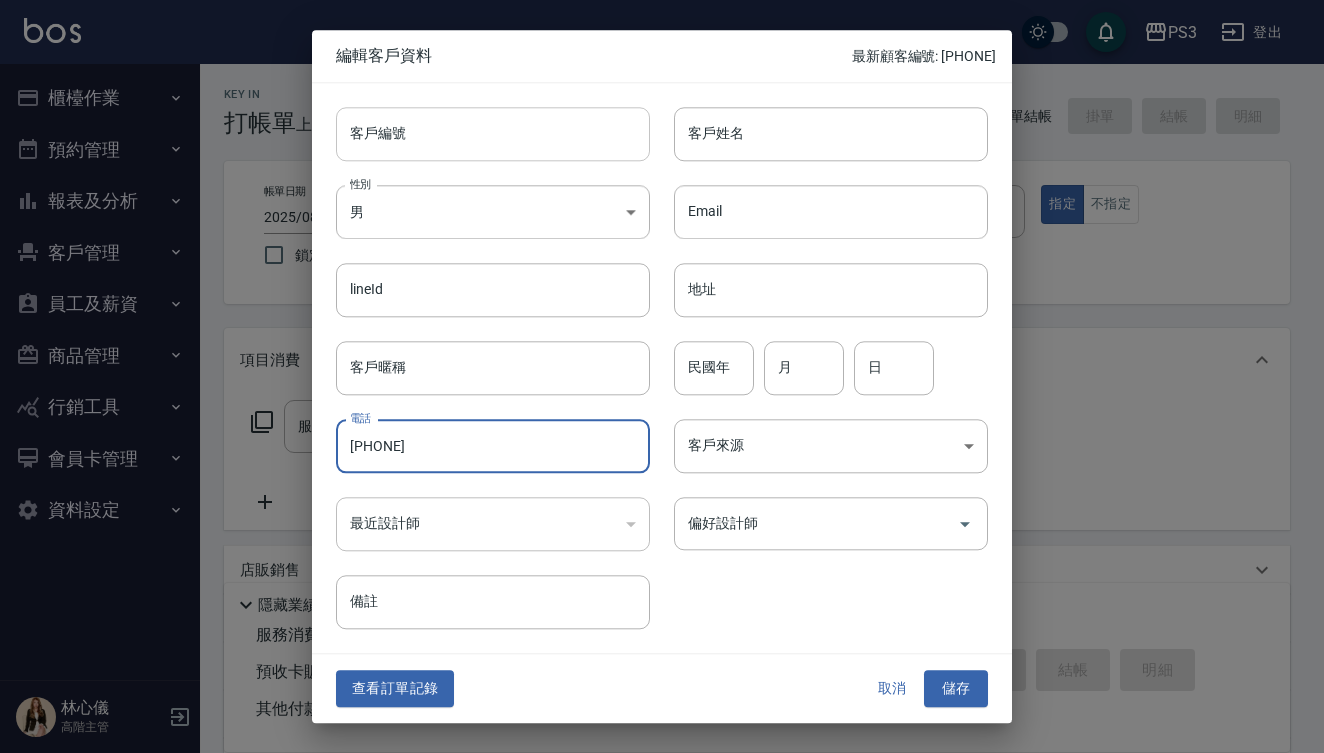 click on "客戶編號" at bounding box center [493, 134] 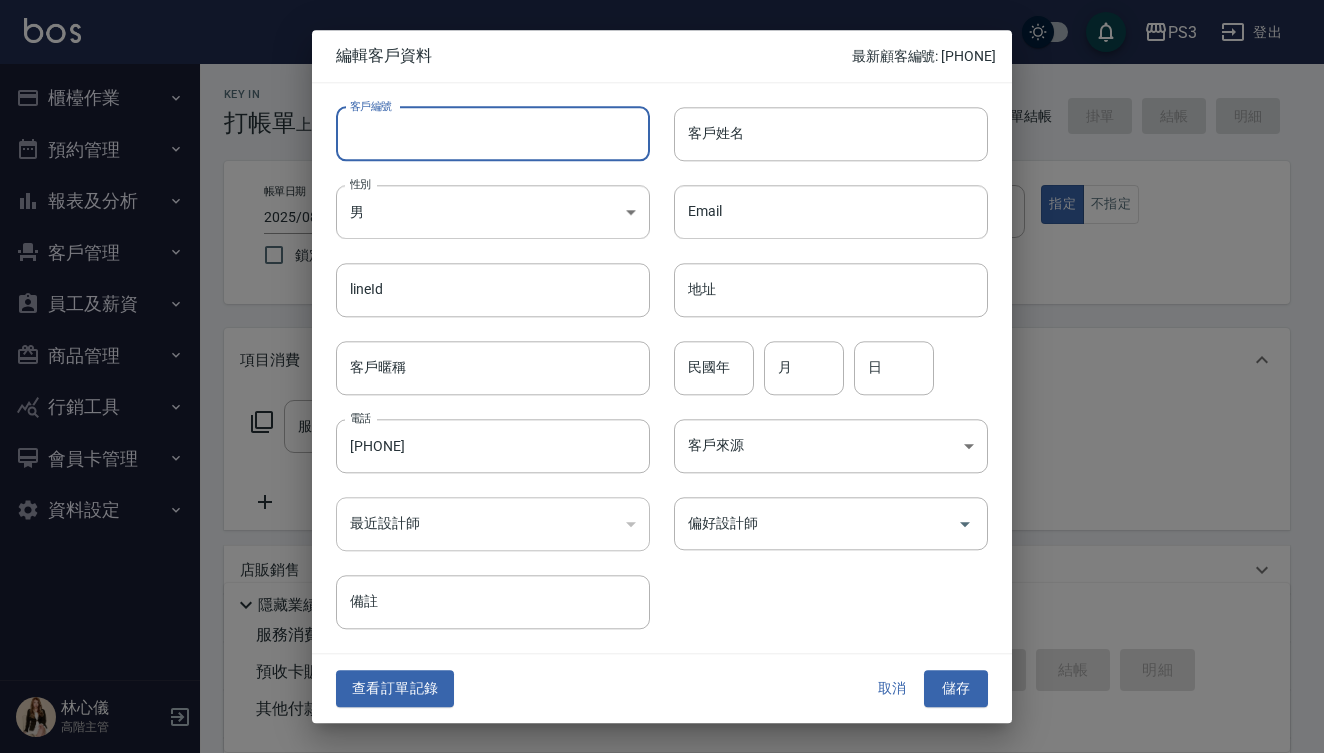 paste on "0939221227" 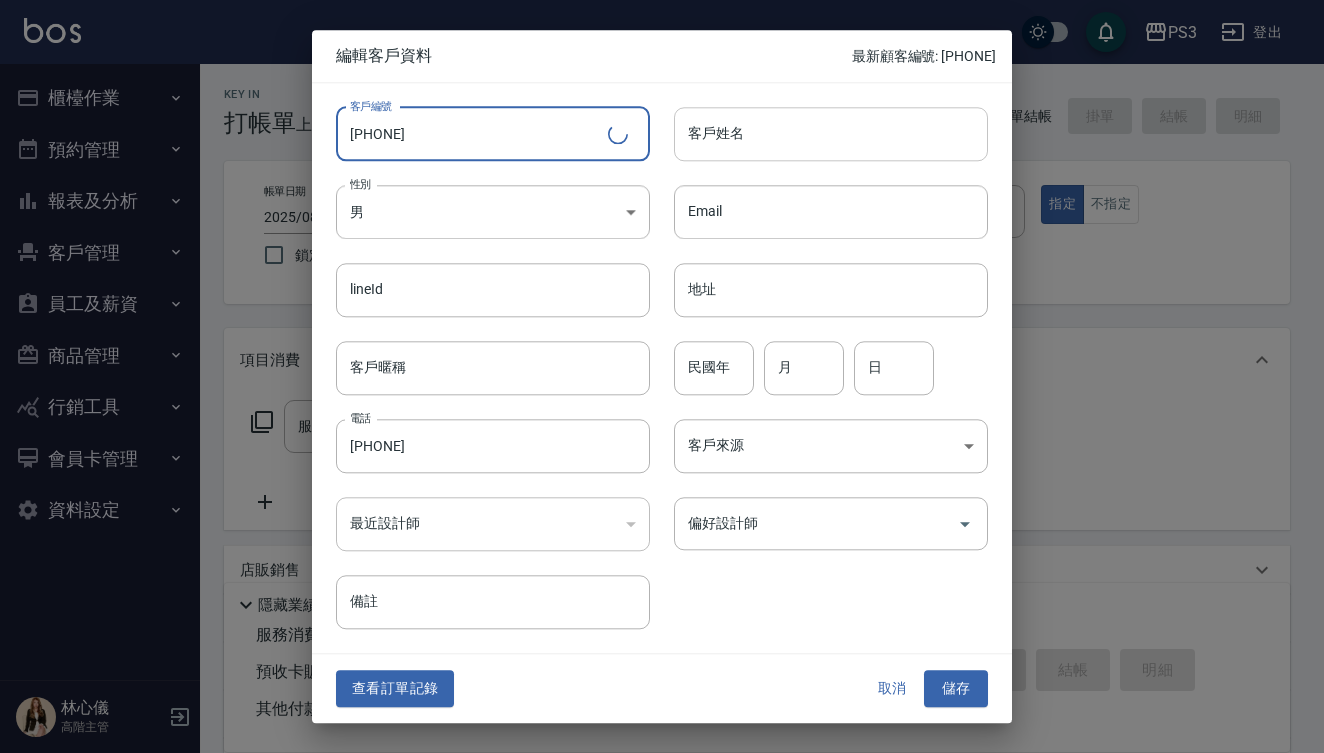 type on "0939221227" 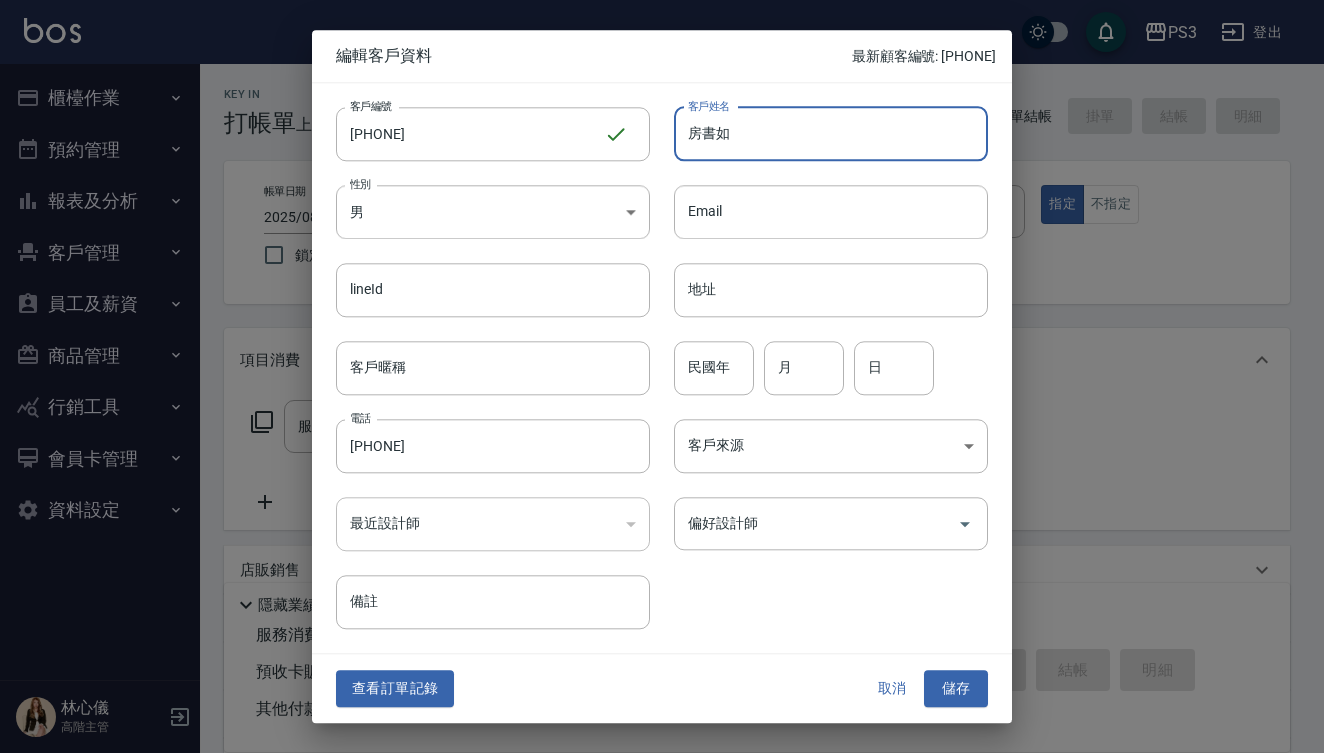type on "房書如" 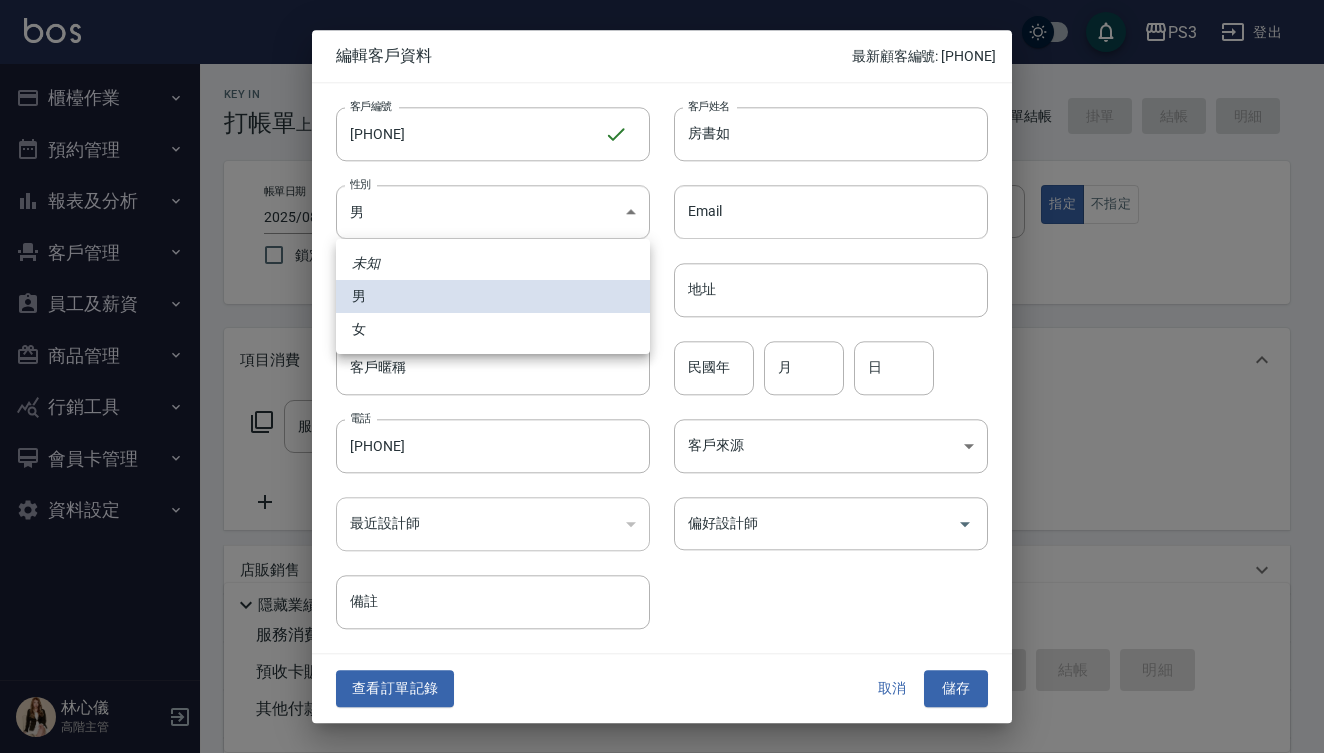 type 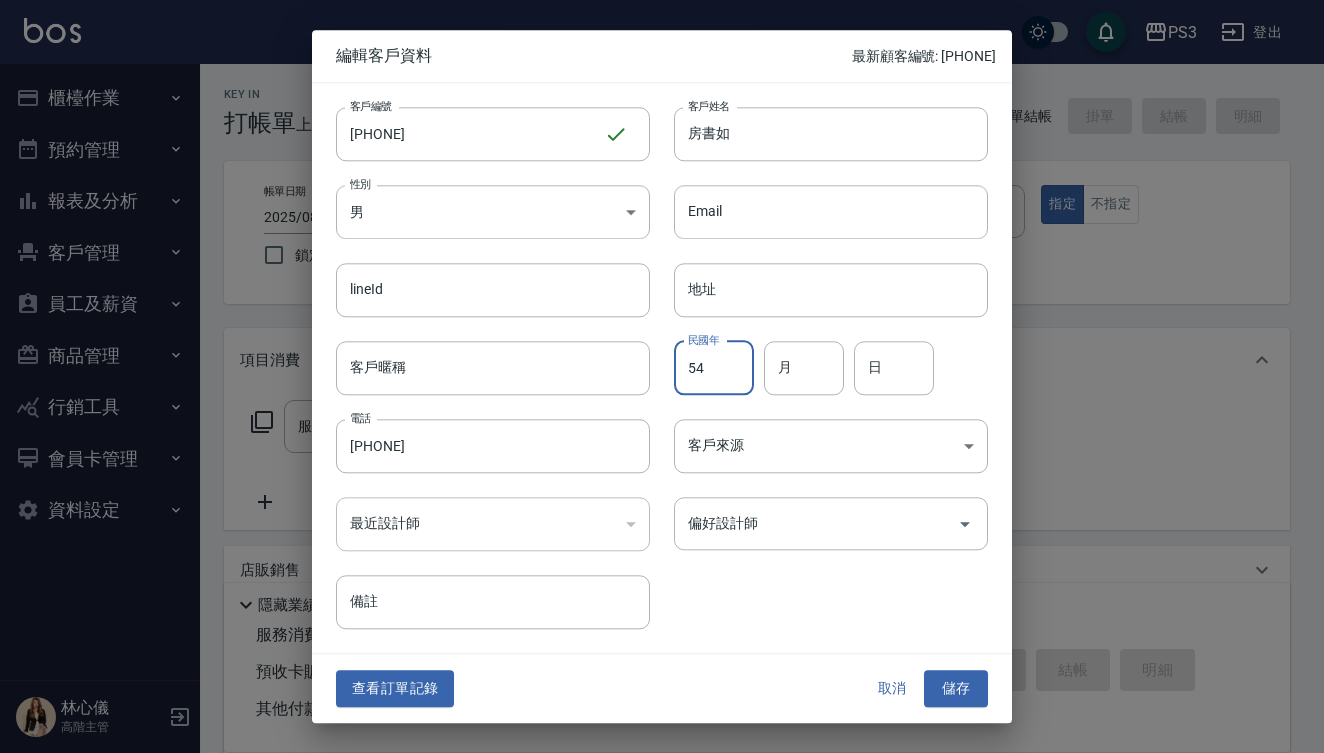 type on "54" 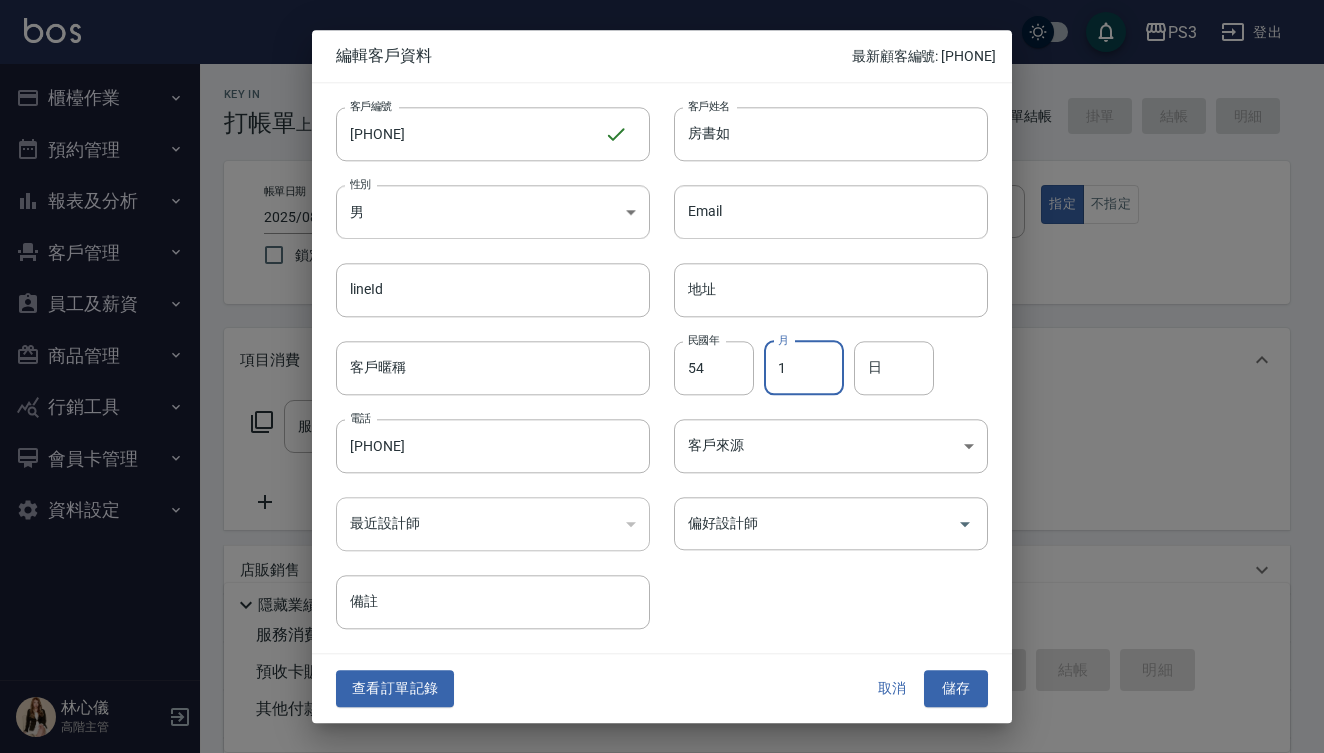 type on "1" 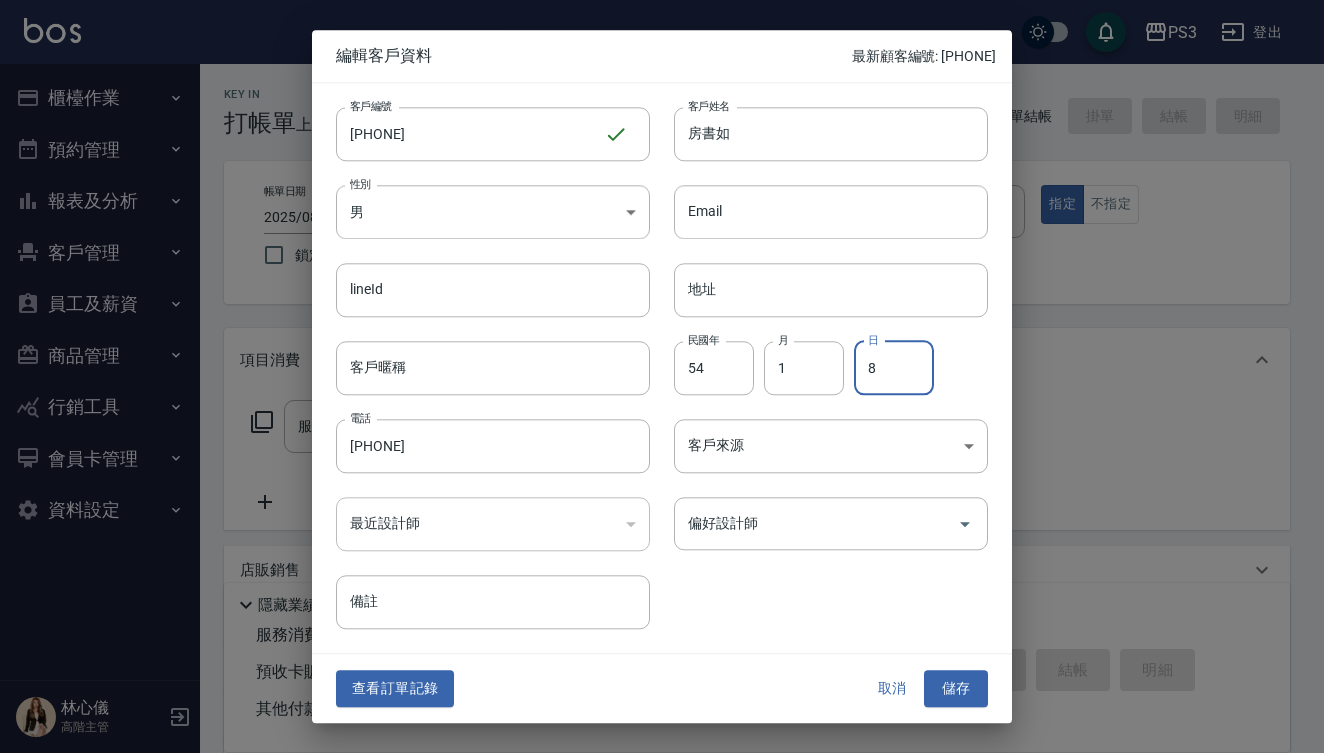 type on "8" 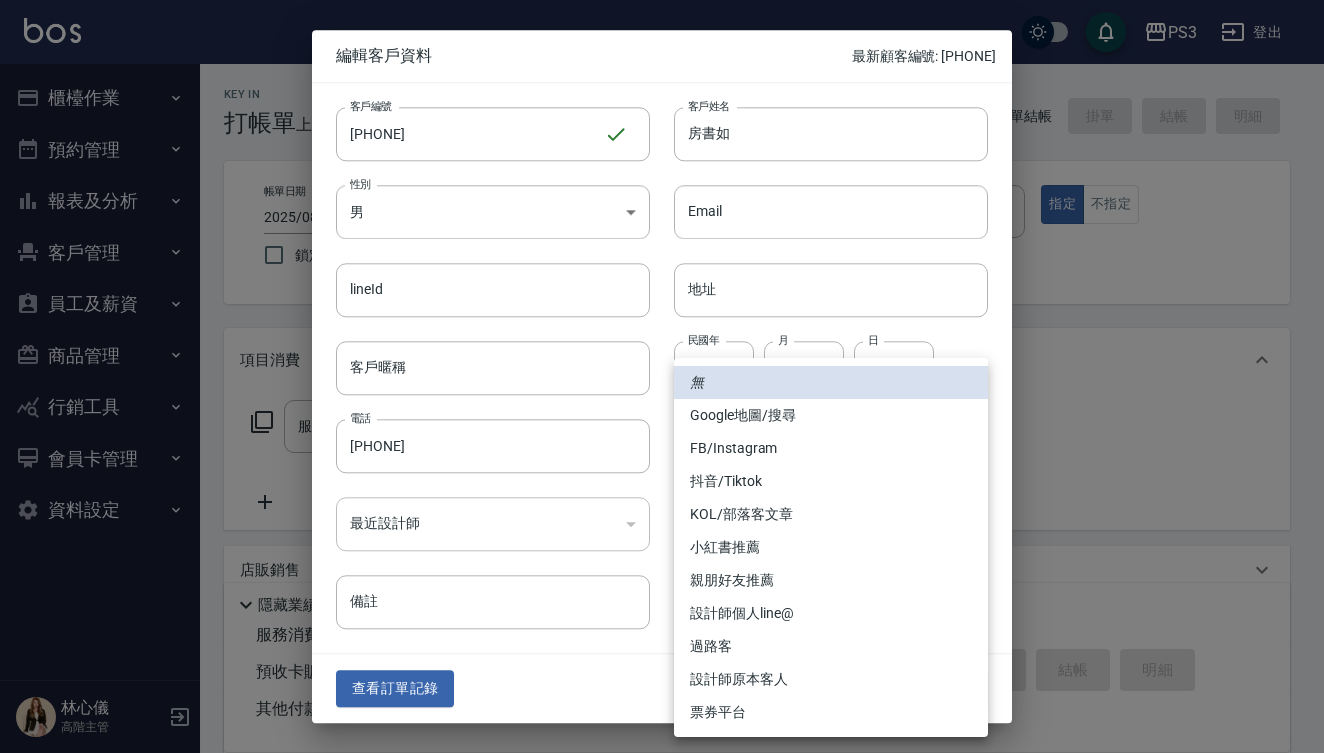 type 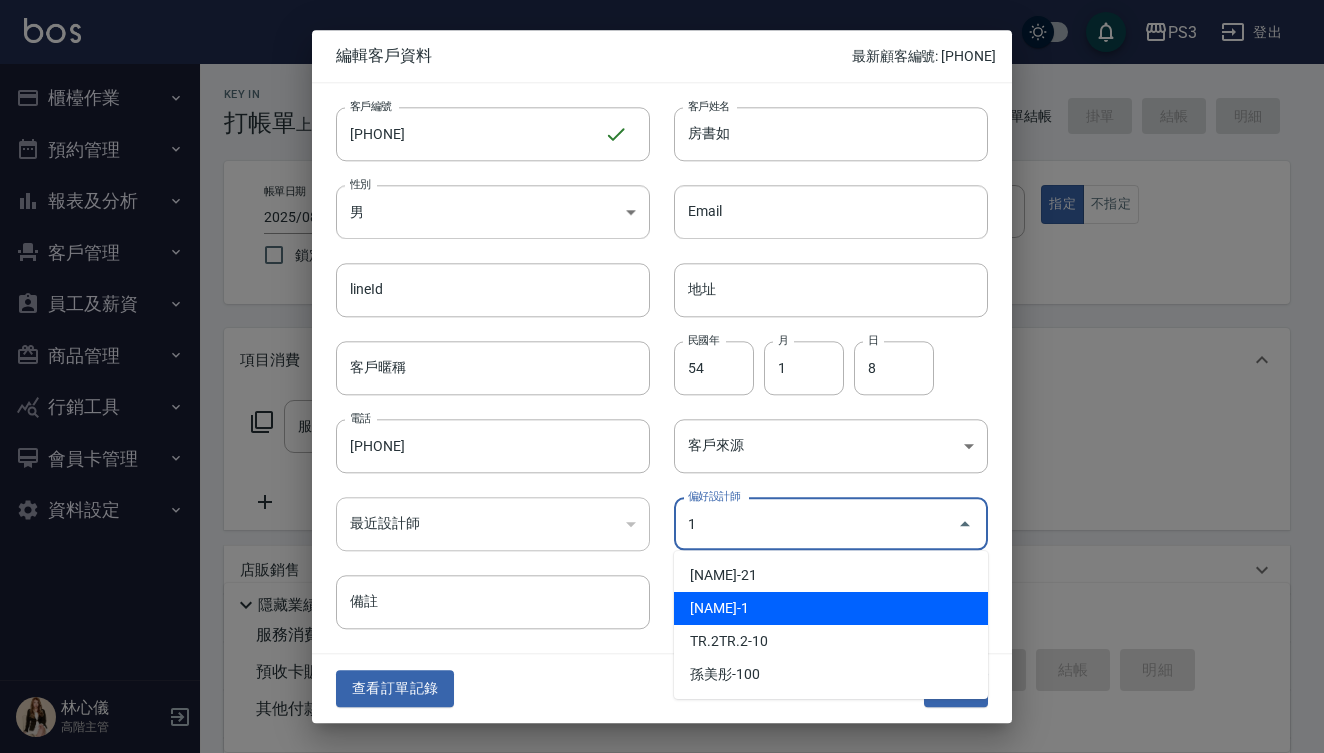 type on "林心儀" 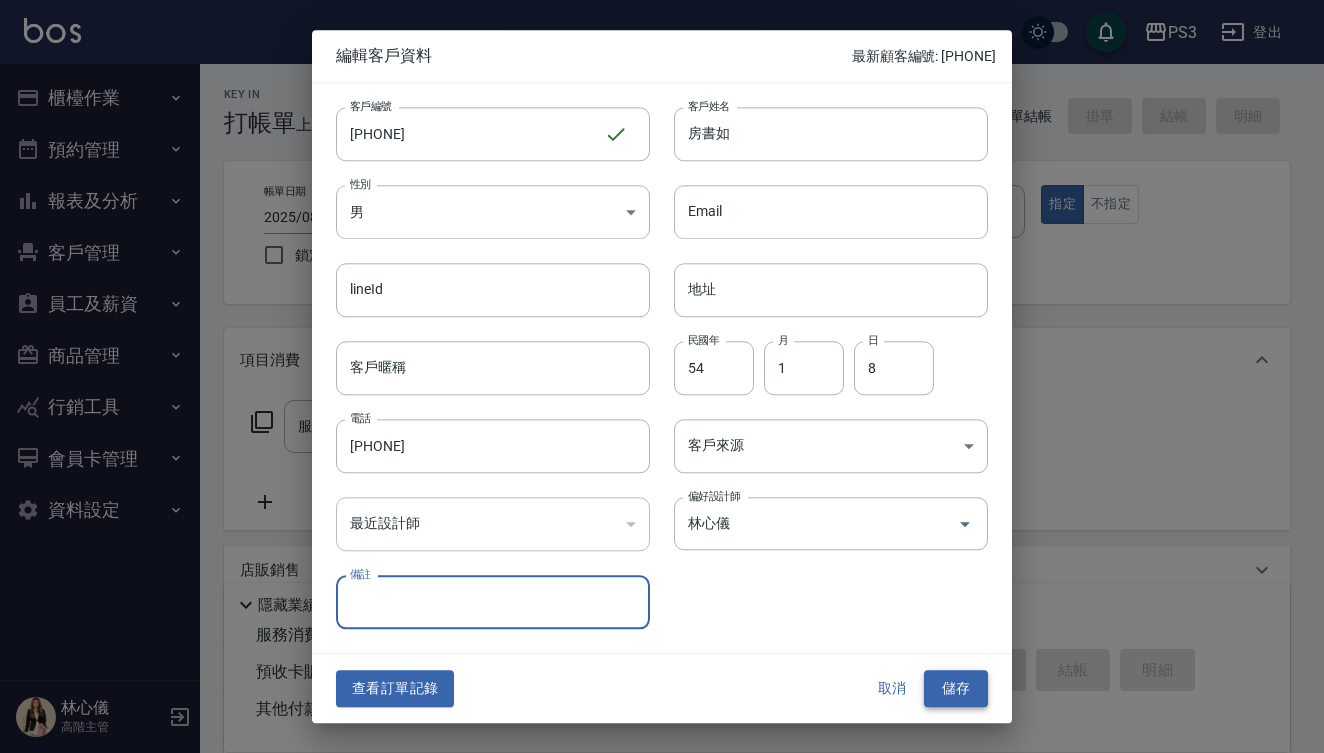 click on "儲存" at bounding box center [956, 689] 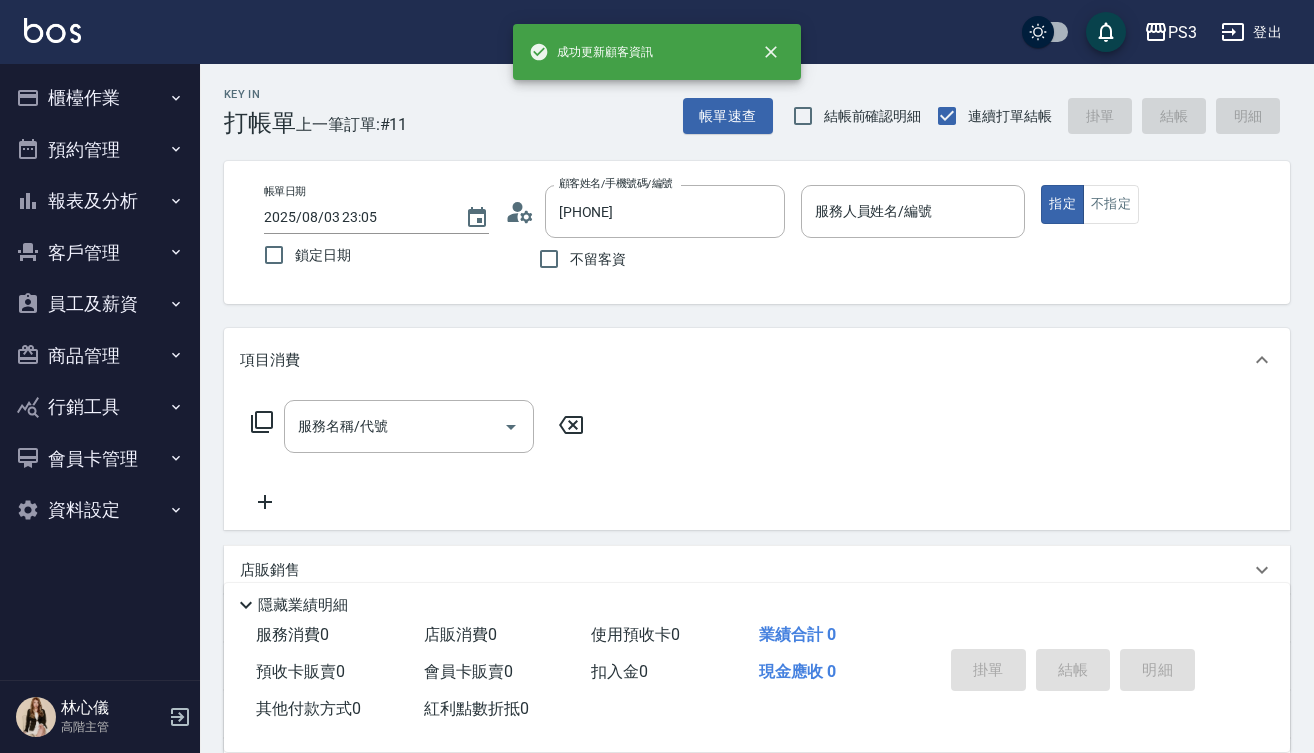 click at bounding box center [913, 248] 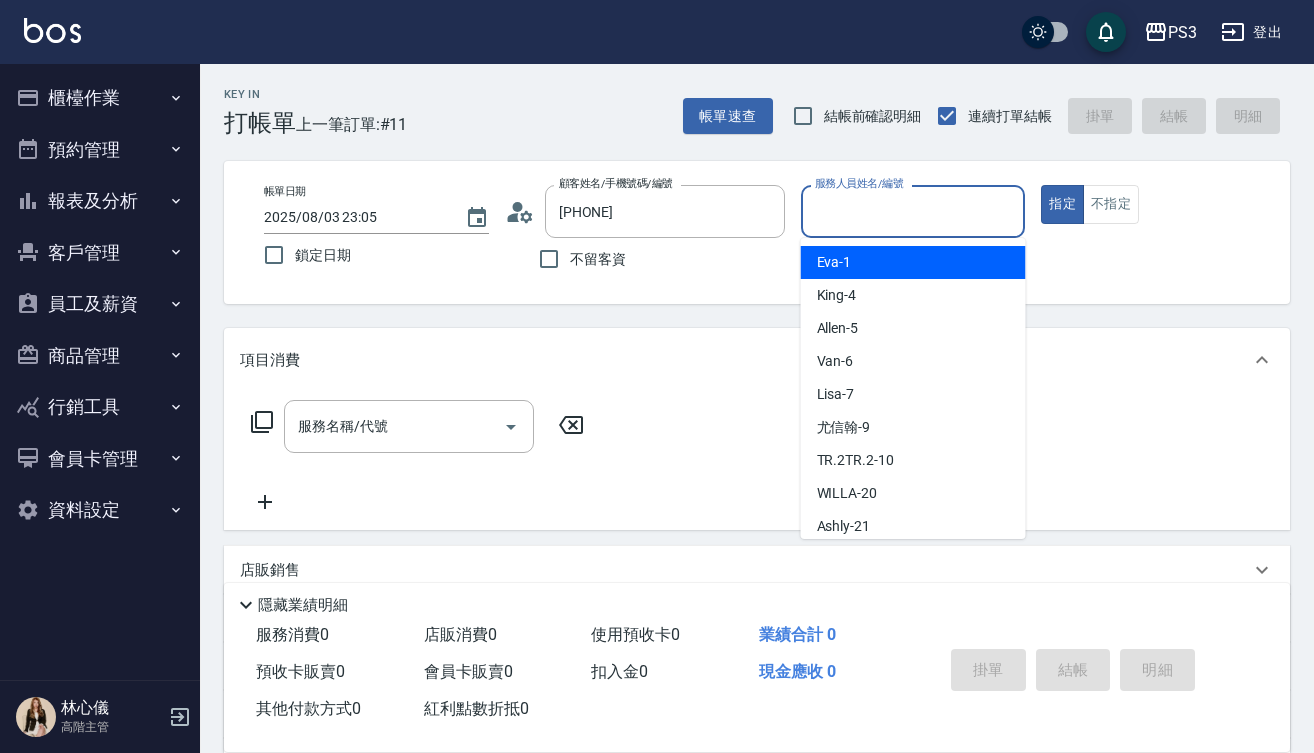 click on "服務人員姓名/編號" at bounding box center [913, 211] 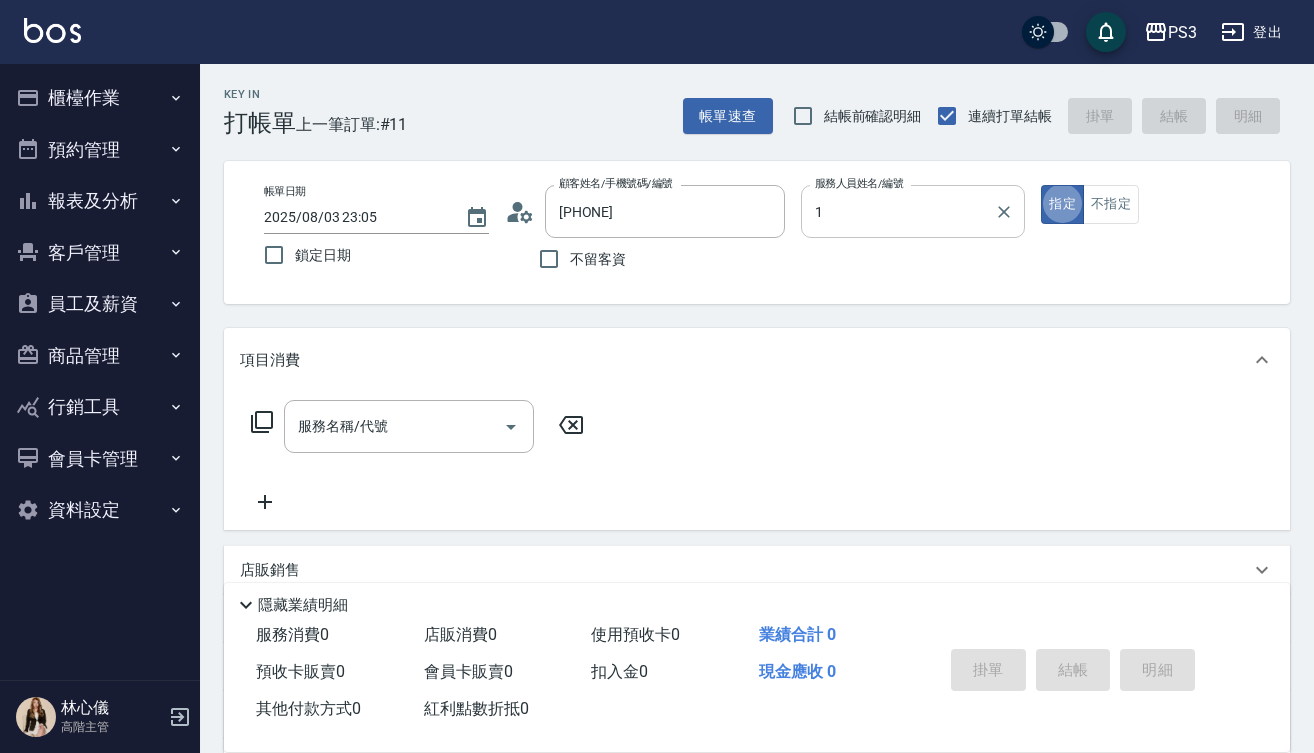 type on "Eva-1" 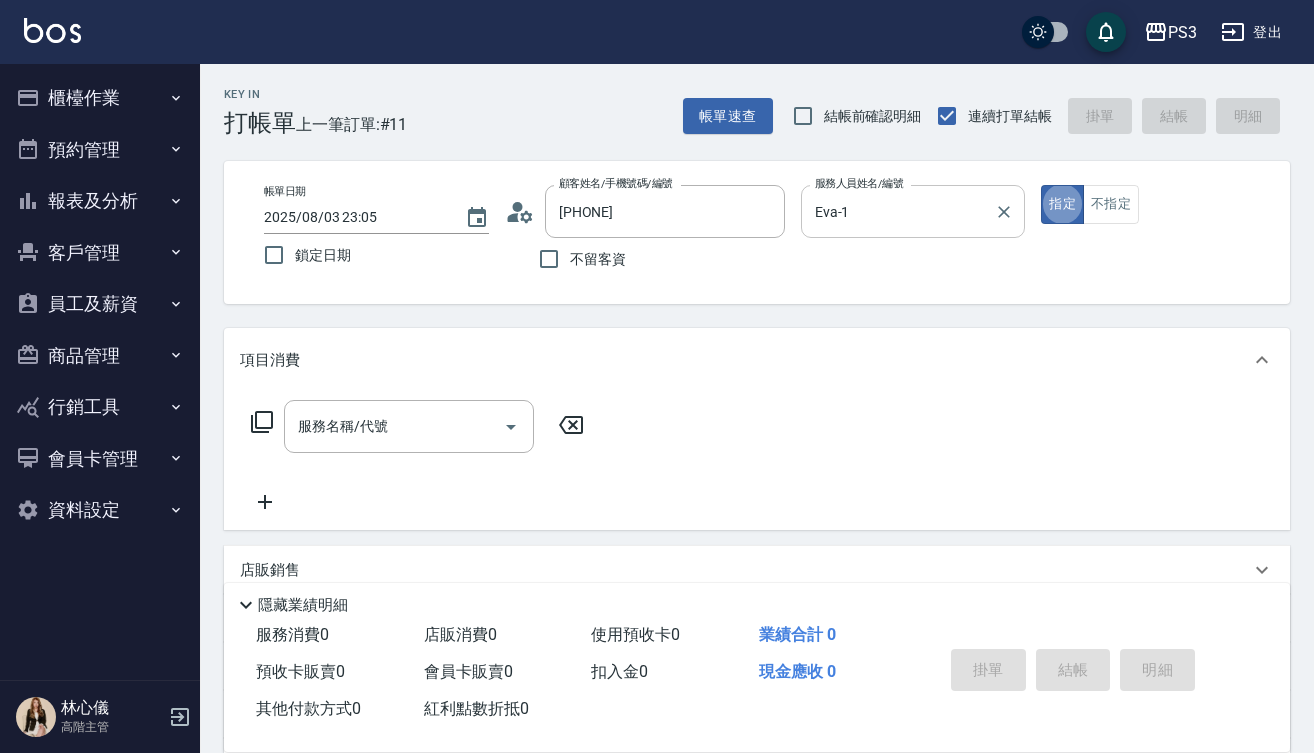 type on "true" 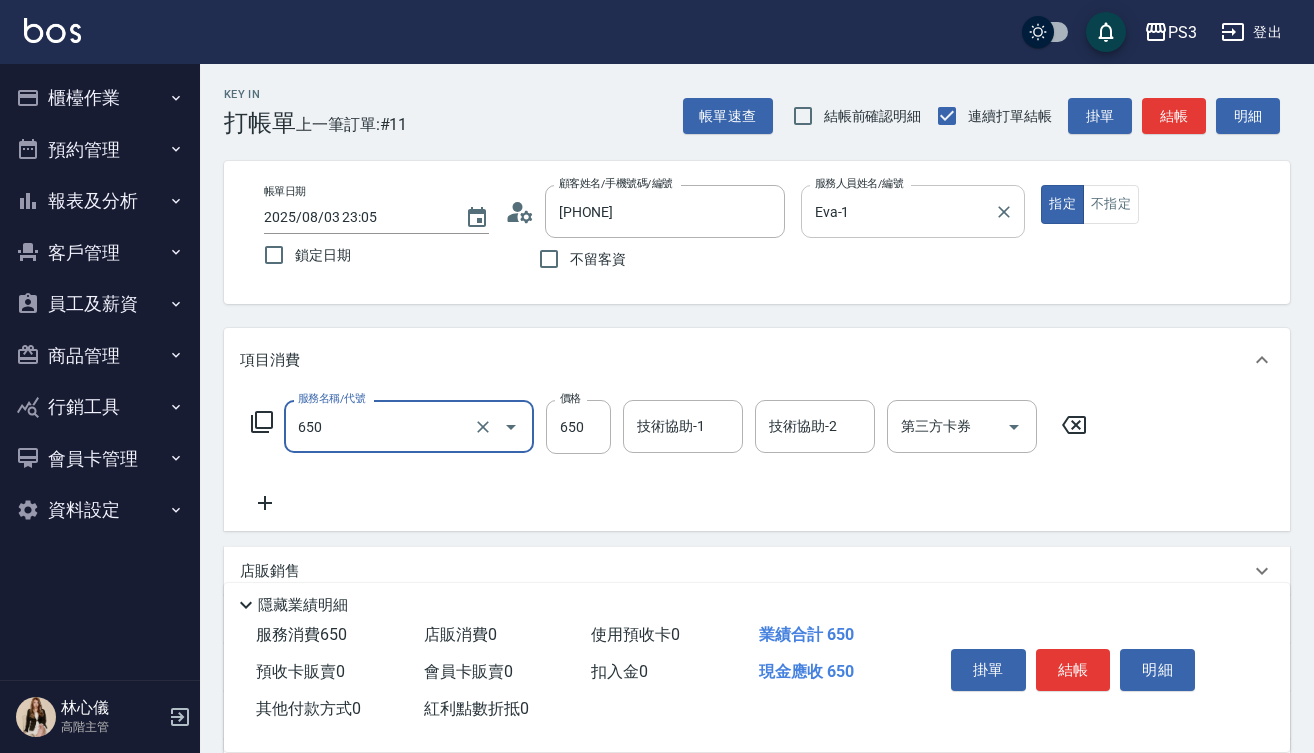 type on "髮質修復洗(650)" 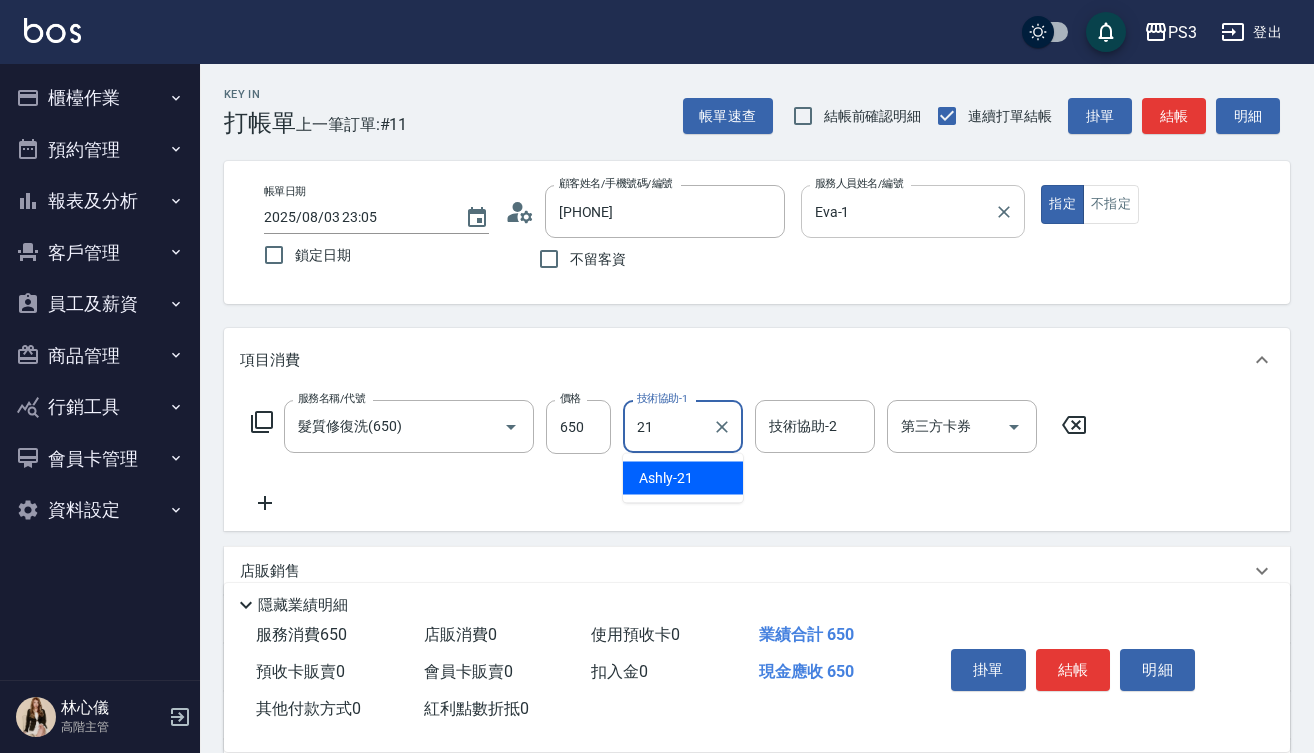 type on "Ashly-21" 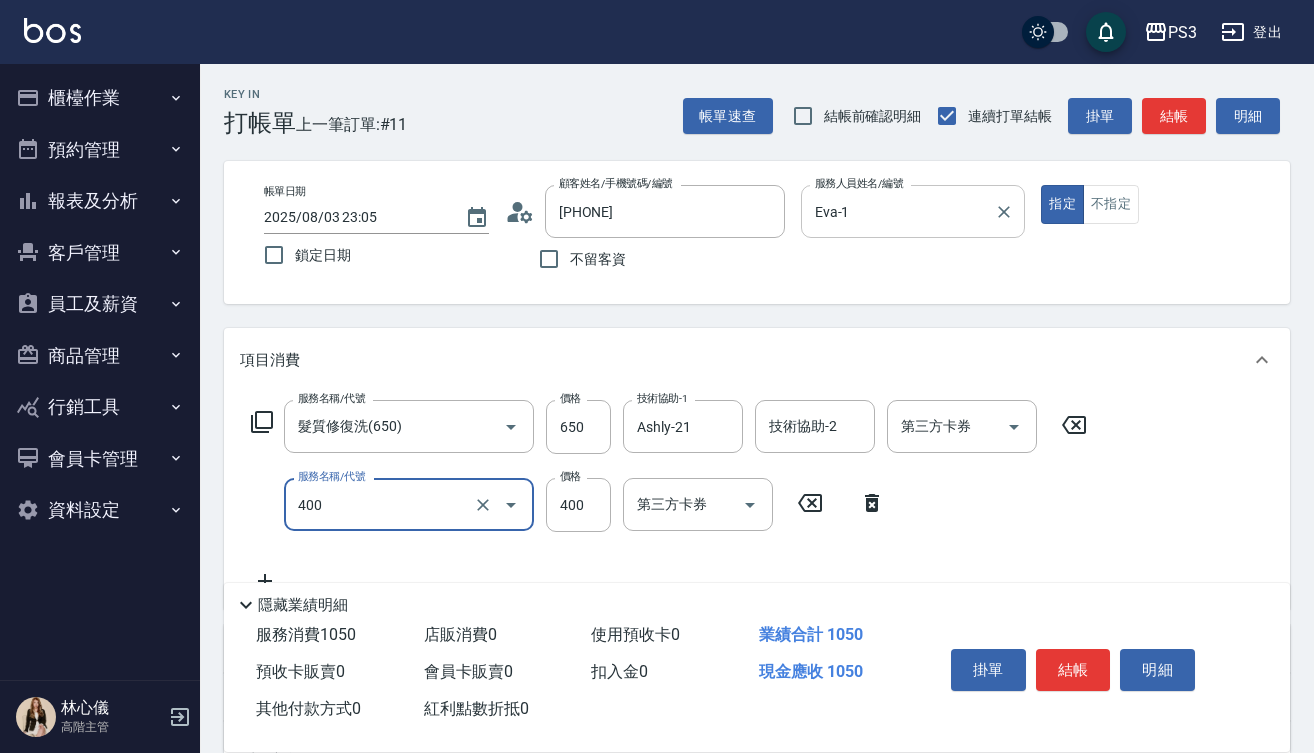 type on "剪(400)" 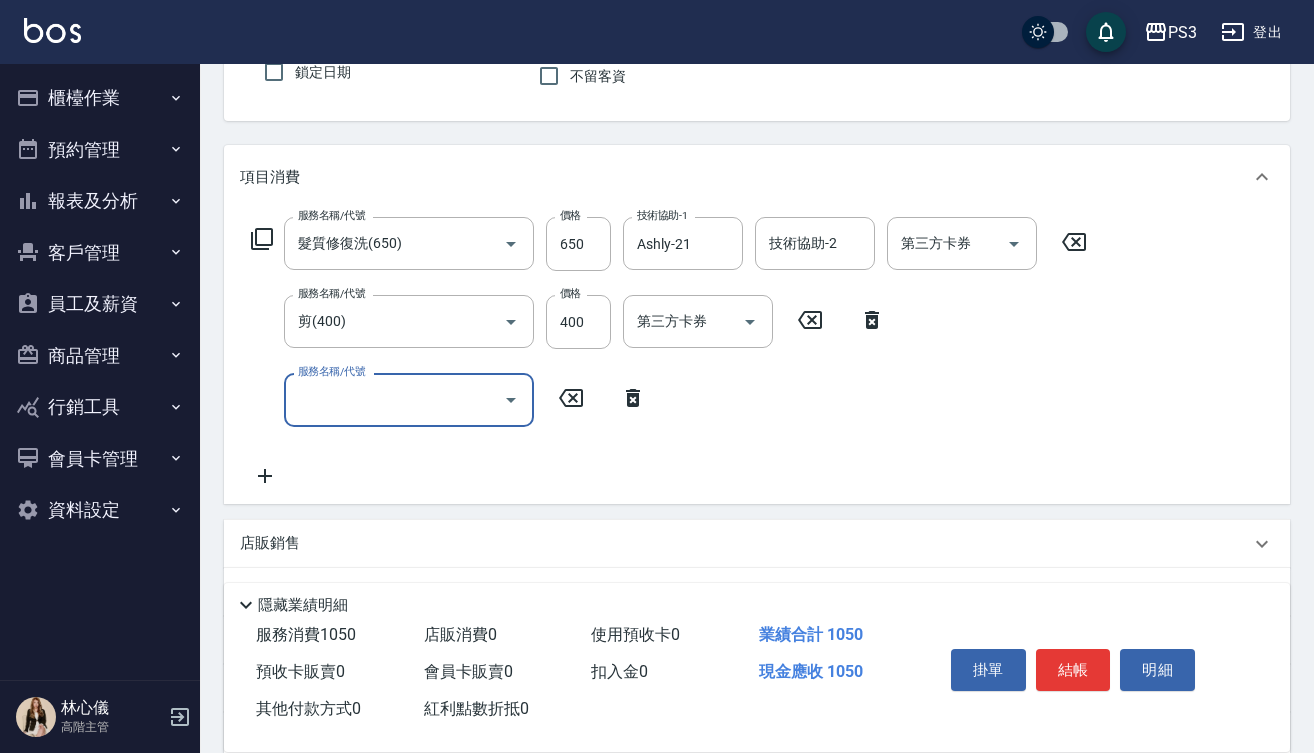 scroll, scrollTop: 191, scrollLeft: 0, axis: vertical 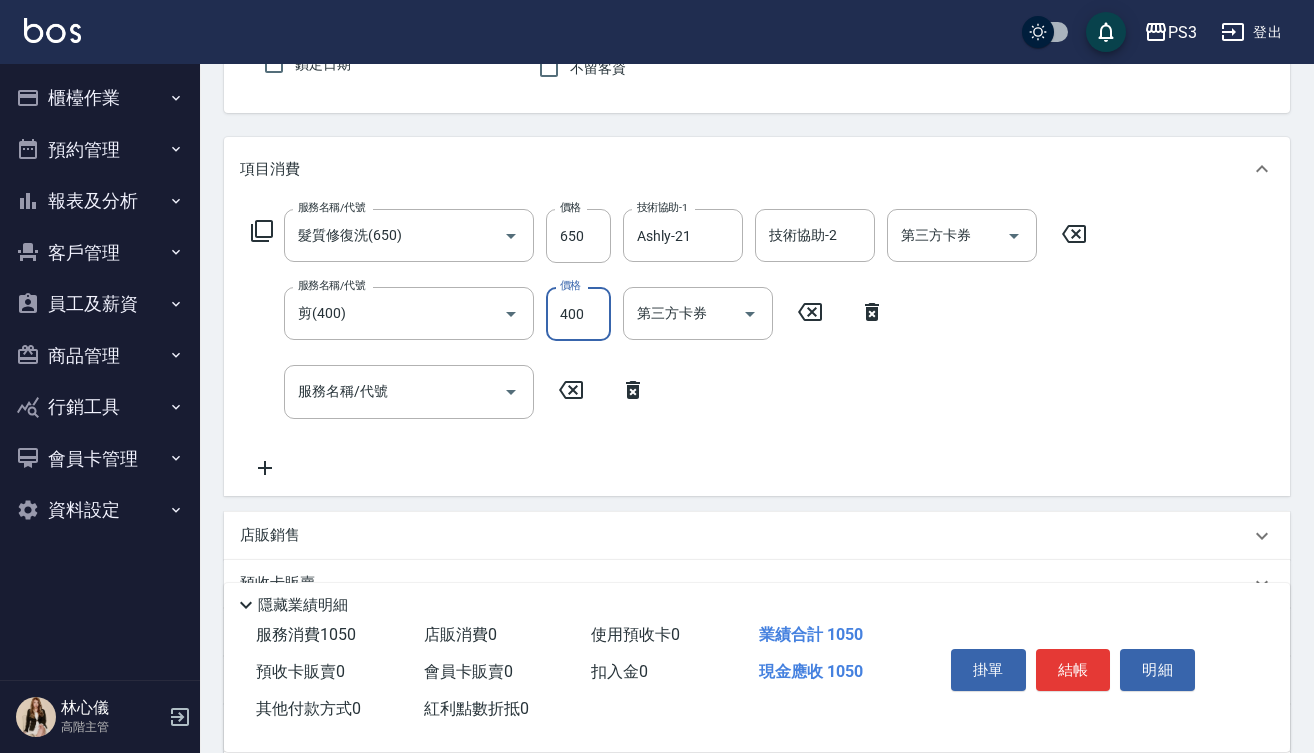 click on "400" at bounding box center [578, 314] 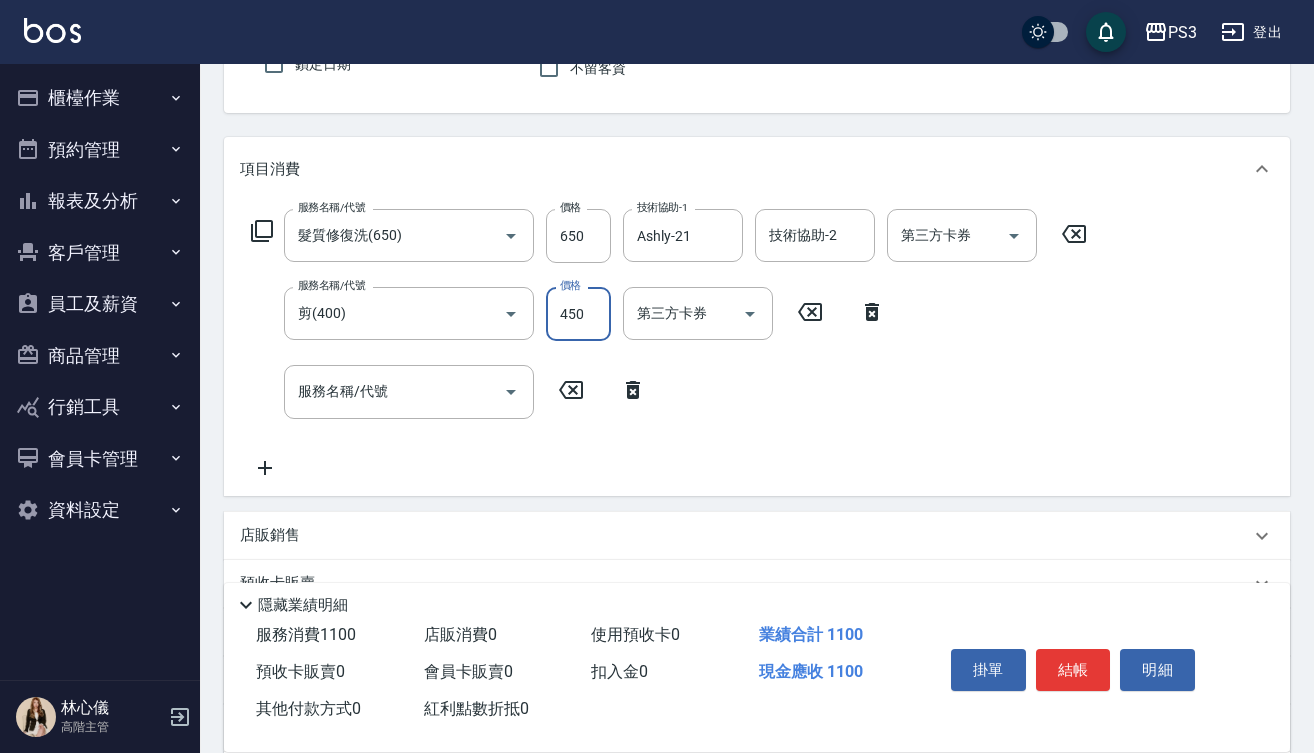 type on "450" 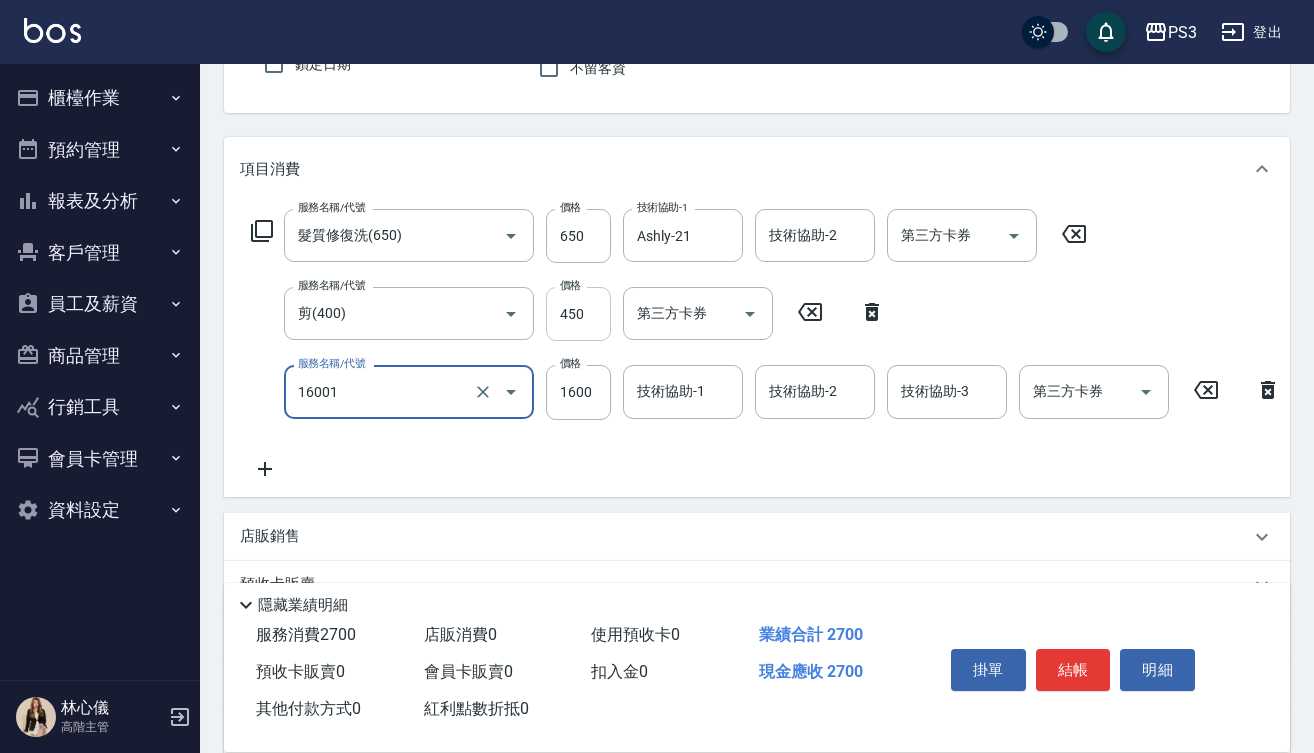 type on "燙m(16001)" 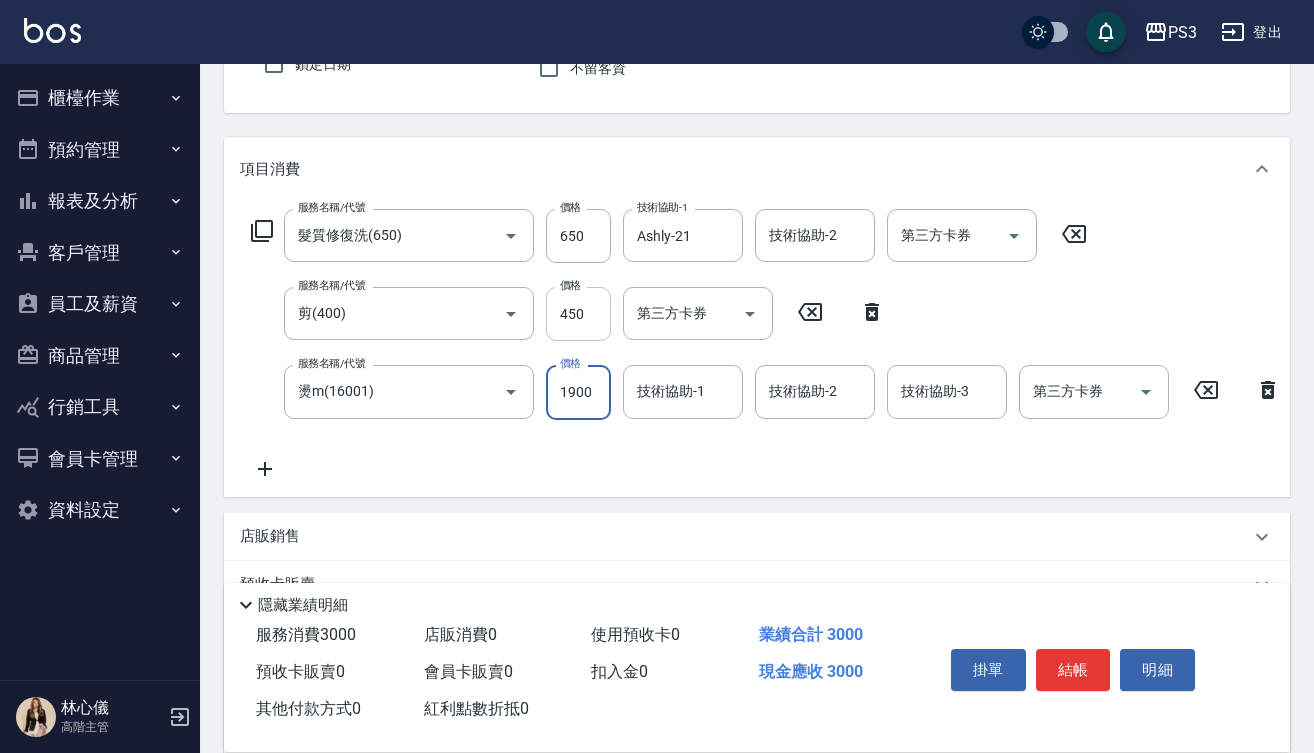 type on "1900" 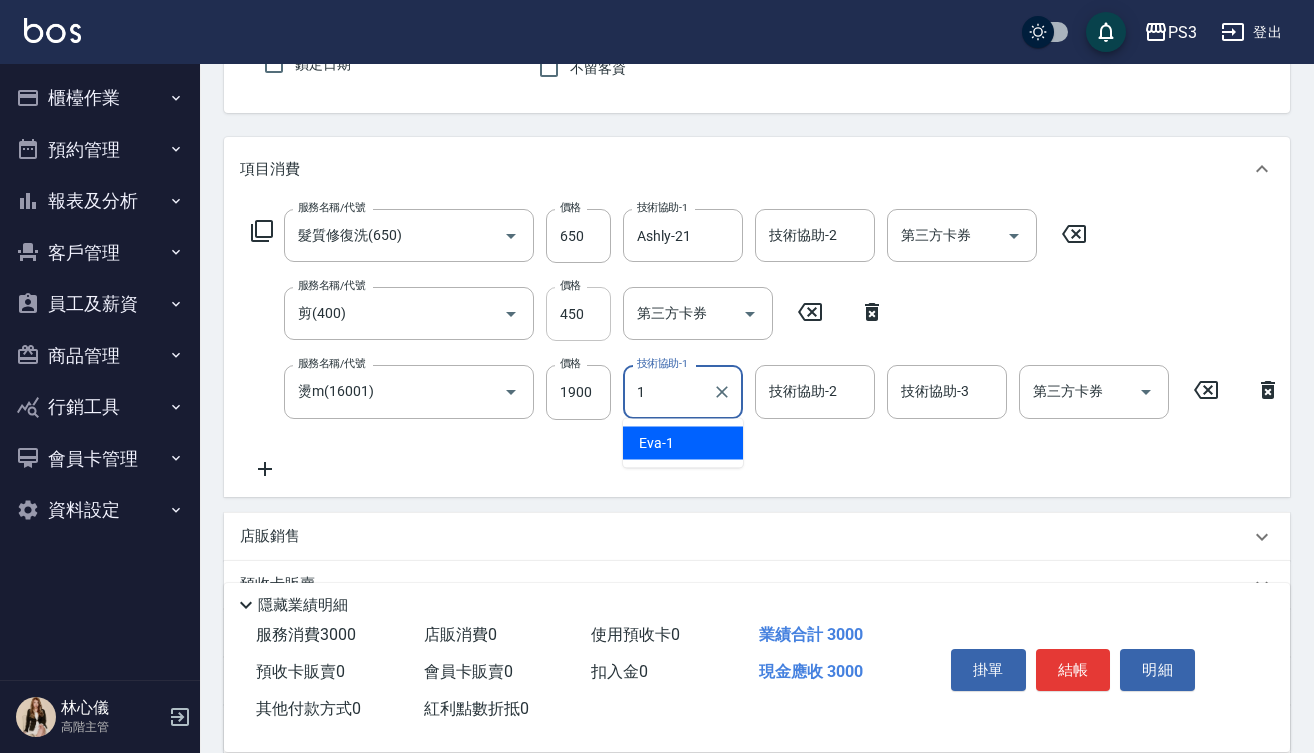 type on "Eva-1" 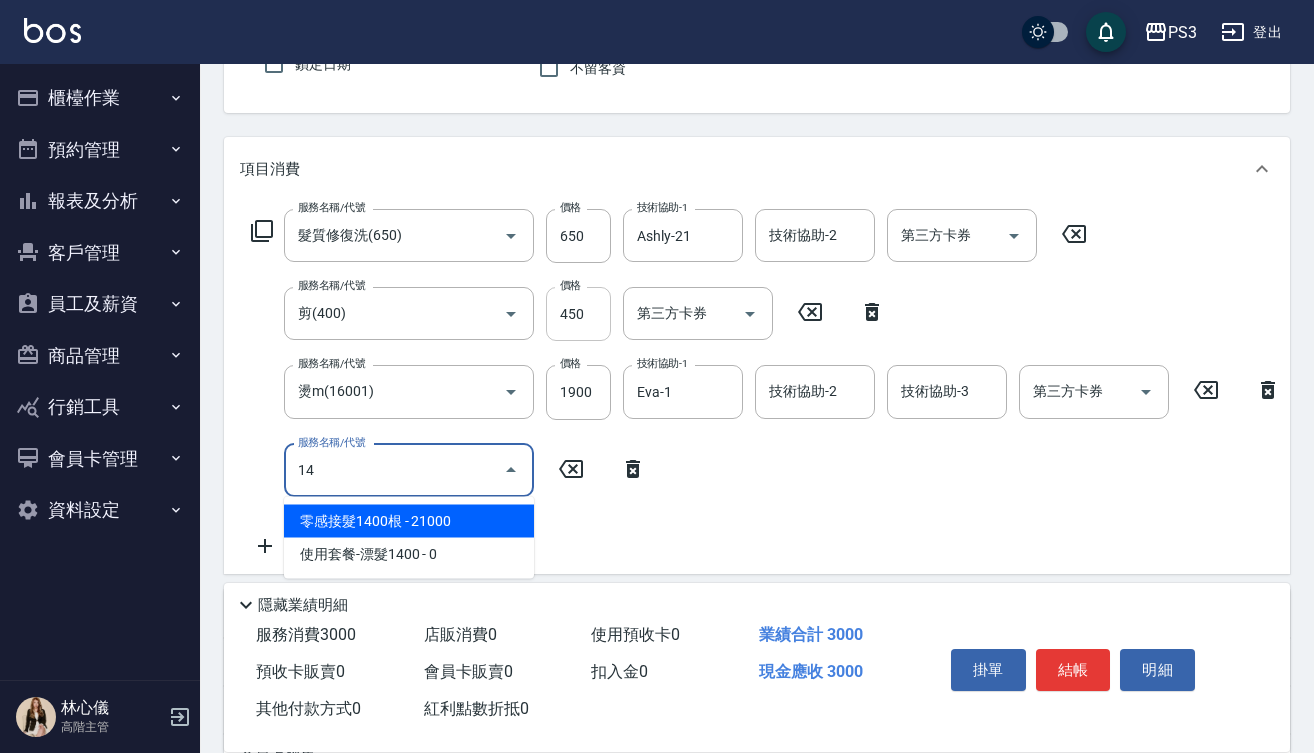 type on "1" 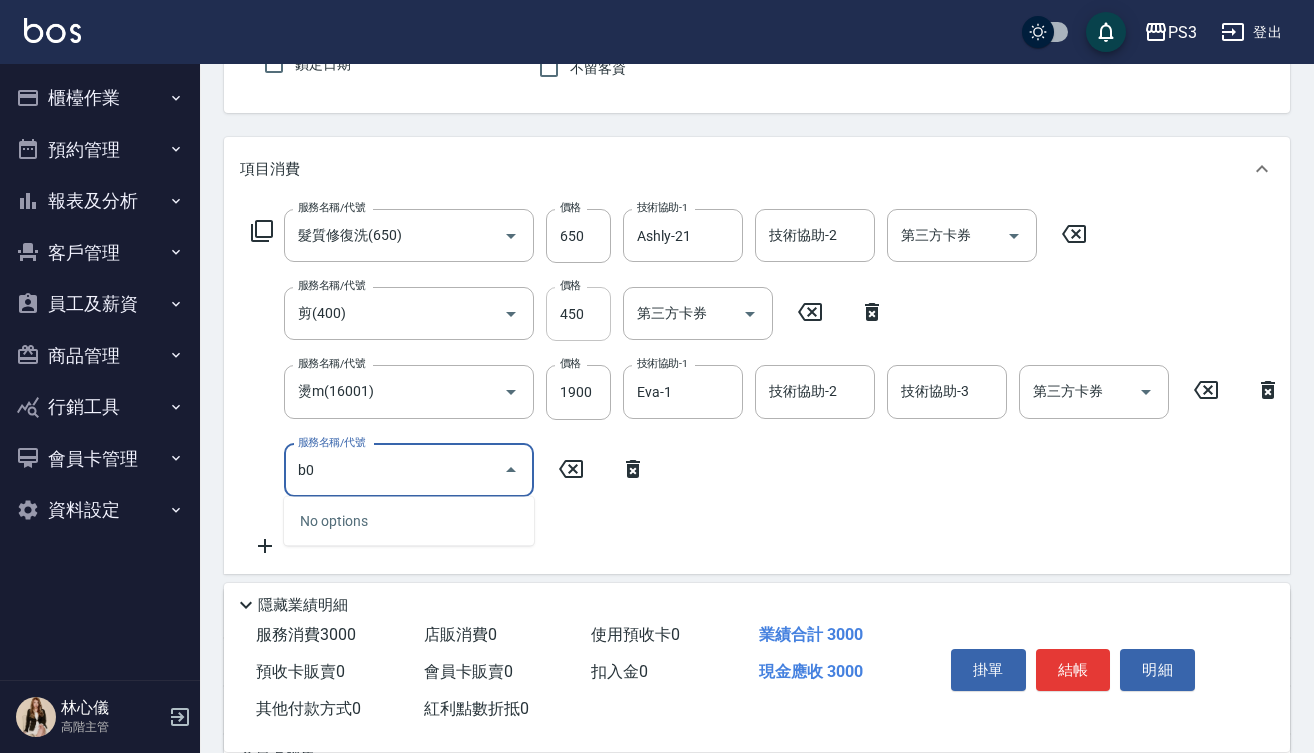 type on "b" 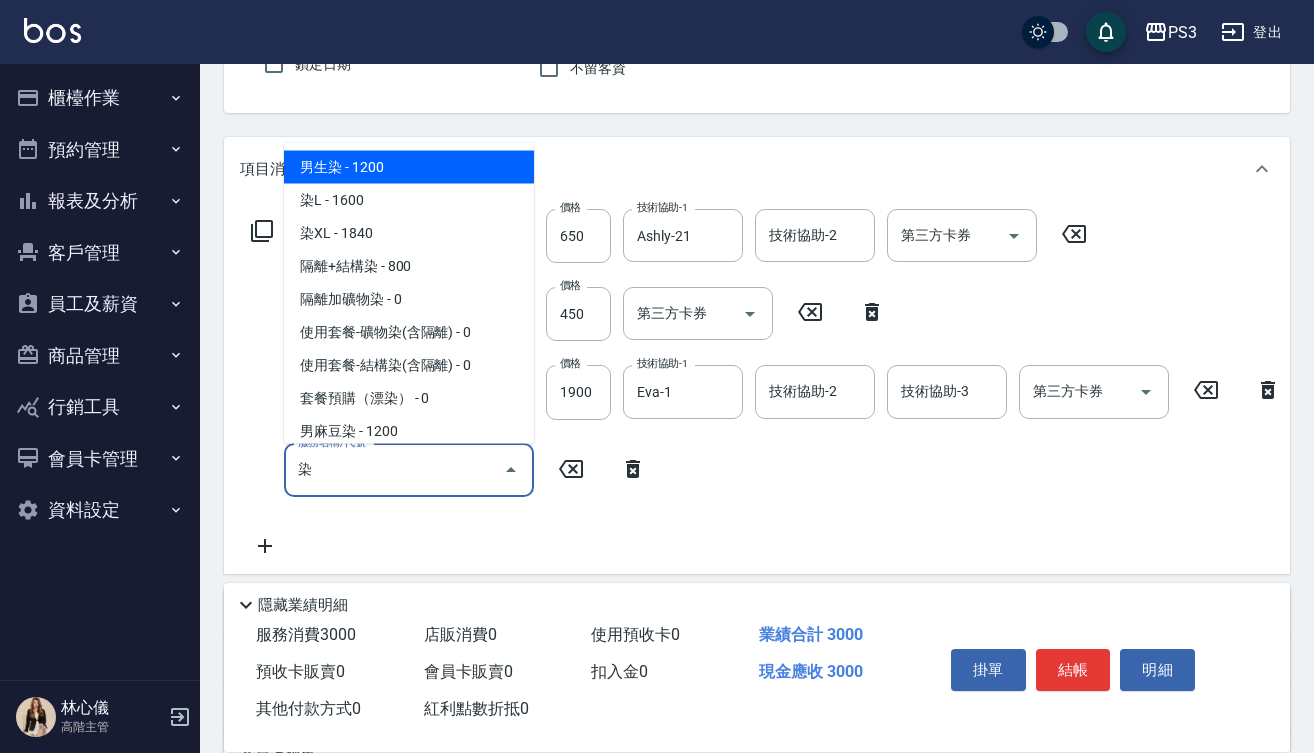 click on "染L - 1600" at bounding box center [409, 199] 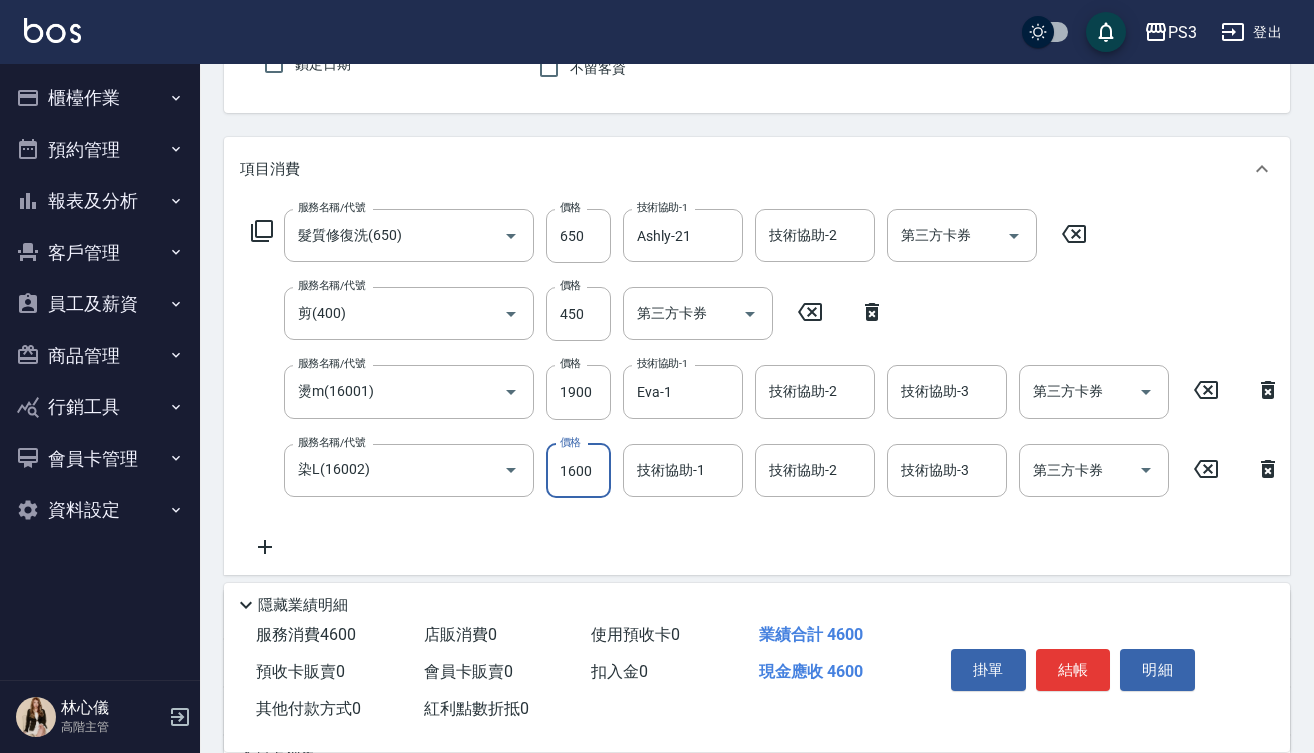 click on "1600" at bounding box center [578, 471] 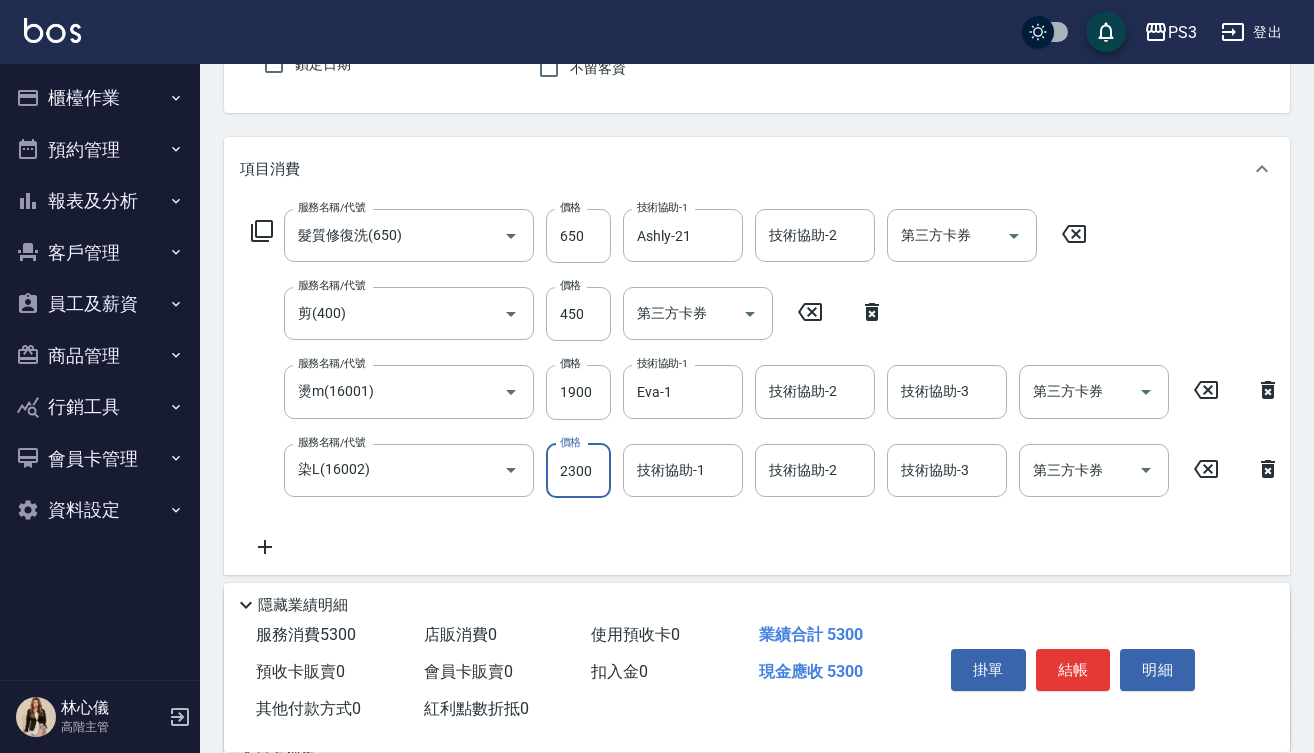 type on "2300" 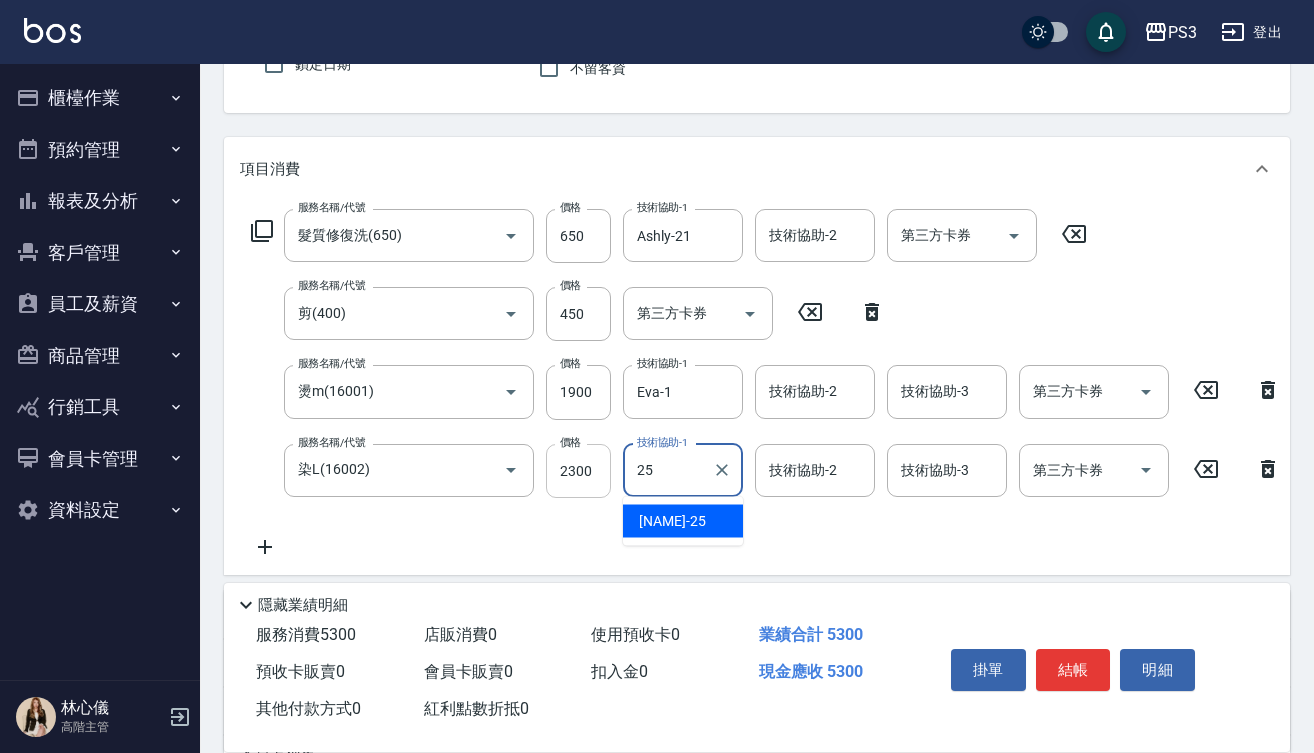 type on "Junson-25" 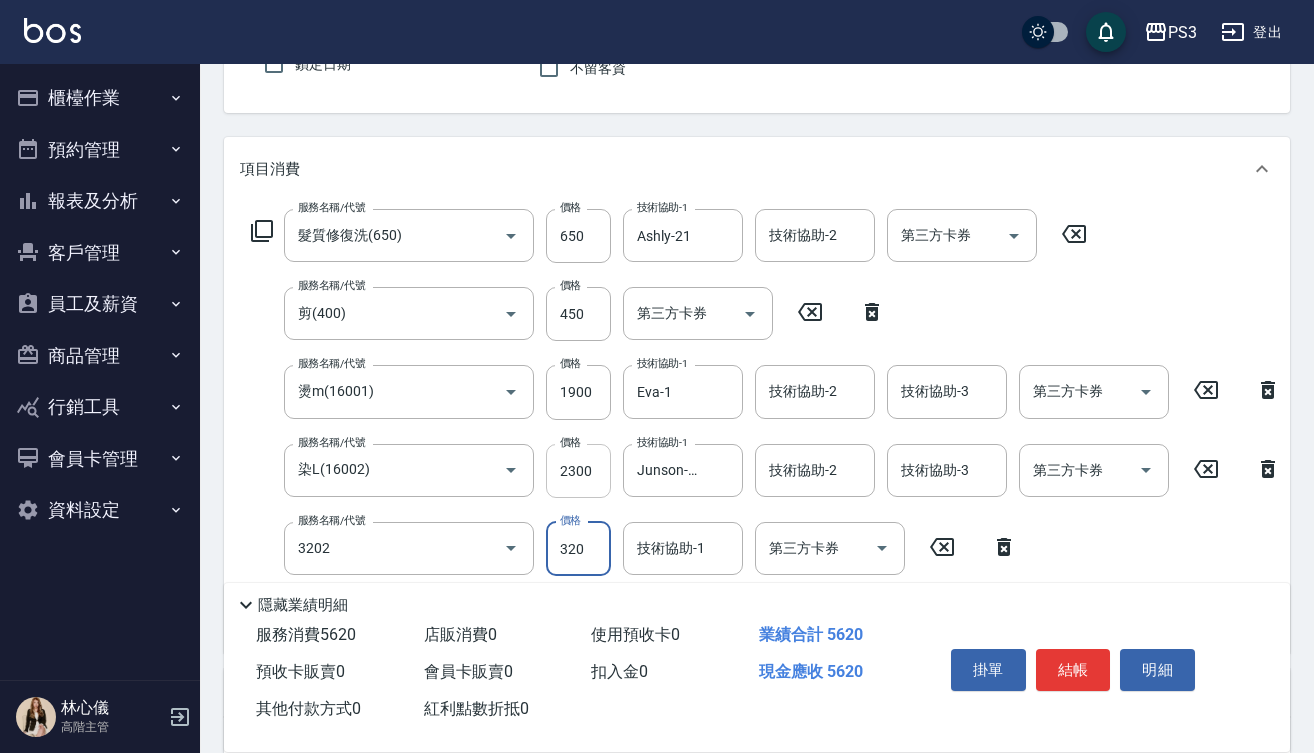 type on "頭皮隔離(3202)" 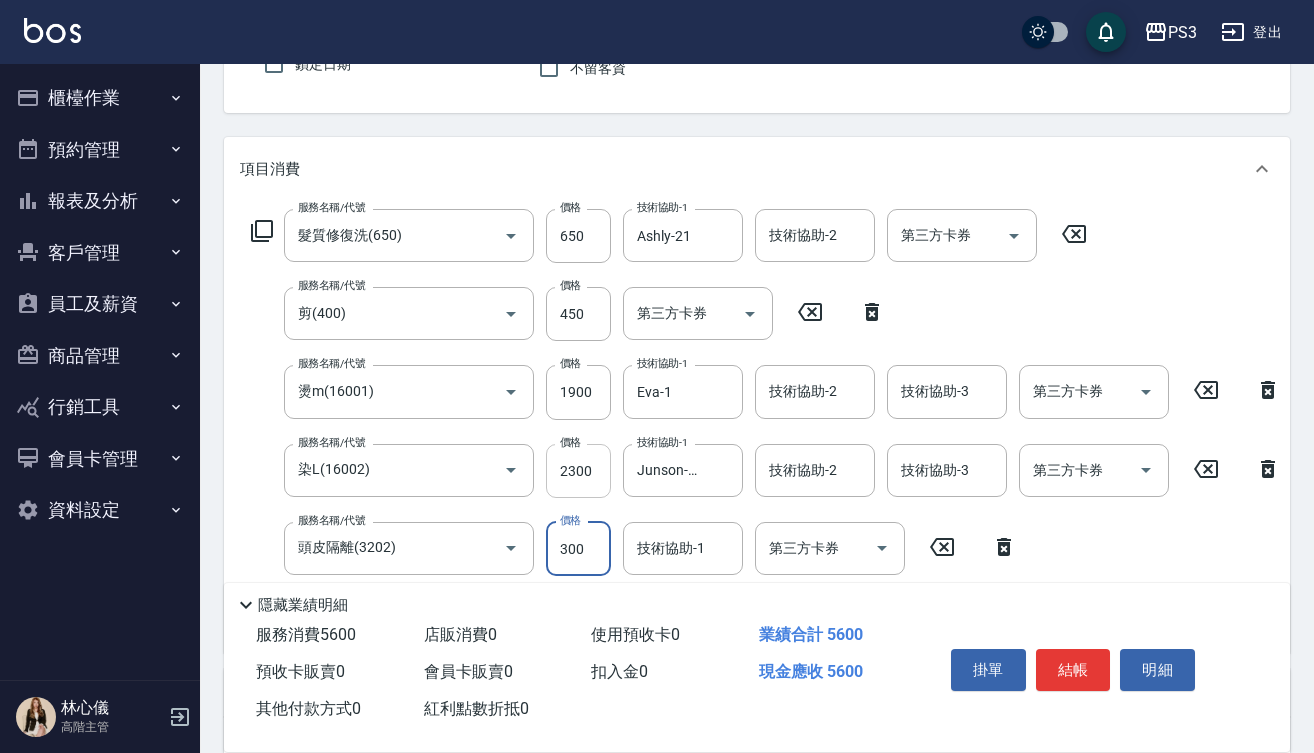 type on "300" 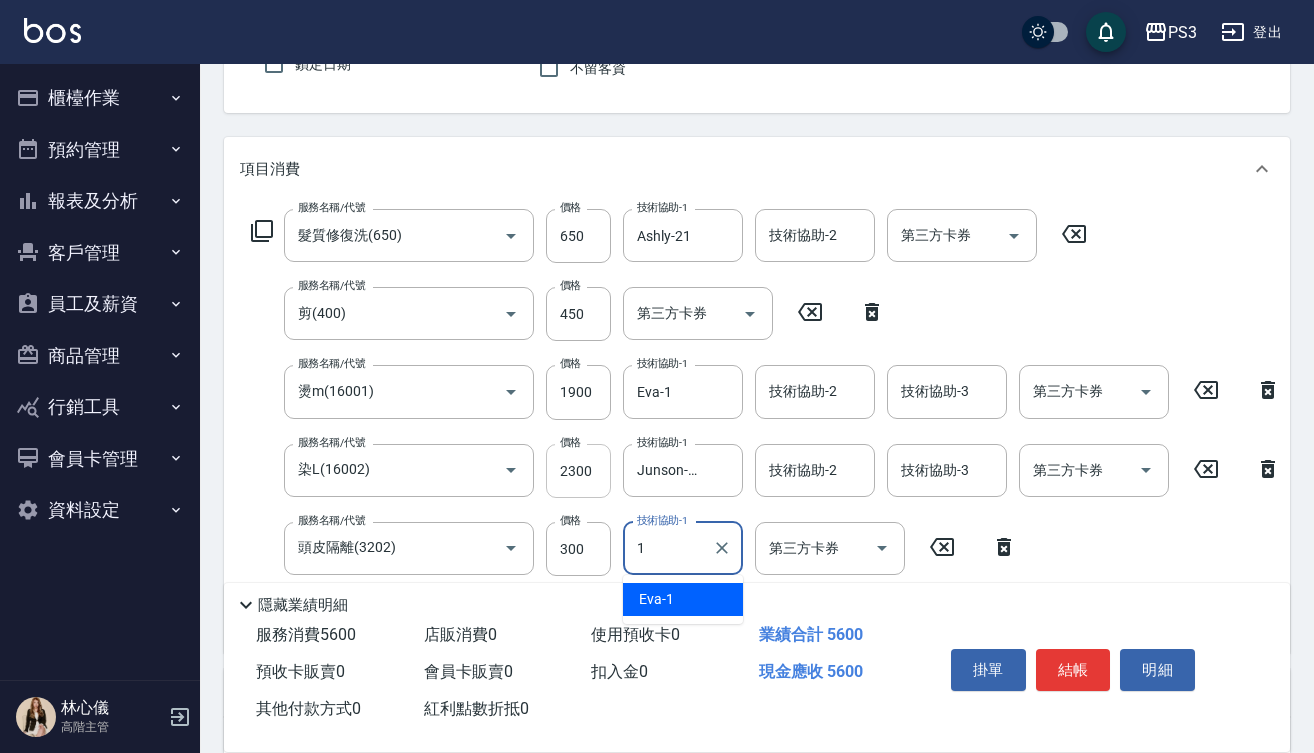 type on "Eva-1" 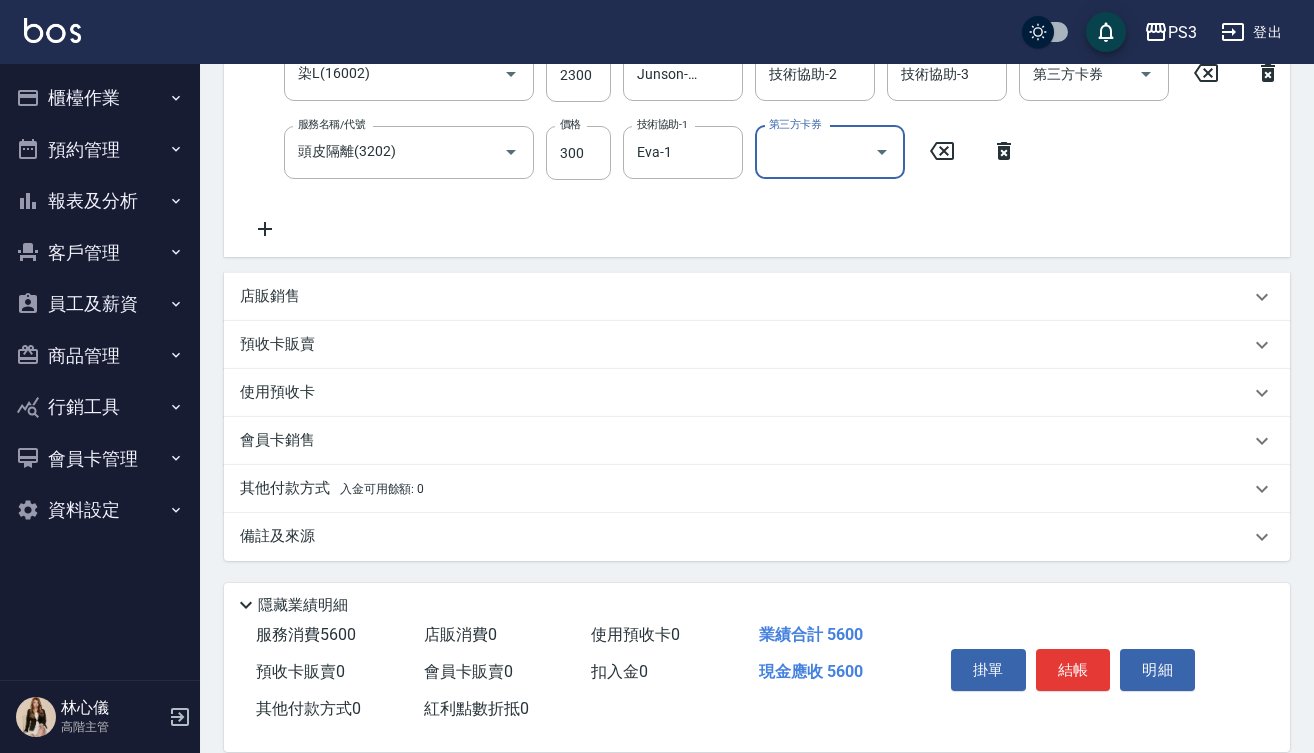 scroll, scrollTop: 603, scrollLeft: 0, axis: vertical 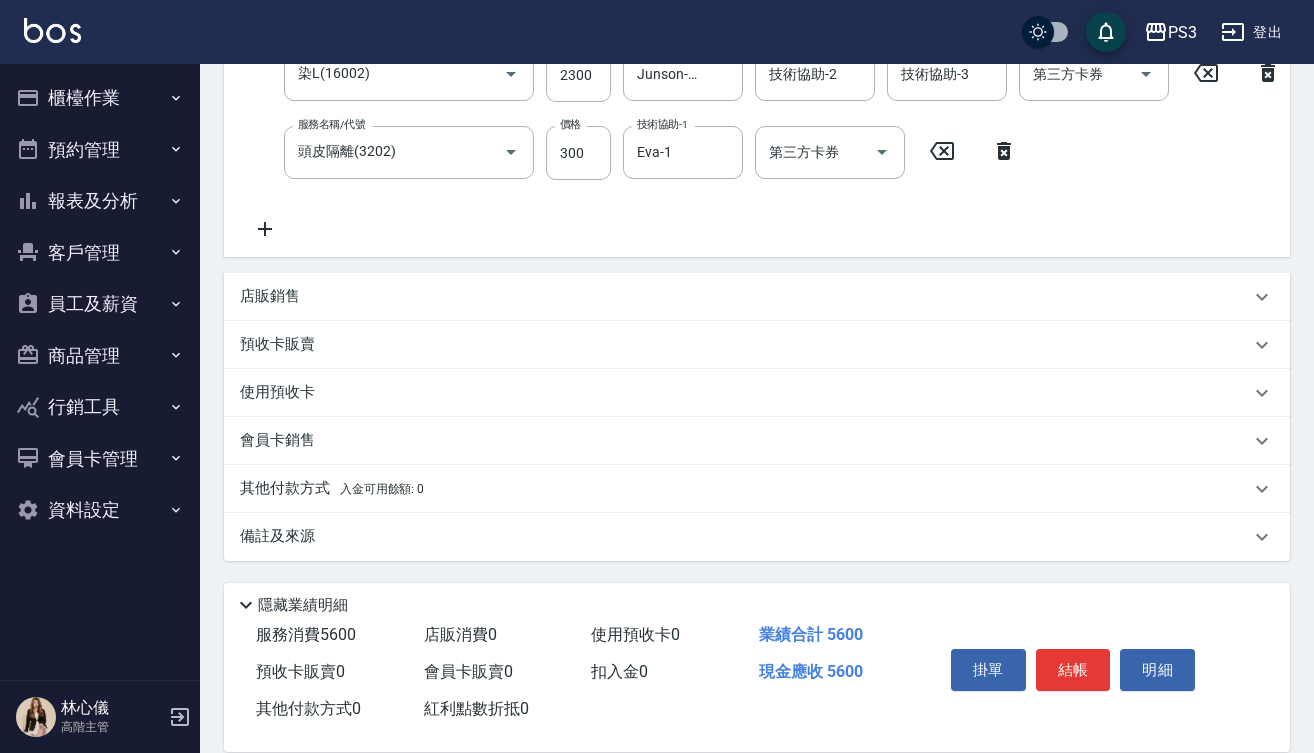 click on "店販銷售" at bounding box center (745, 296) 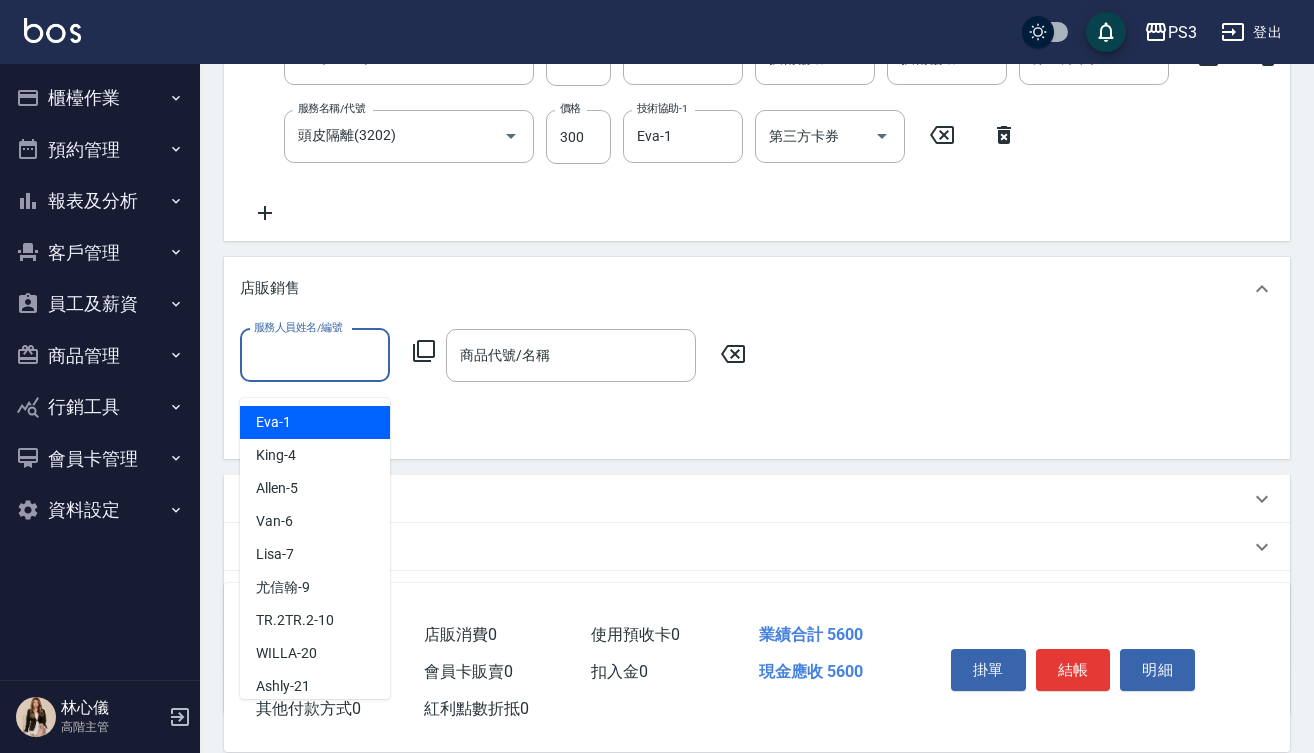 click on "服務人員姓名/編號" at bounding box center [315, 355] 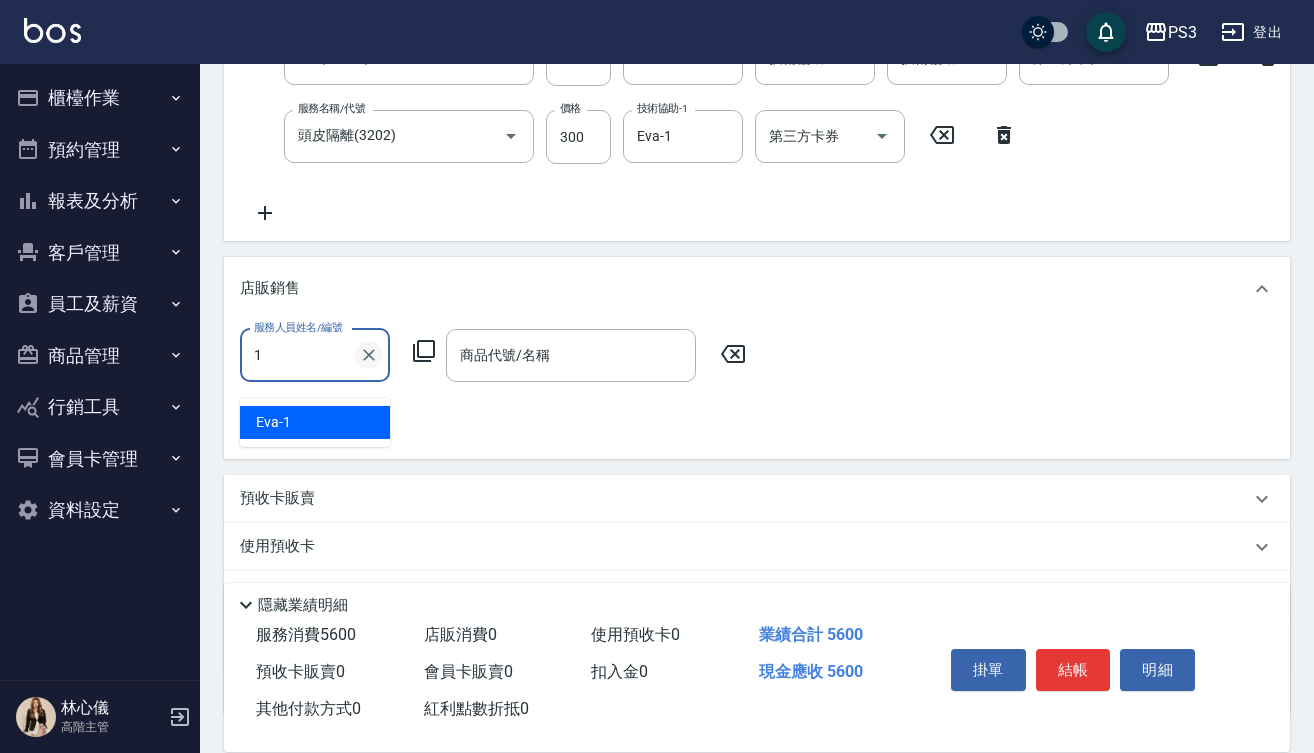 type on "Eva-1" 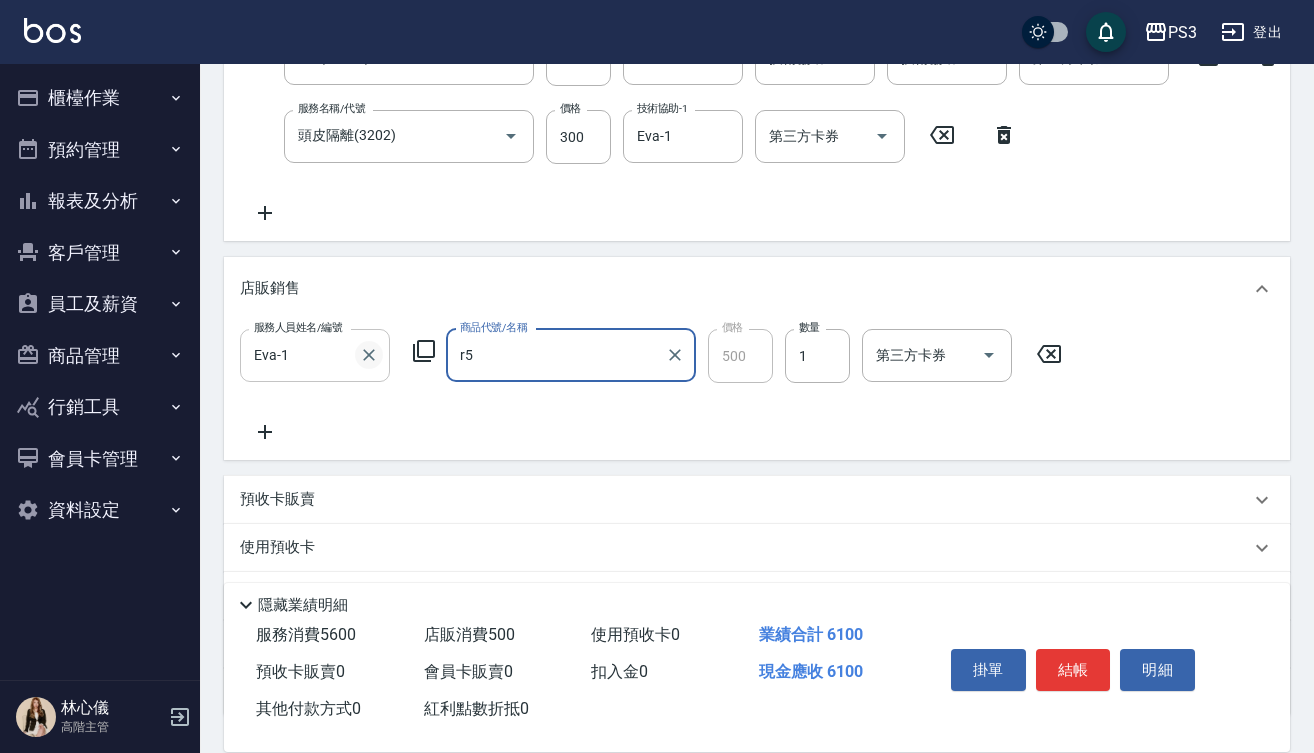 type on "結構染" 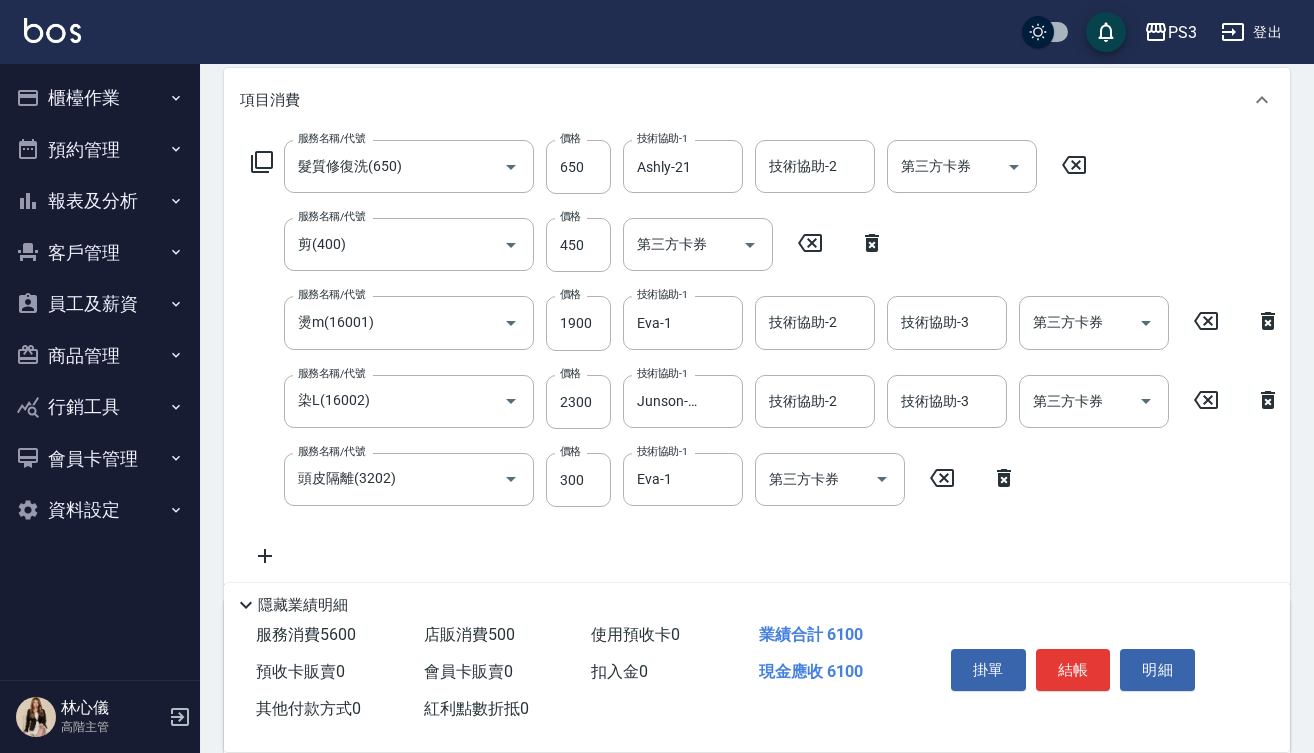 scroll, scrollTop: 250, scrollLeft: 0, axis: vertical 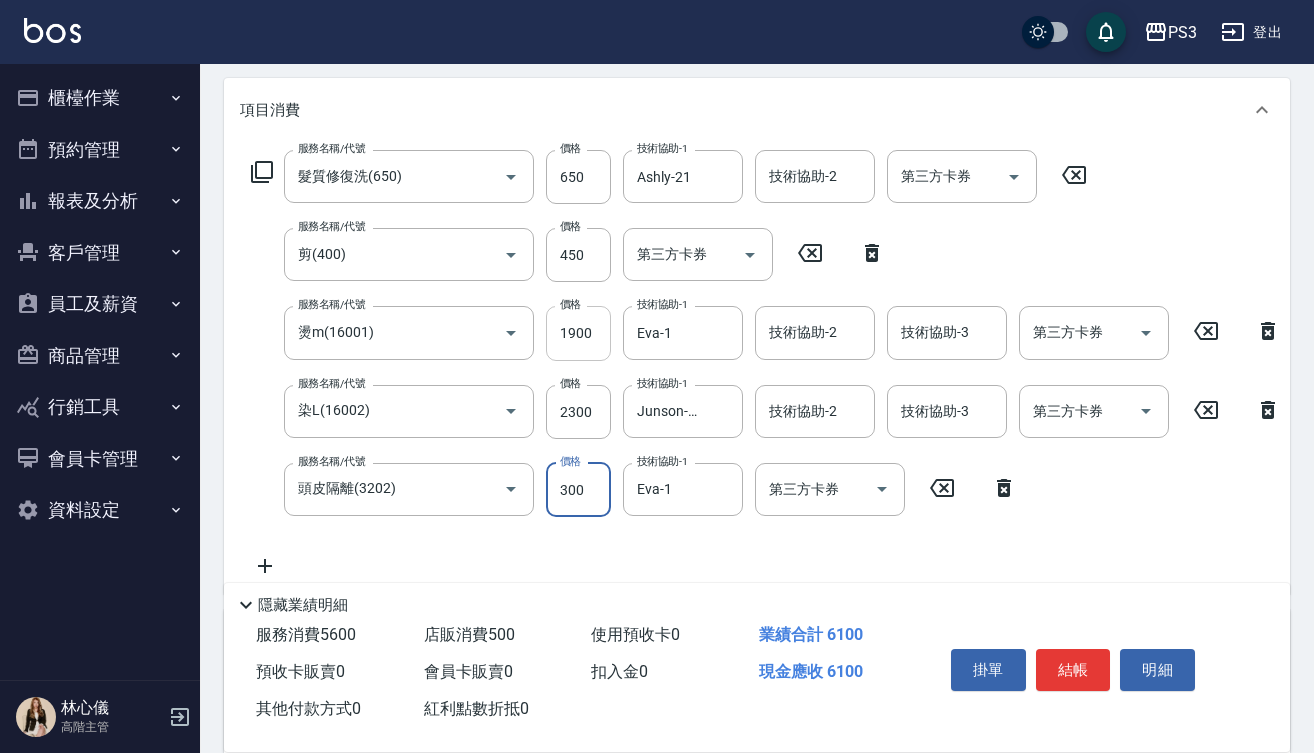 click on "1900" at bounding box center [578, 333] 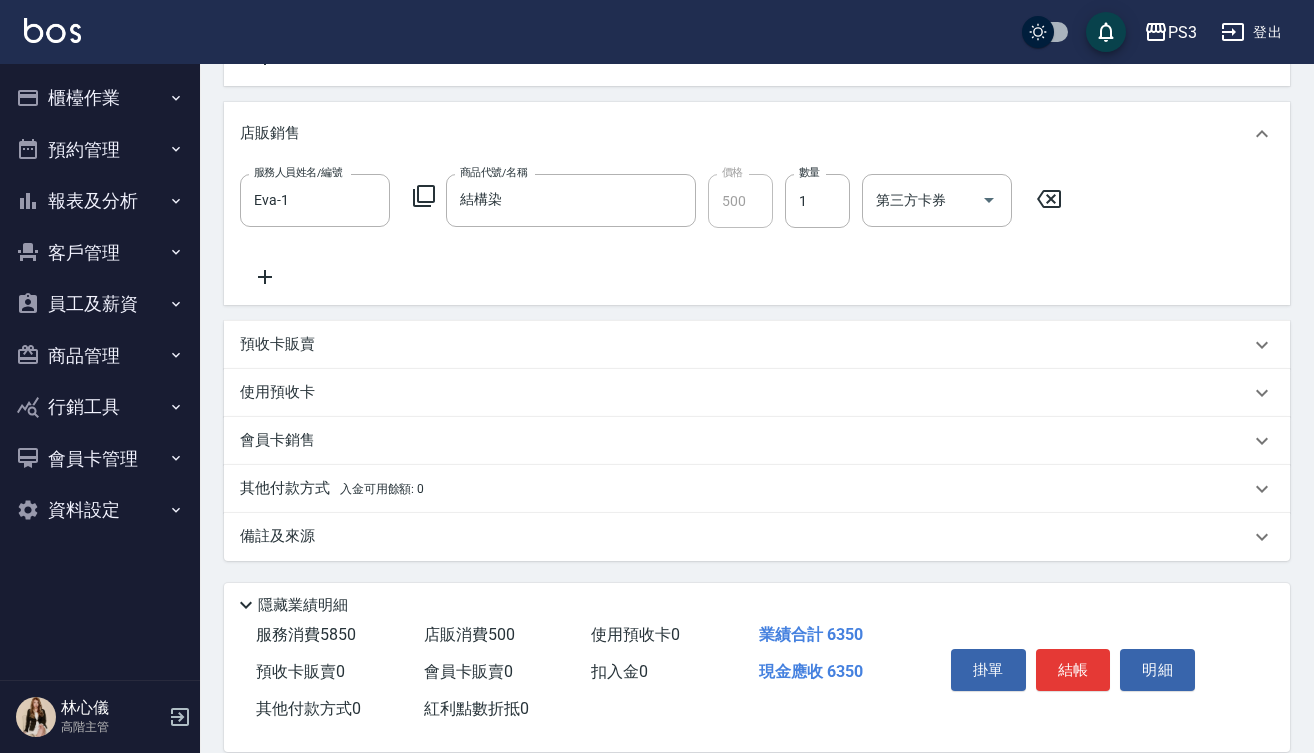 scroll, scrollTop: 774, scrollLeft: 0, axis: vertical 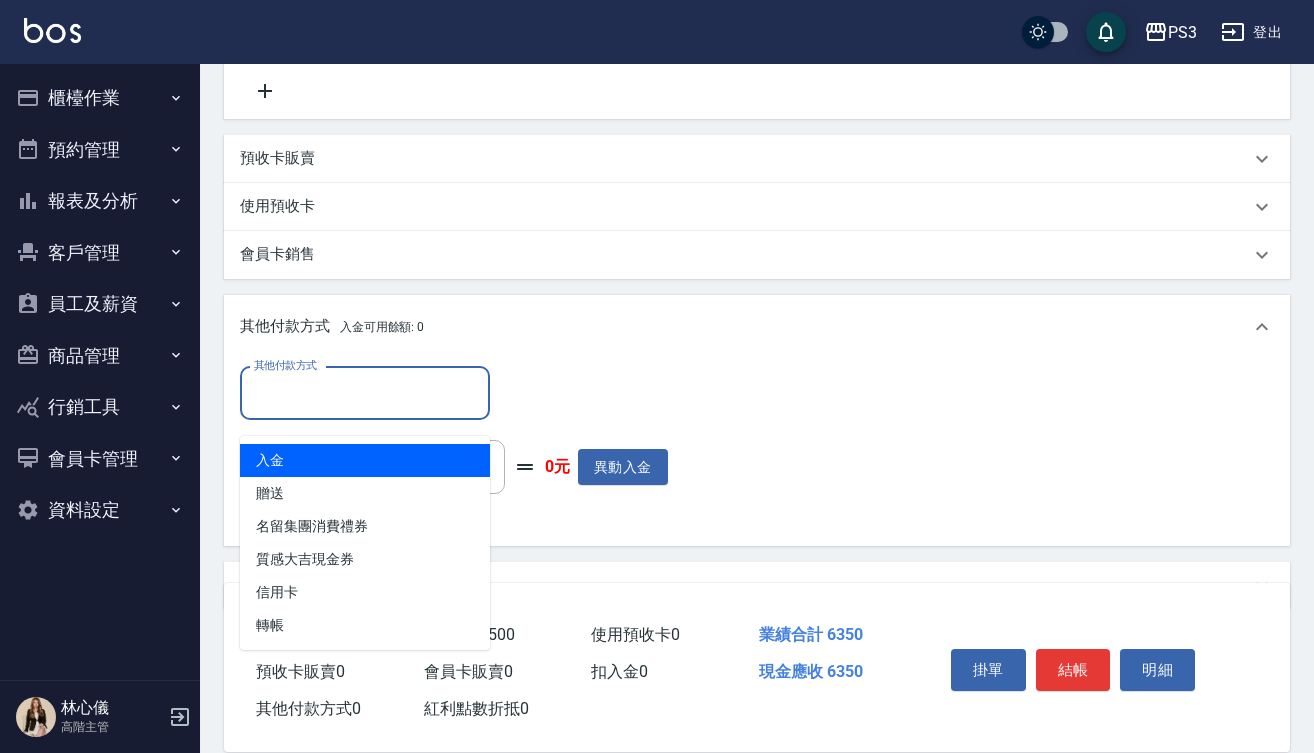 click on "其他付款方式" at bounding box center (365, 393) 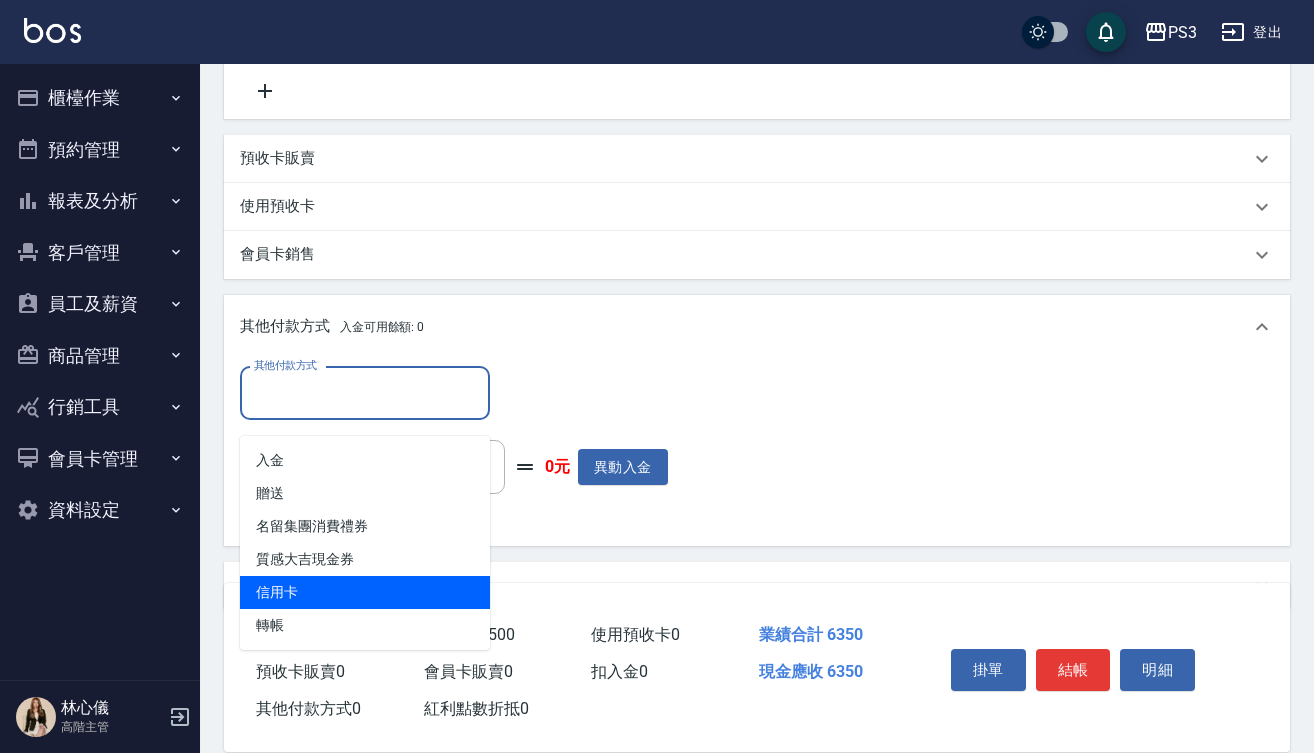 click on "信用卡" at bounding box center [365, 592] 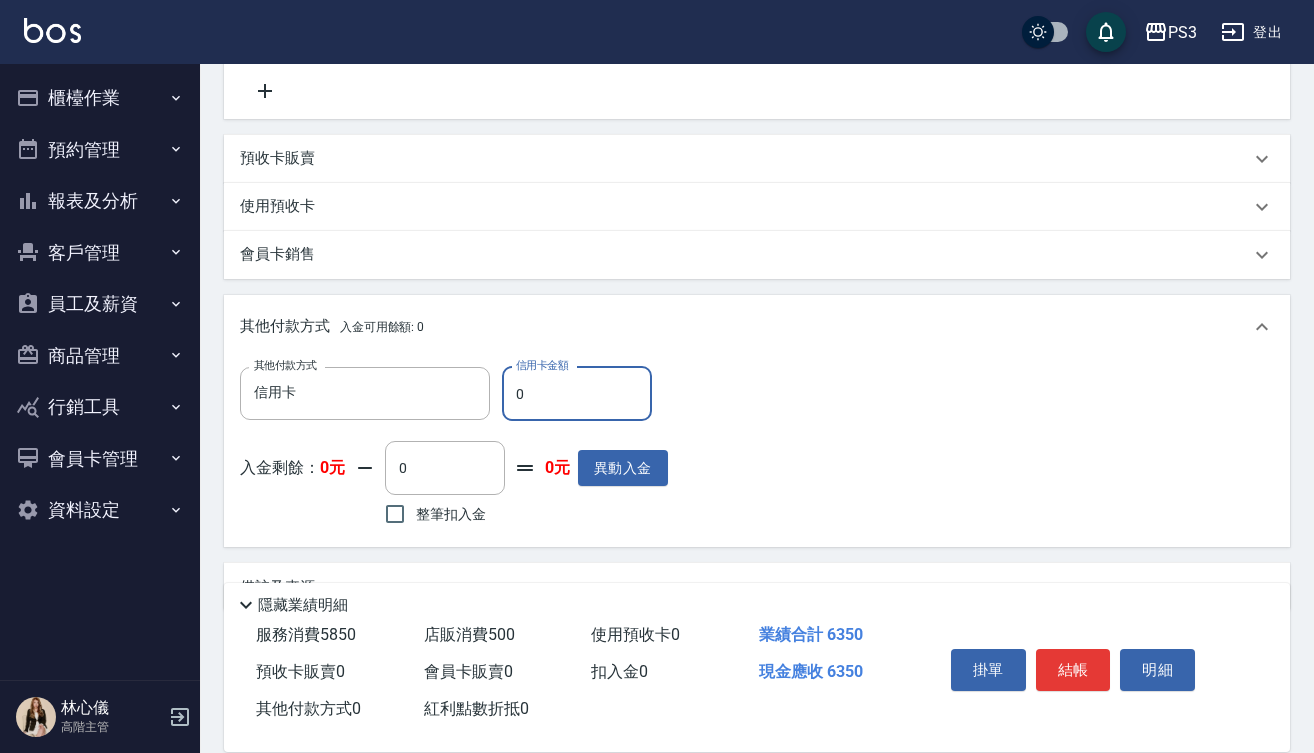 type on "信用卡" 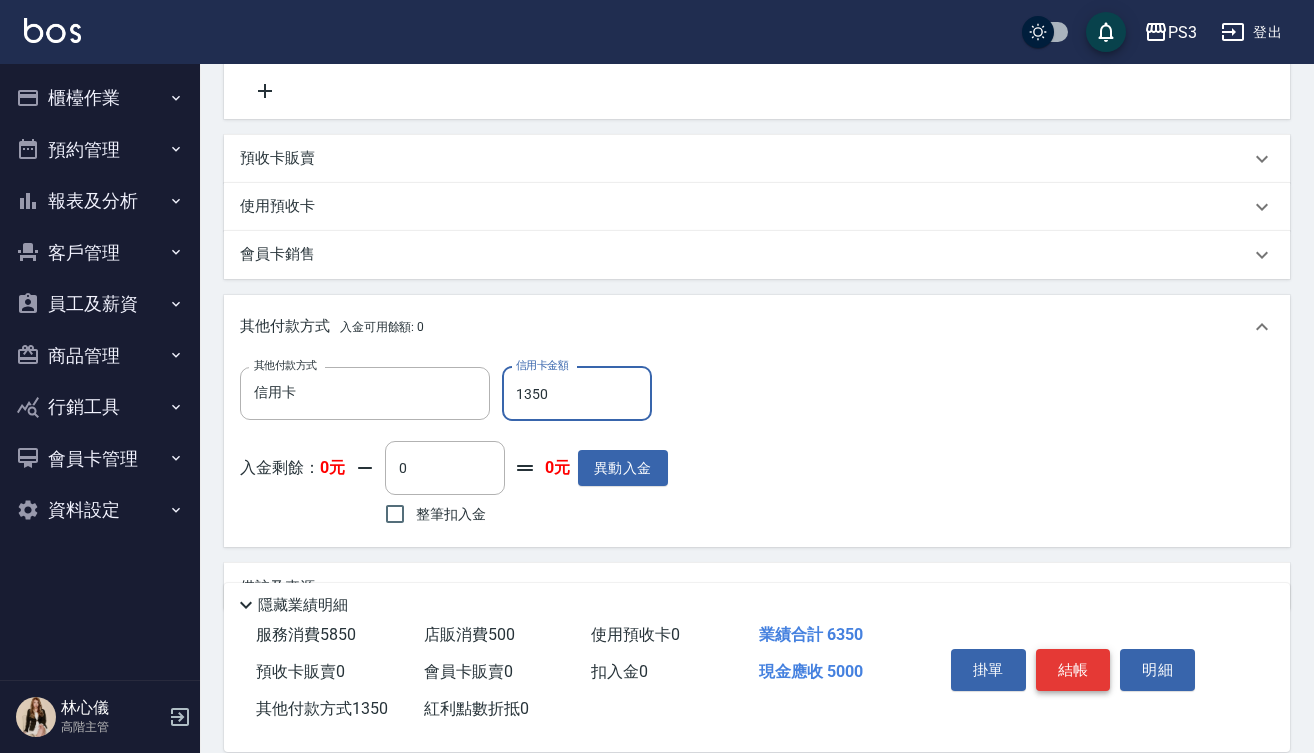 type on "1350" 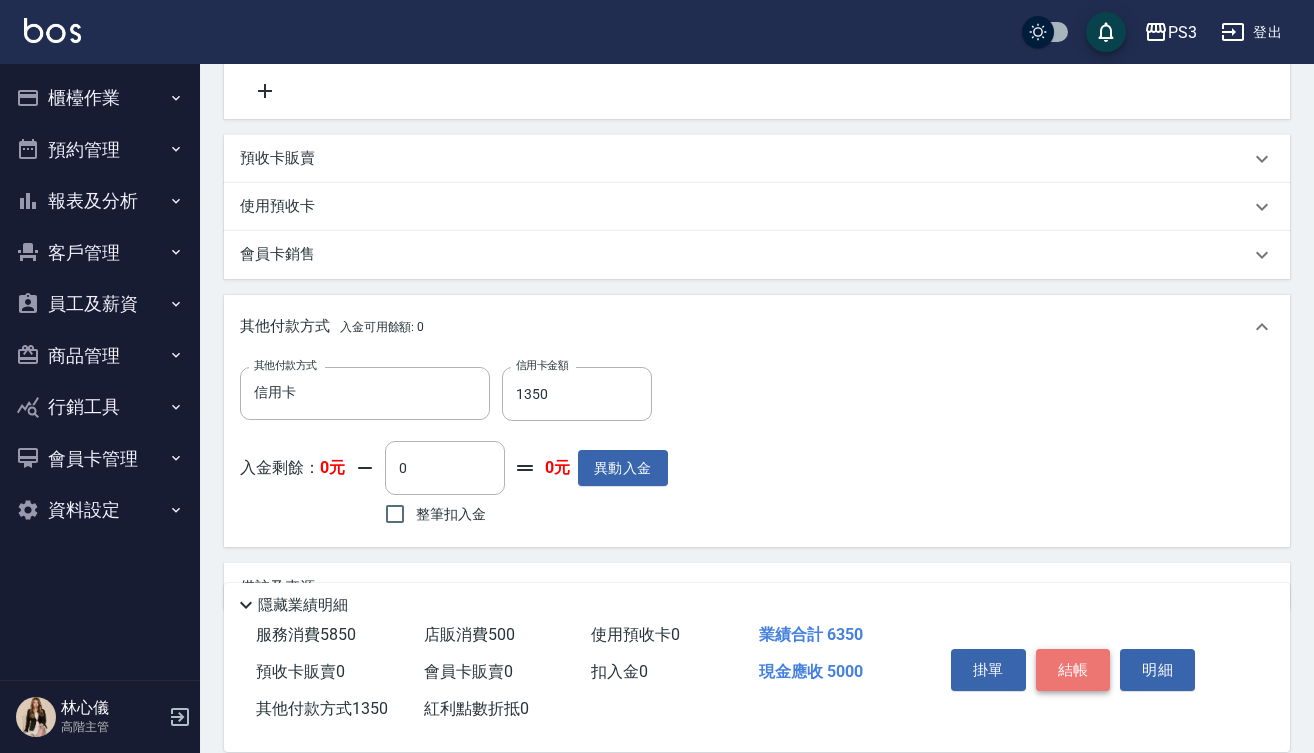 click on "結帳" at bounding box center [1073, 670] 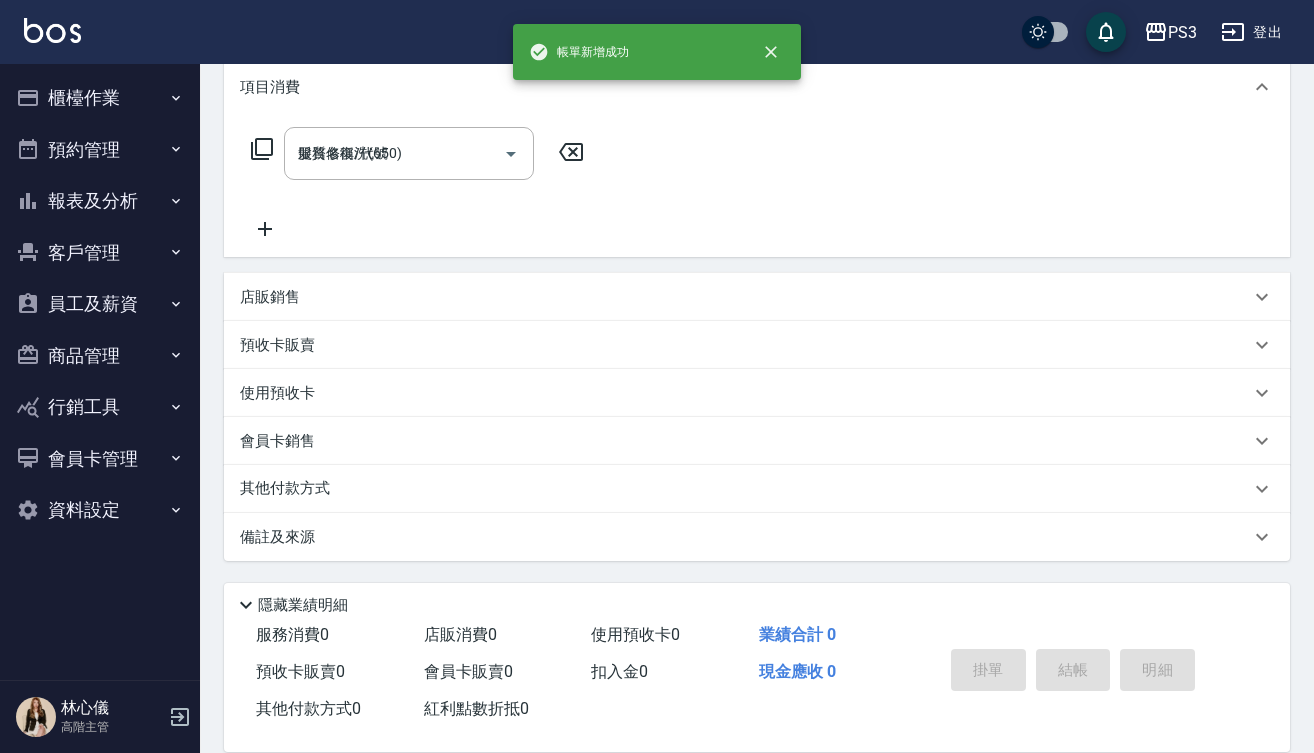 type on "2025/08/03 23:14" 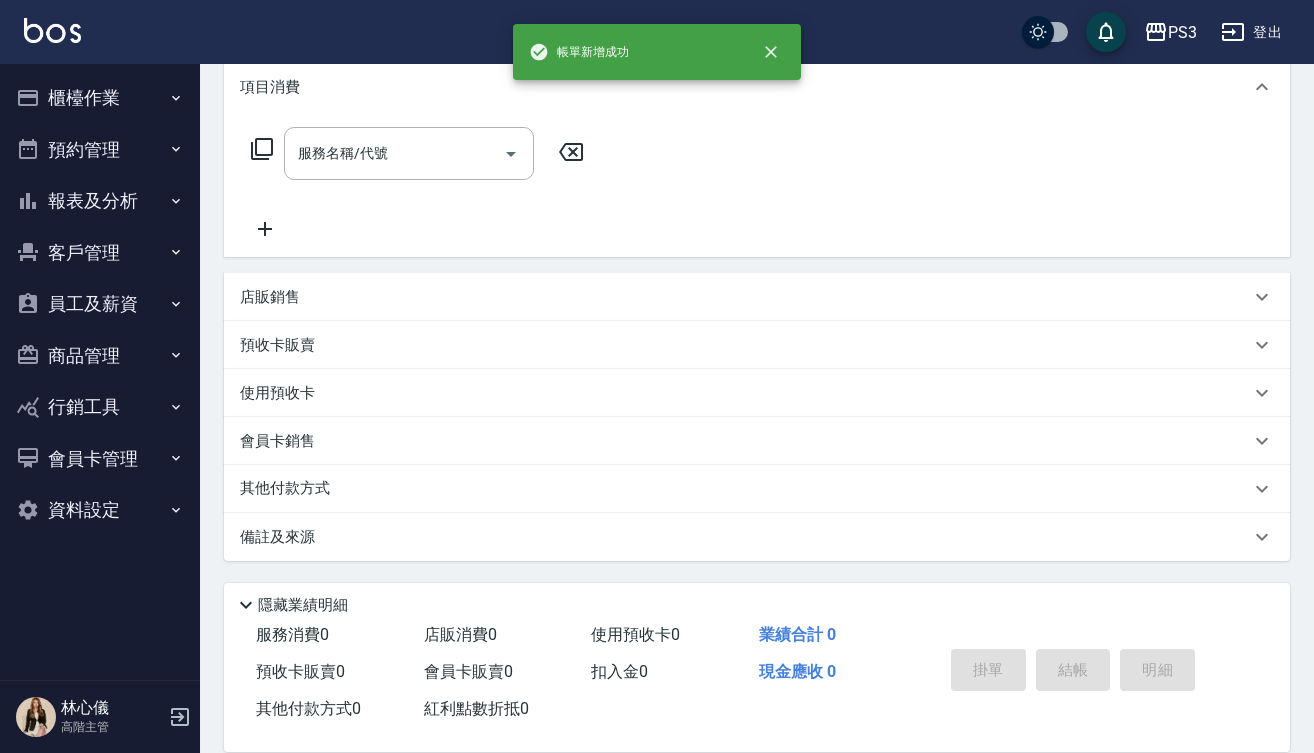 scroll, scrollTop: 0, scrollLeft: 0, axis: both 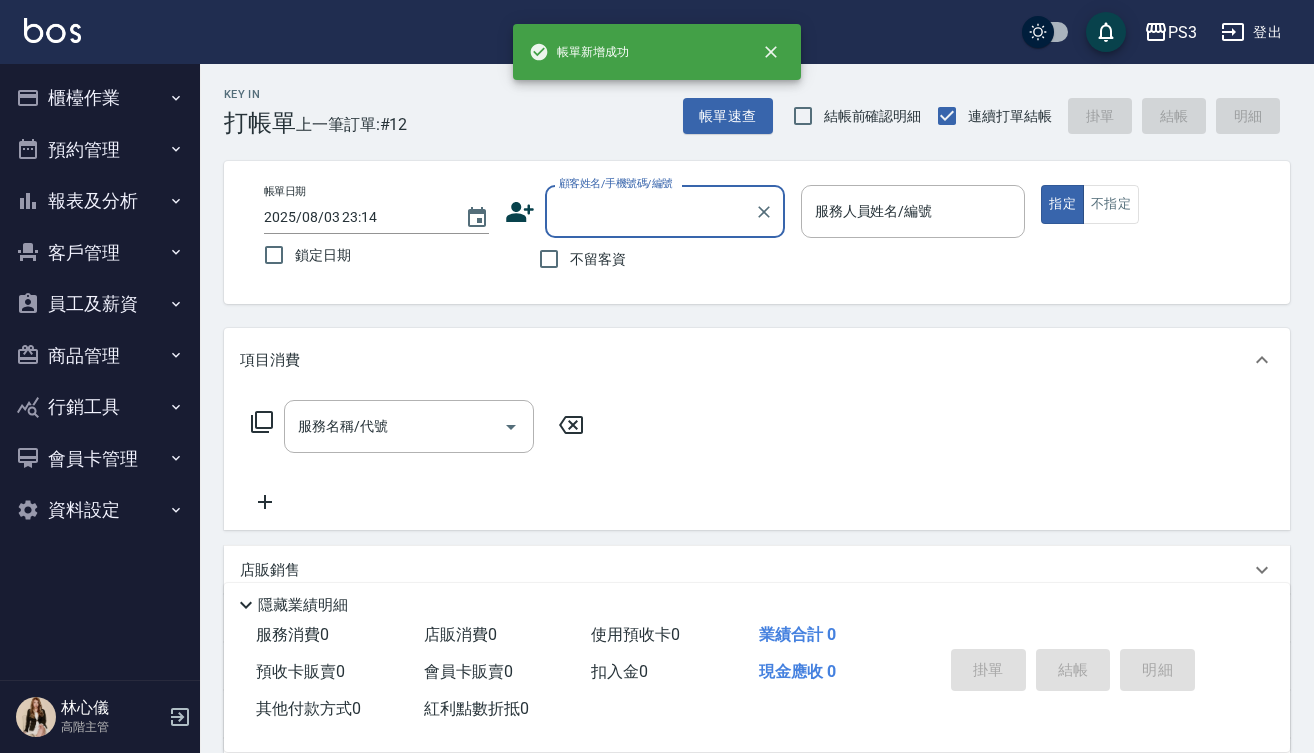 click on "顧客姓名/手機號碼/編號" at bounding box center [650, 211] 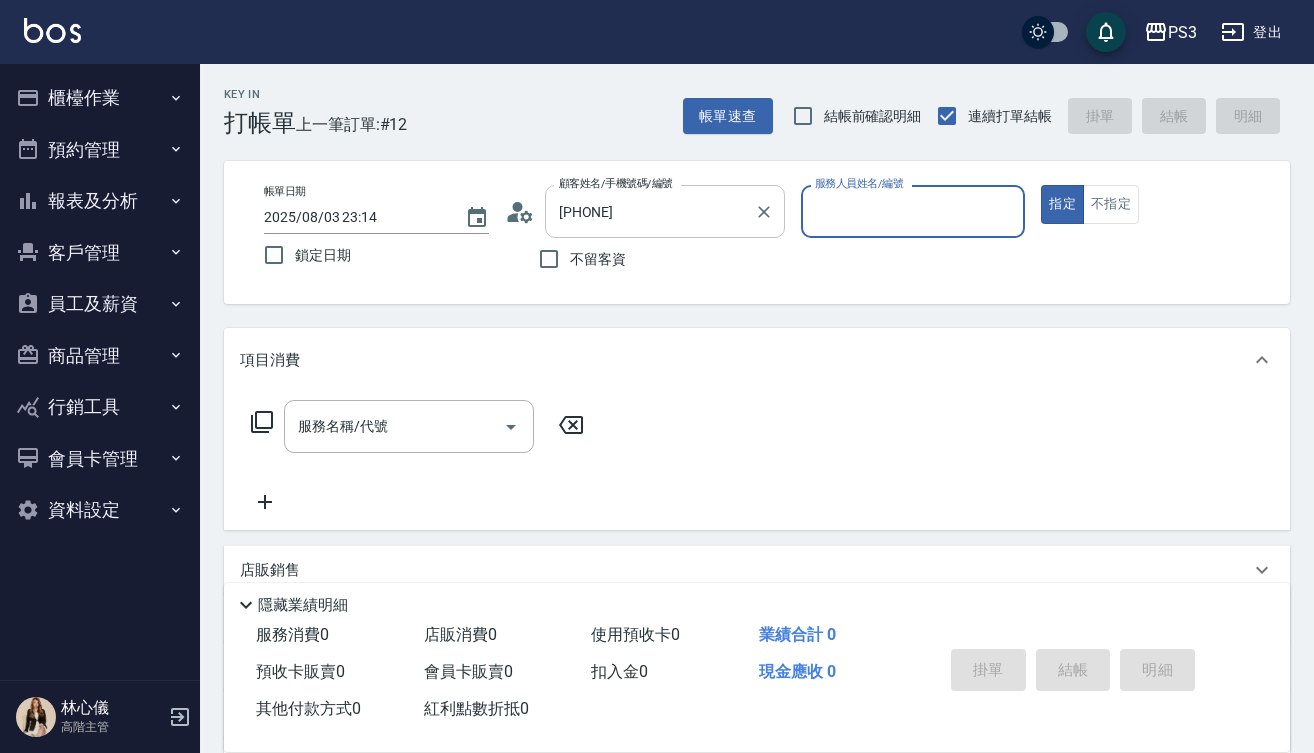 type on "No name/[PHONE]/null" 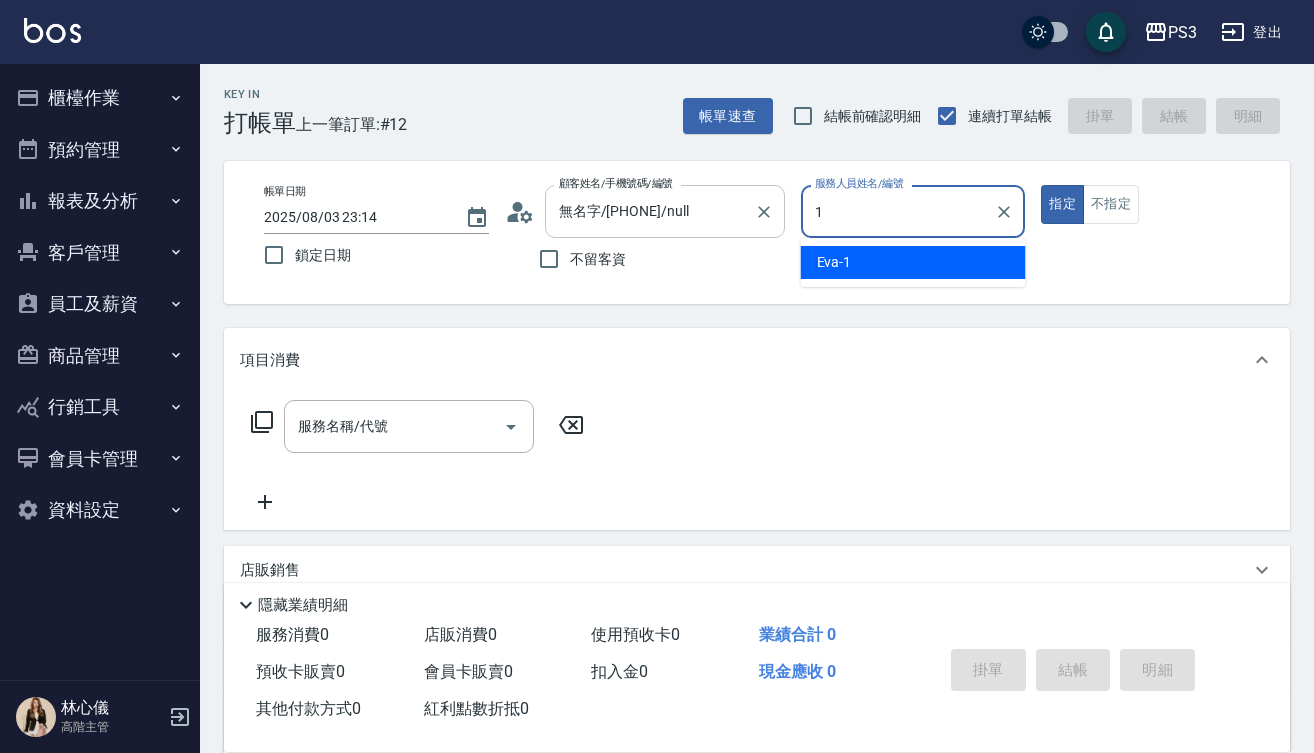 type on "Eva-1" 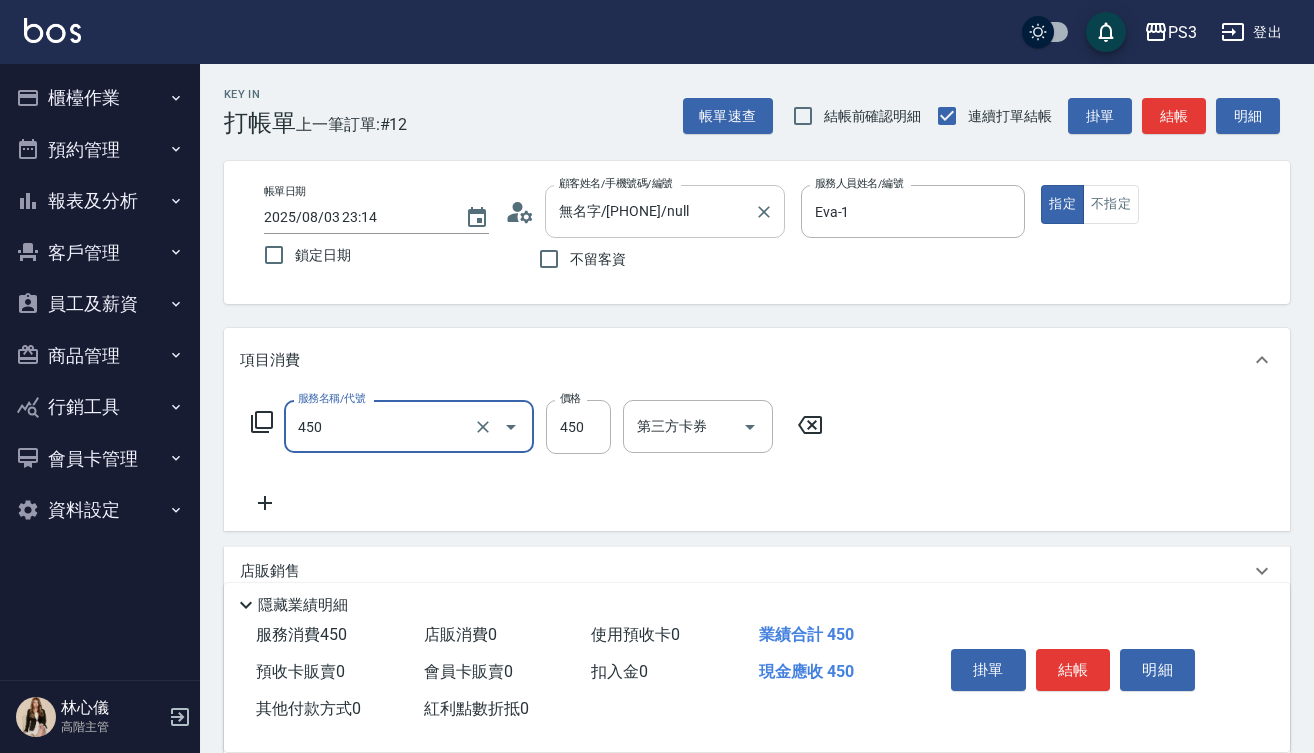 type on "有機洗髮(450)" 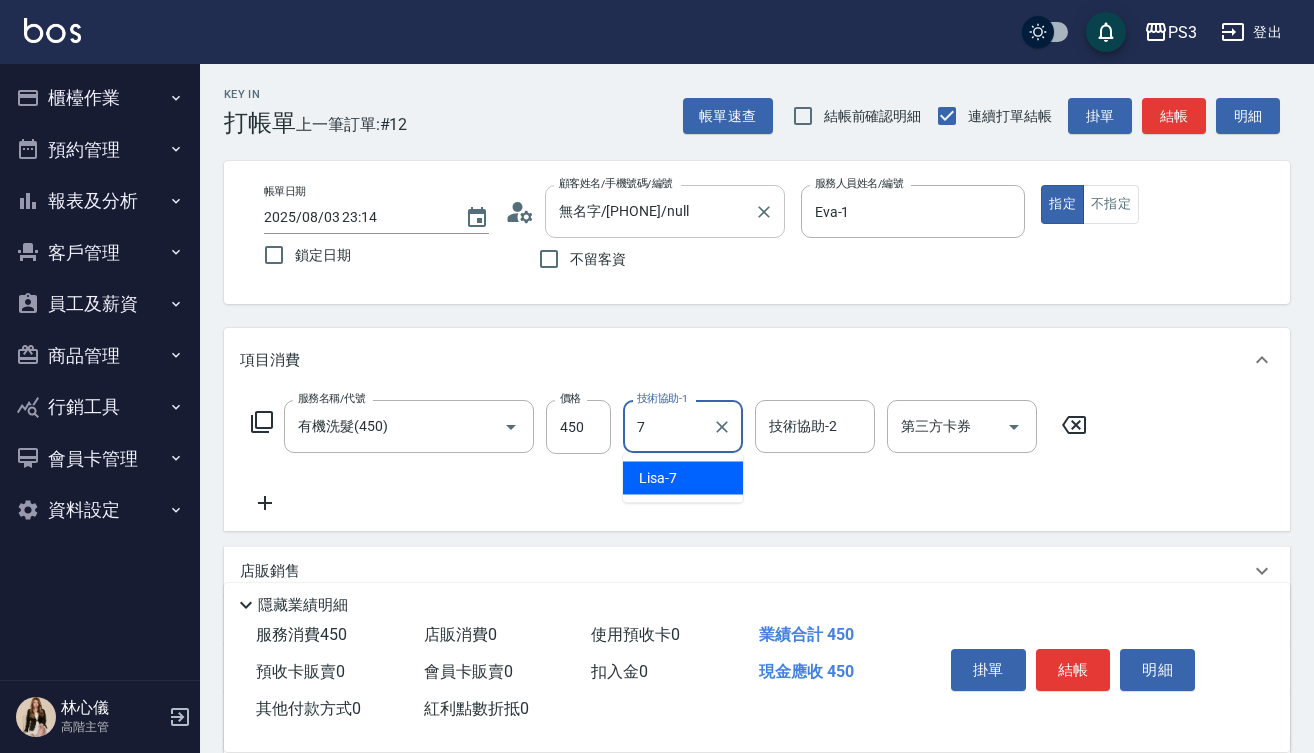type on "Lisa-7" 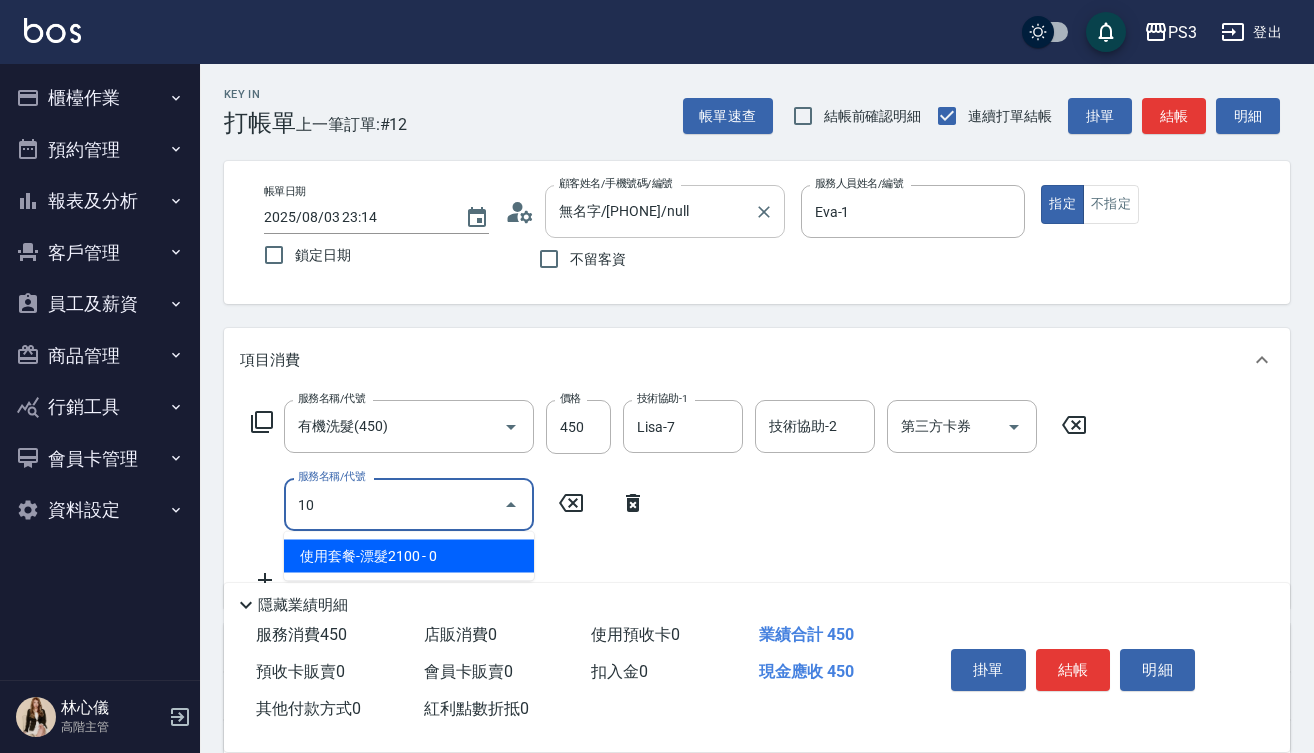 type on "1" 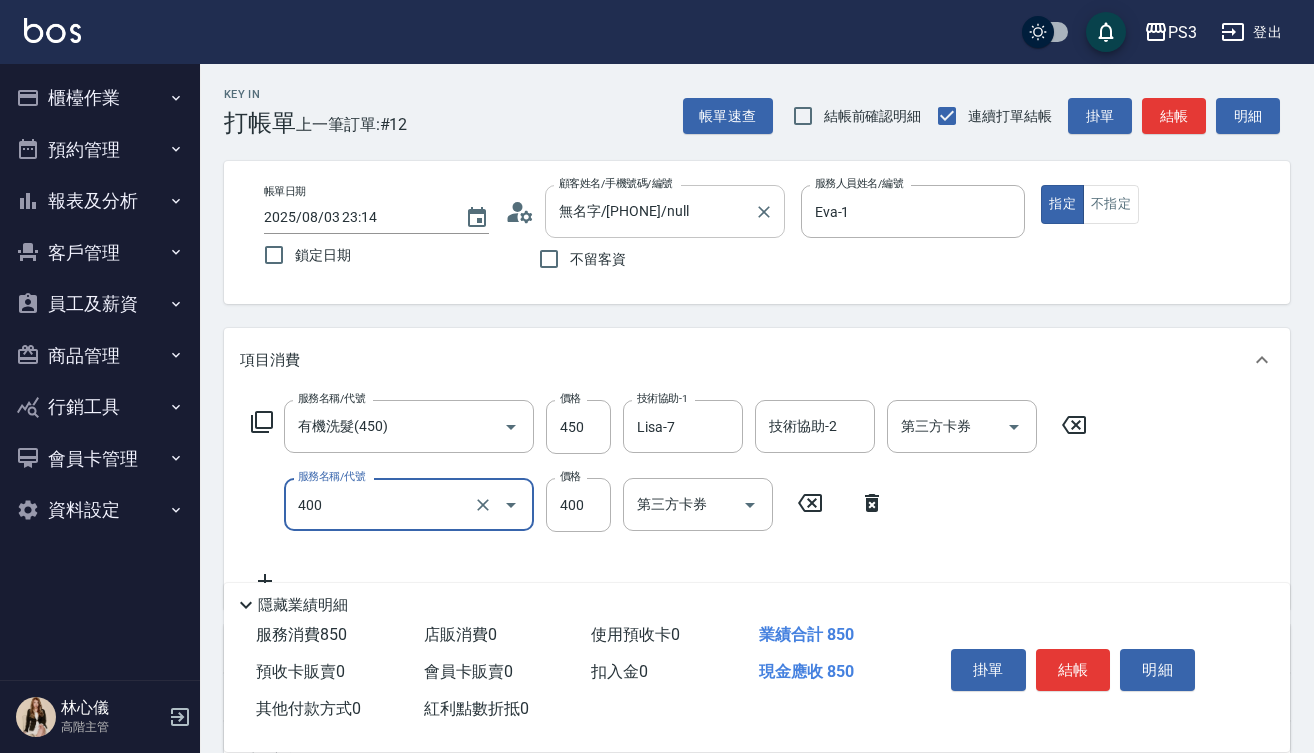 type on "剪(400)" 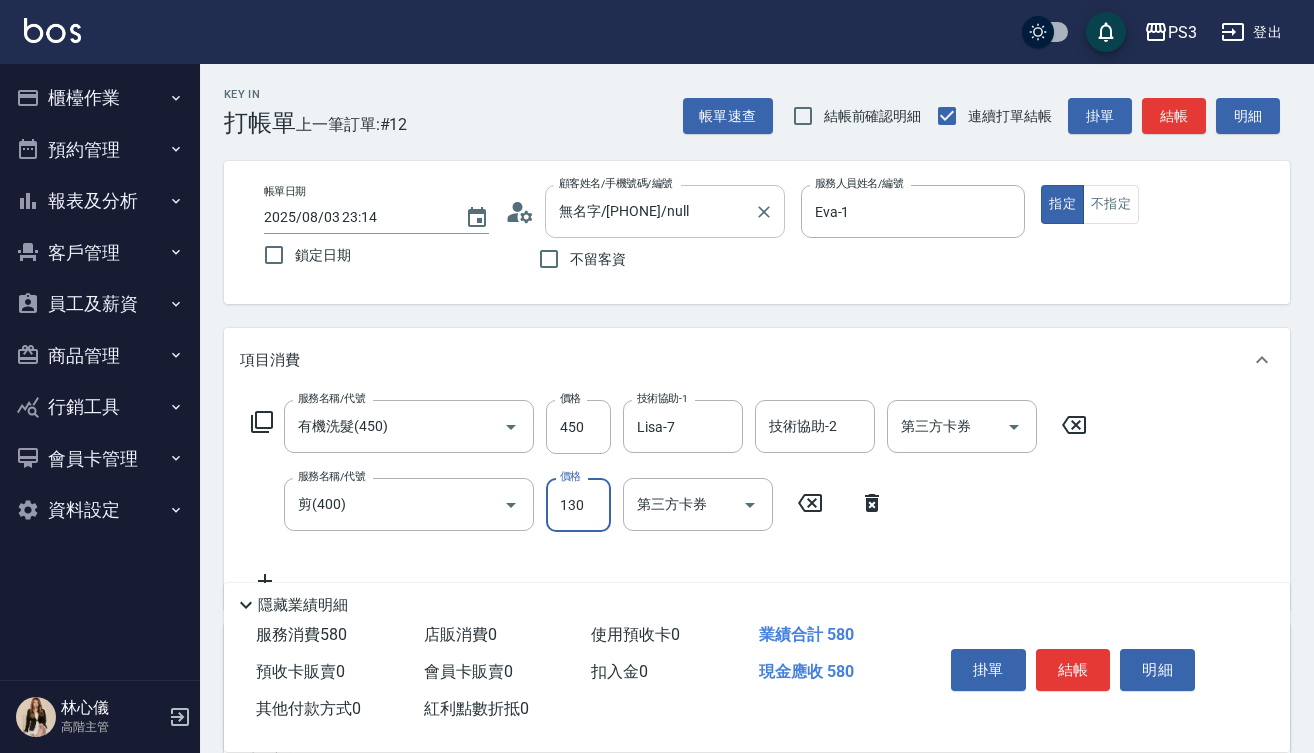 type on "130" 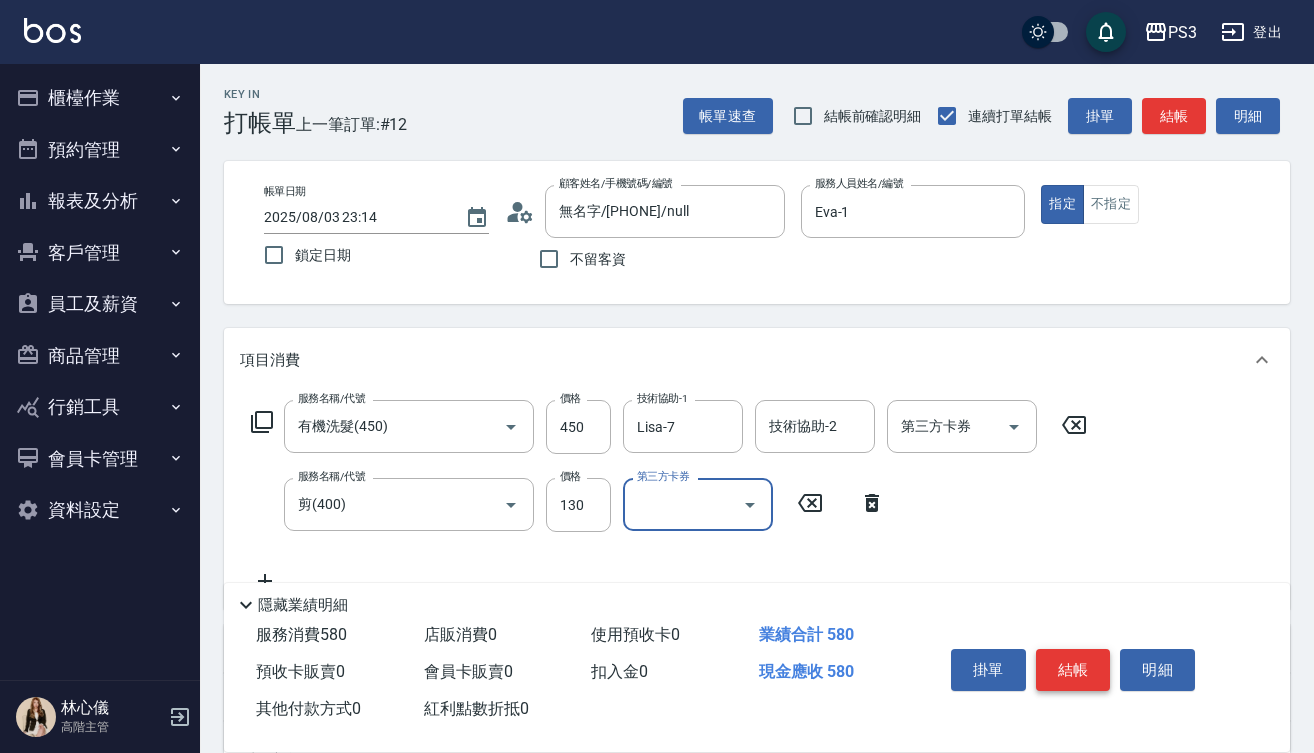 click on "結帳" at bounding box center (1073, 670) 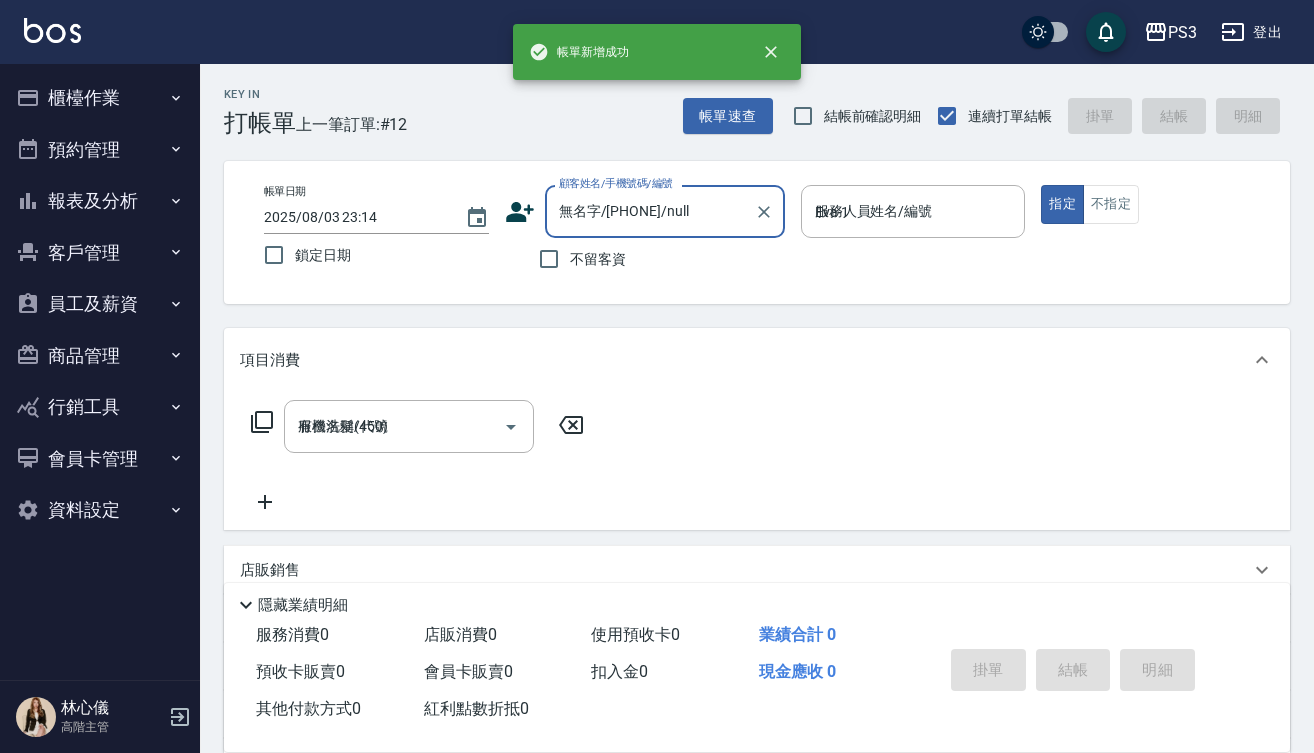 type 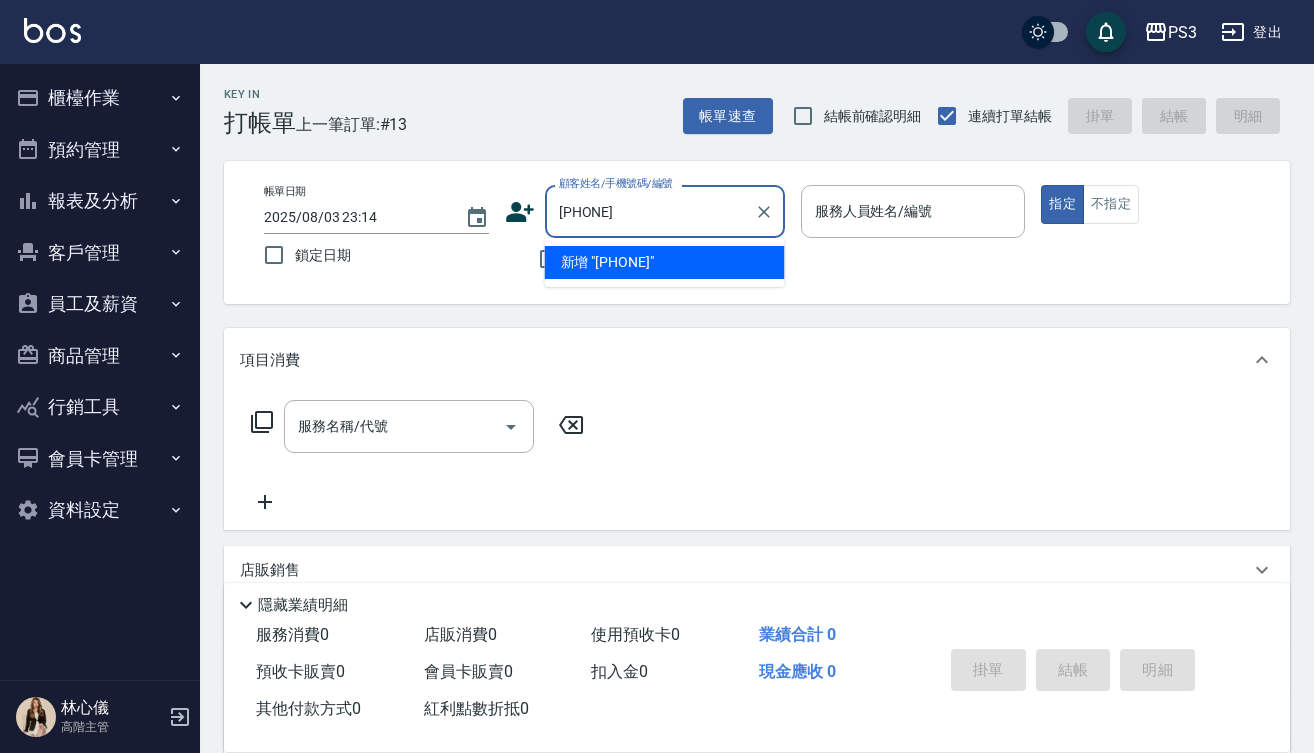 type on "0981581140" 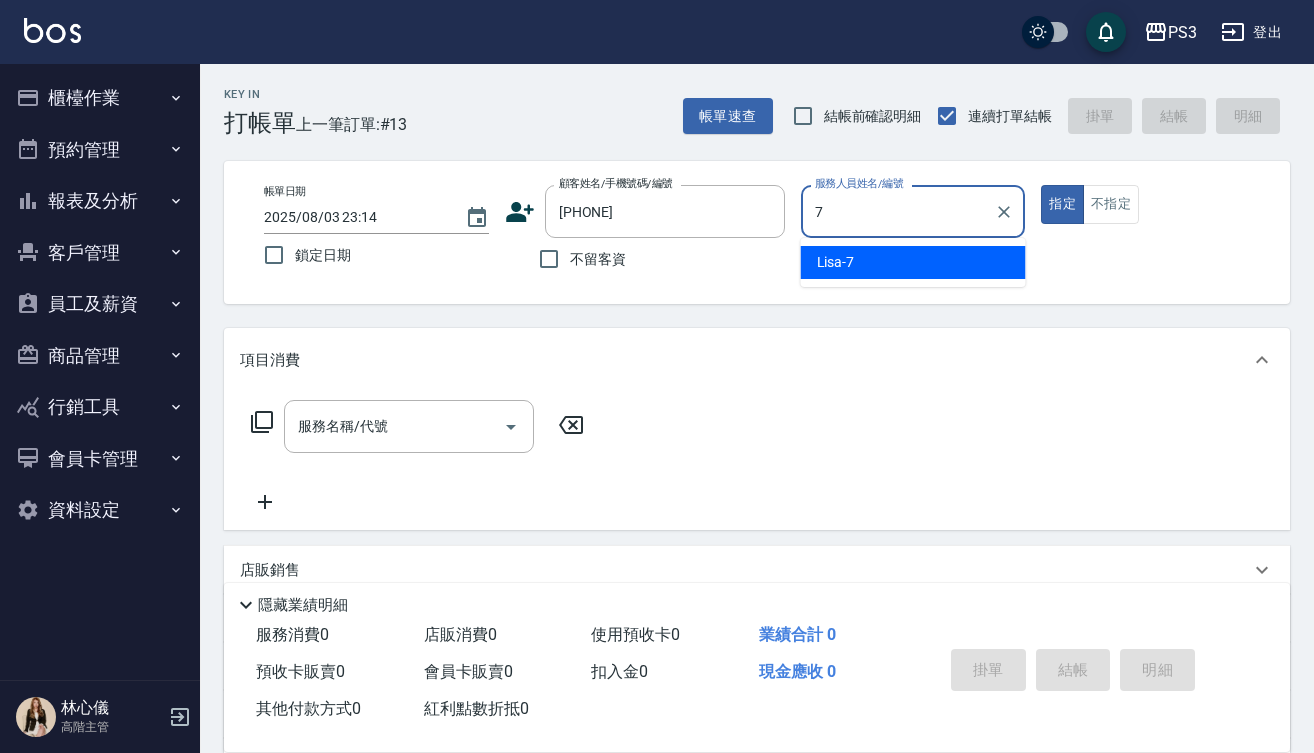 type on "Lisa-7" 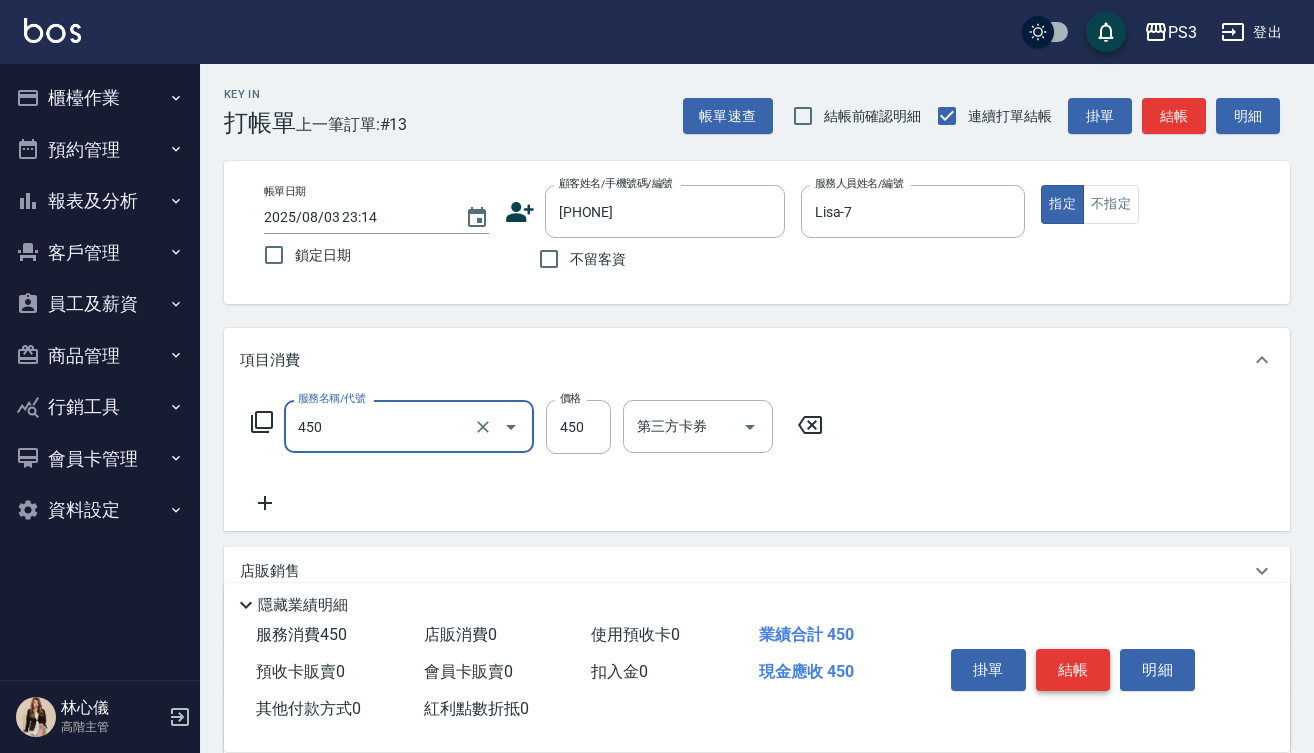 type on "有機洗髮(450)" 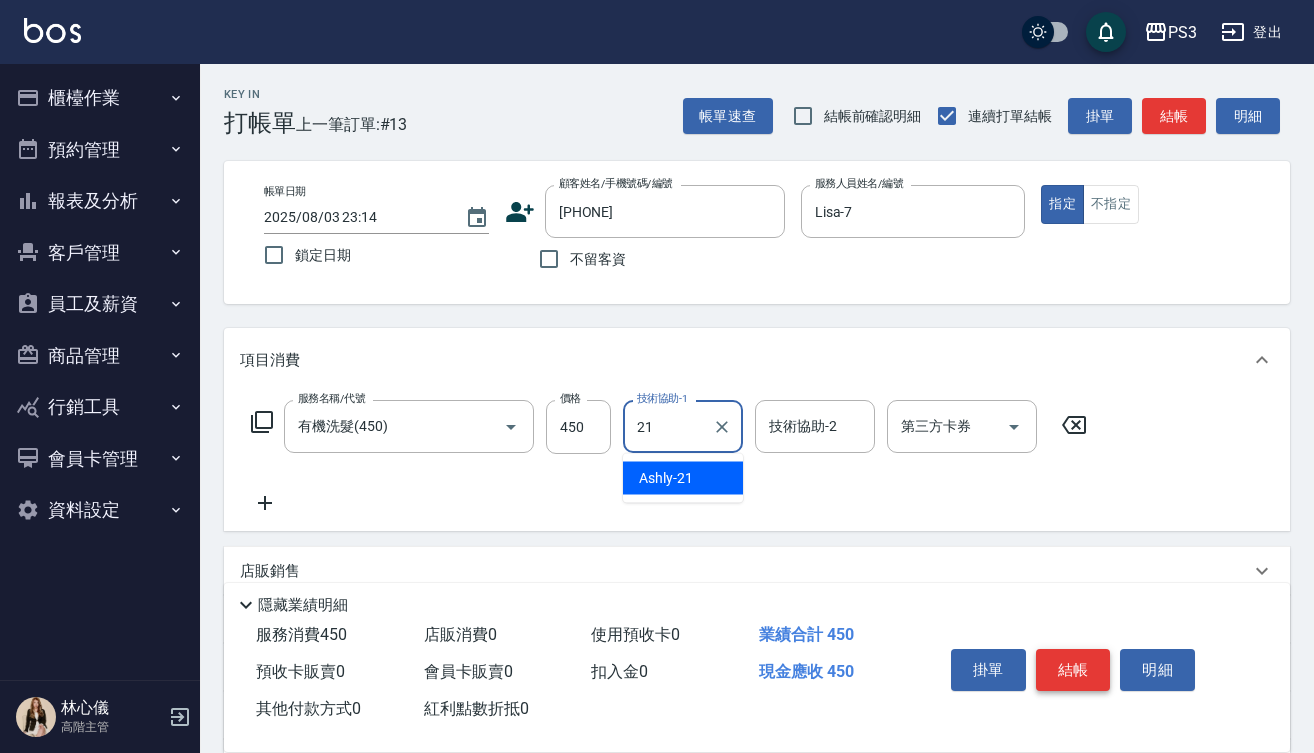 type on "Ashly-21" 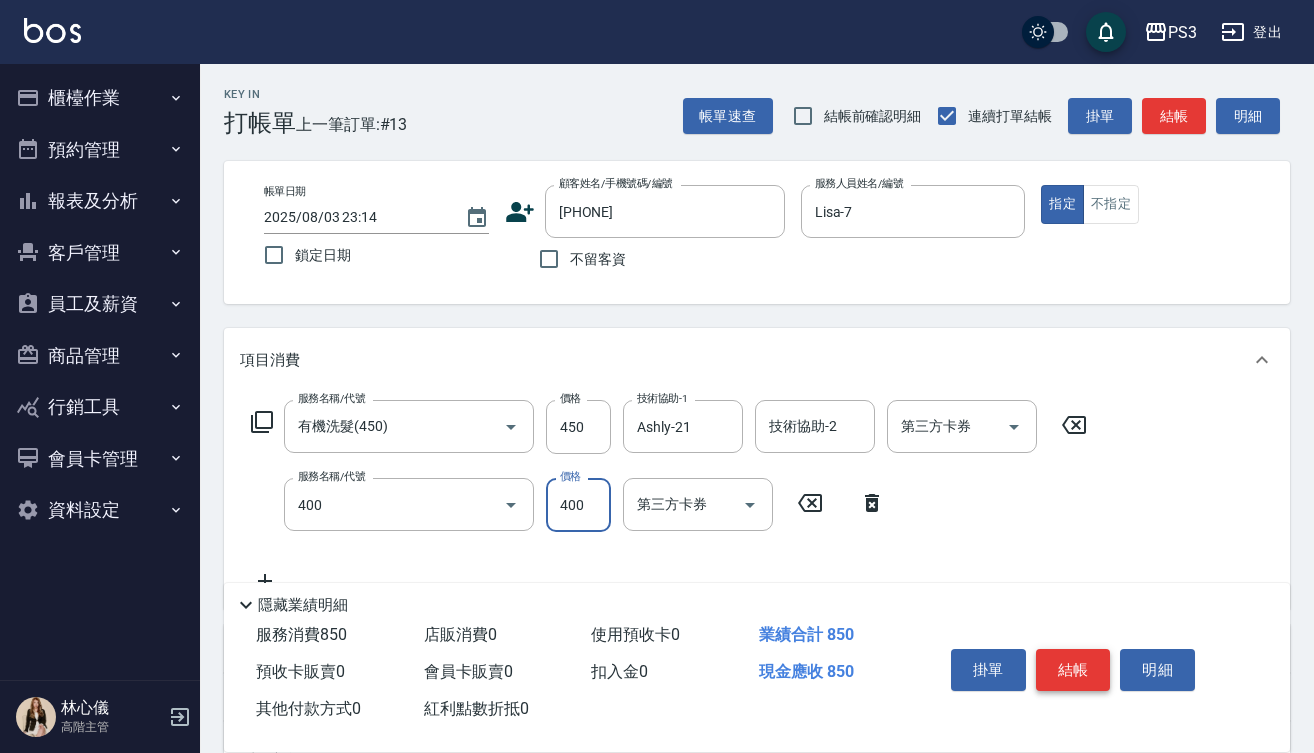 type on "剪(400)" 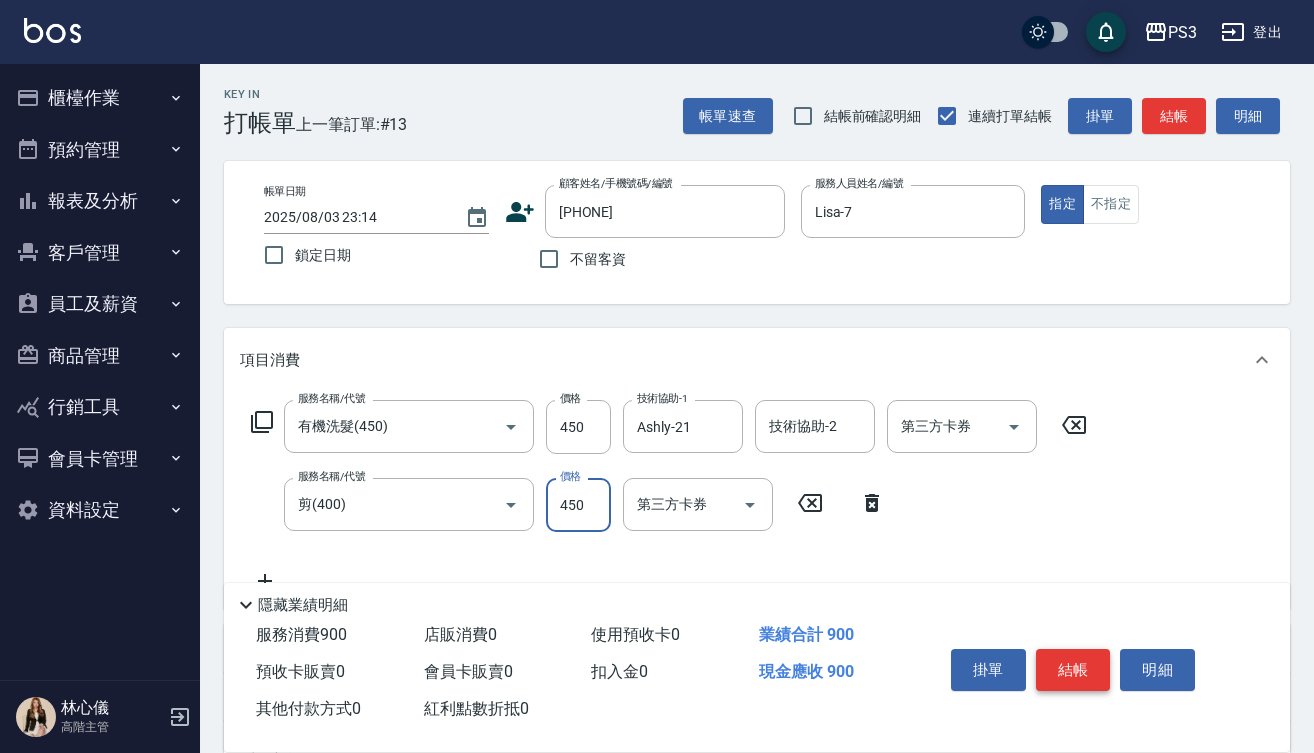 type on "450" 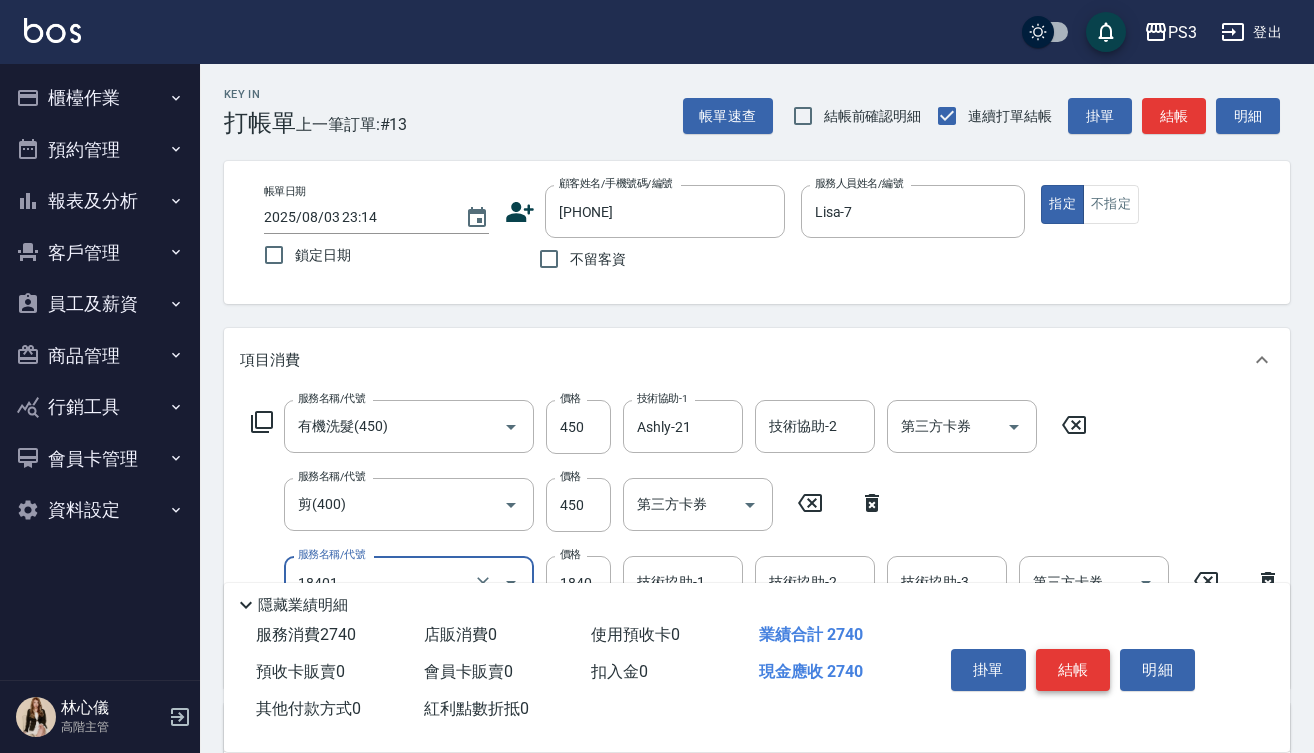 scroll, scrollTop: 229, scrollLeft: 0, axis: vertical 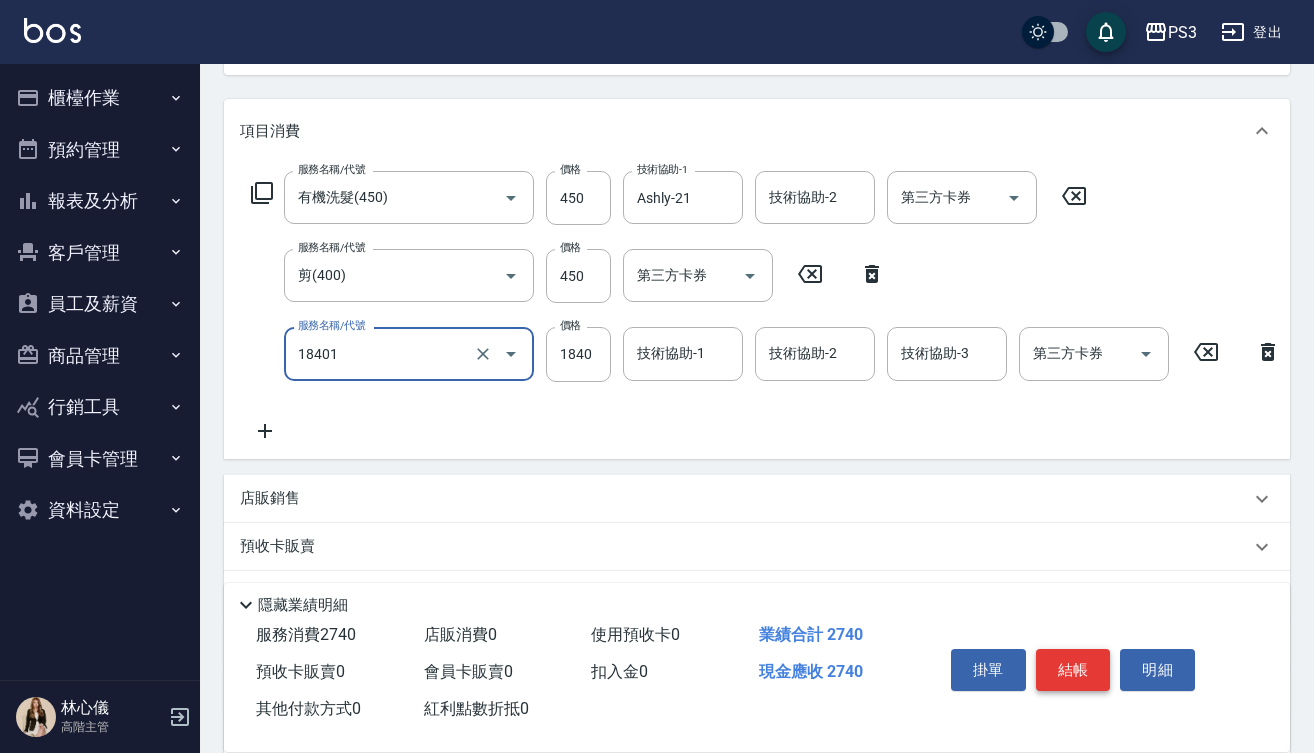 type on "L燙(18401)" 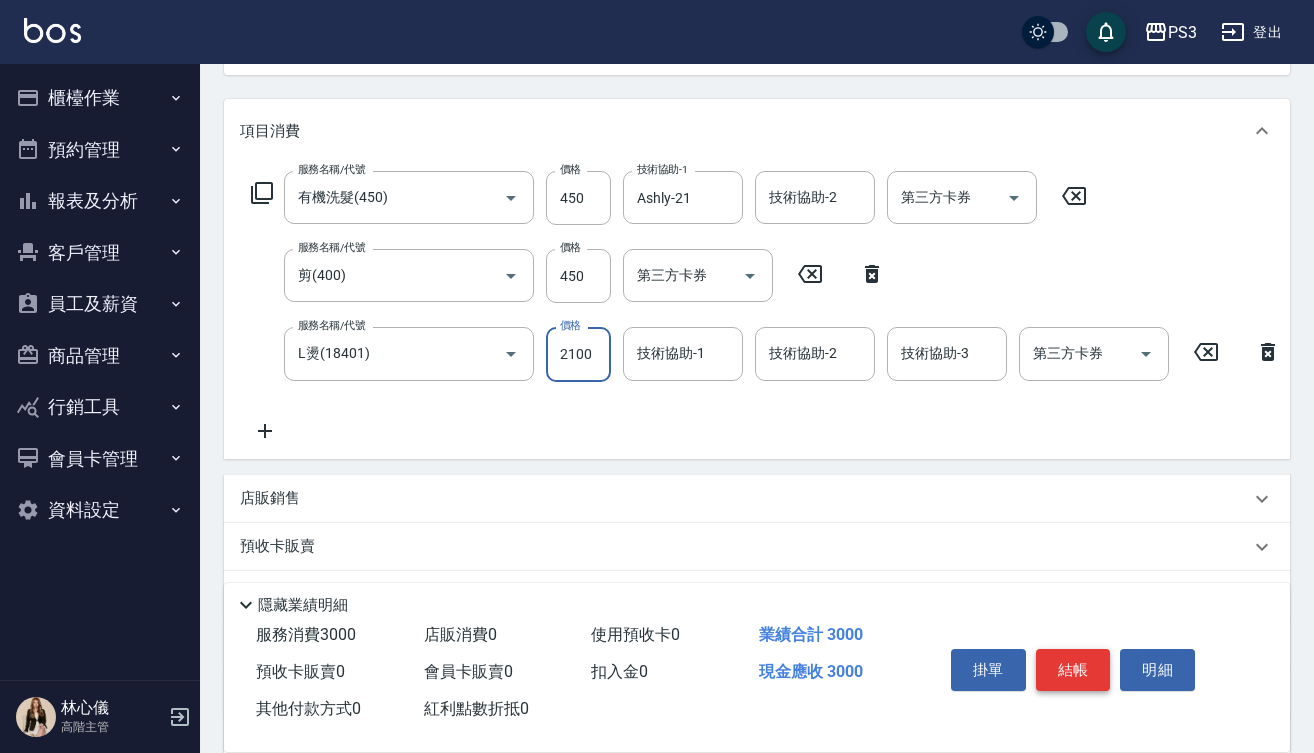 type on "2100" 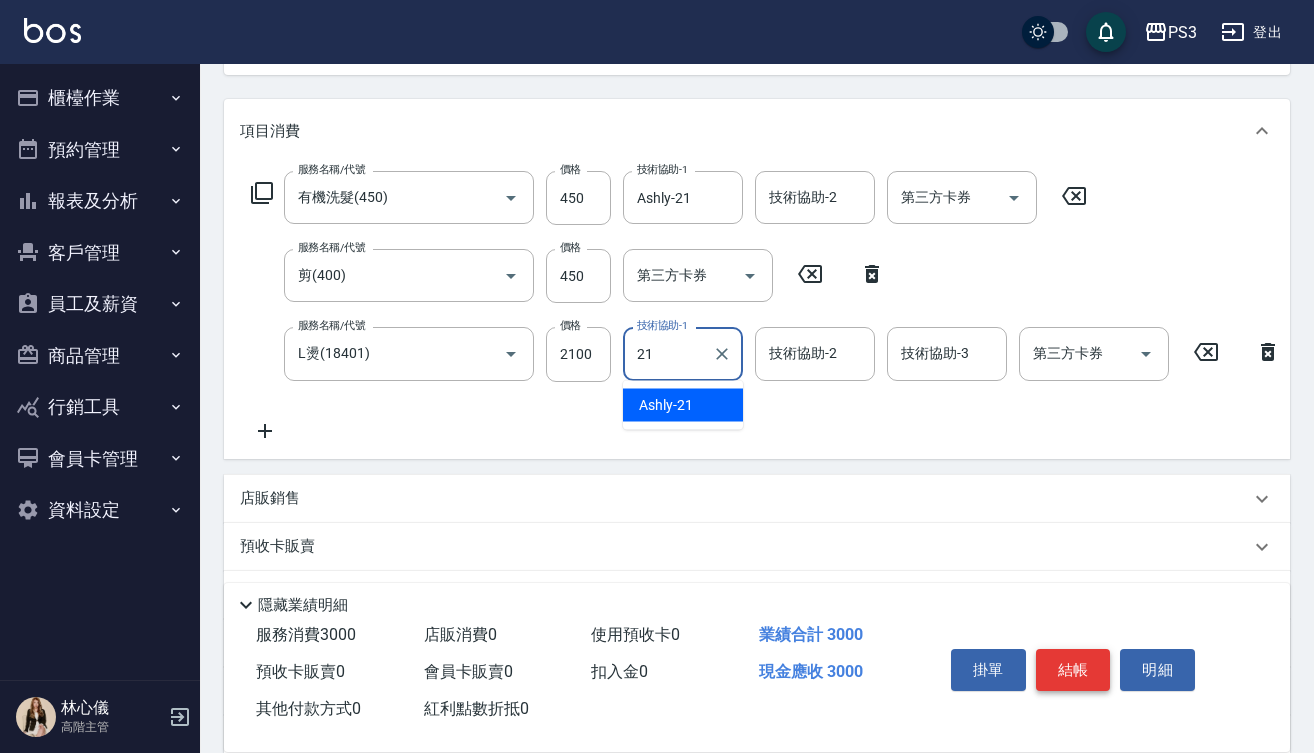 type on "Ashly-21" 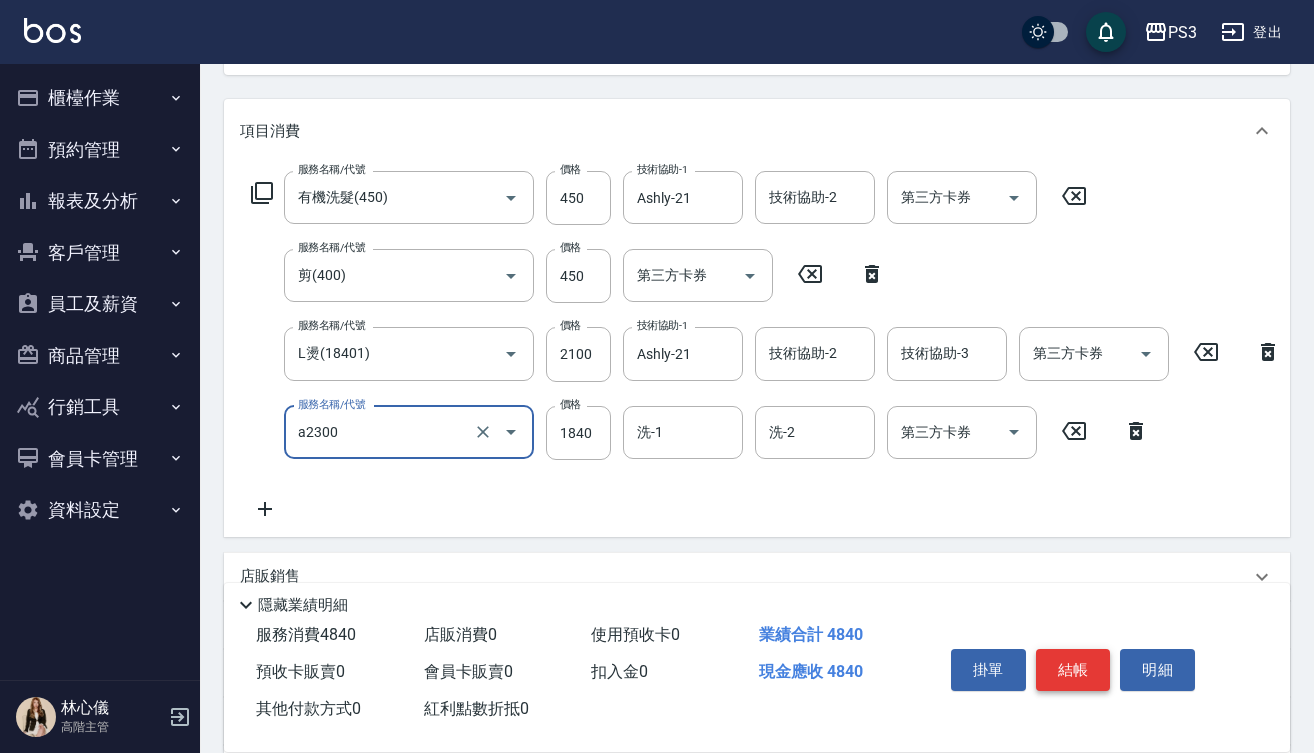 type on "結構式三段中(a2300)" 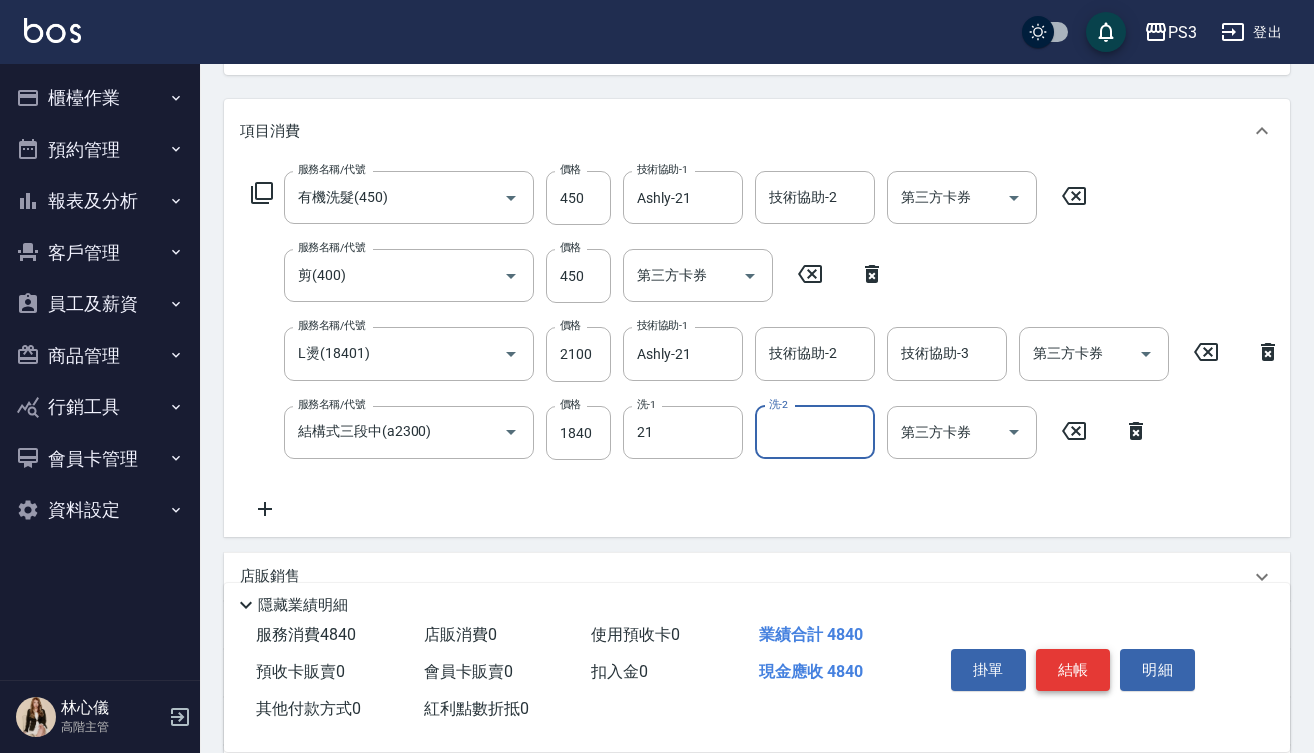 type on "Ashly-21" 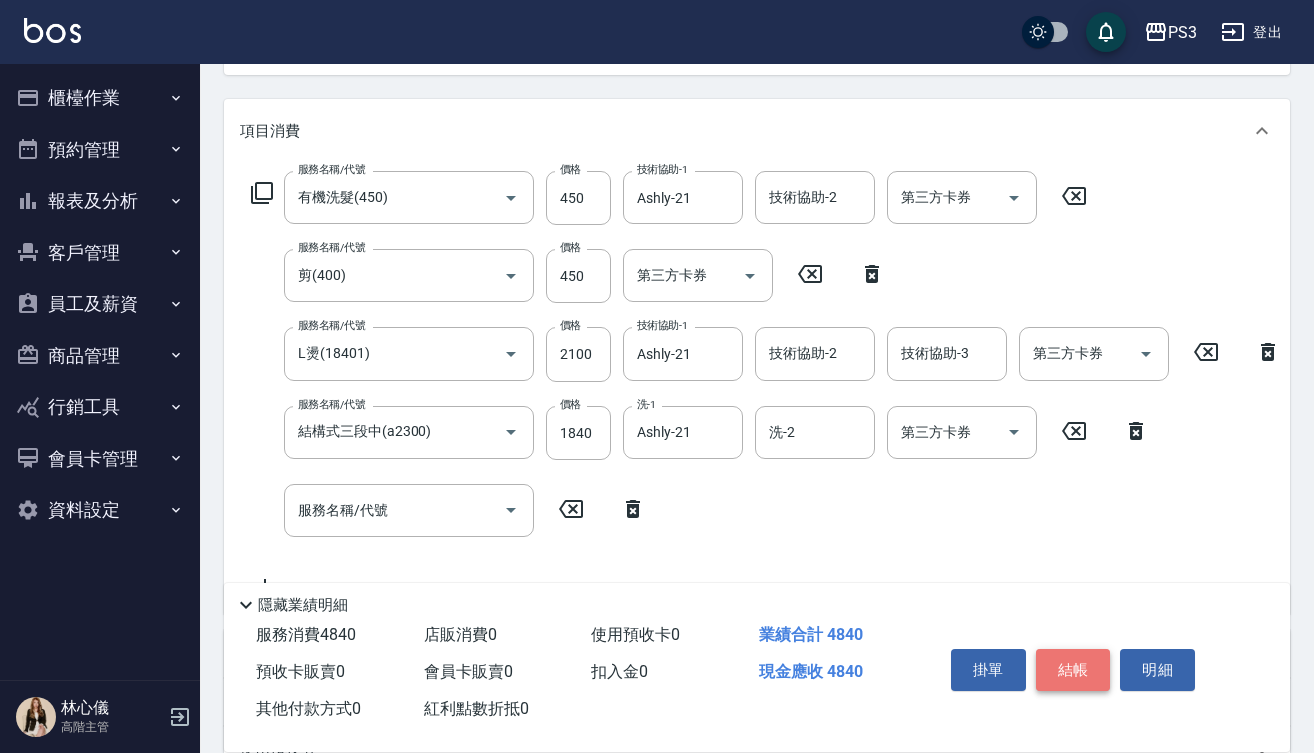 click on "結帳" at bounding box center [1073, 670] 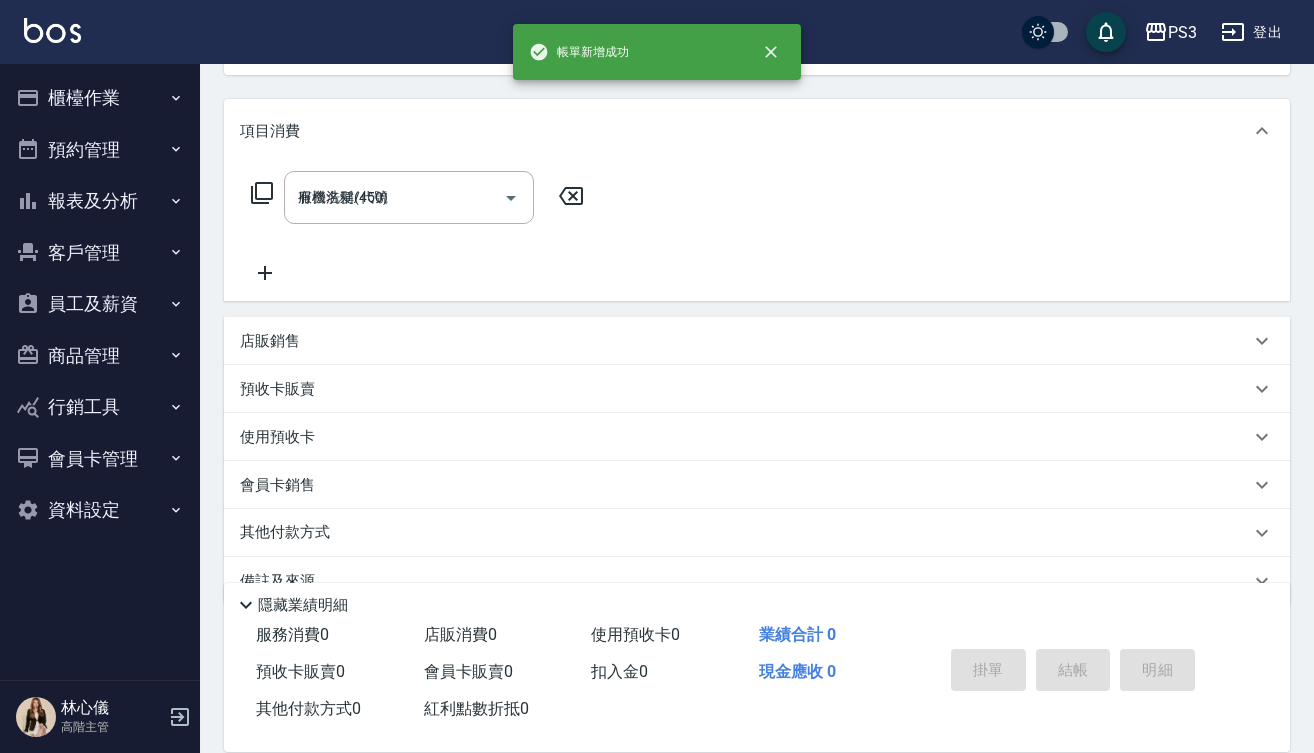 type on "2025/08/03 23:16" 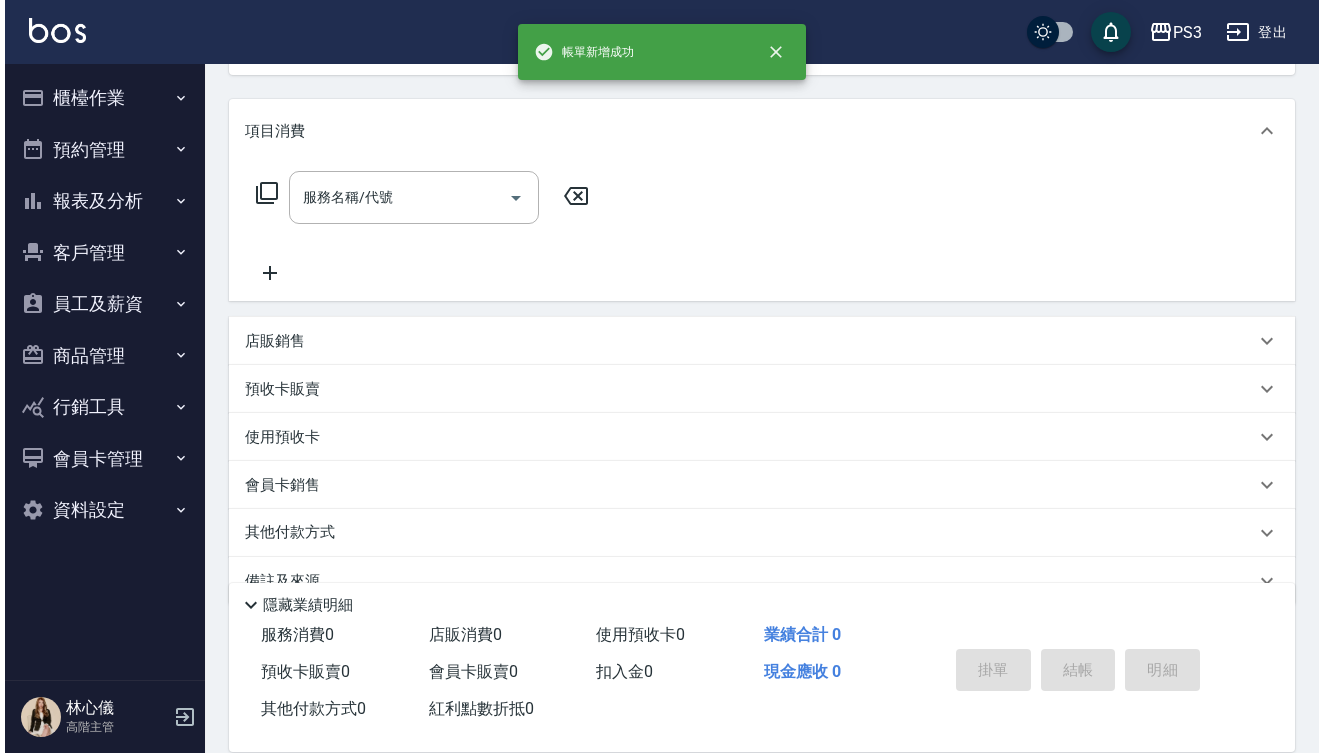 scroll, scrollTop: 0, scrollLeft: 0, axis: both 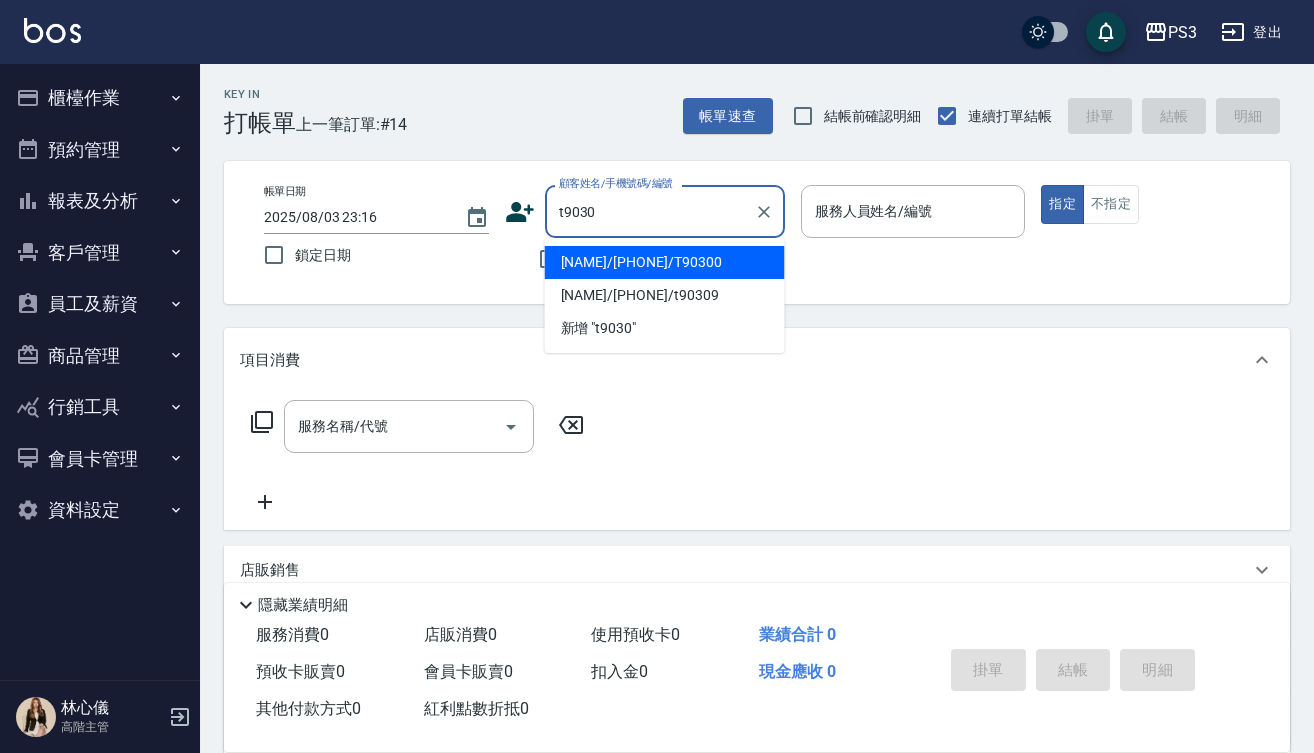type on "t90301" 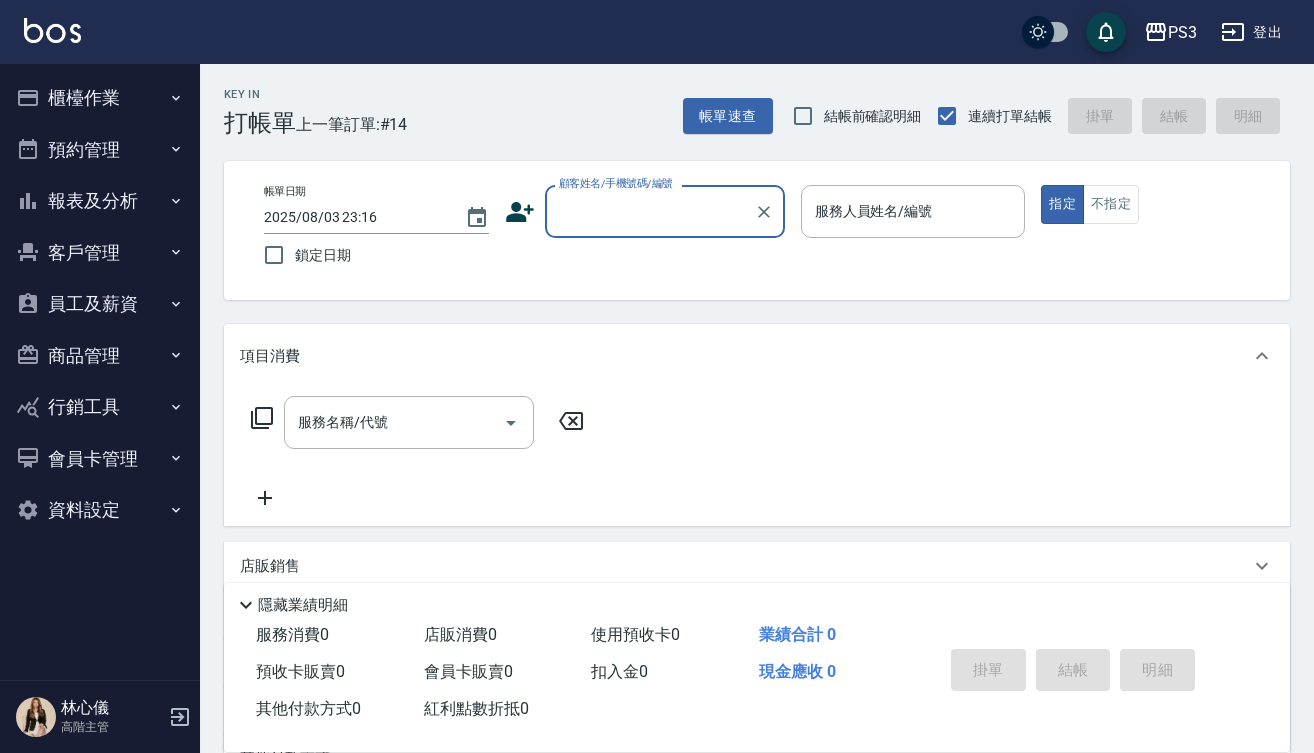scroll, scrollTop: 0, scrollLeft: 0, axis: both 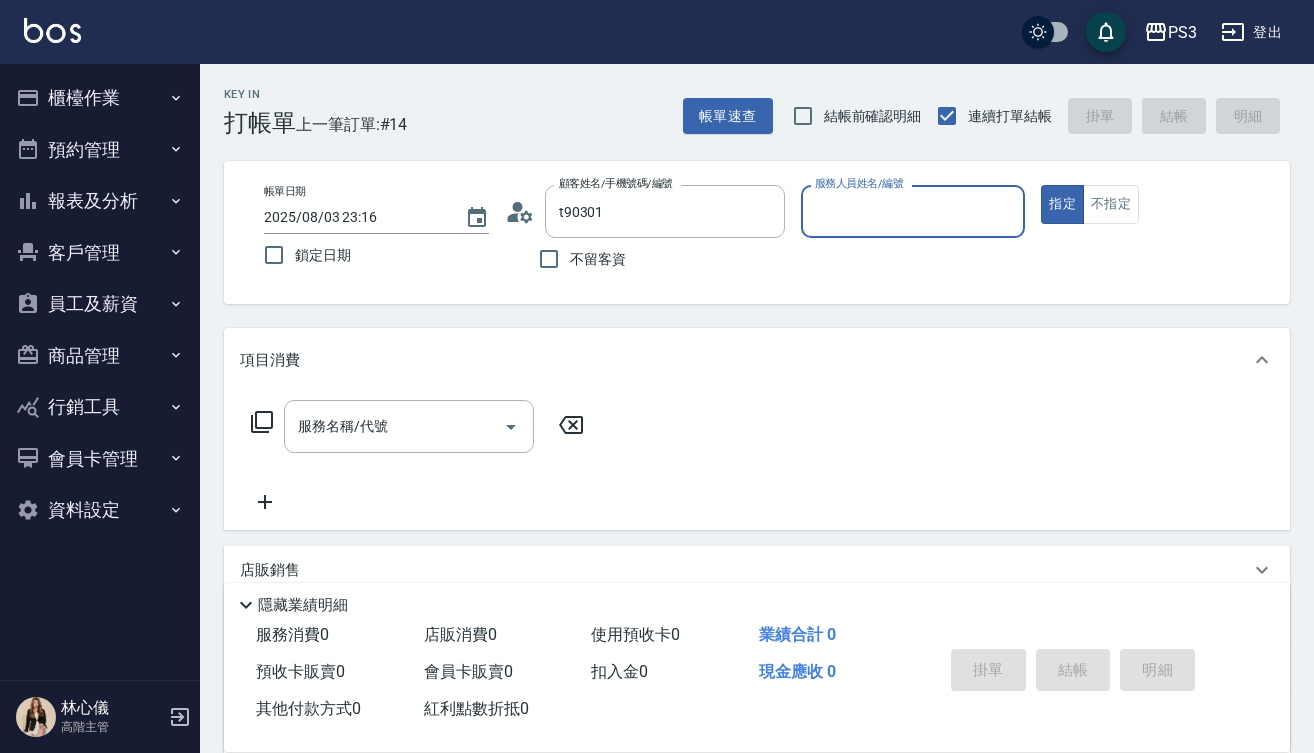 type on "[NAME]/[PHONE]/[ID]" 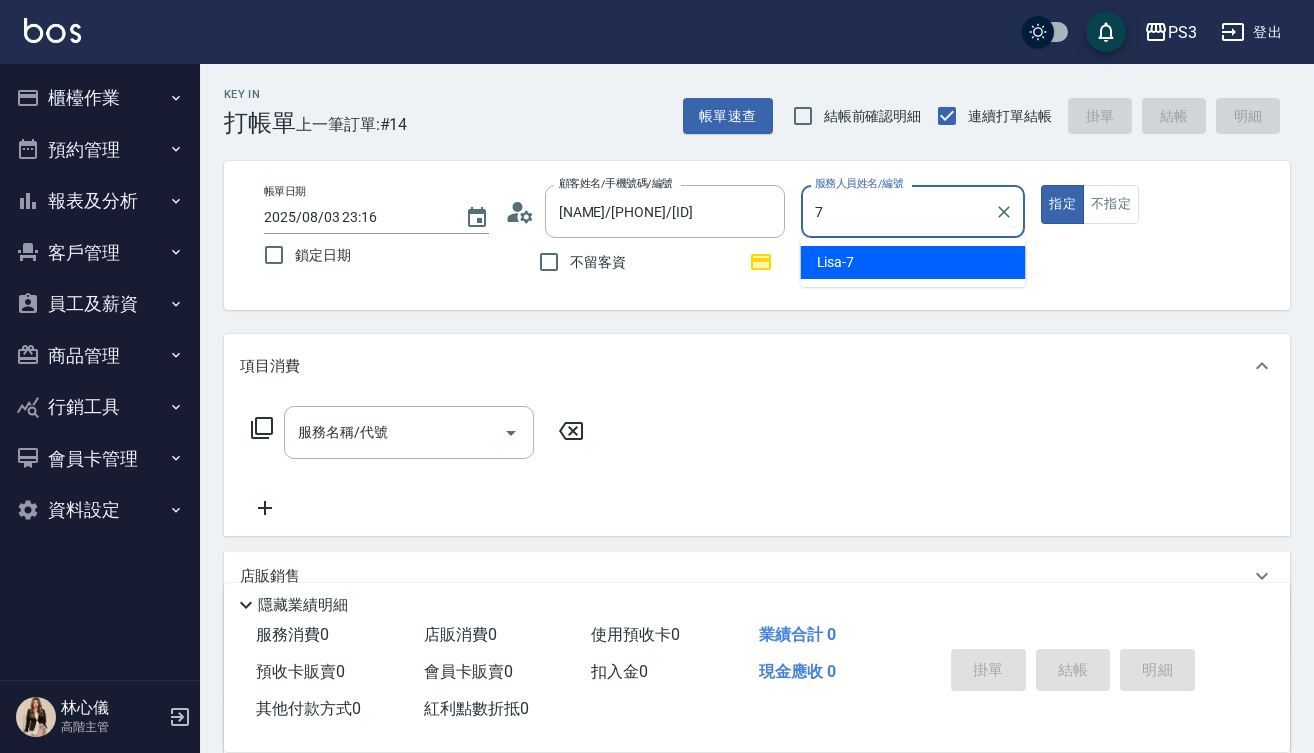 type on "Lisa-7" 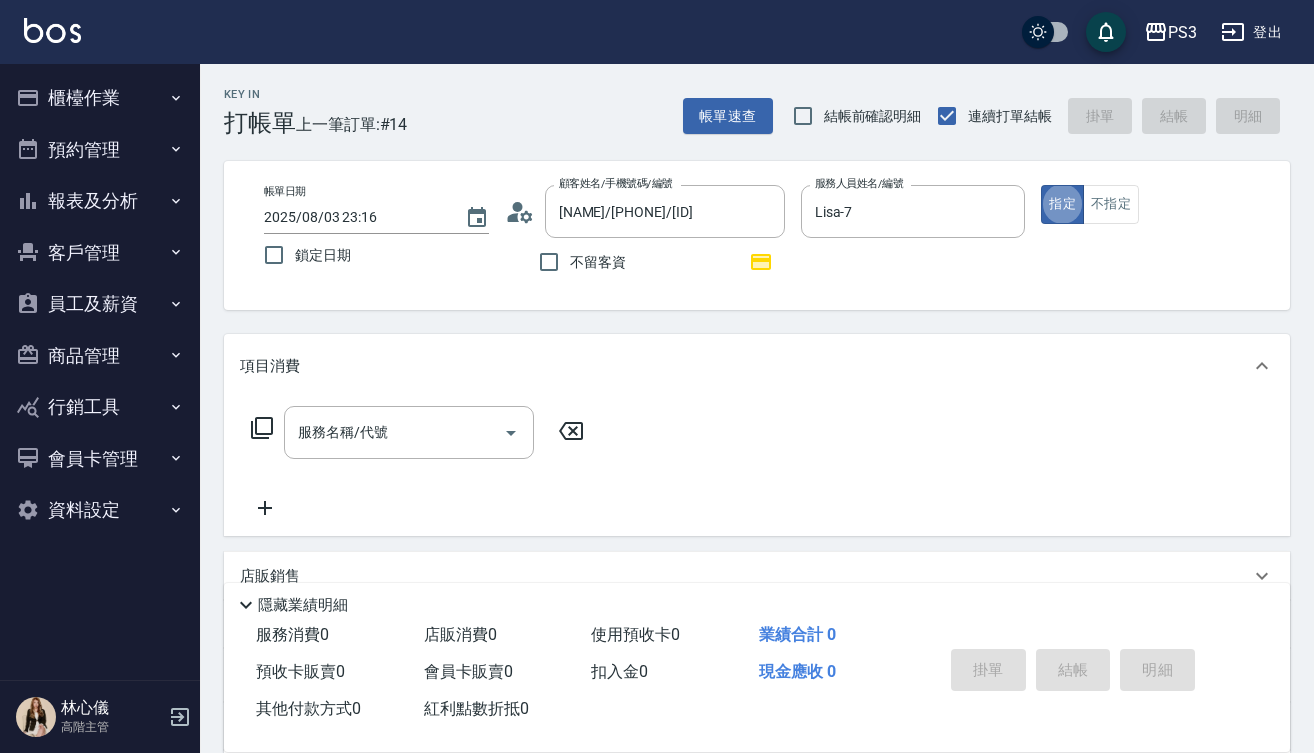 type on "true" 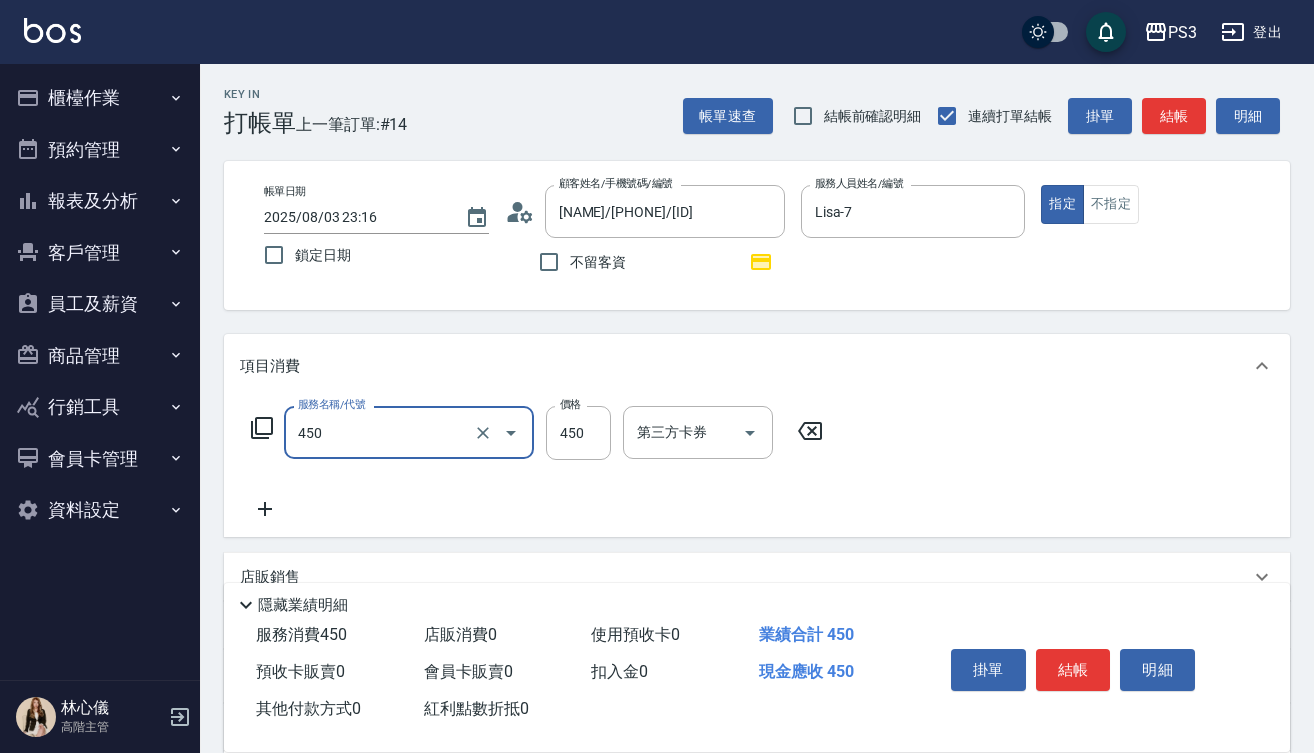 type on "有機洗髮(450)" 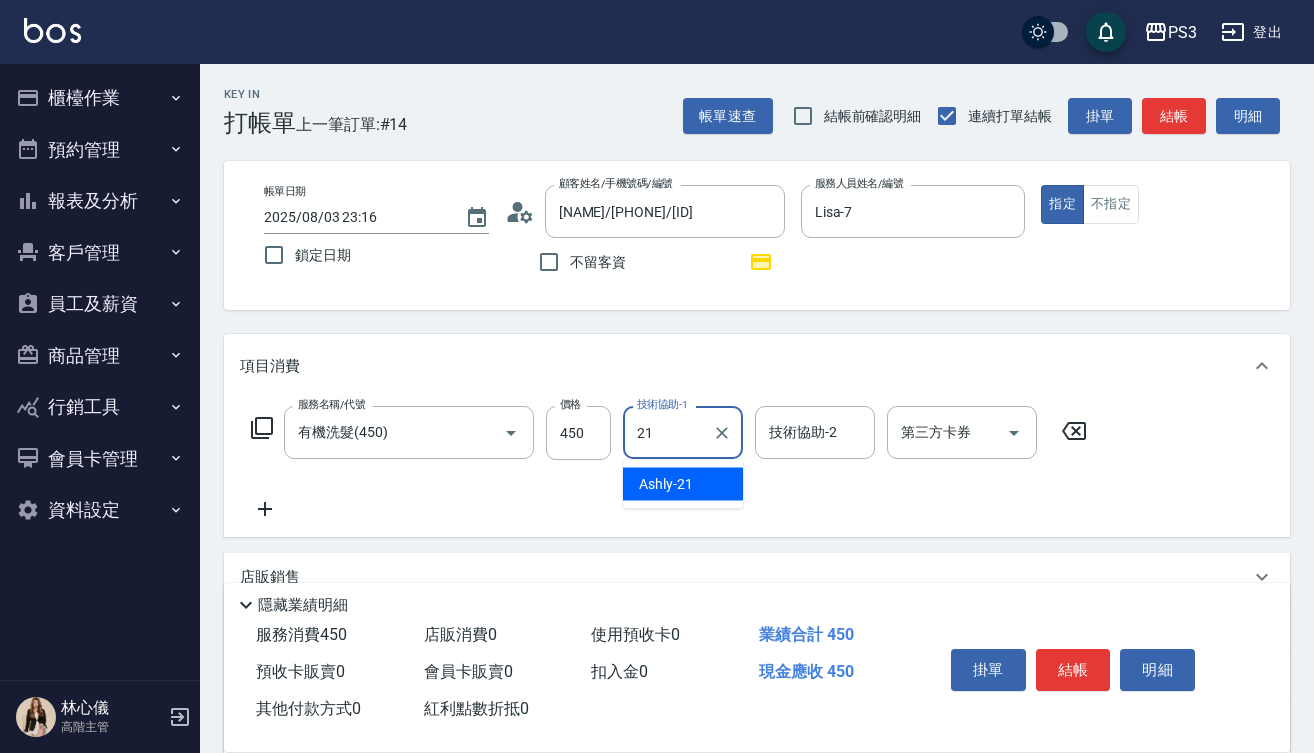 type on "Ashly-21" 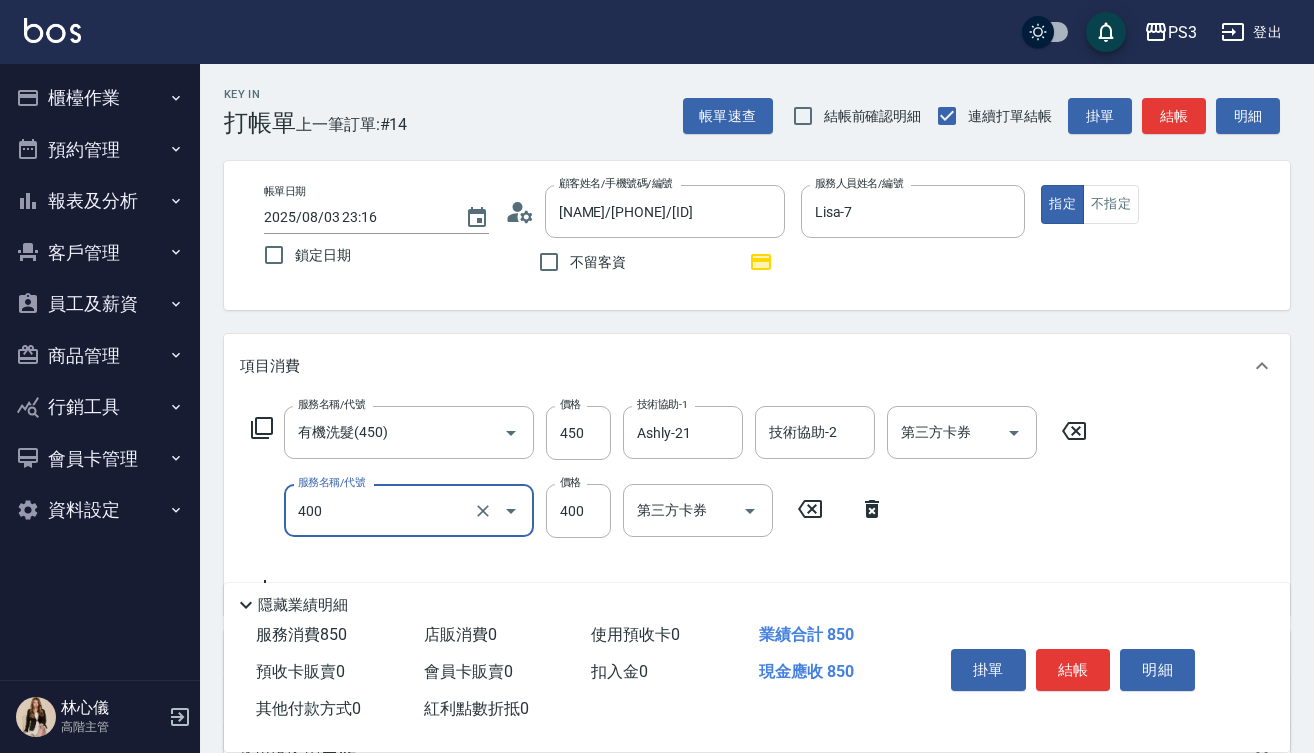 type on "剪(400)" 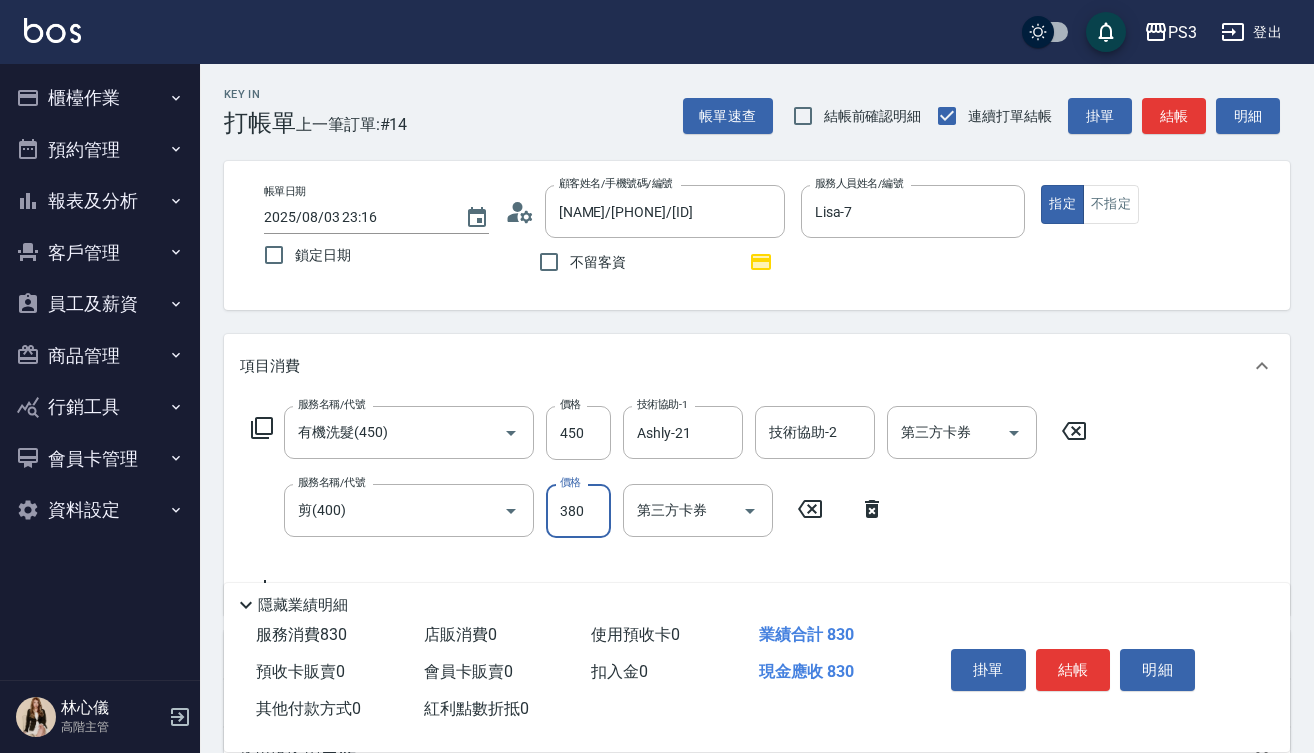 type on "380" 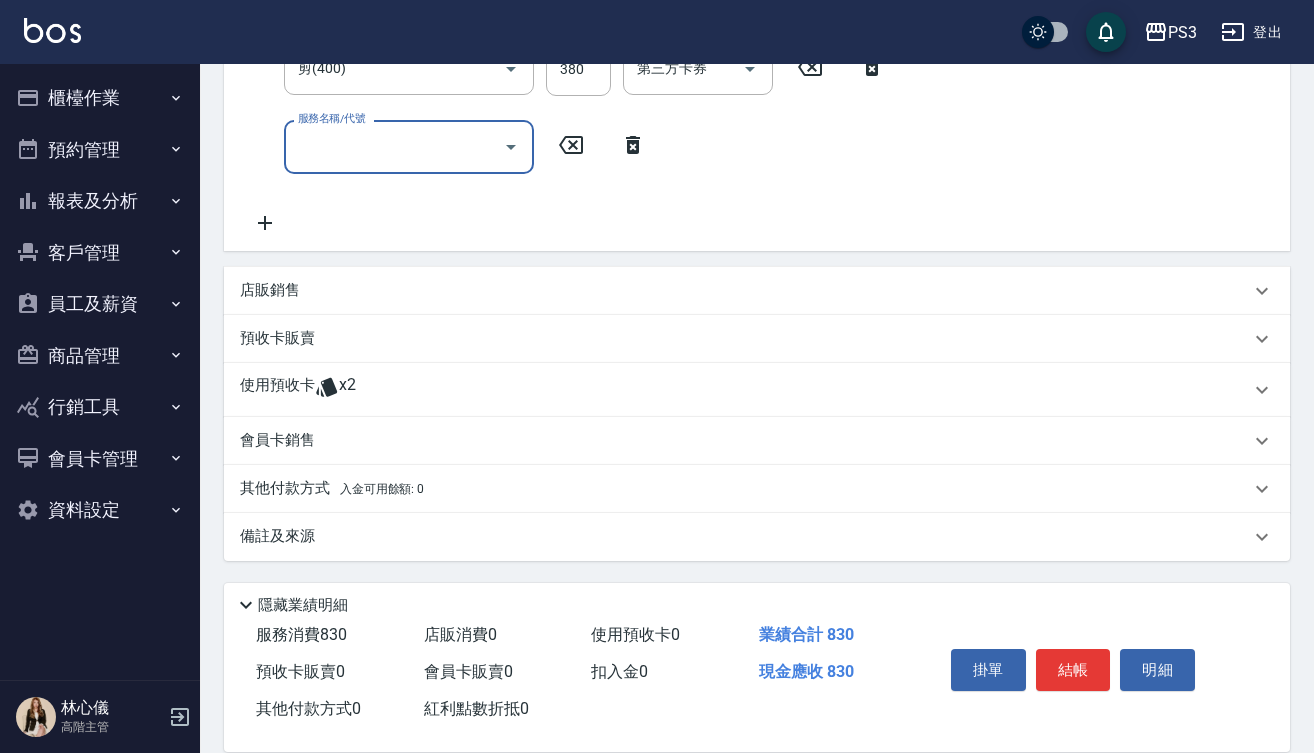 scroll, scrollTop: 442, scrollLeft: 0, axis: vertical 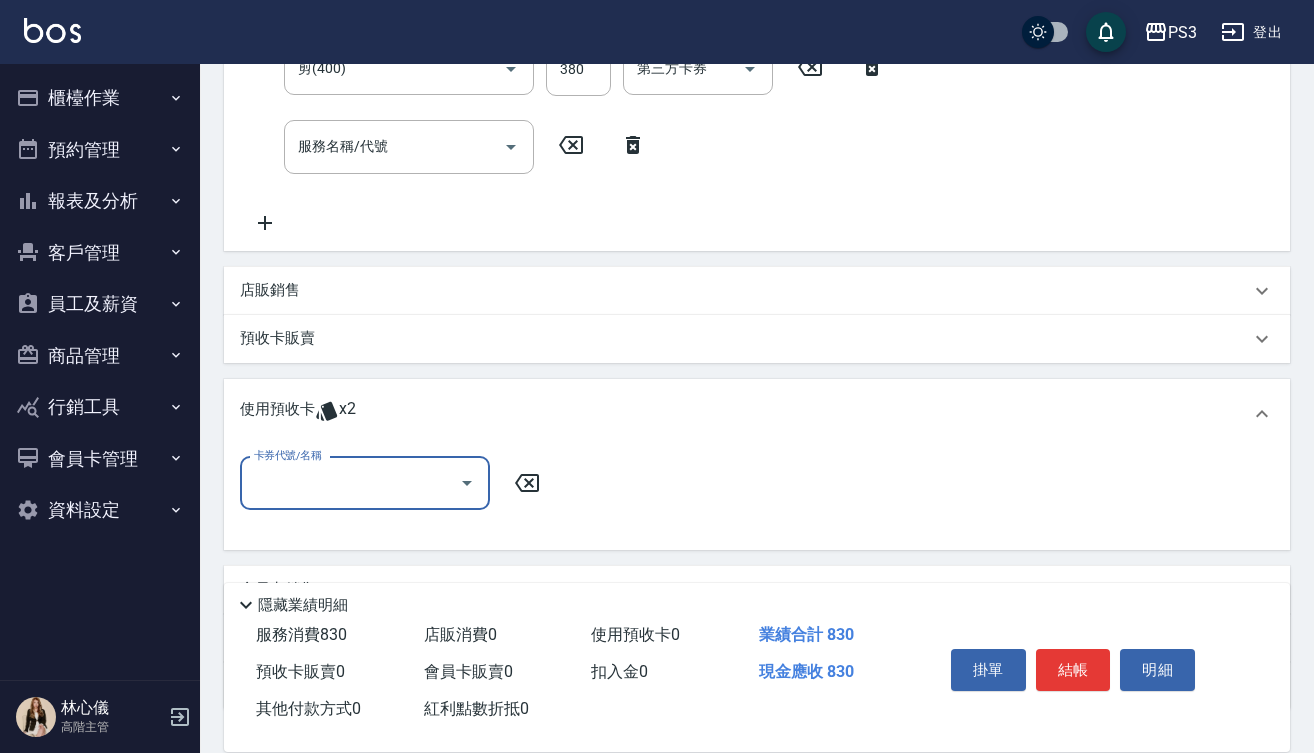 click at bounding box center [466, 483] 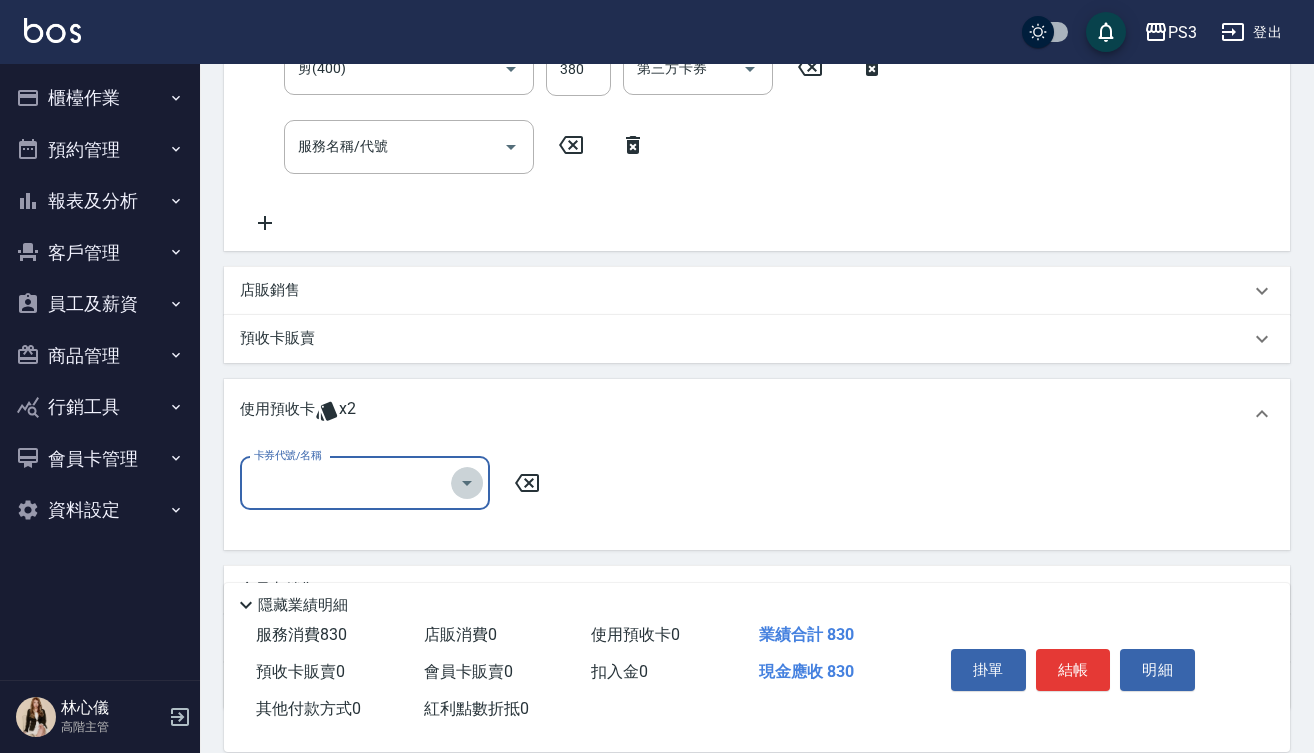 click at bounding box center (467, 483) 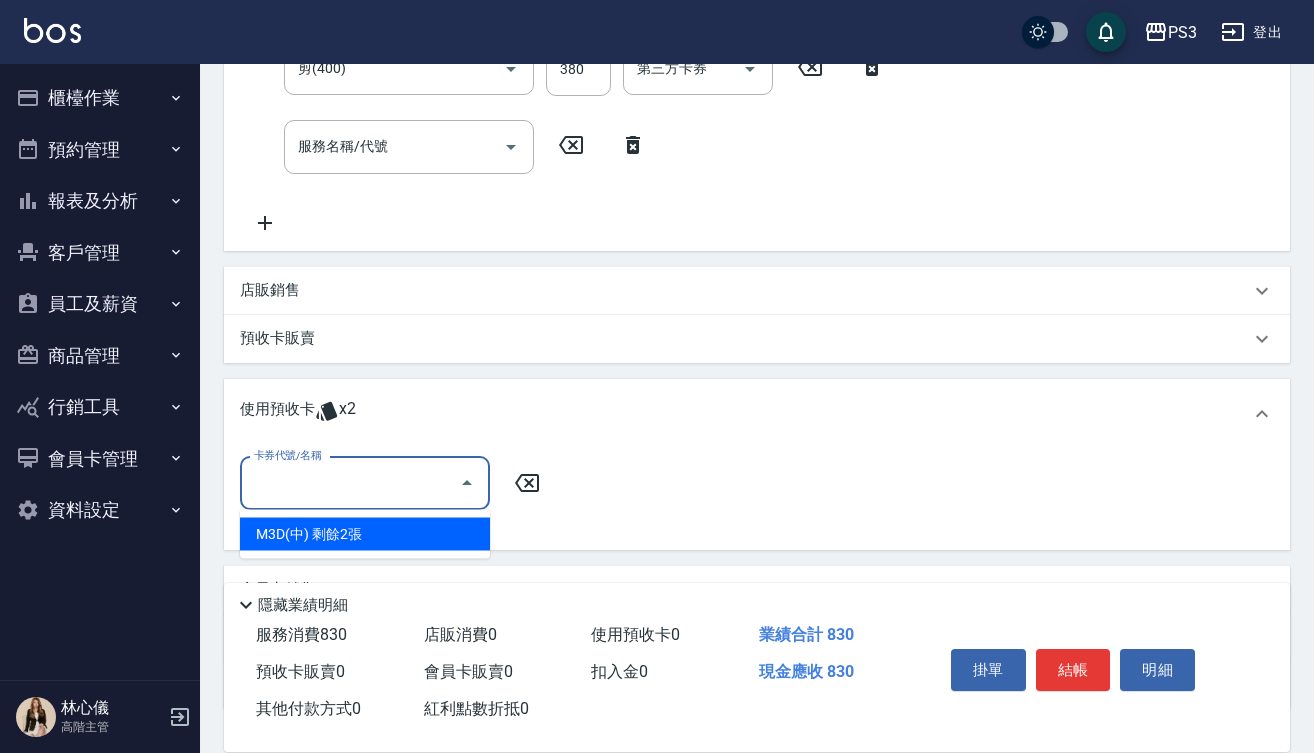click on "M3D(中) 剩餘2張" at bounding box center (365, 534) 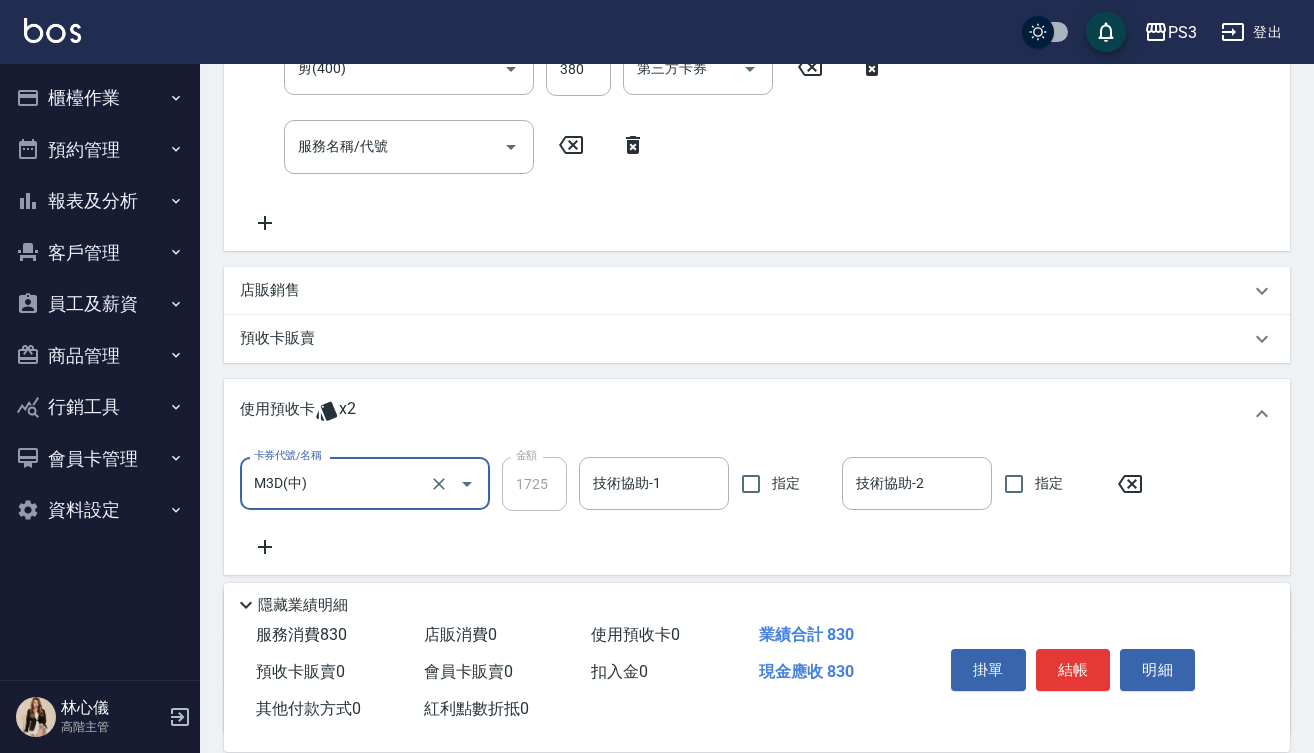 type on "M3D(中)" 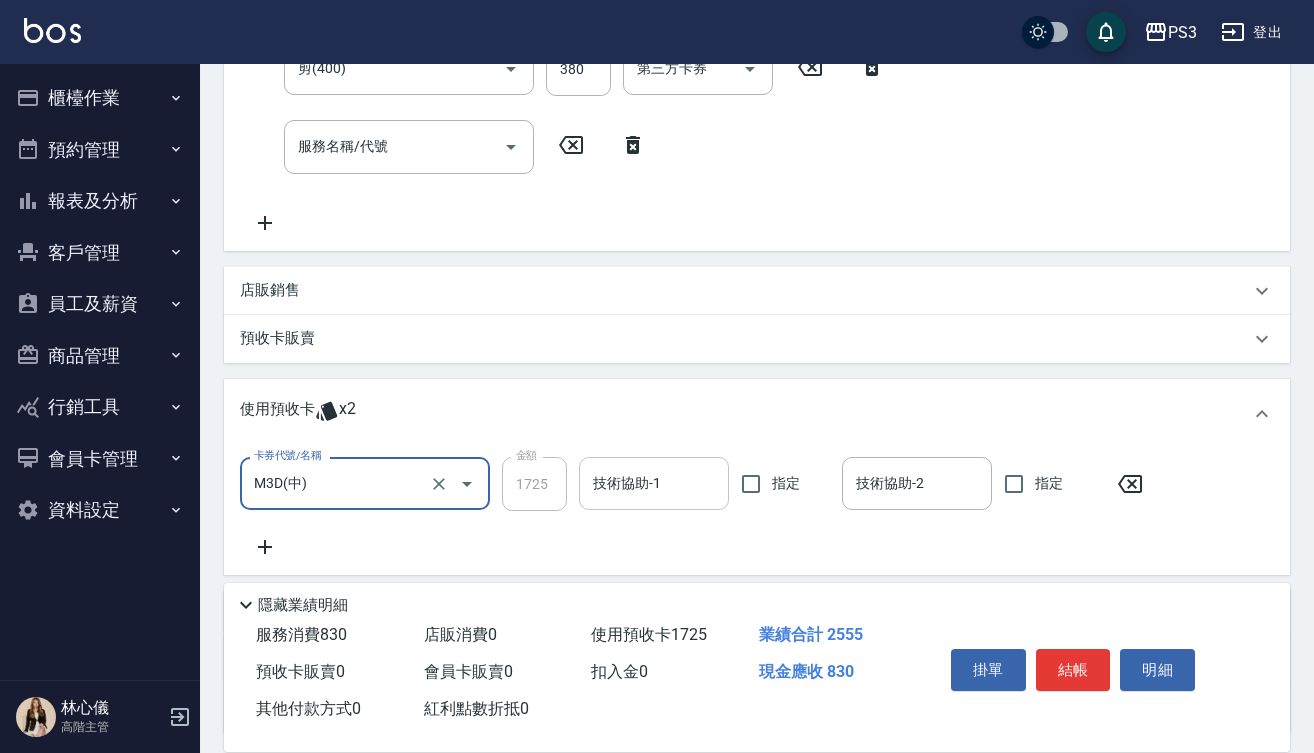 click on "技術協助-1" at bounding box center [654, 483] 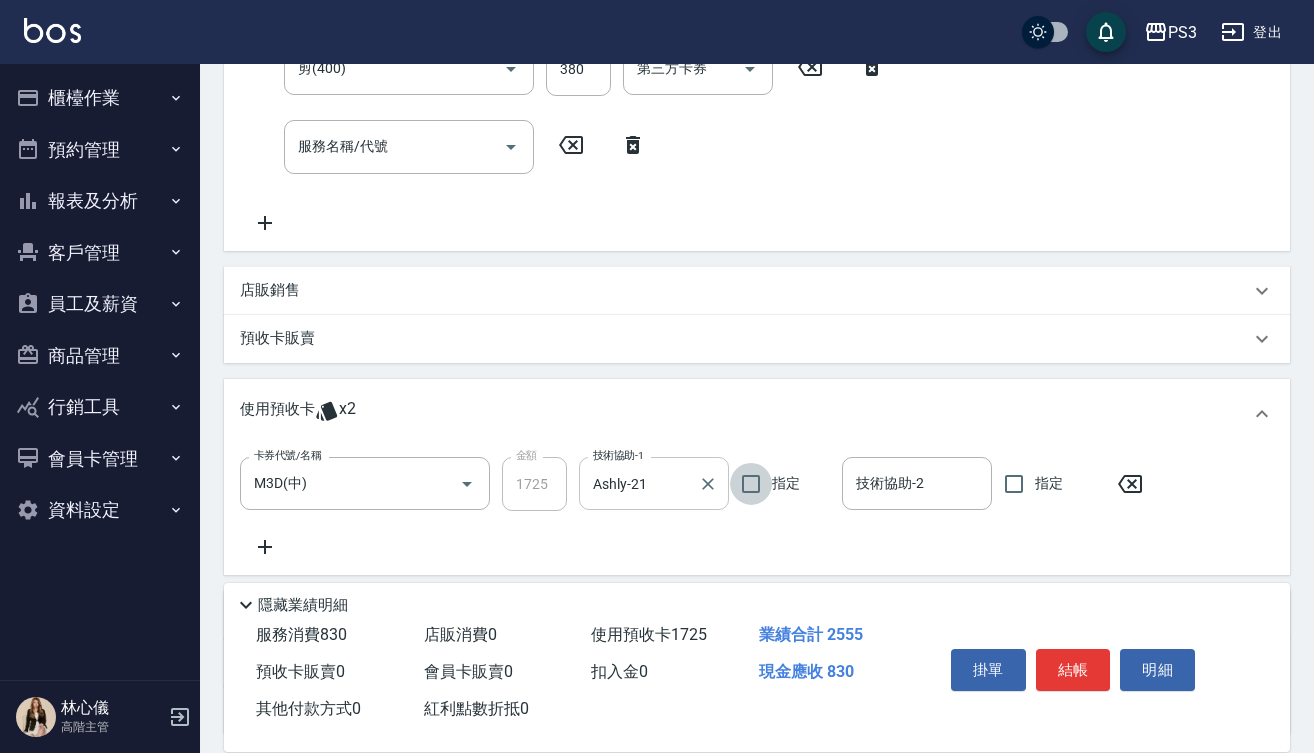 click on "Ashly-21" at bounding box center (639, 483) 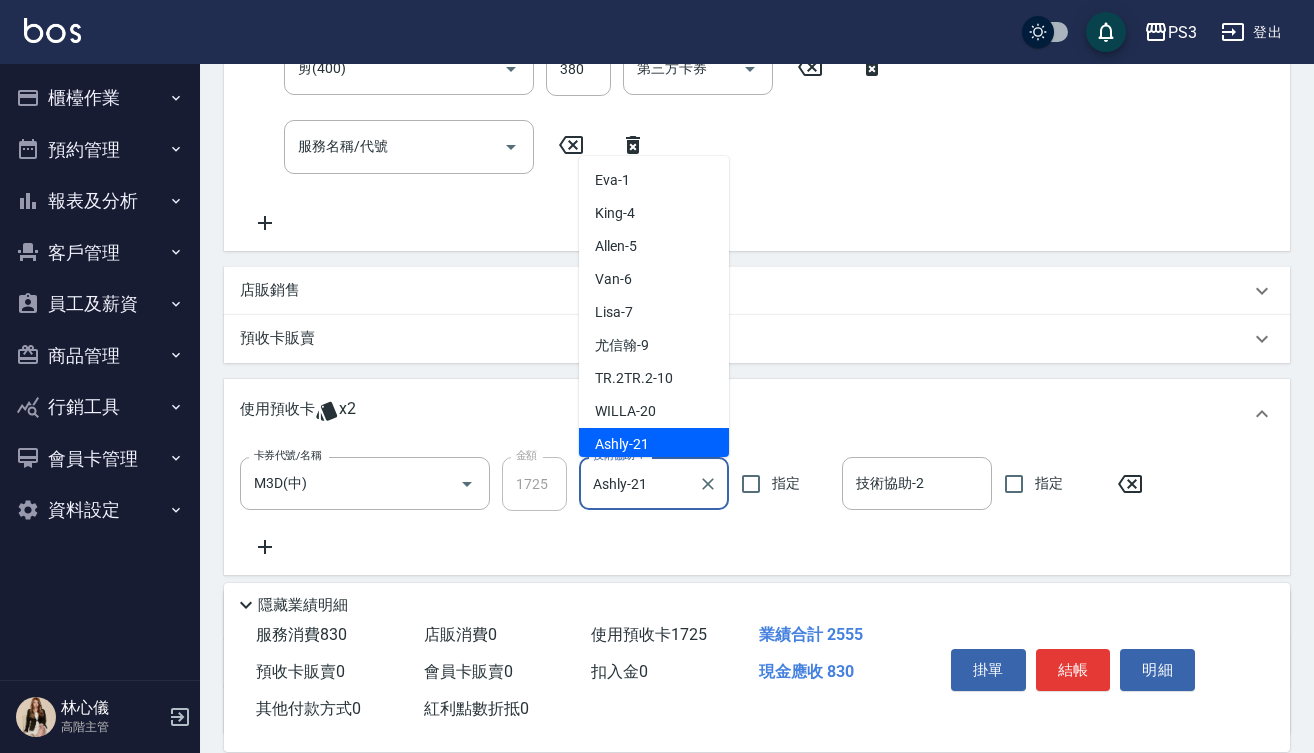 scroll, scrollTop: 4, scrollLeft: 0, axis: vertical 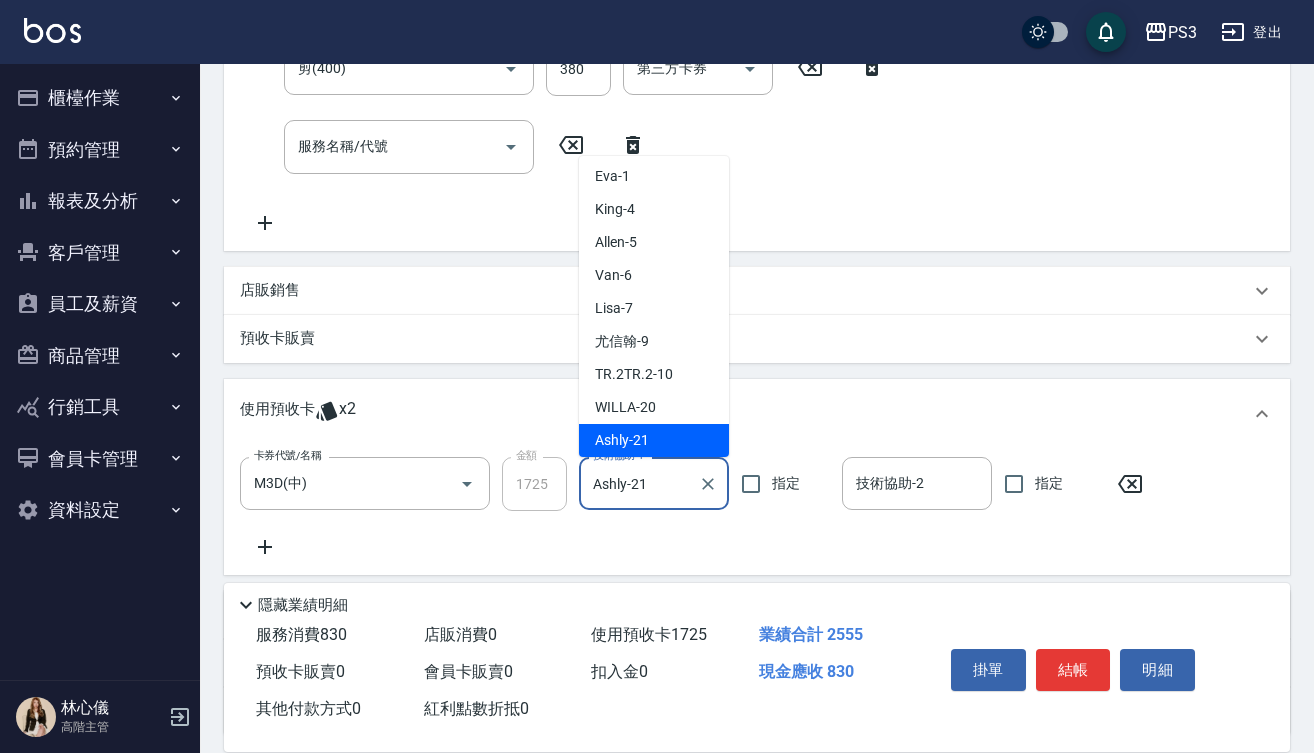 click on "Ashly-21" at bounding box center [639, 483] 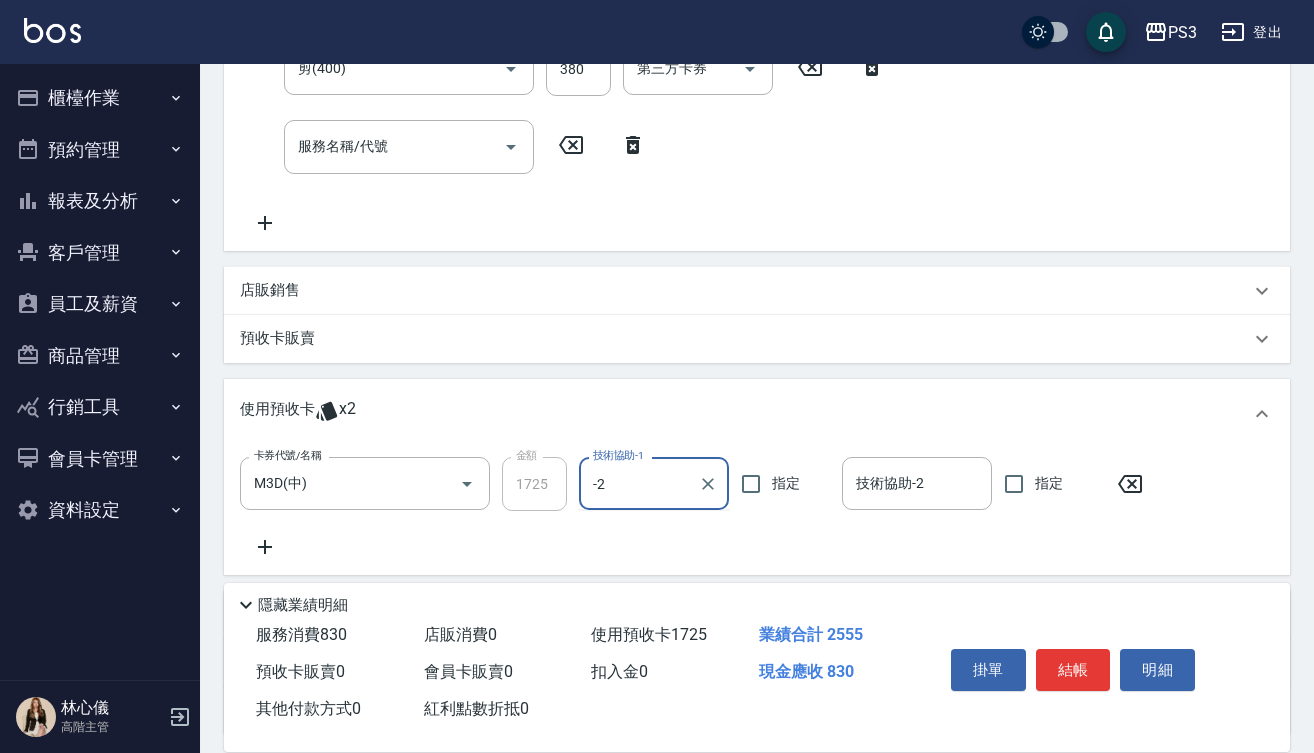 type on "-" 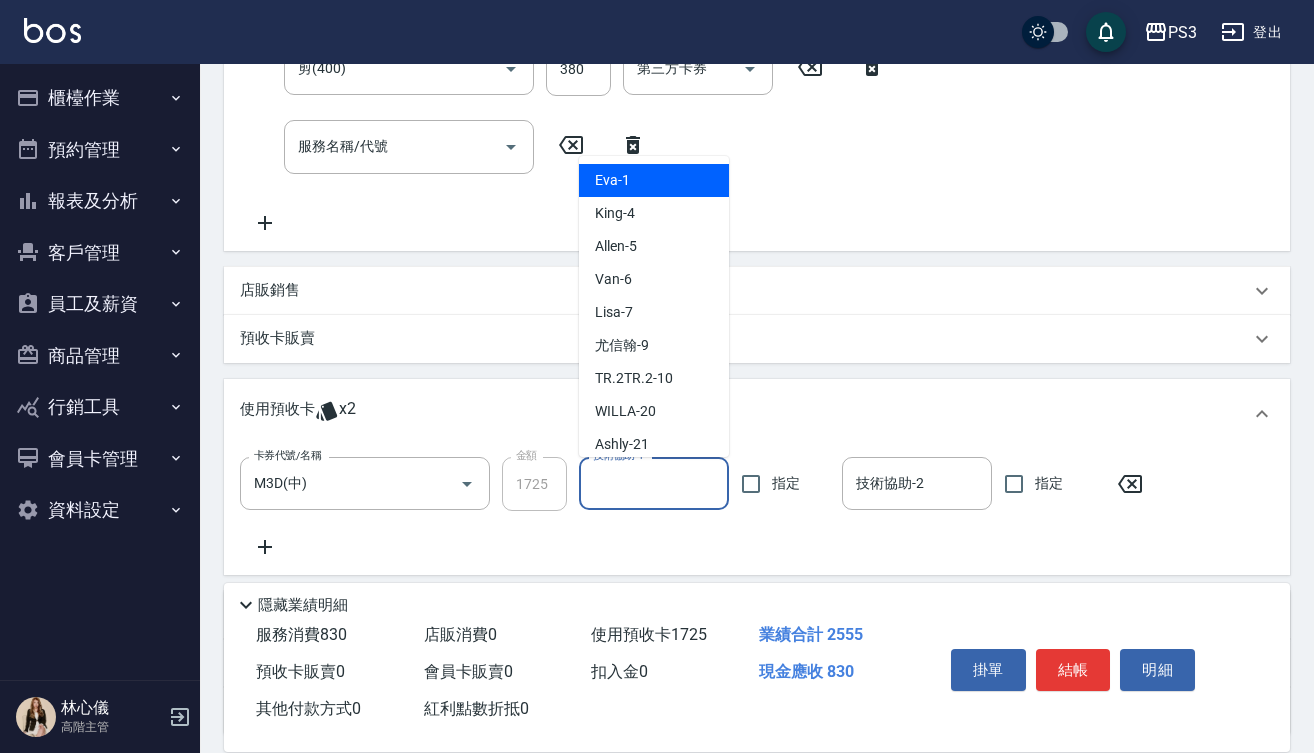 click on "技術協助-1" at bounding box center (654, 483) 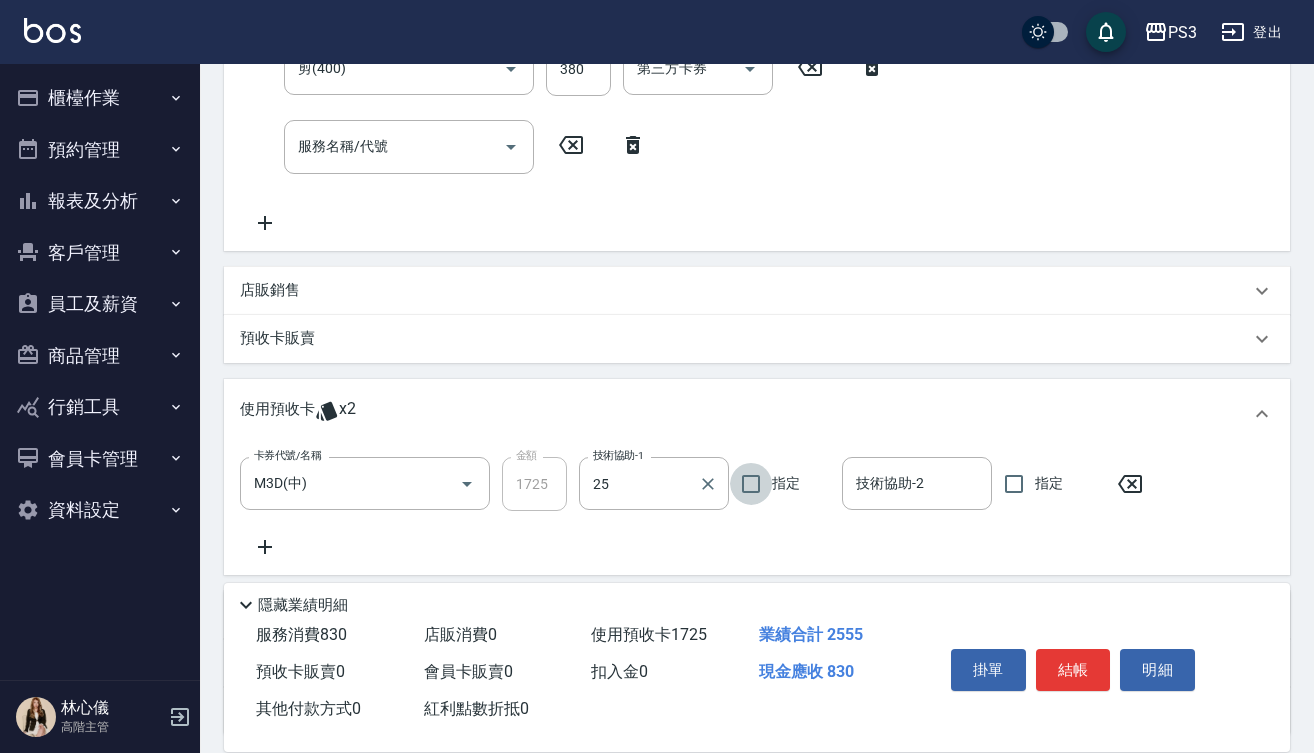 type on "Junson-25" 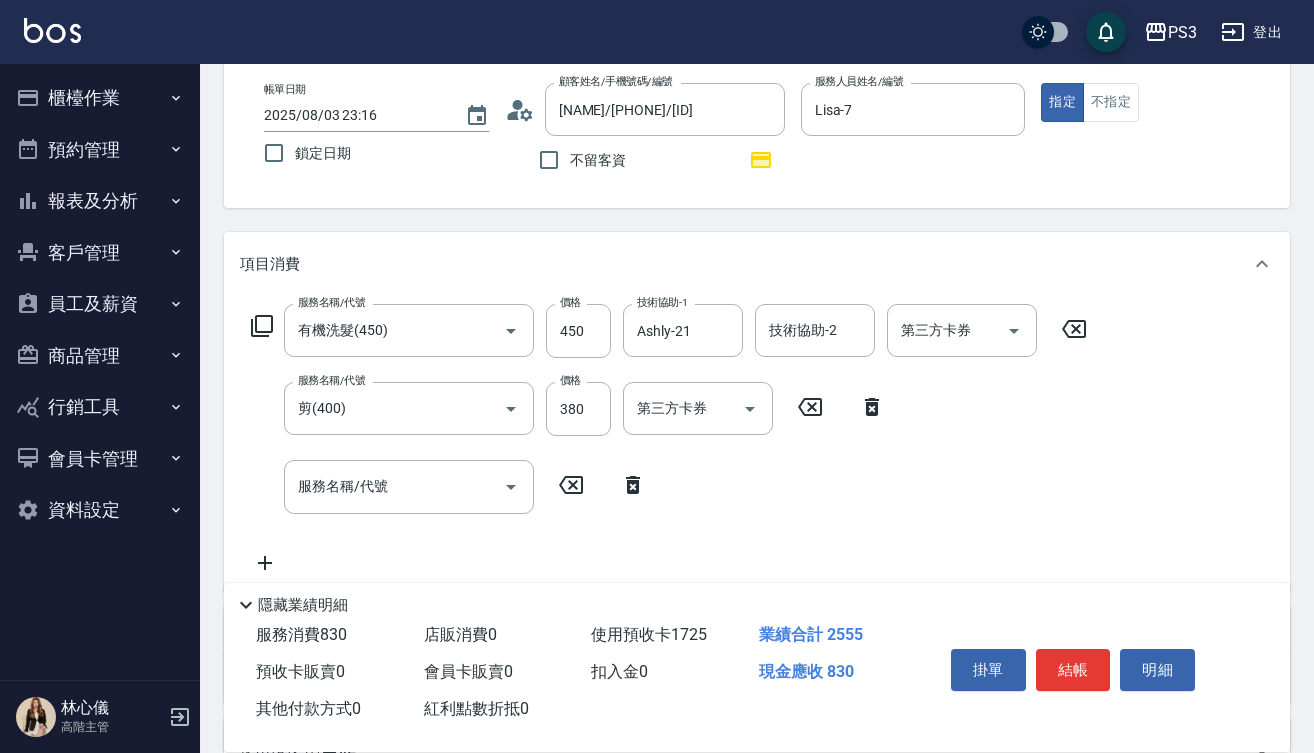 scroll, scrollTop: 59, scrollLeft: 0, axis: vertical 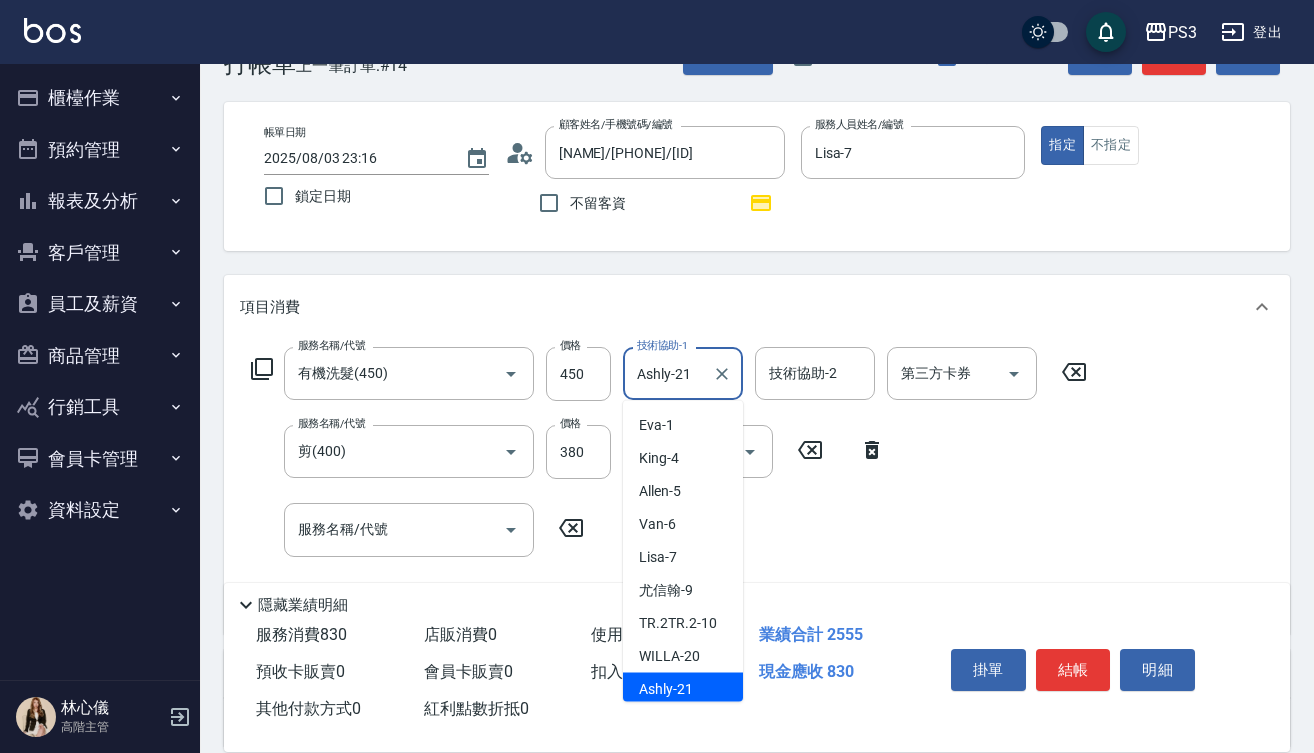 click on "Ashly-21" at bounding box center [668, 373] 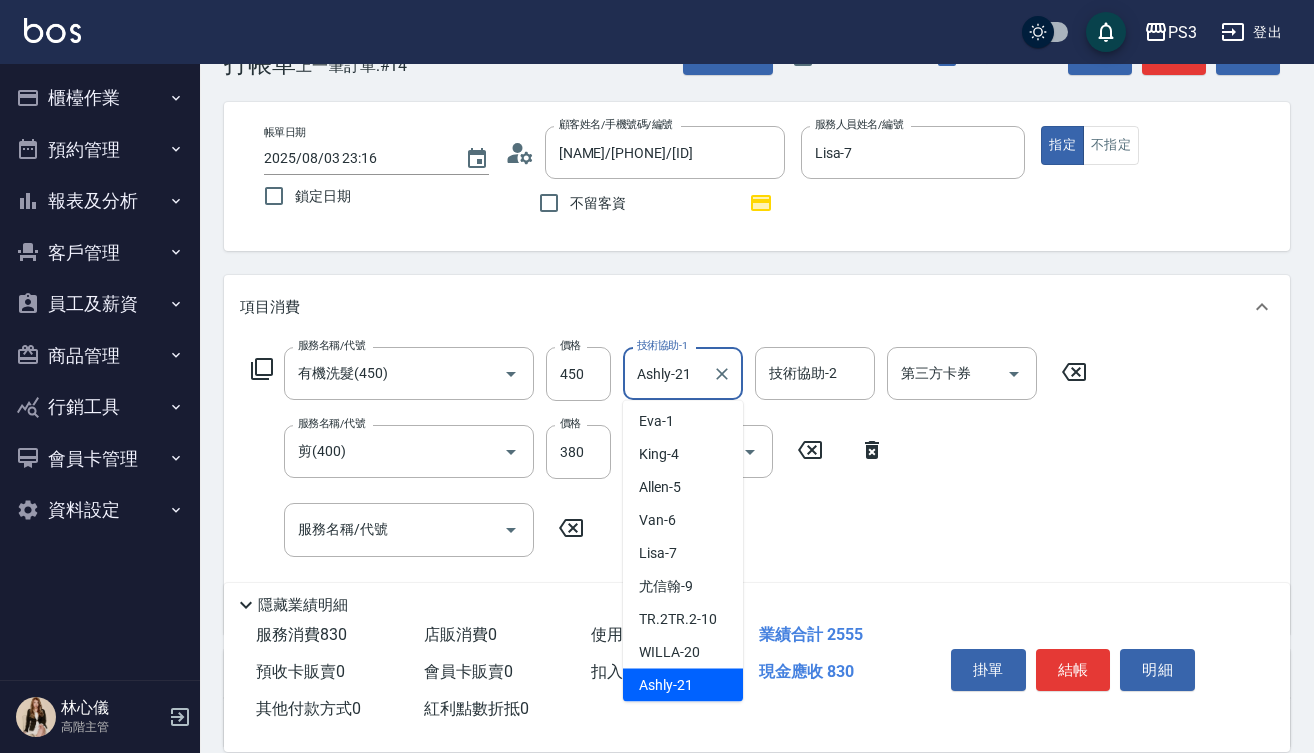 click on "Ashly-21" at bounding box center [668, 373] 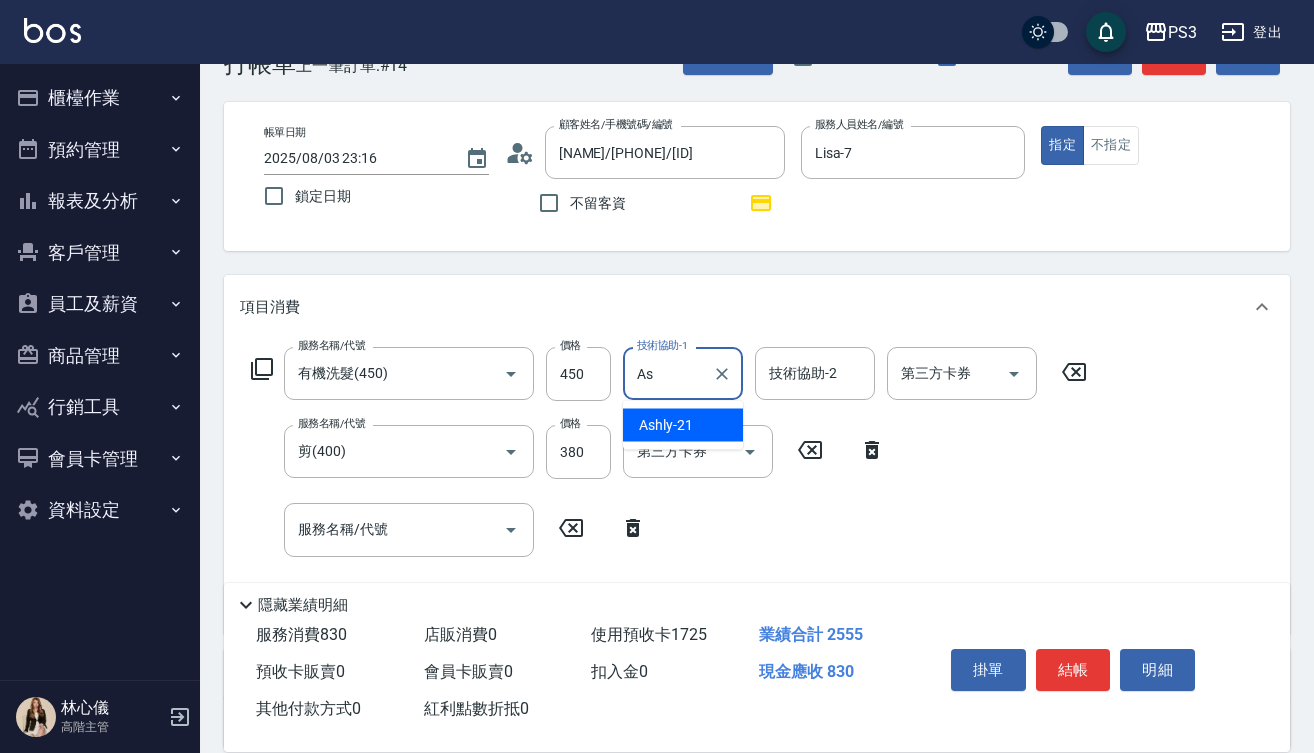 type on "A" 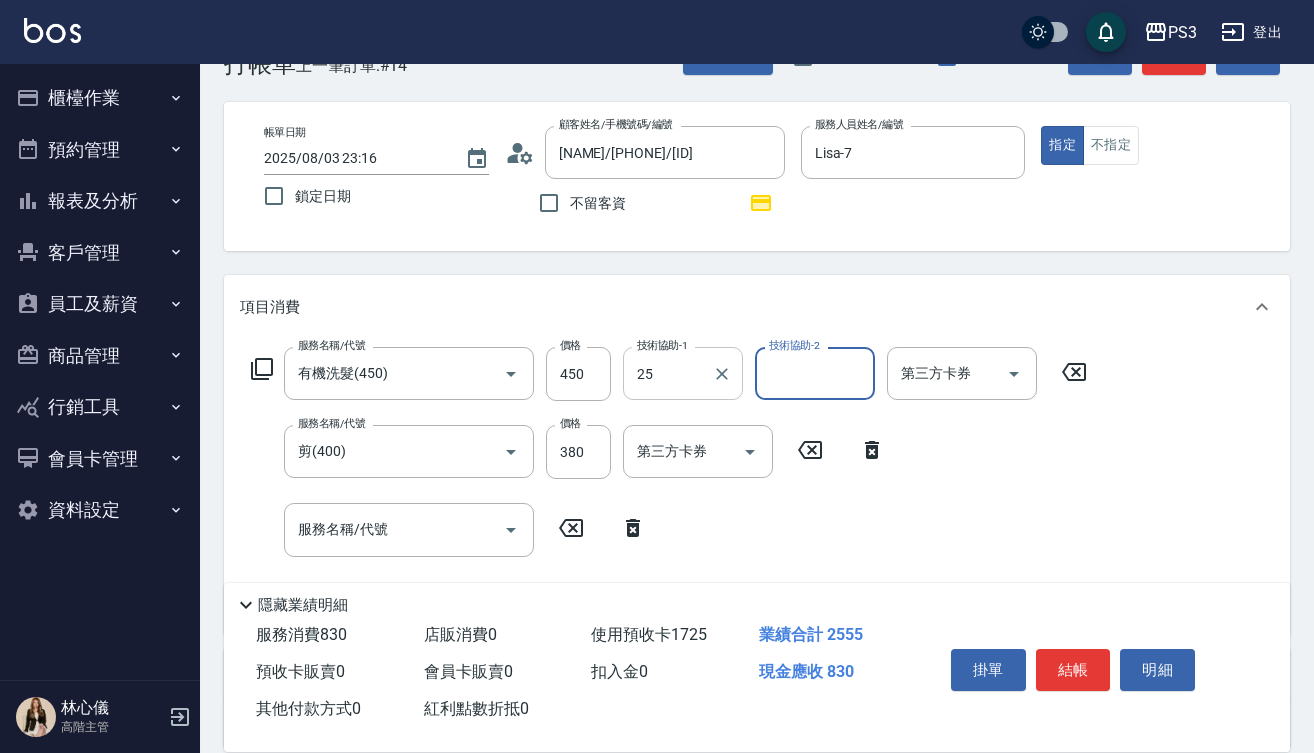 type on "Junson-25" 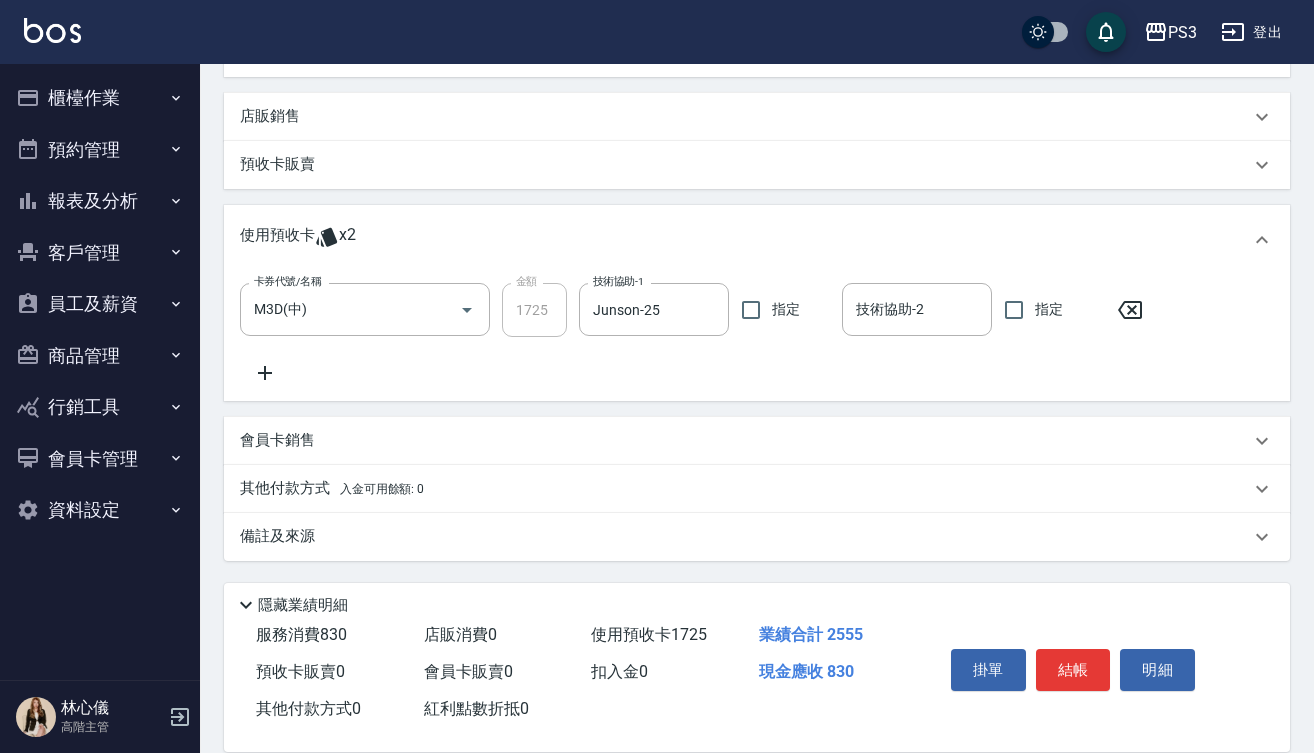 scroll, scrollTop: 616, scrollLeft: 0, axis: vertical 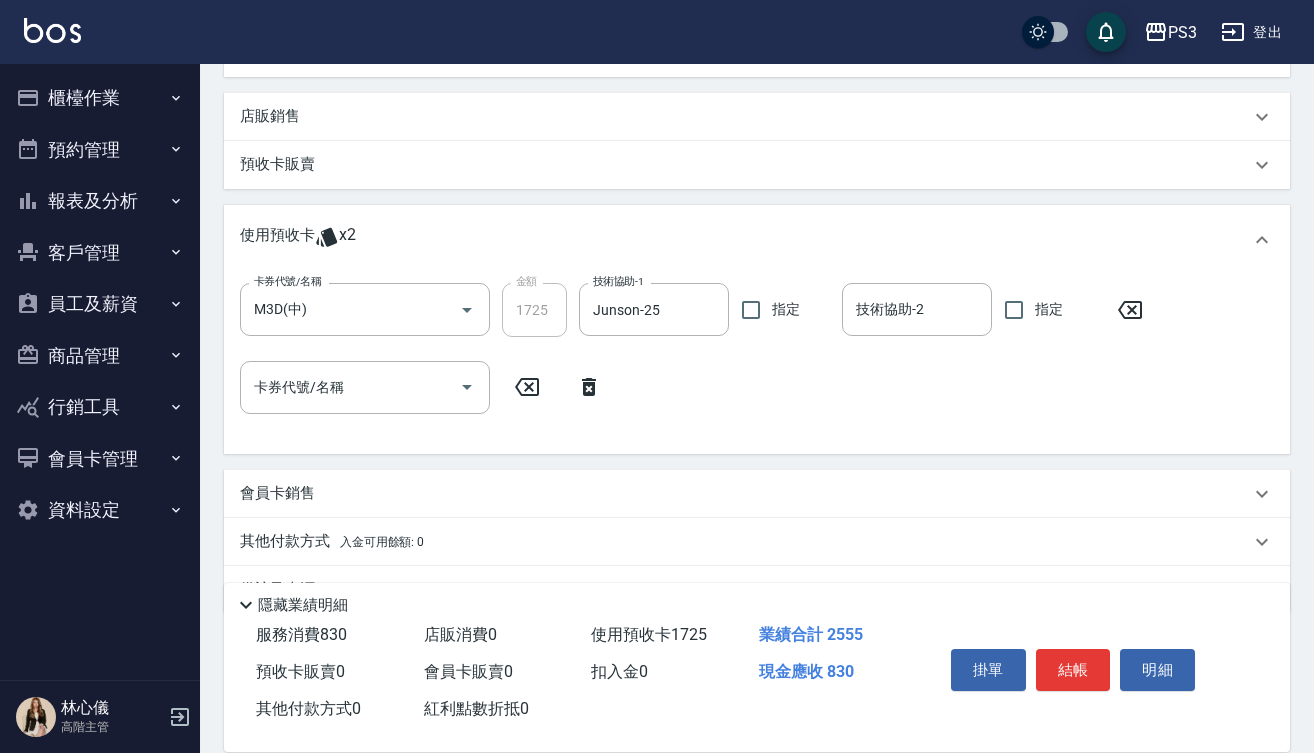 click on "卡券代號/名稱 M3D(中) 卡券代號/名稱 金額 1725 金額 技術協助-1 Junson-25 技術協助-1 指定 技術協助-2 技術協助-2 指定 卡券代號/名稱 卡券代號/名稱" at bounding box center (757, 360) 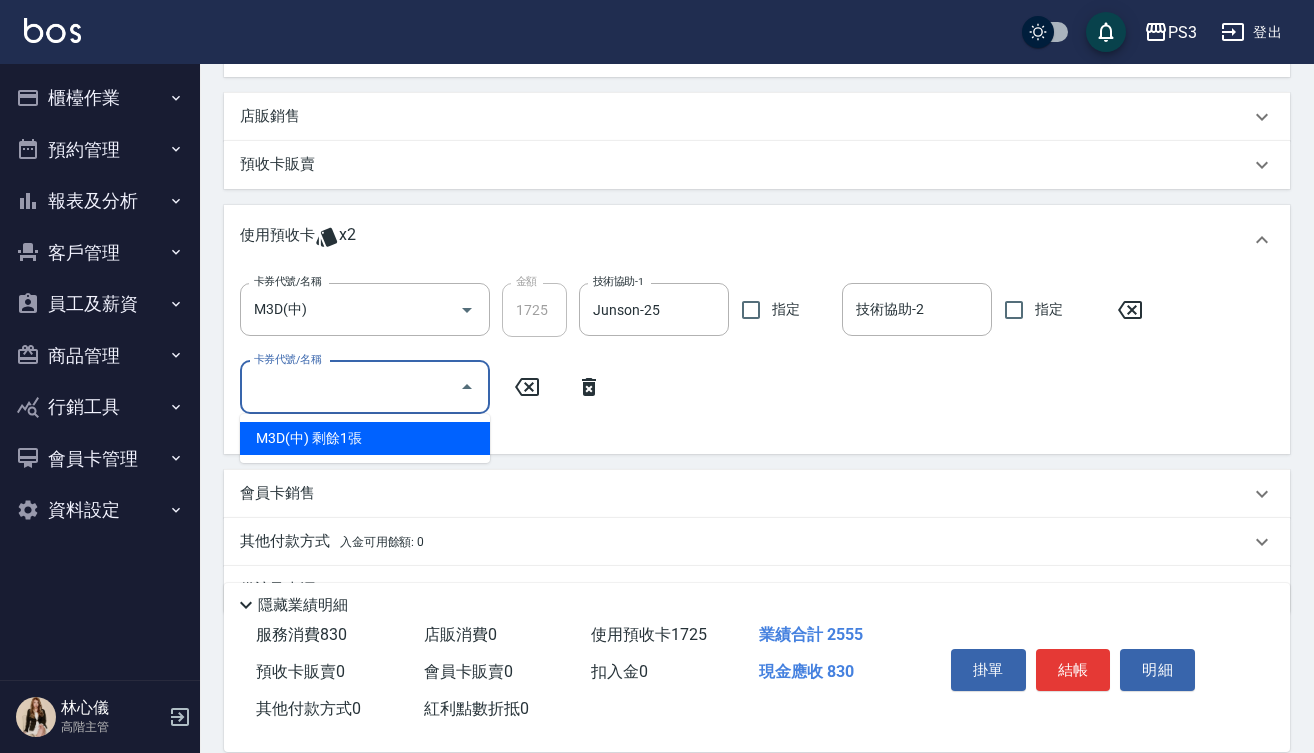 click on "卡券代號/名稱" at bounding box center [350, 387] 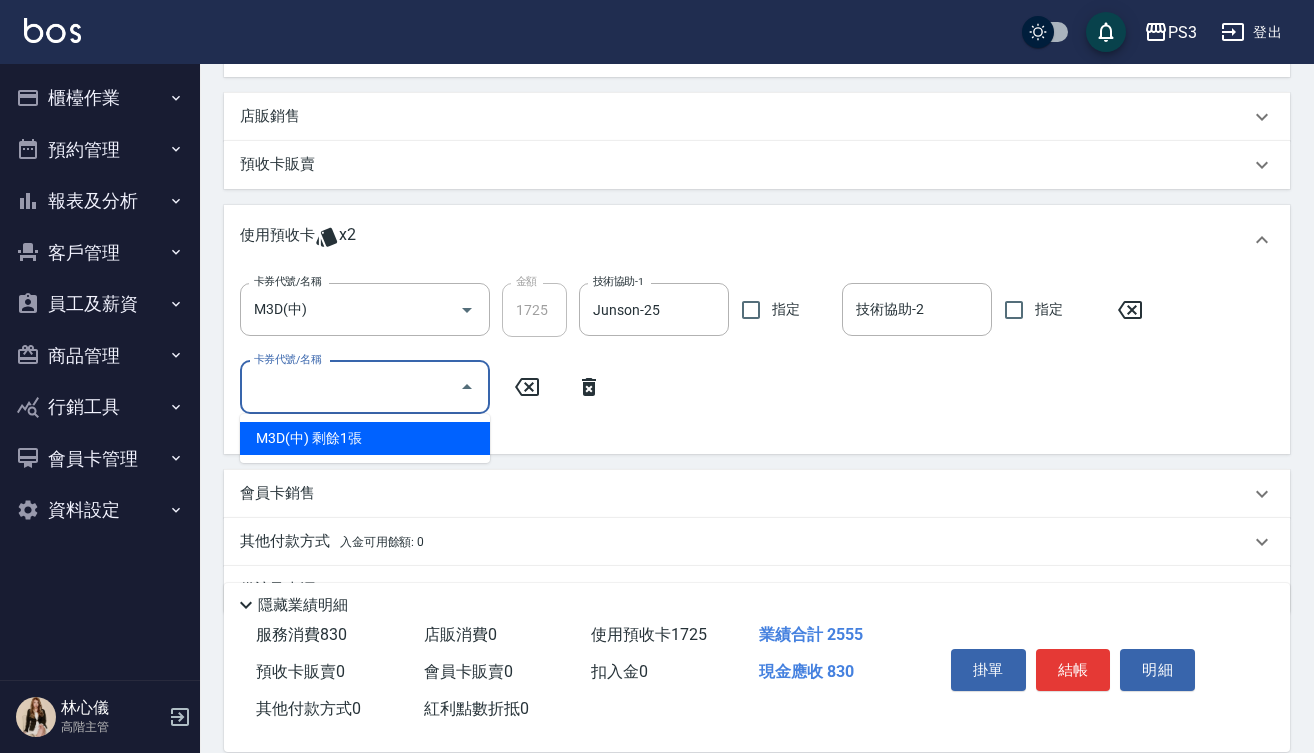 click on "卡券代號/名稱" at bounding box center (350, 387) 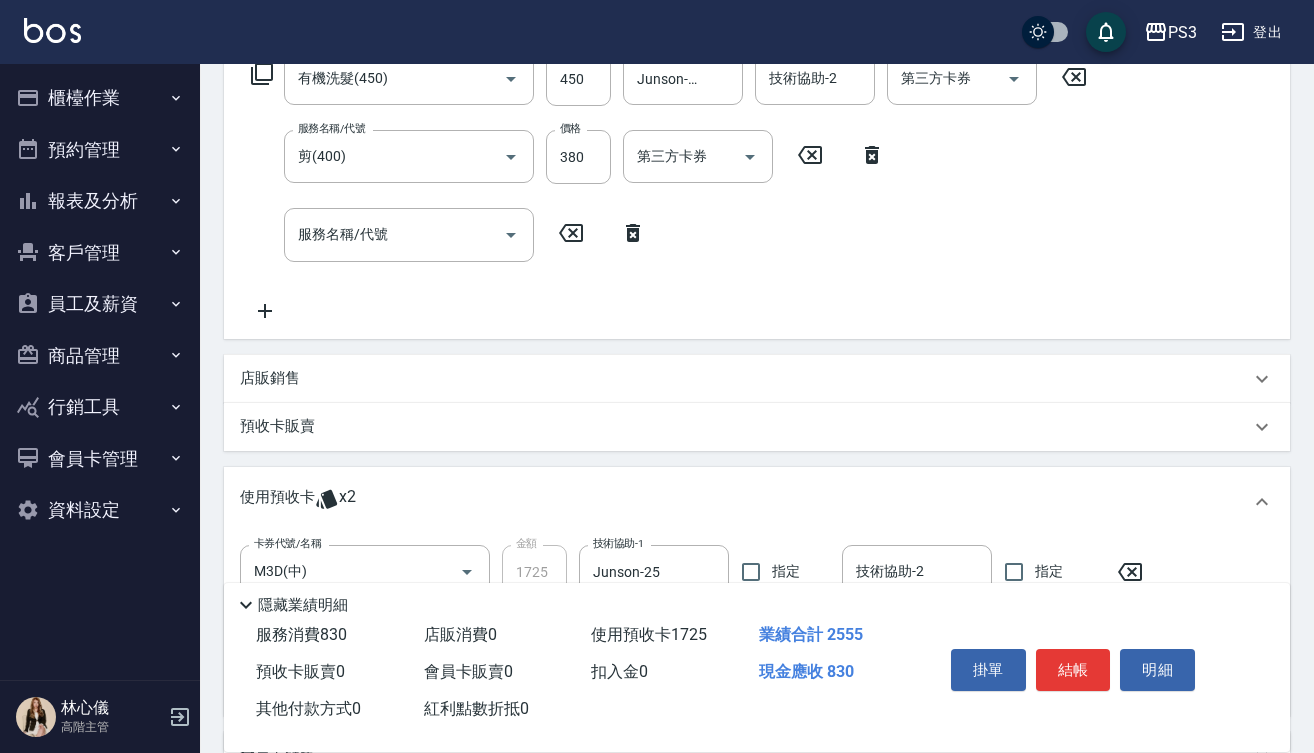 scroll, scrollTop: 353, scrollLeft: 0, axis: vertical 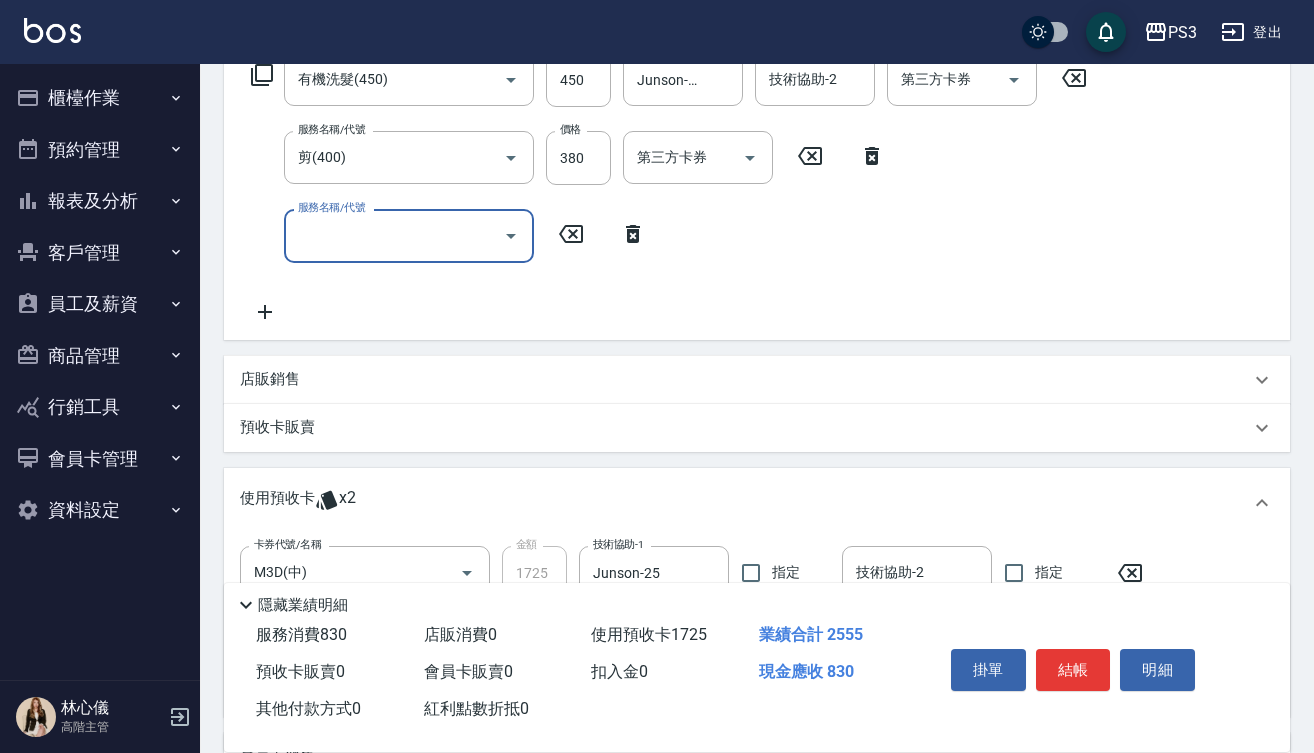 click on "服務名稱/代號" at bounding box center [394, 235] 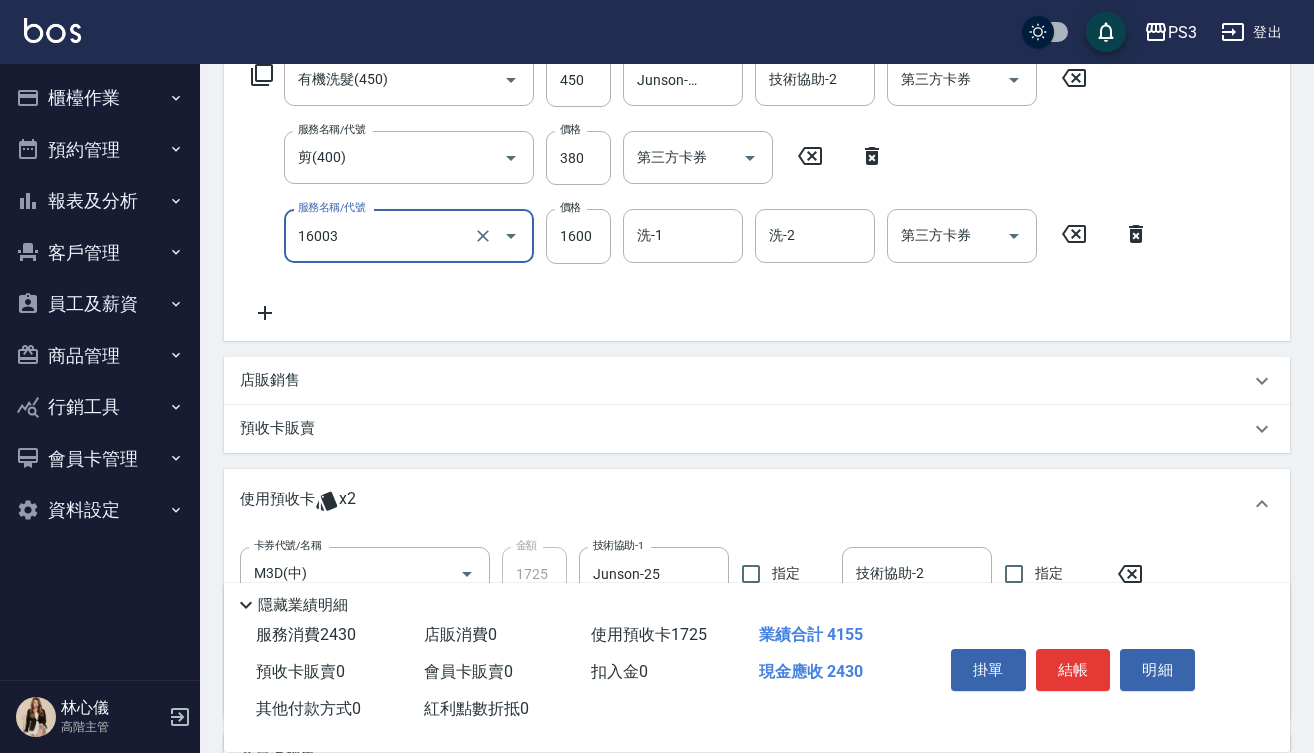 type on "卡碧兒頭皮(16003)" 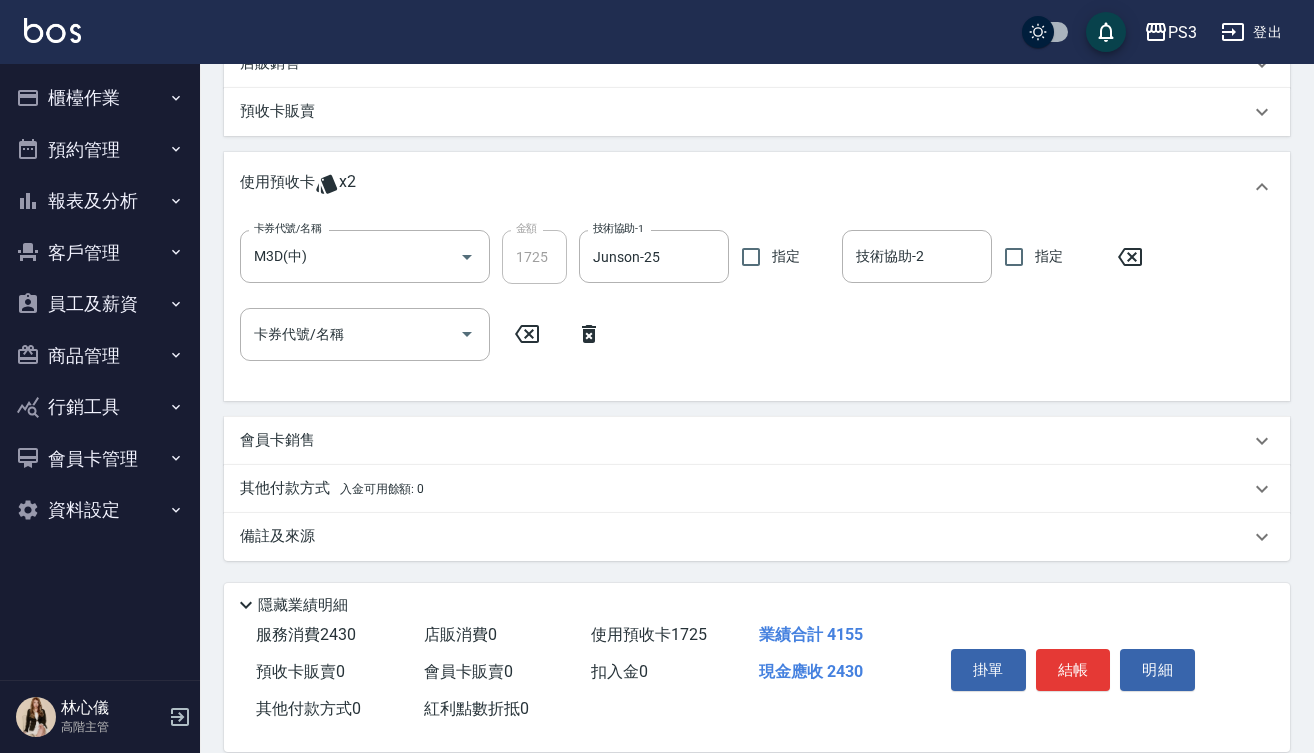 scroll, scrollTop: 670, scrollLeft: 0, axis: vertical 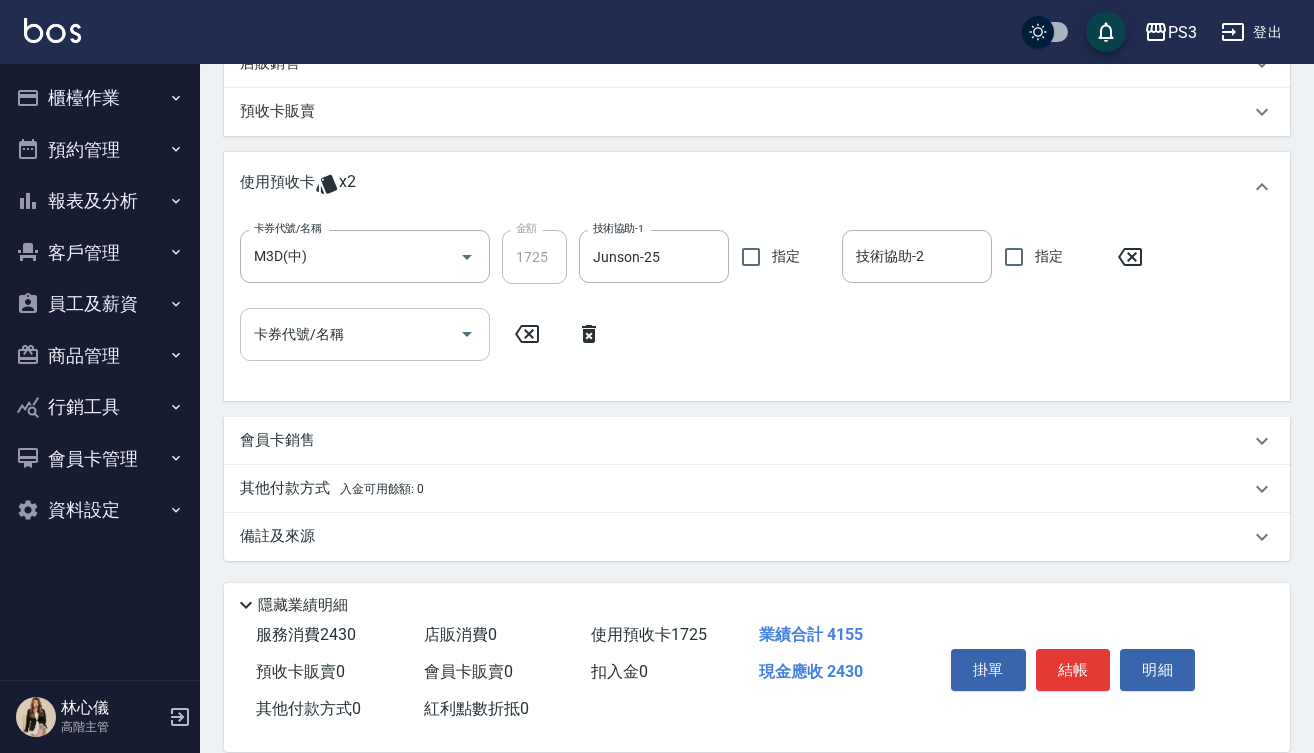 click 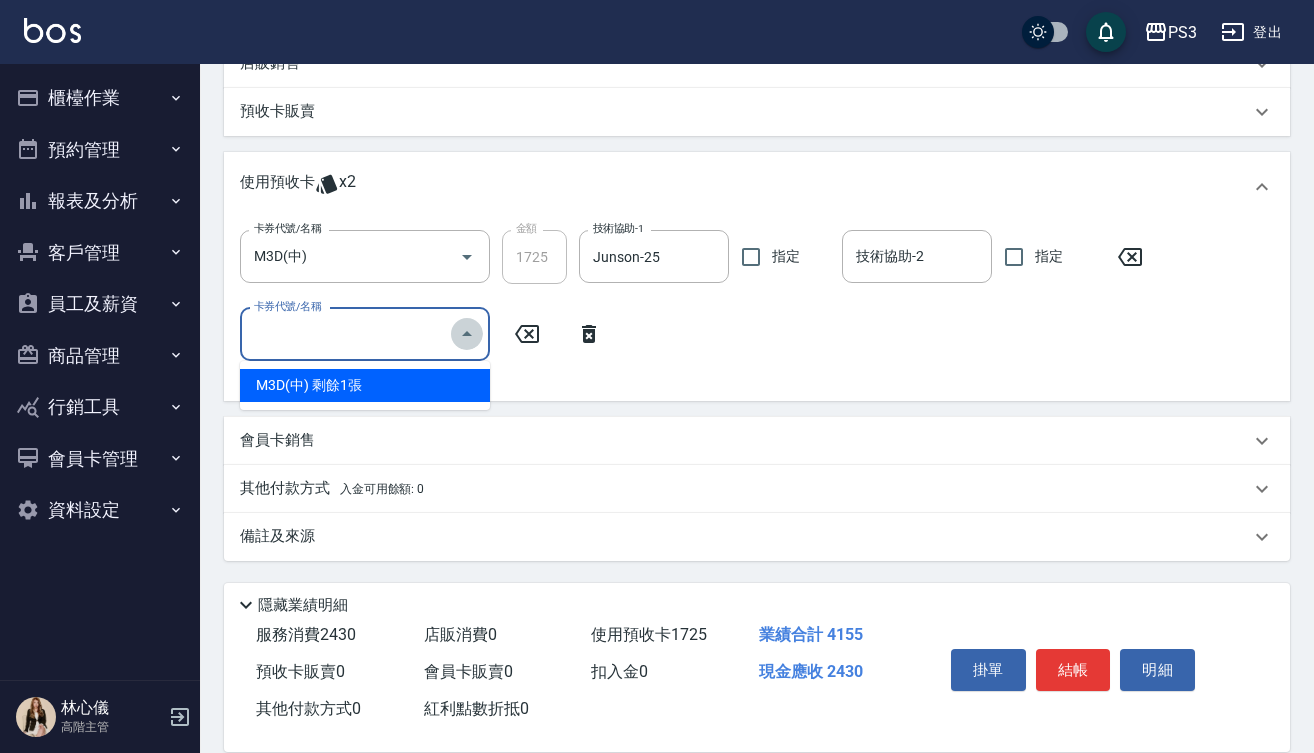 click 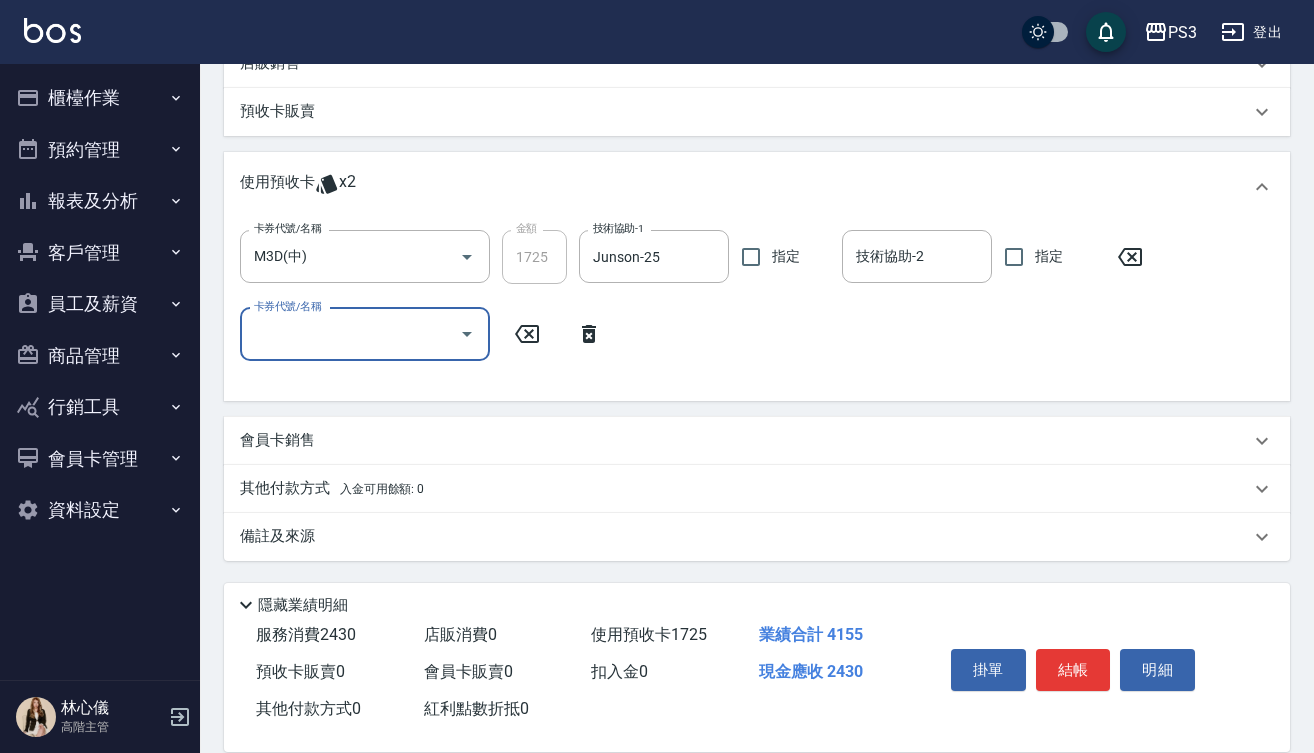 scroll, scrollTop: 670, scrollLeft: 0, axis: vertical 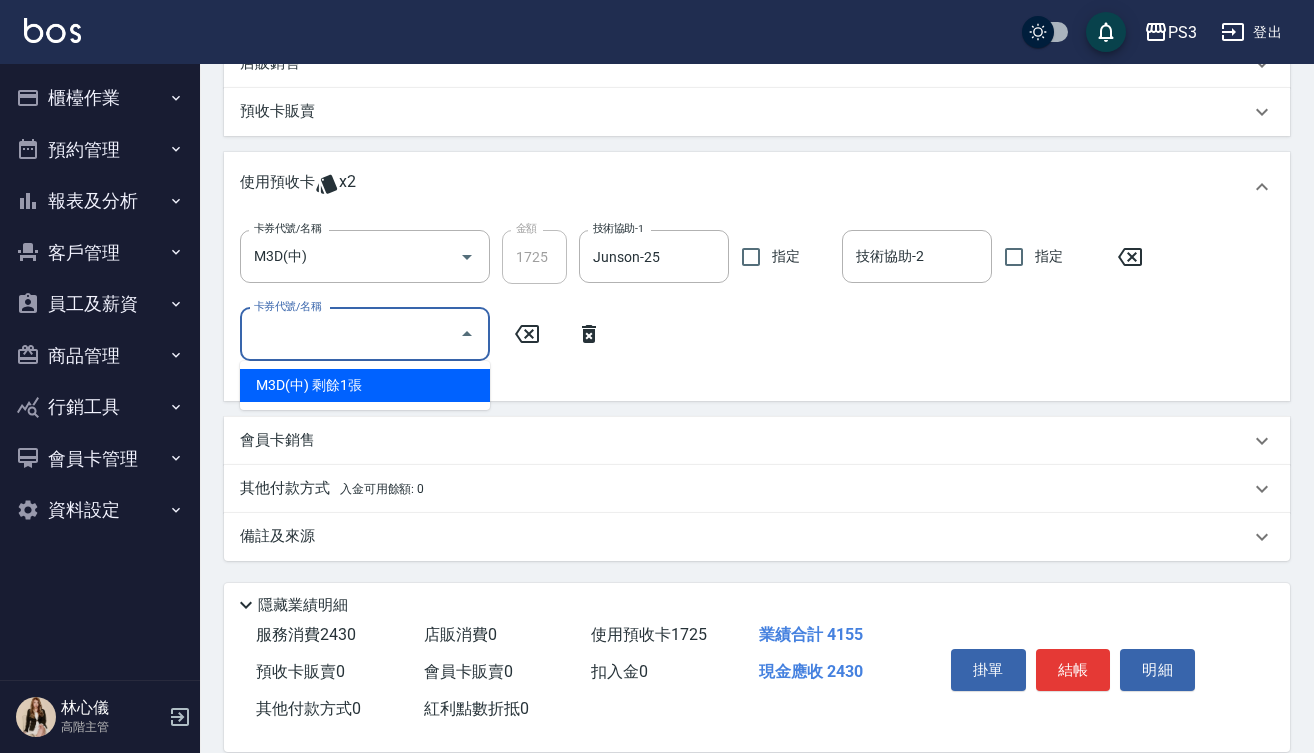 click on "M3D(中) 剩餘1張" at bounding box center [365, 385] 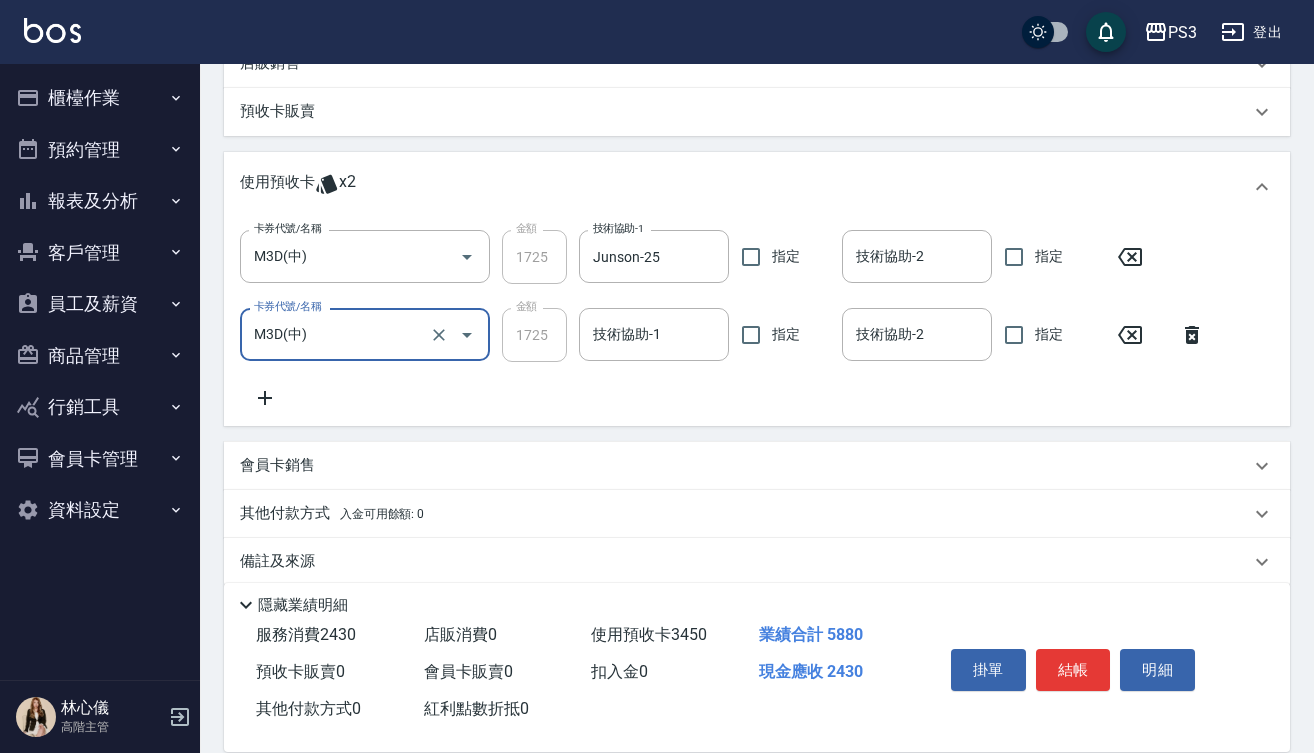 click on "技術協助-1 技術協助-1" at bounding box center [654, 334] 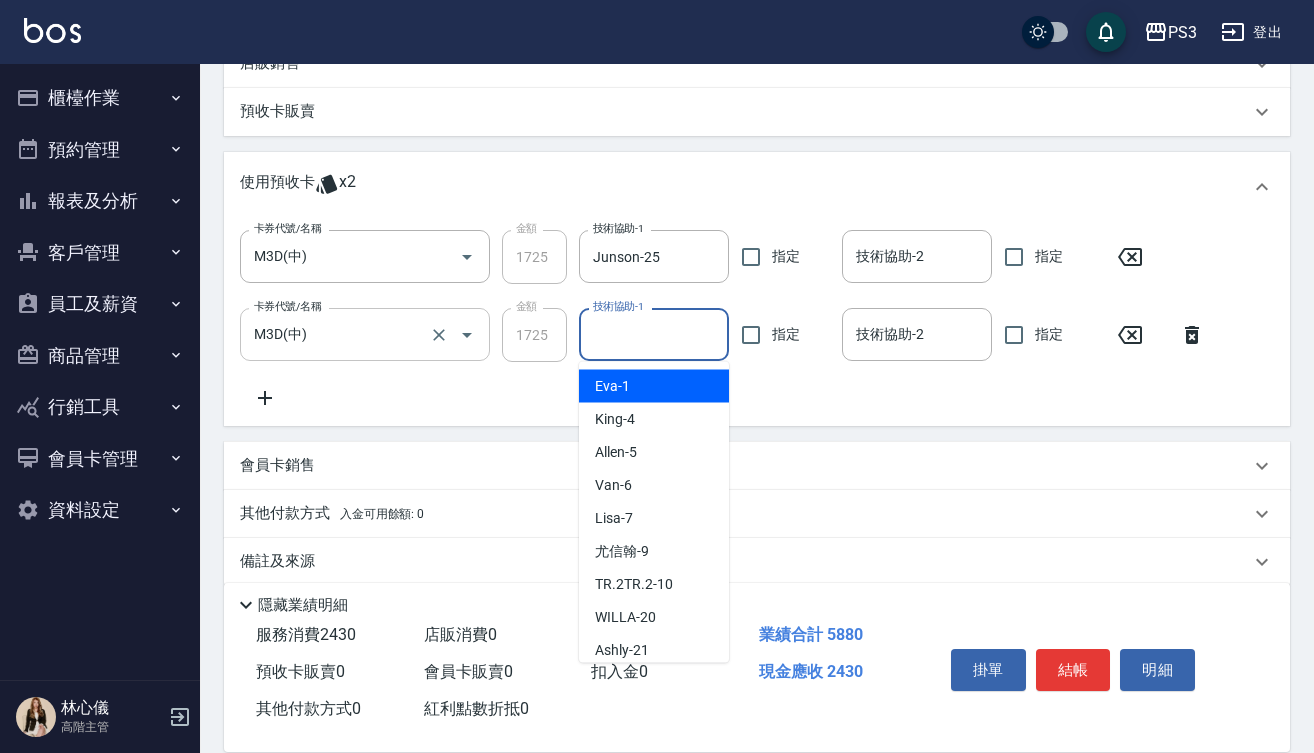 click 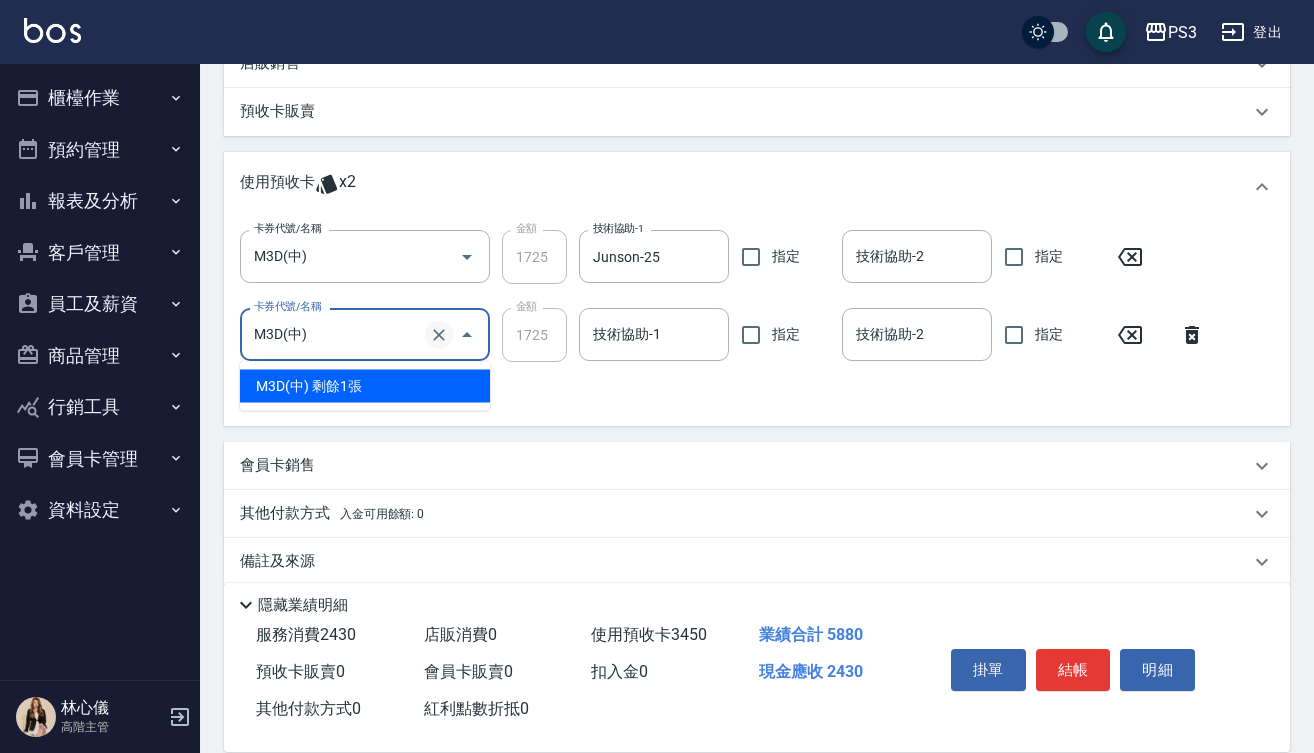 click 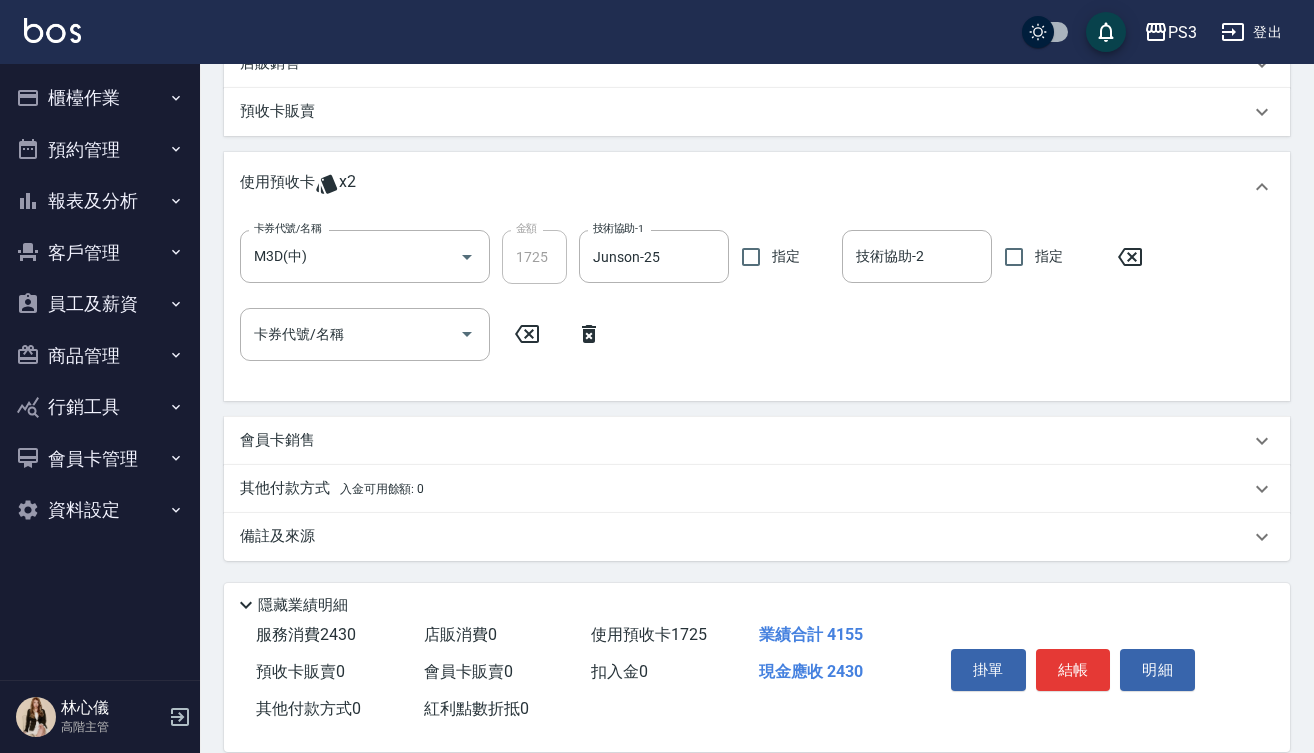 click 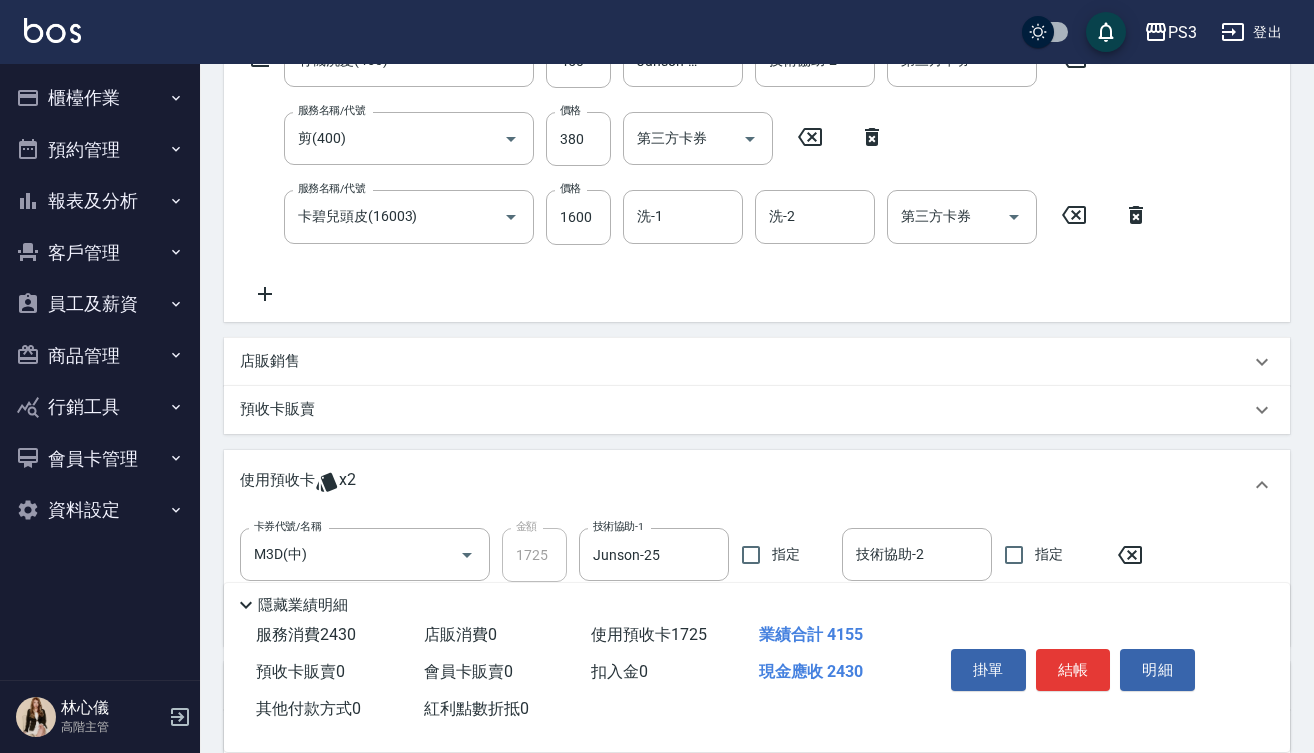 scroll, scrollTop: 354, scrollLeft: 0, axis: vertical 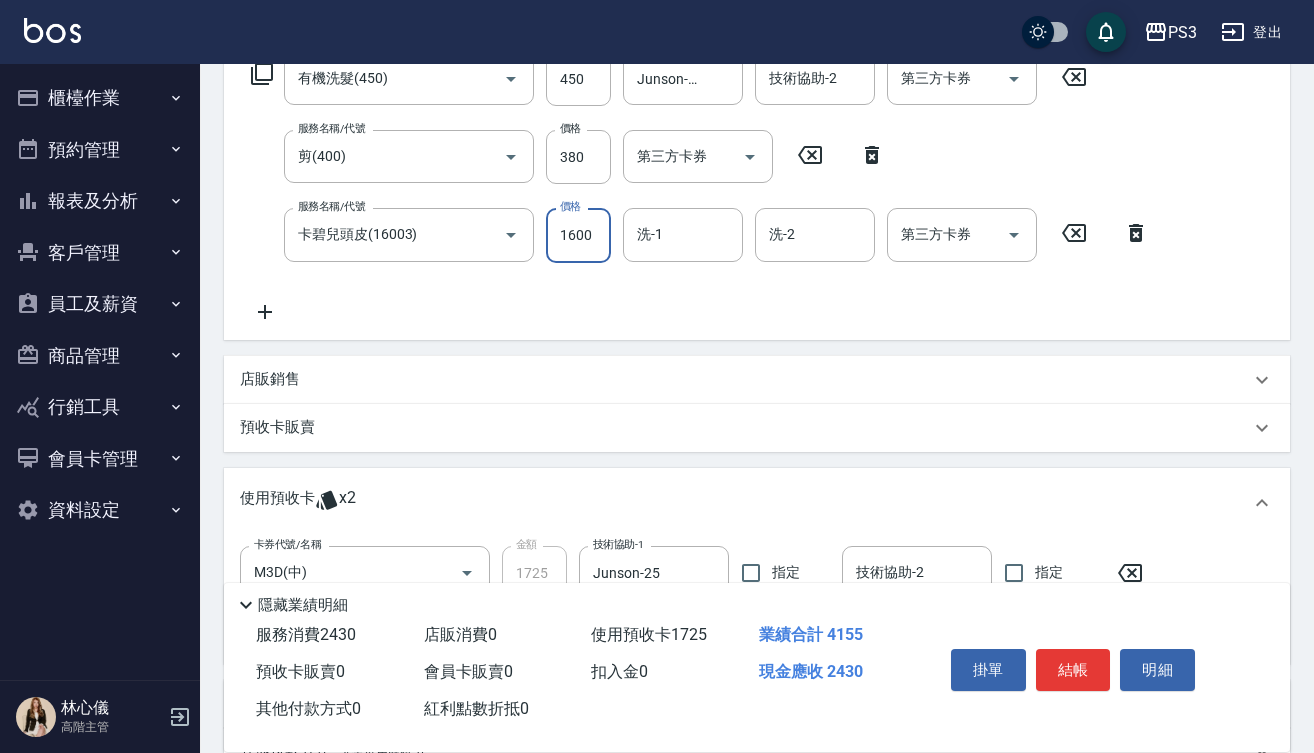 click on "1600" at bounding box center (578, 235) 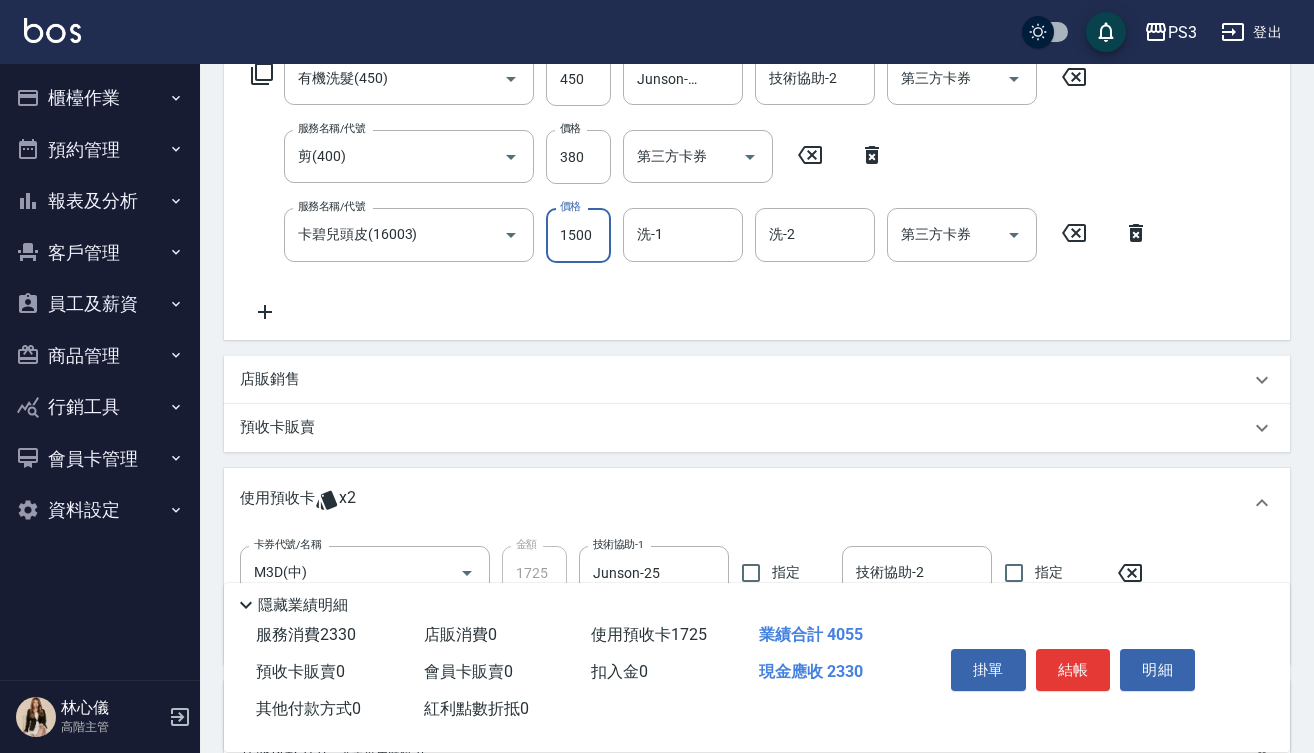 type on "1500" 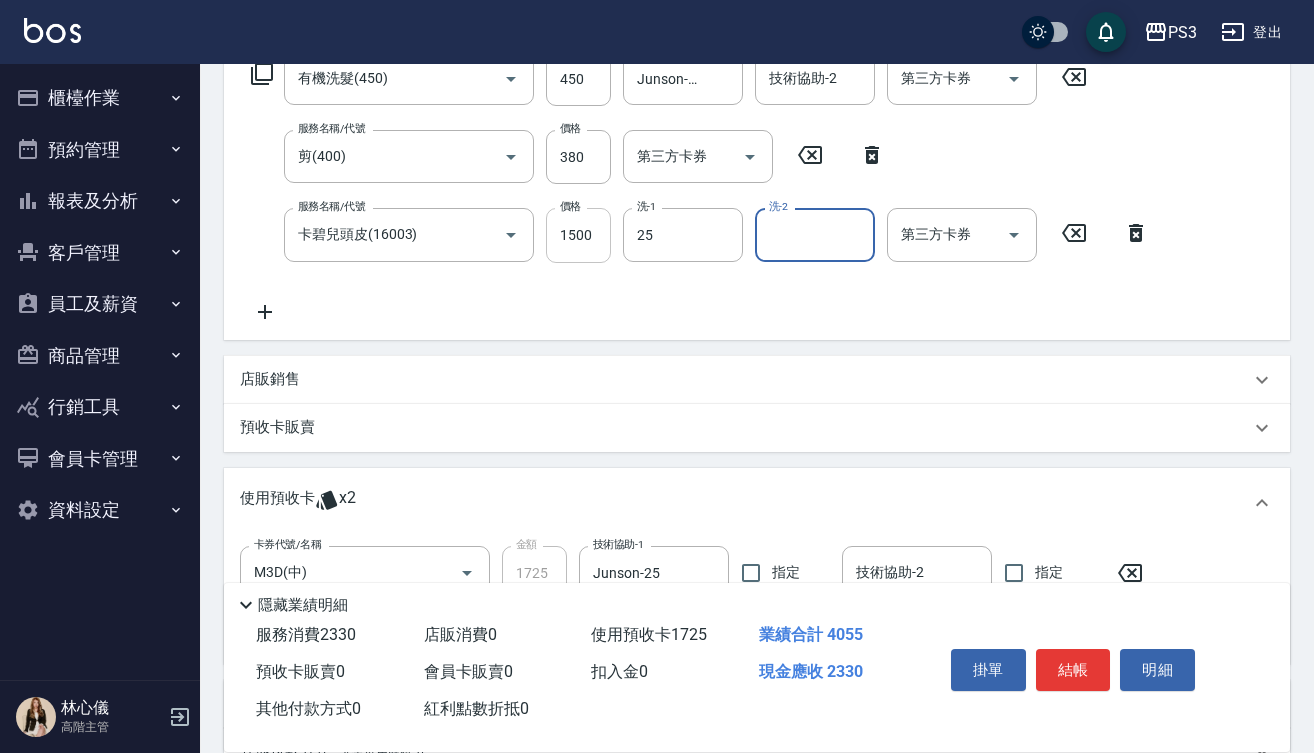 type on "Junson-25" 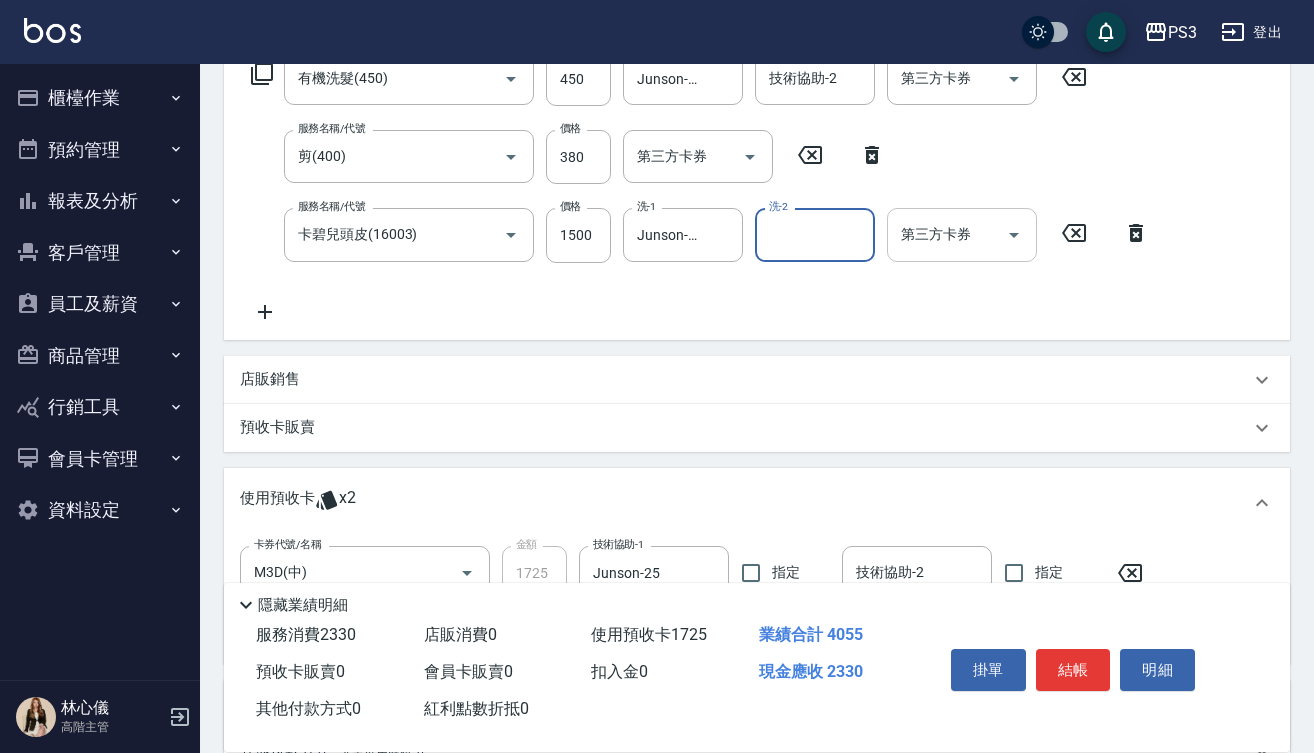 click 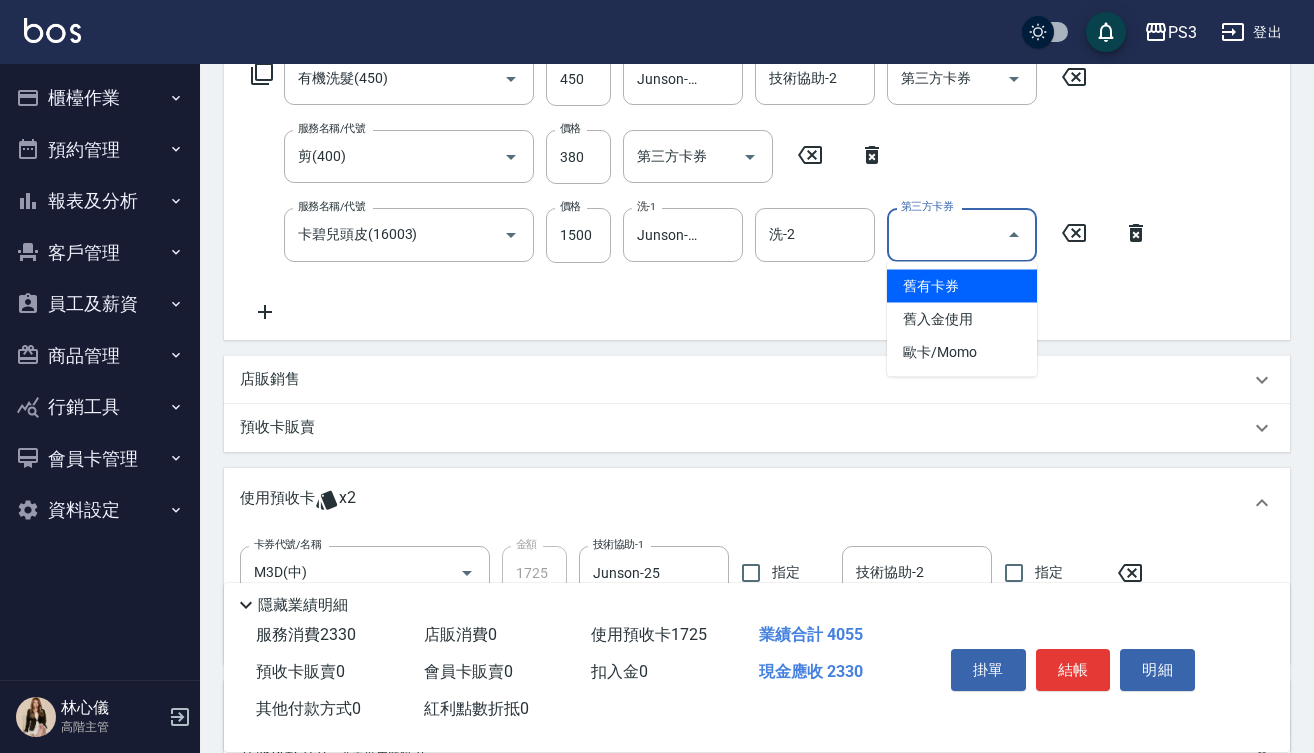 click on "舊有卡券" at bounding box center [962, 286] 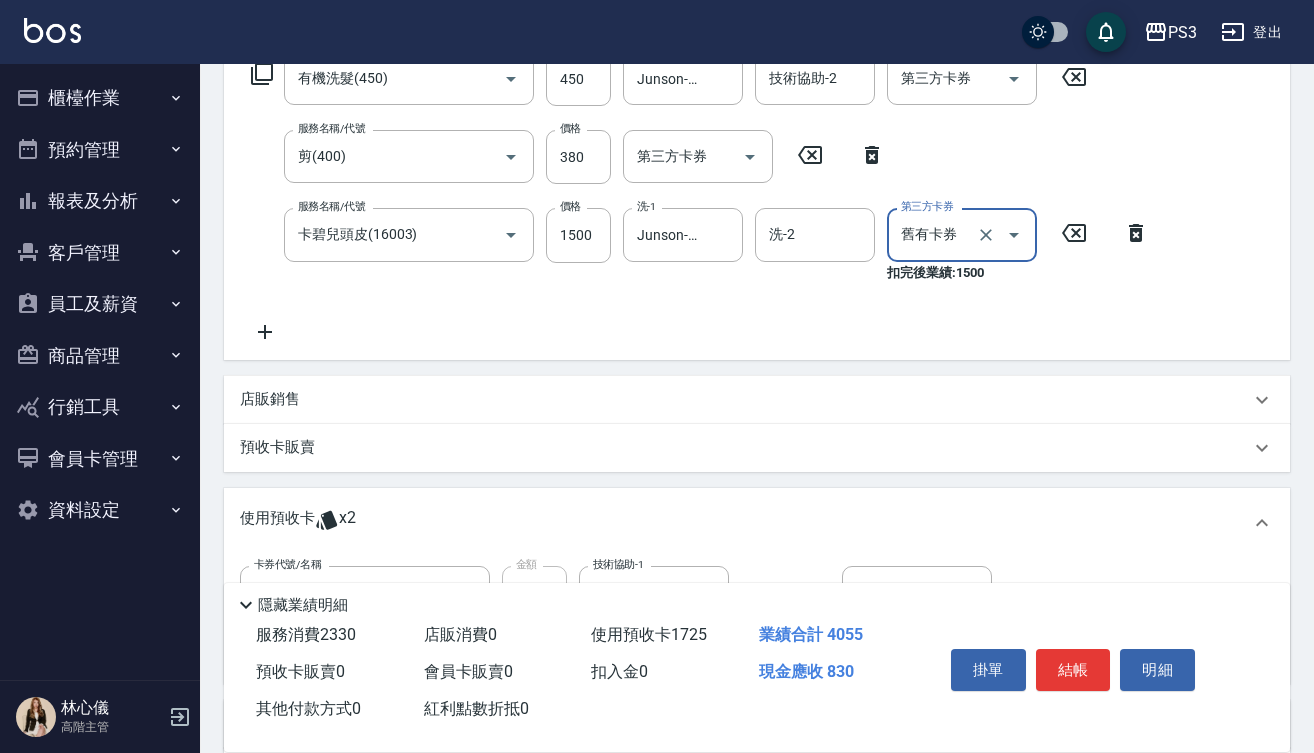 type on "舊有卡券" 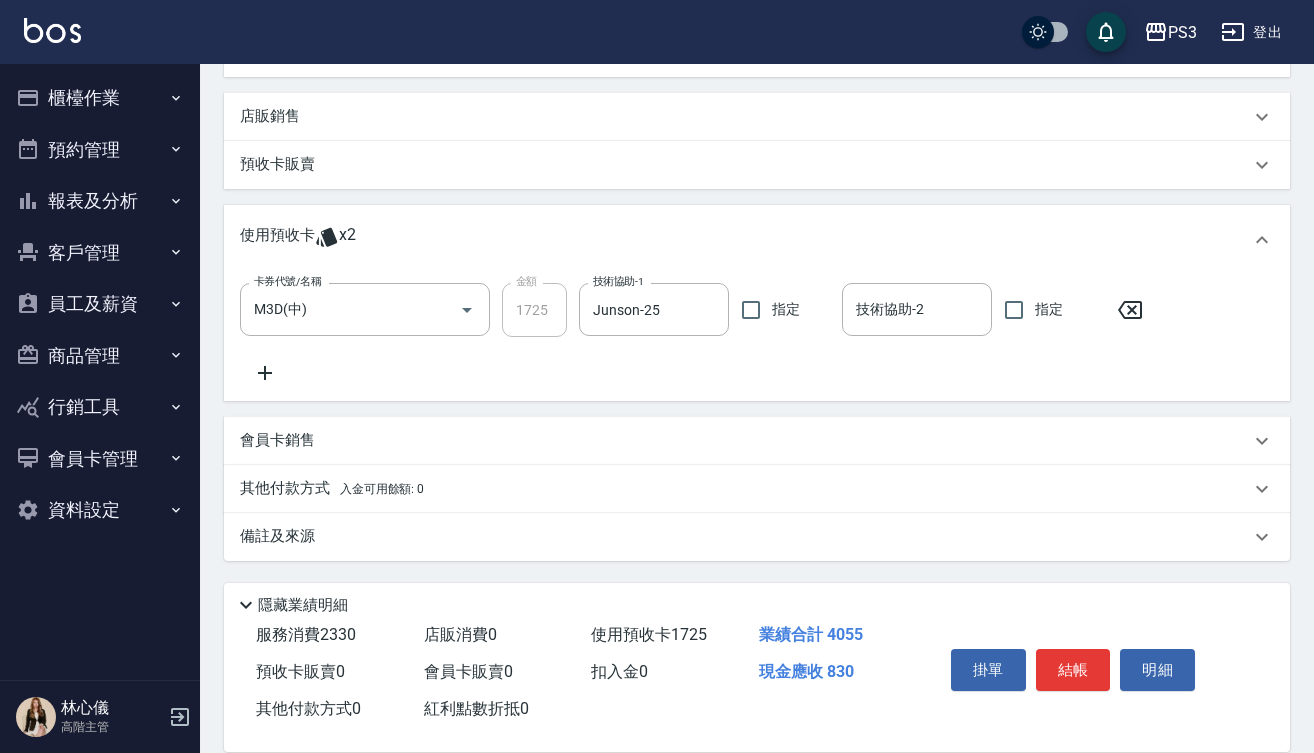 scroll, scrollTop: 637, scrollLeft: 0, axis: vertical 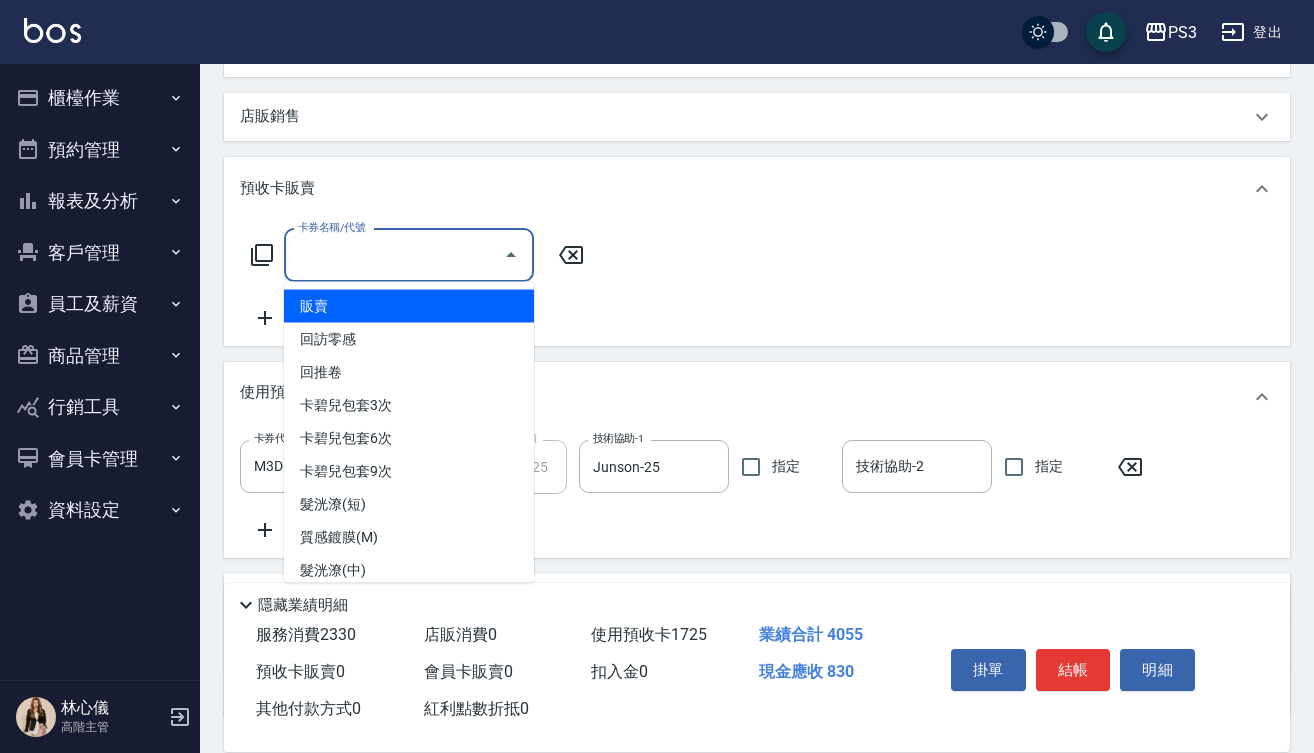 click on "卡券名稱/代號" at bounding box center (394, 255) 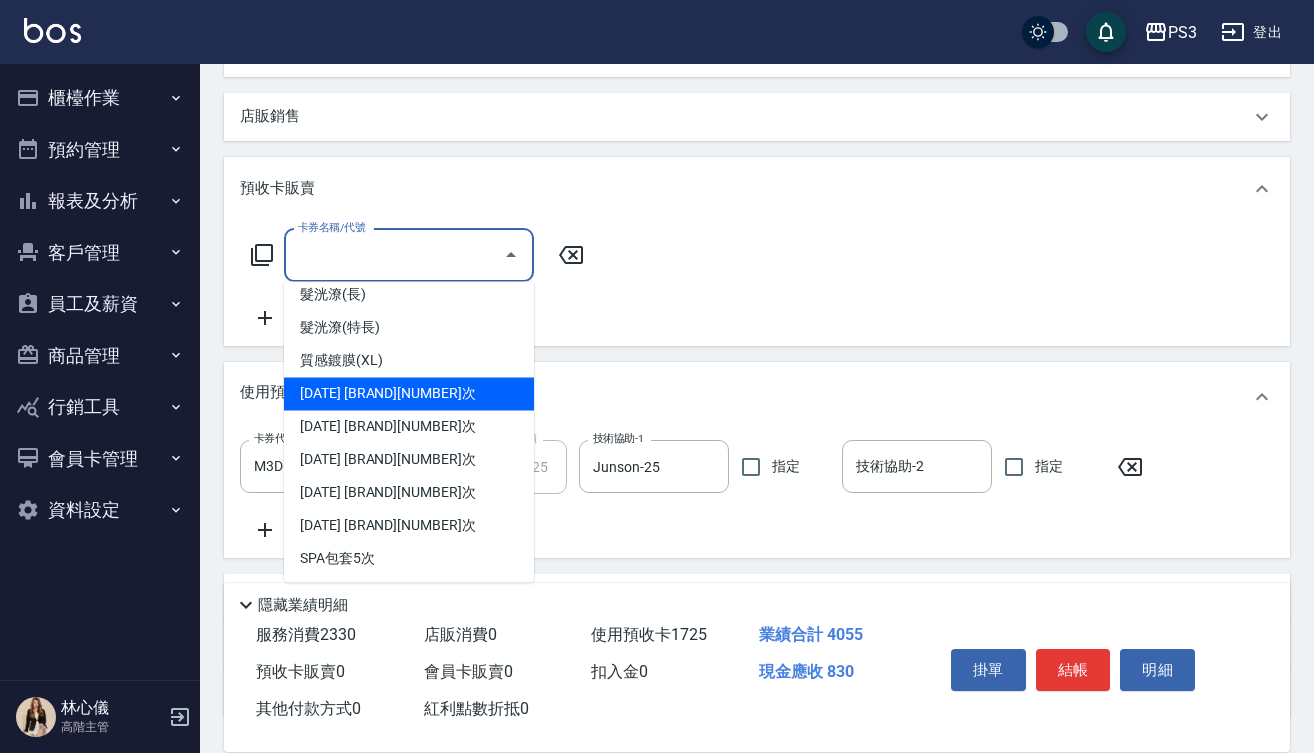 scroll, scrollTop: 354, scrollLeft: 0, axis: vertical 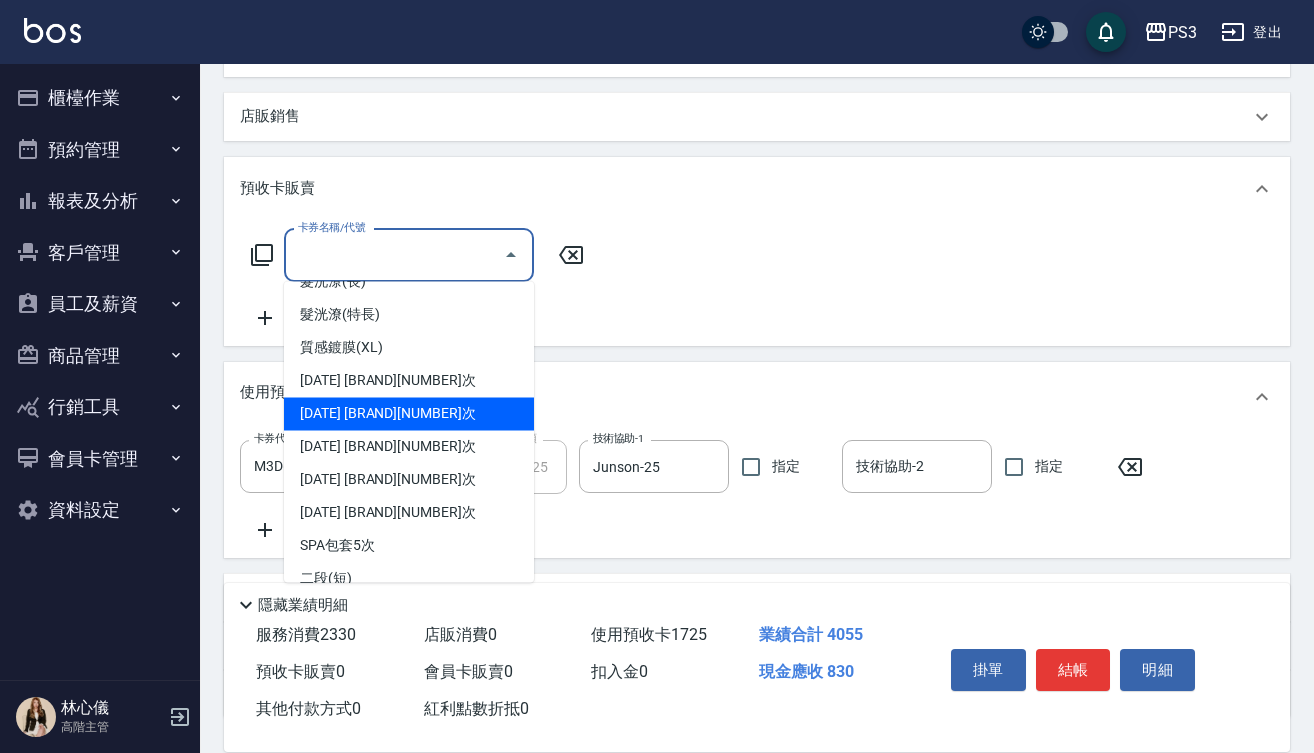 click on "2024/8 卡碧兒6次" at bounding box center [409, 414] 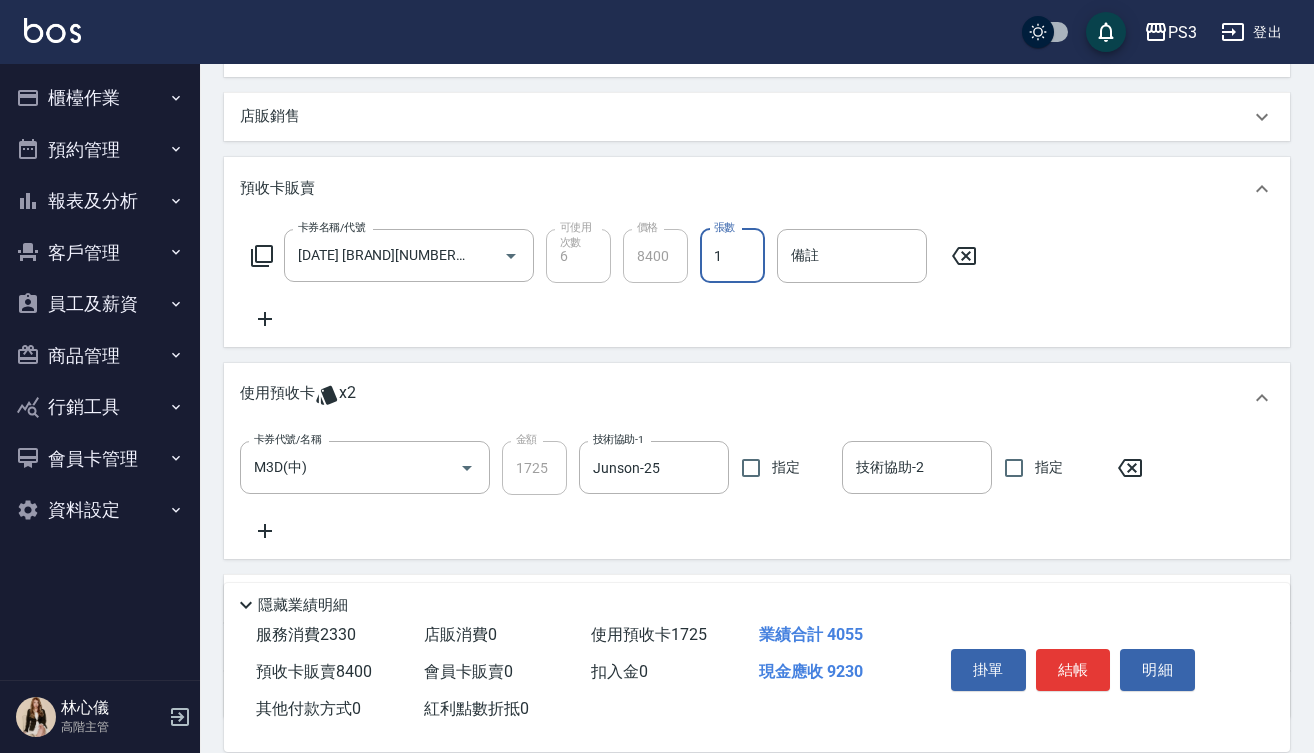type on "2024/8 卡碧兒6次(8400)" 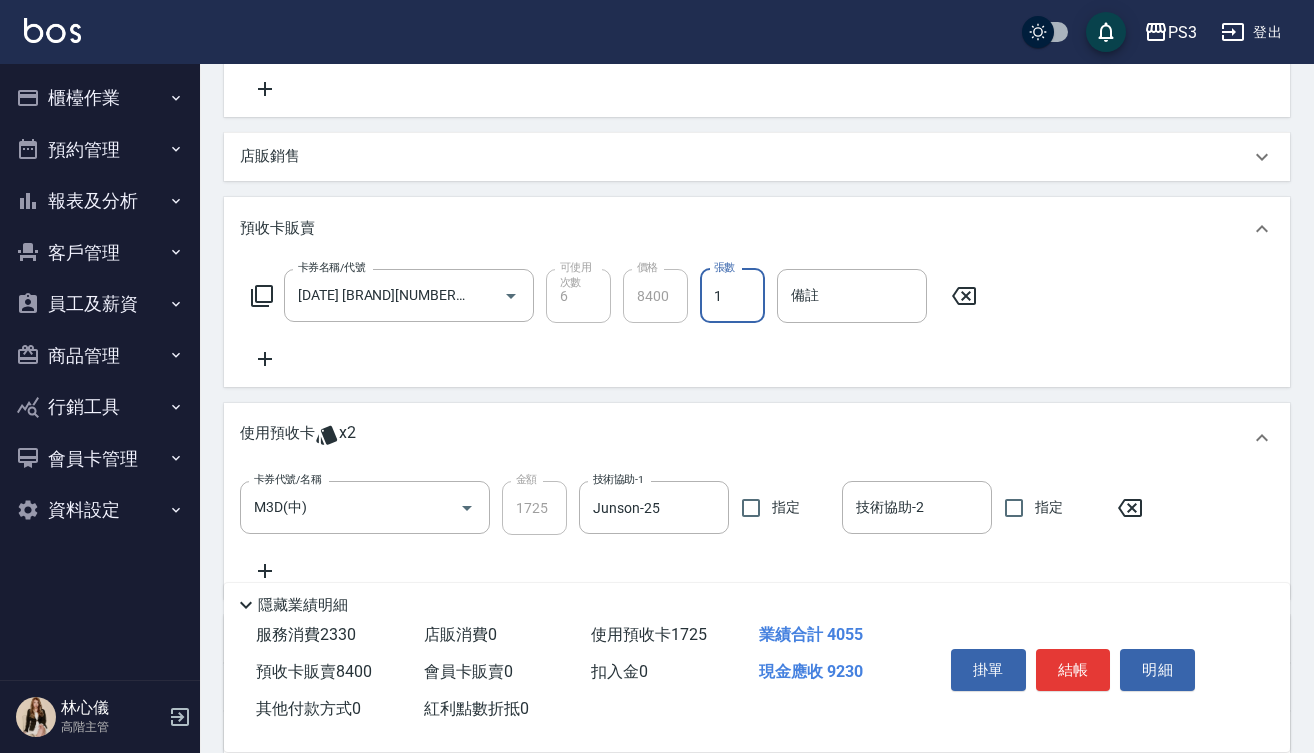 scroll, scrollTop: 601, scrollLeft: 0, axis: vertical 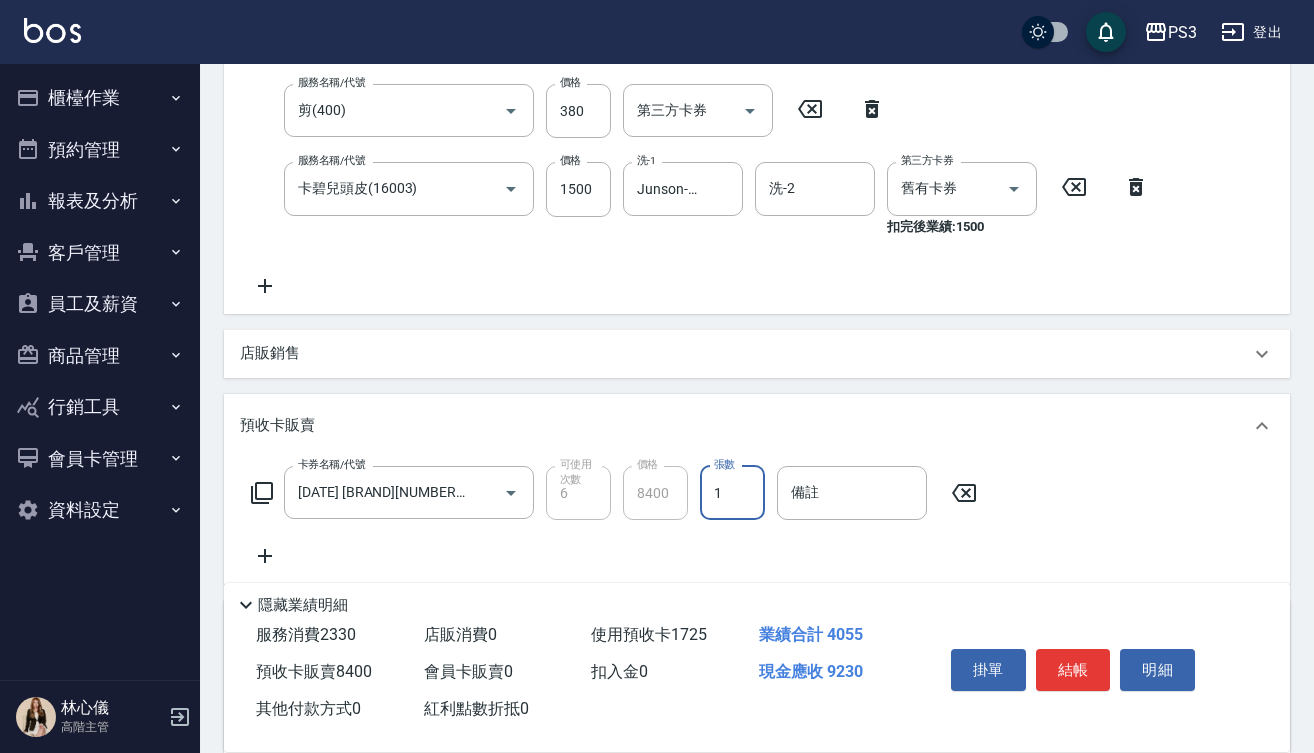 click on "店販銷售" at bounding box center (745, 353) 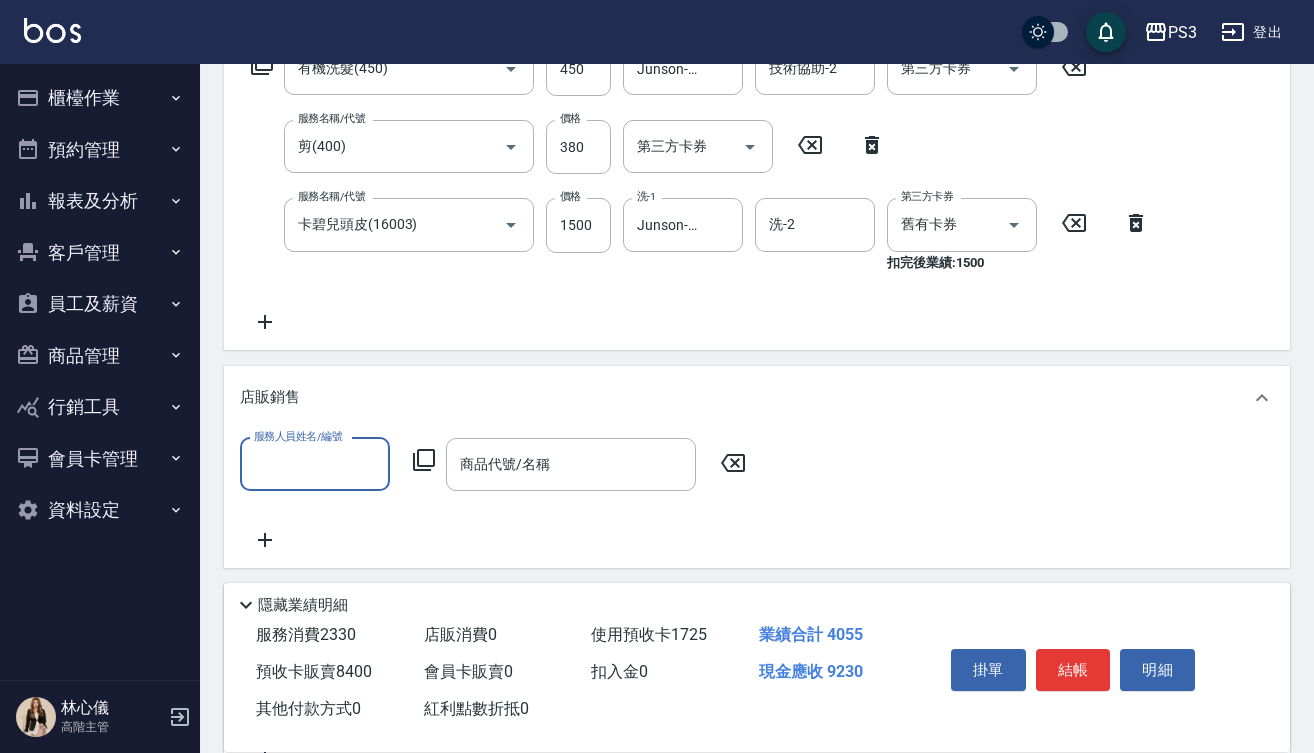 scroll, scrollTop: 358, scrollLeft: 0, axis: vertical 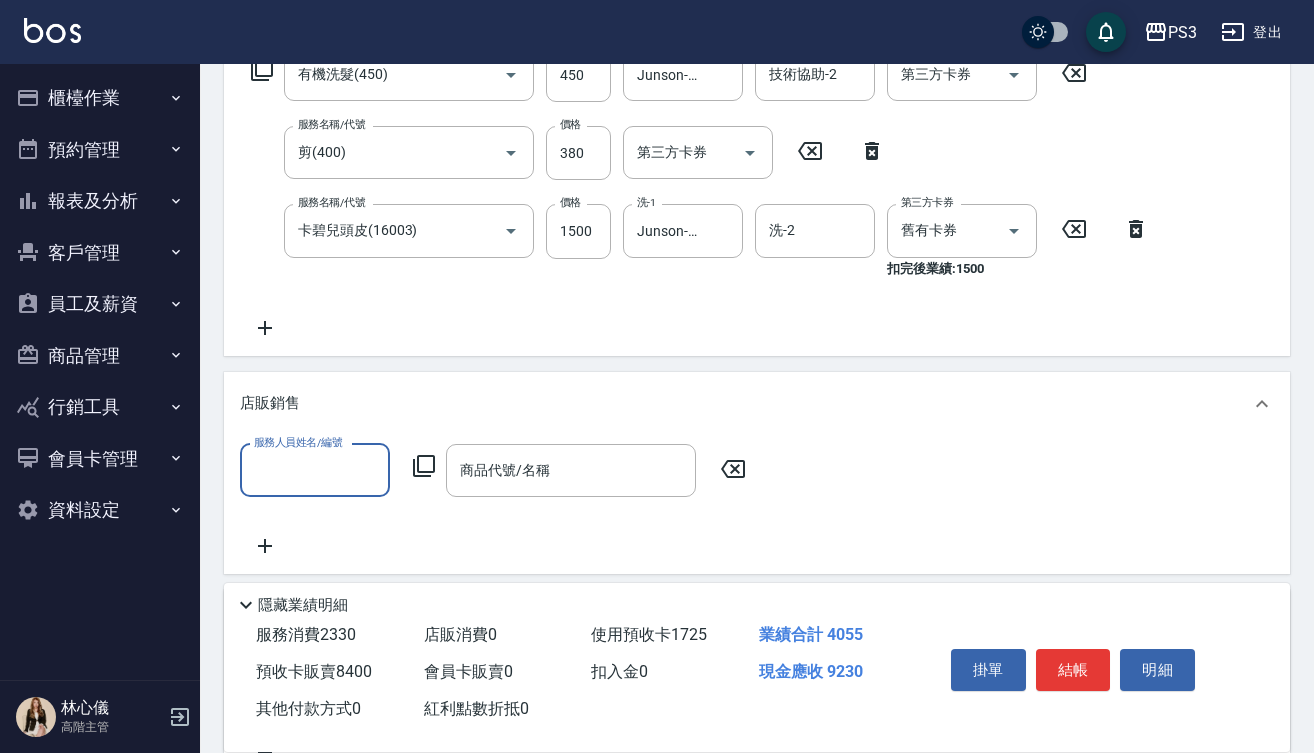 click 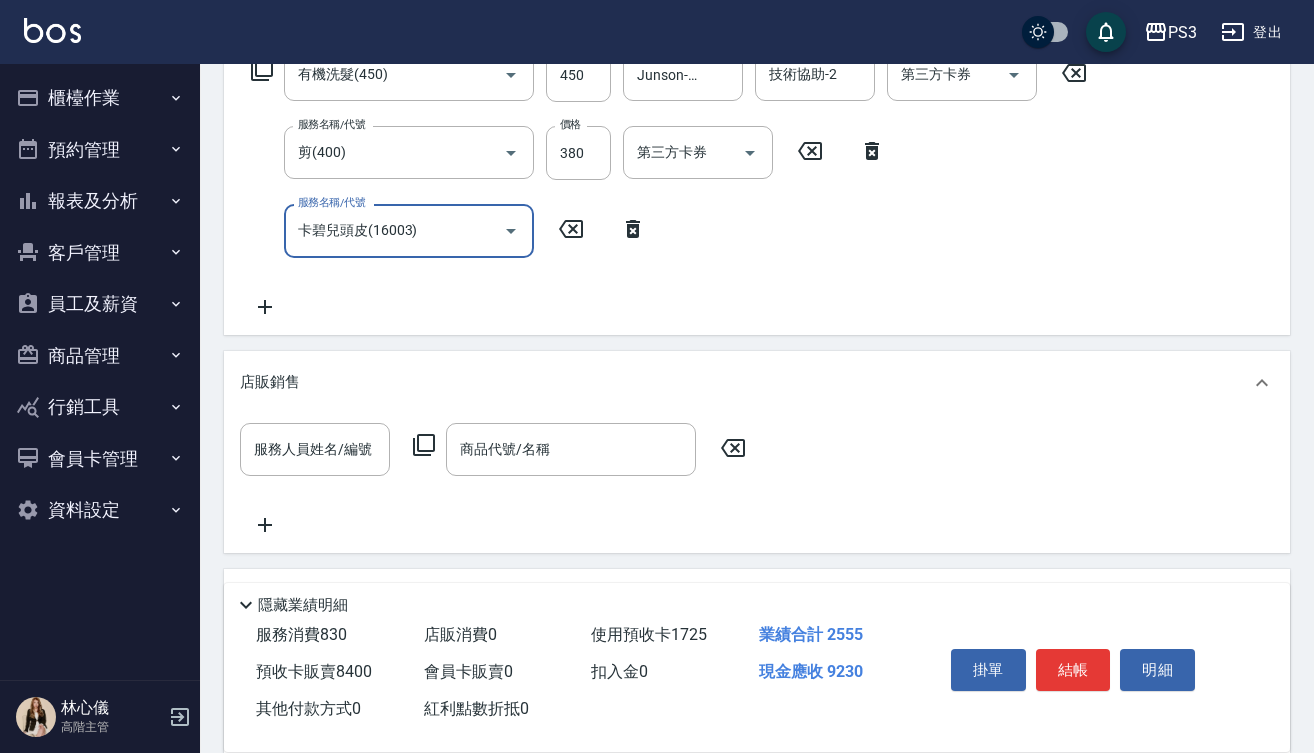 type 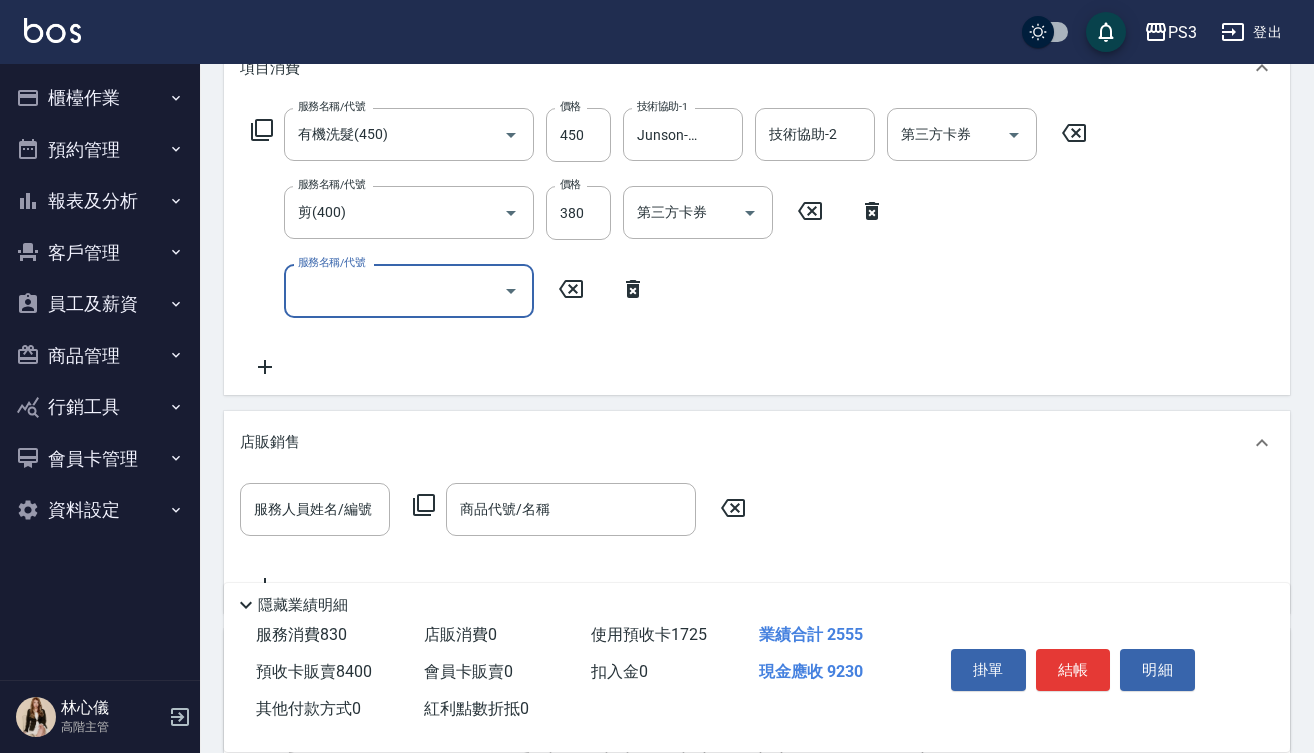scroll, scrollTop: 280, scrollLeft: 0, axis: vertical 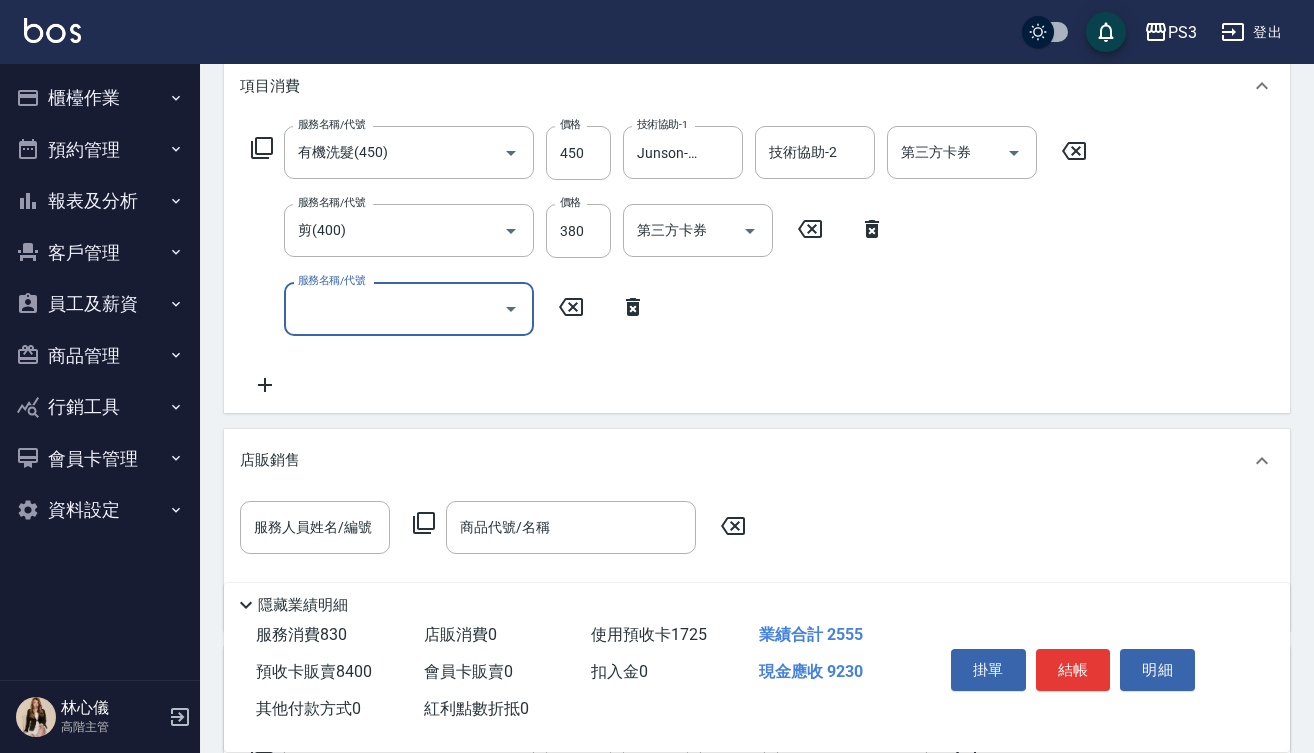 click on "服務名稱/代號" at bounding box center (394, 308) 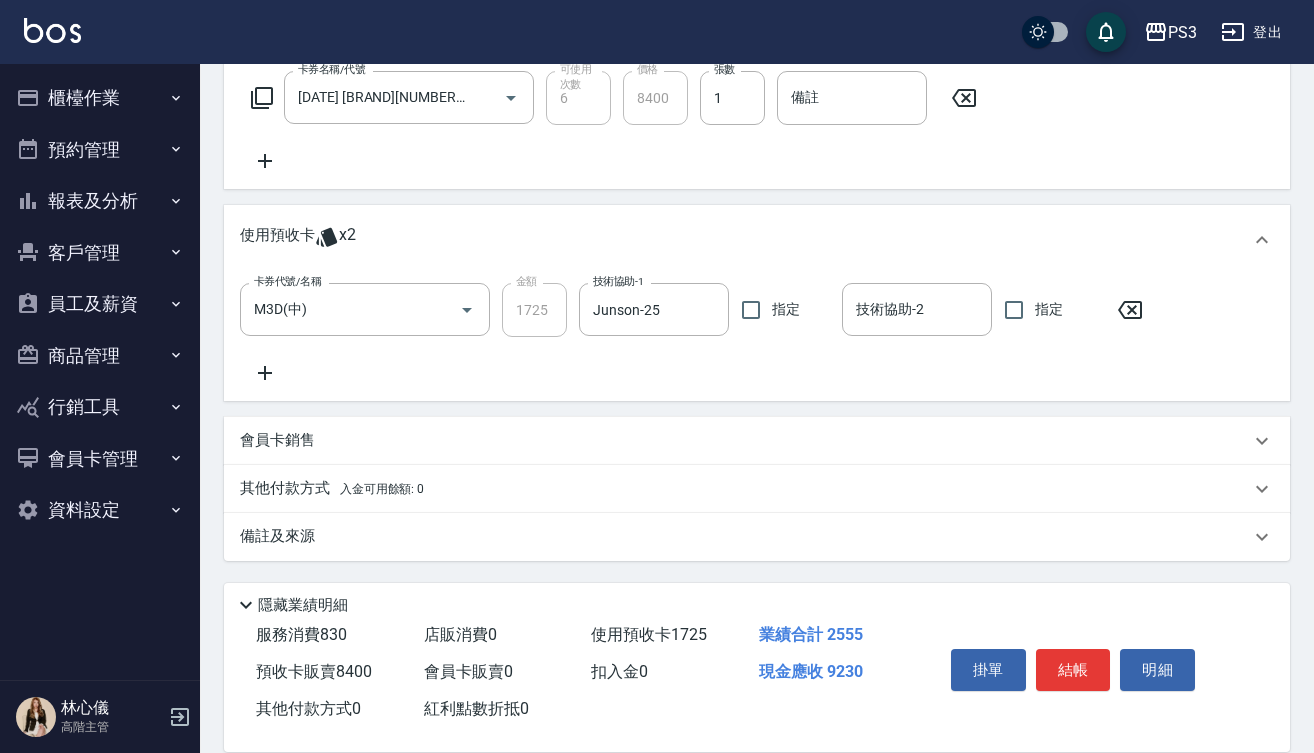 scroll, scrollTop: 928, scrollLeft: 0, axis: vertical 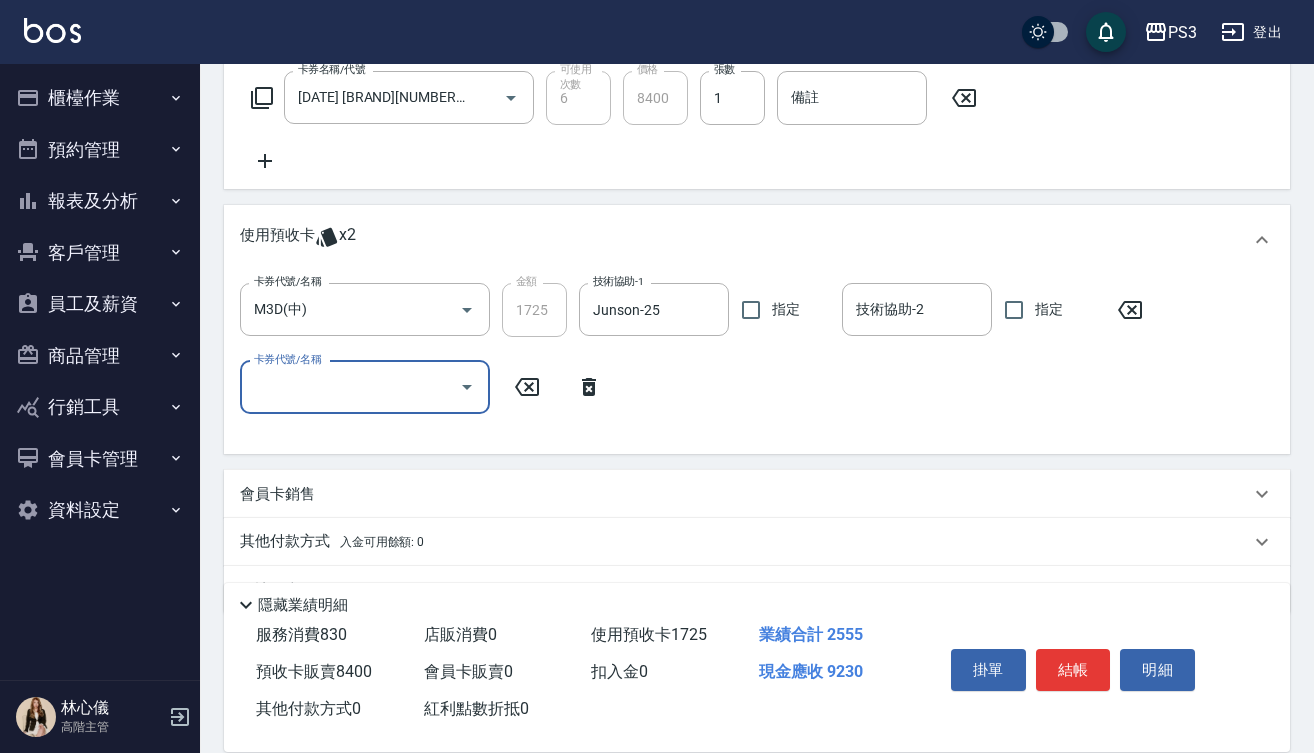 click on "卡券代號/名稱" at bounding box center [350, 387] 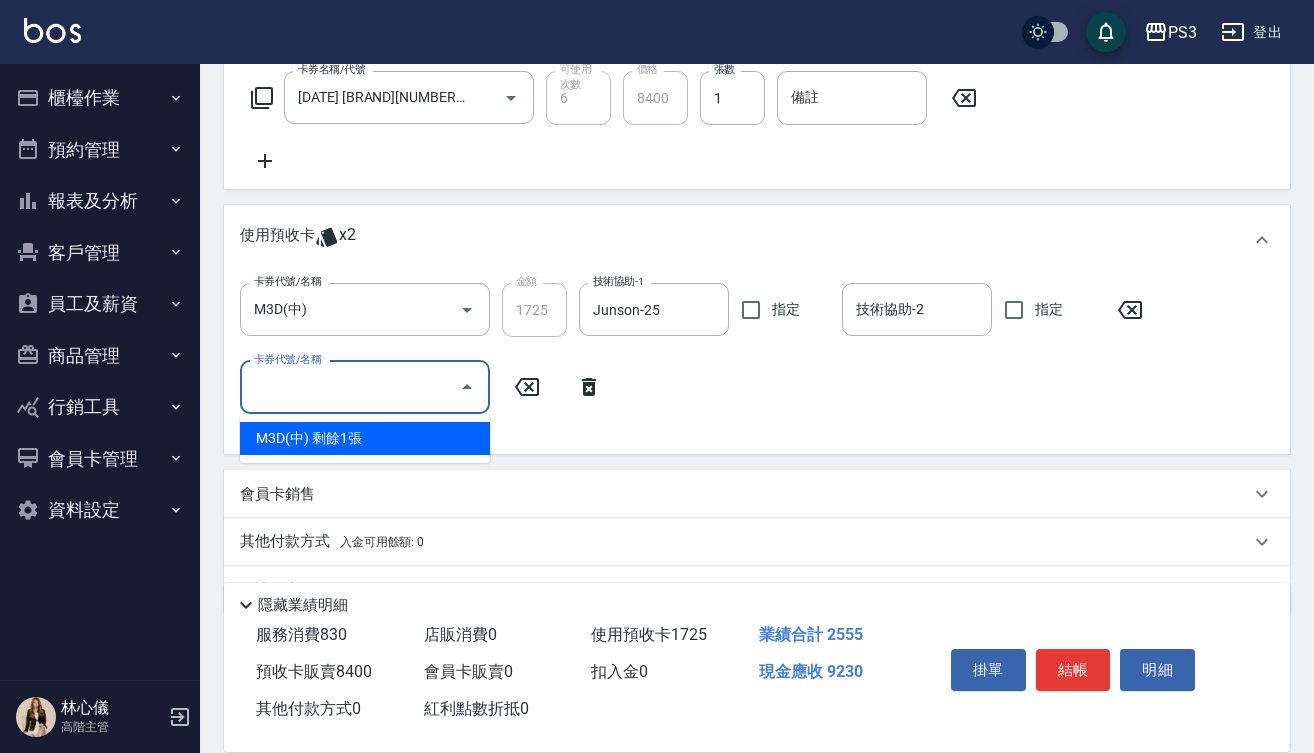 click 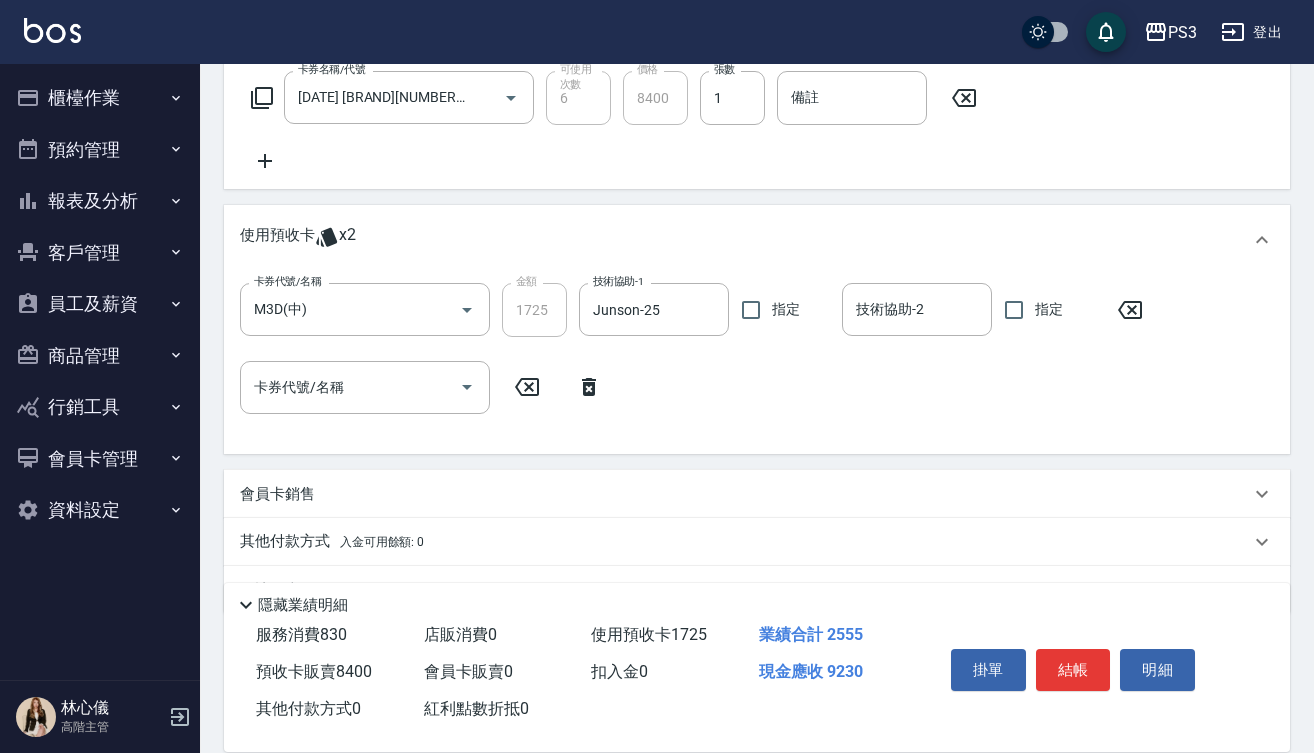 click on "卡券代號/名稱 M3D(中) 卡券代號/名稱 金額 1725 金額 技術協助-1 Junson-25 技術協助-1 指定 技術協助-2 技術協助-2 指定 卡券代號/名稱 卡券代號/名稱" at bounding box center (757, 360) 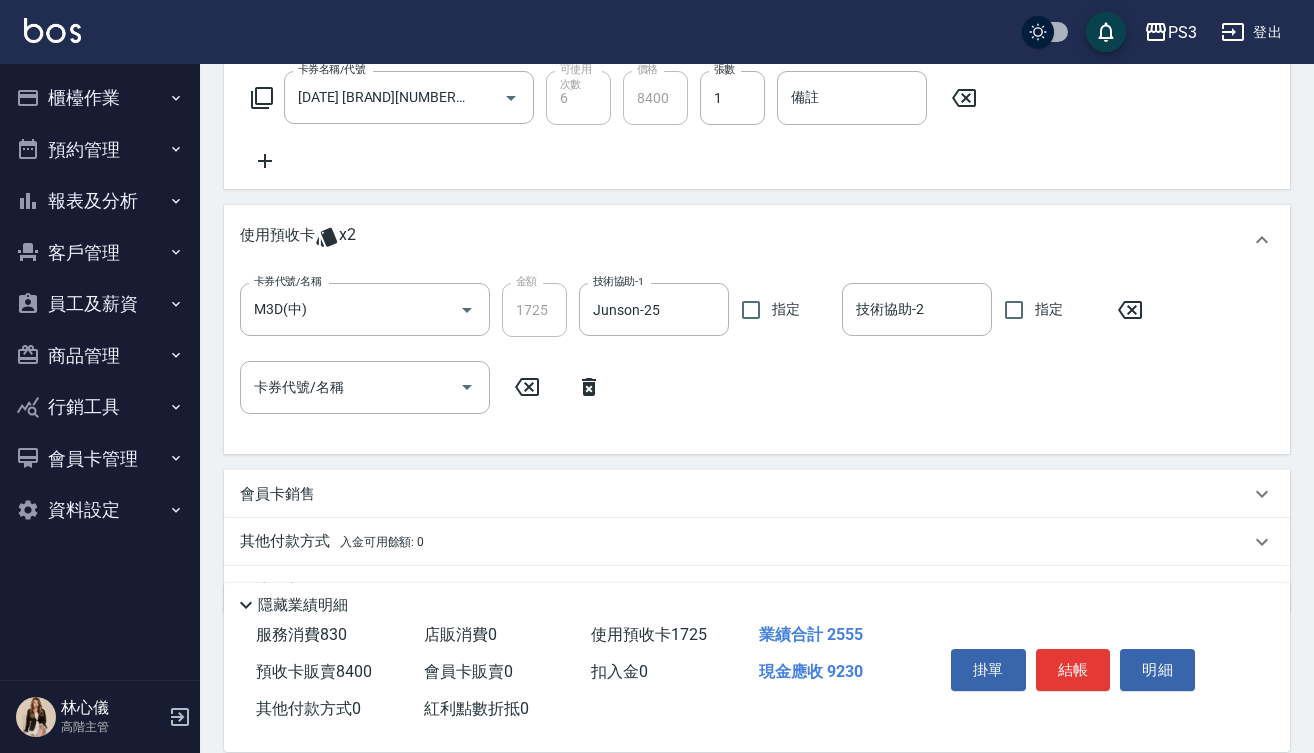 click on "其他付款方式 入金可用餘額: 0" at bounding box center (757, 542) 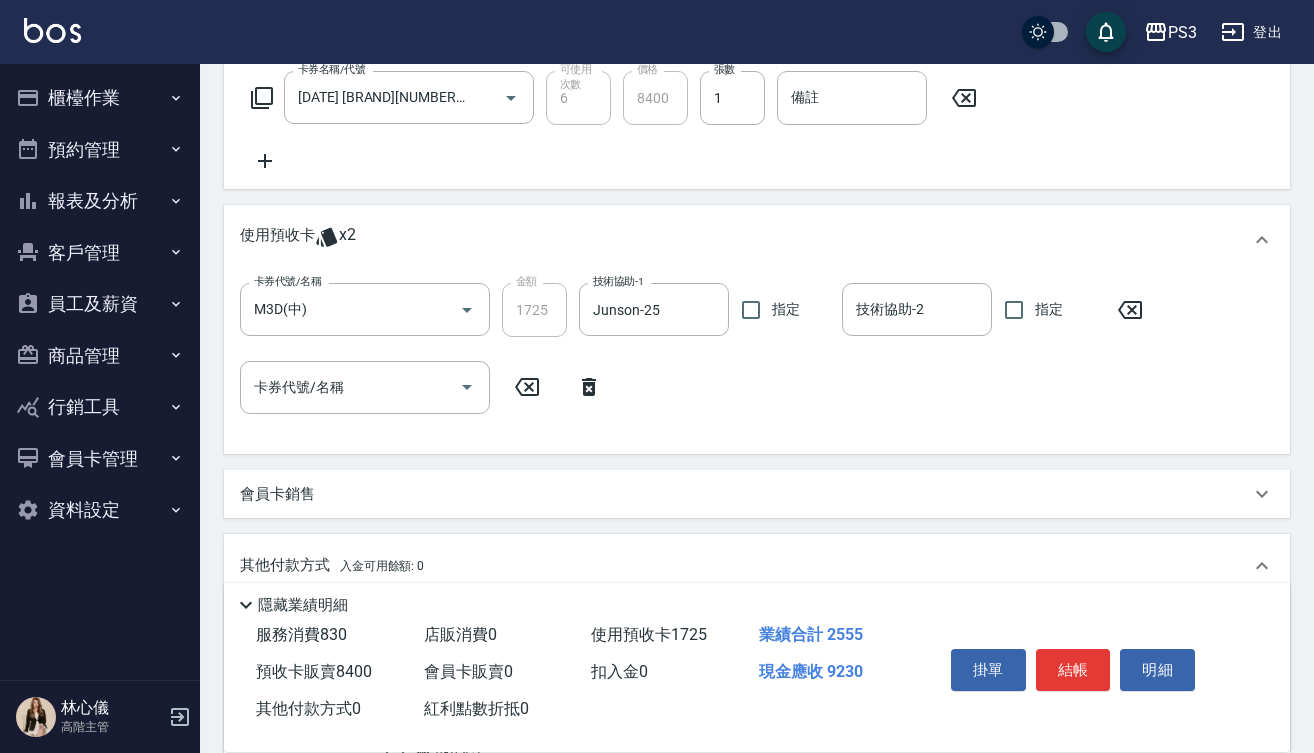 click on "其他付款方式 入金可用餘額: 0" at bounding box center [757, 566] 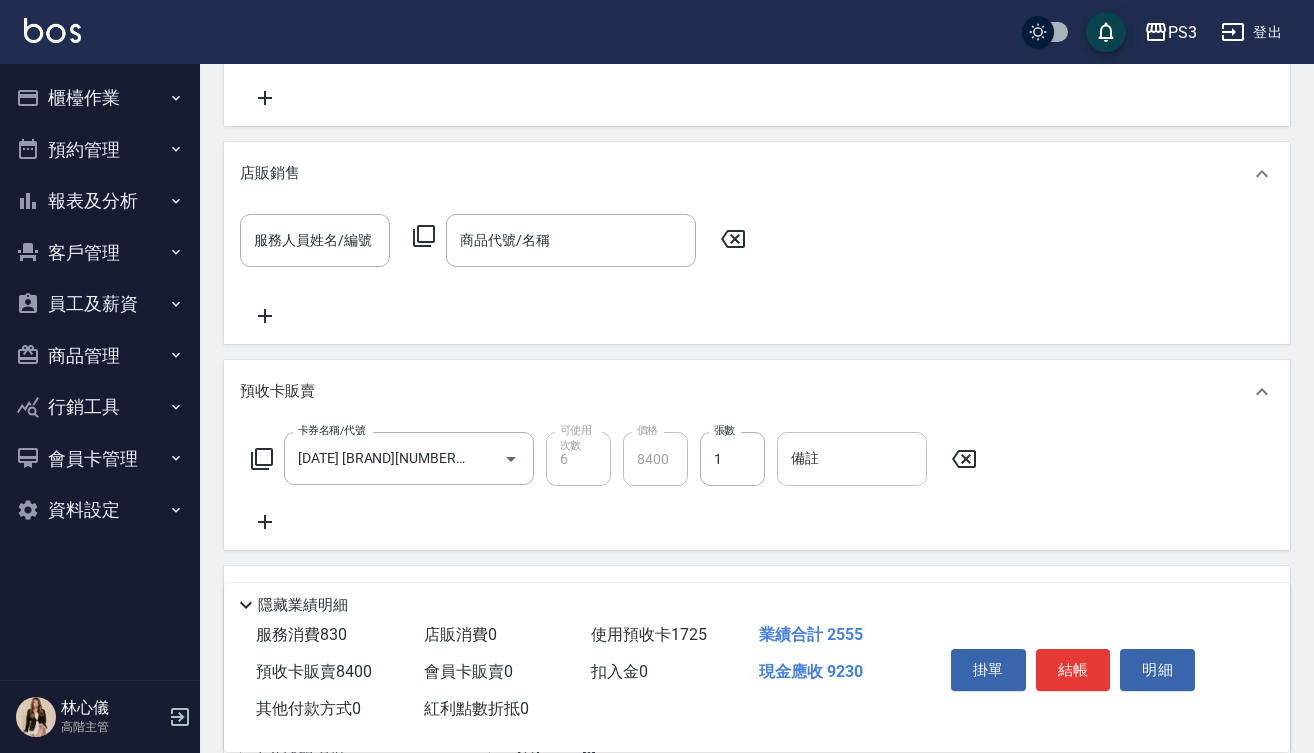 scroll, scrollTop: 631, scrollLeft: 0, axis: vertical 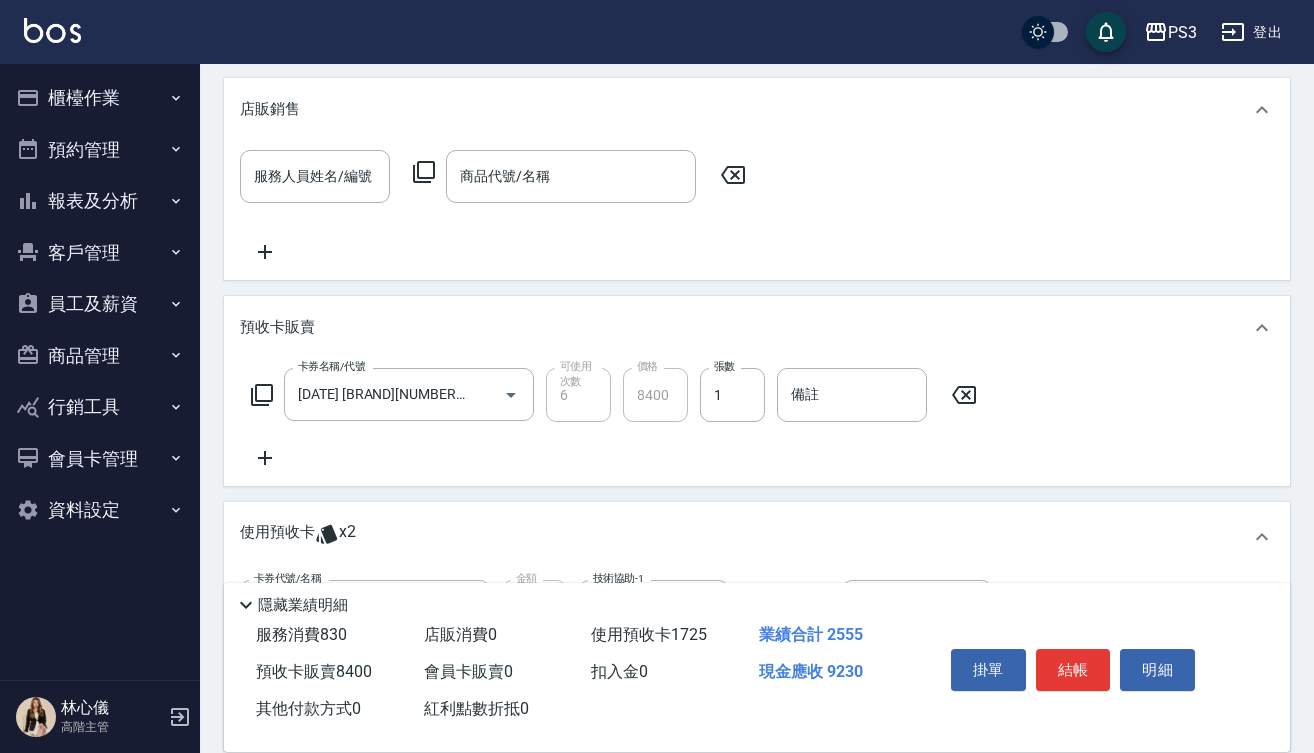click 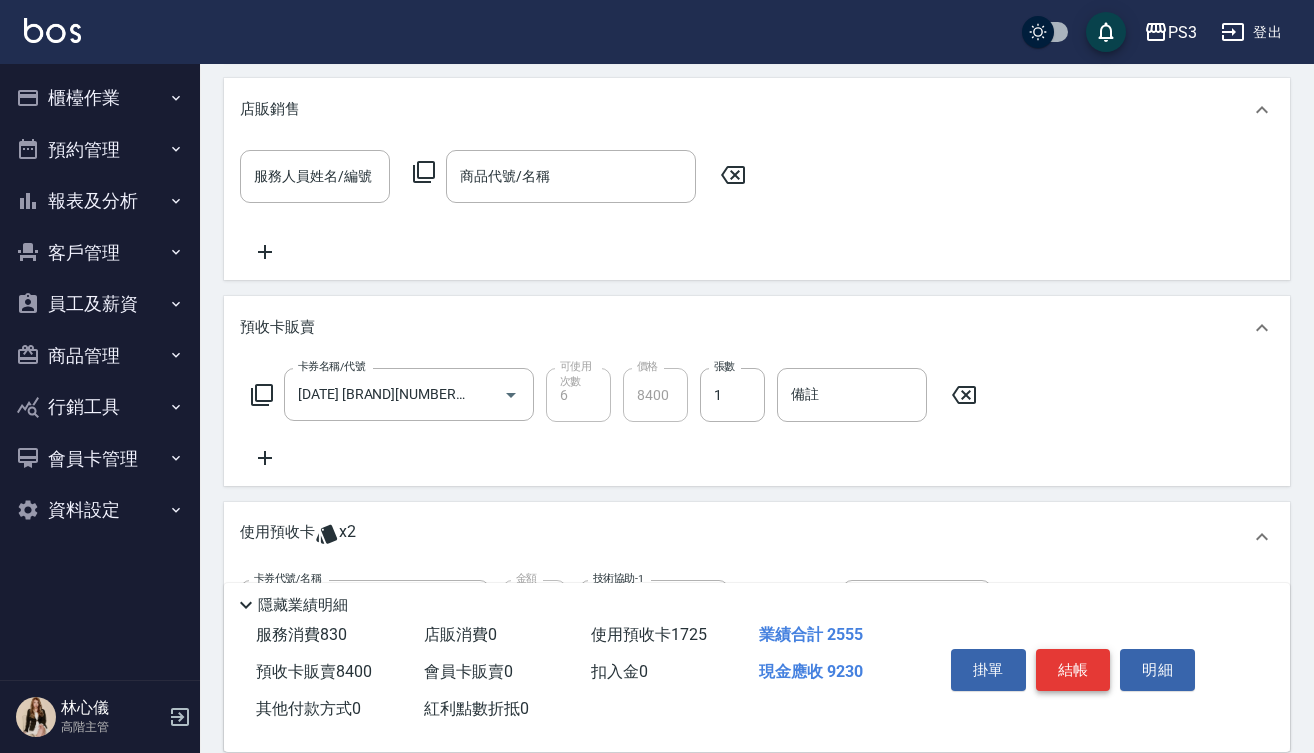 click on "結帳" at bounding box center [1073, 670] 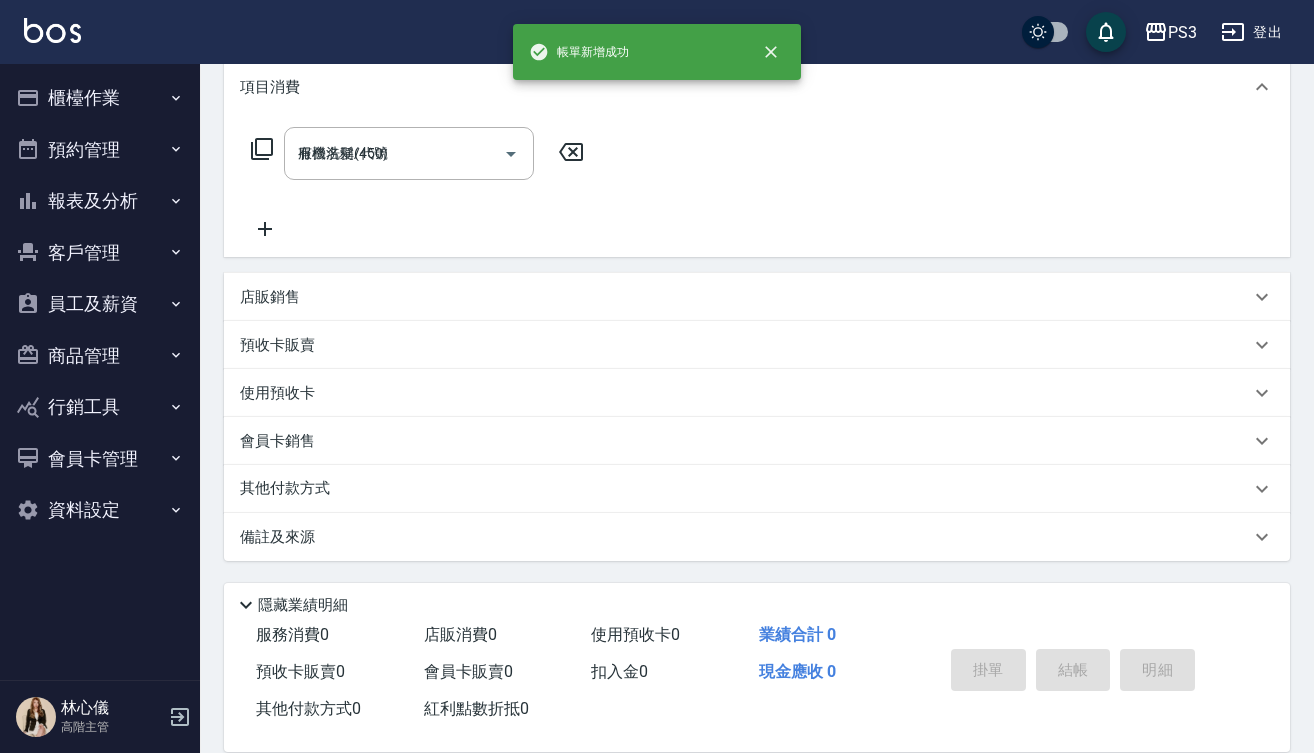type on "2025/08/03 23:20" 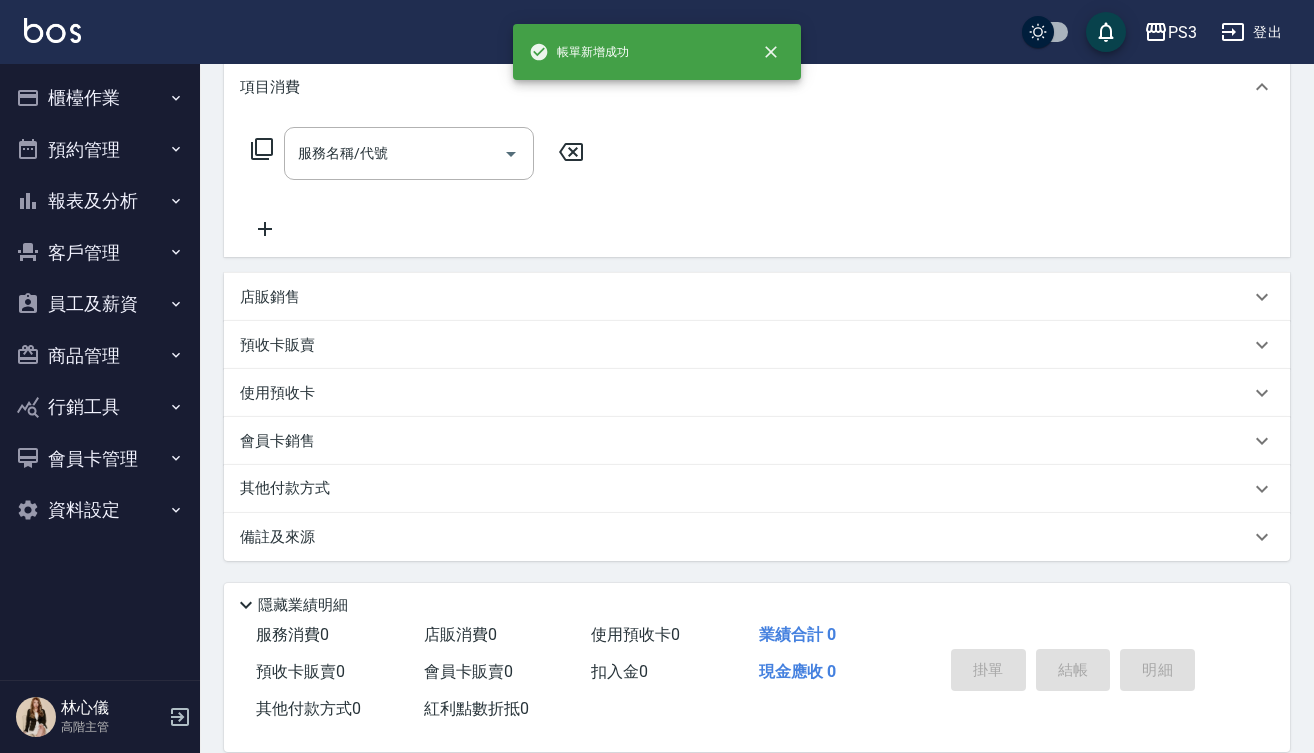 scroll, scrollTop: 0, scrollLeft: 0, axis: both 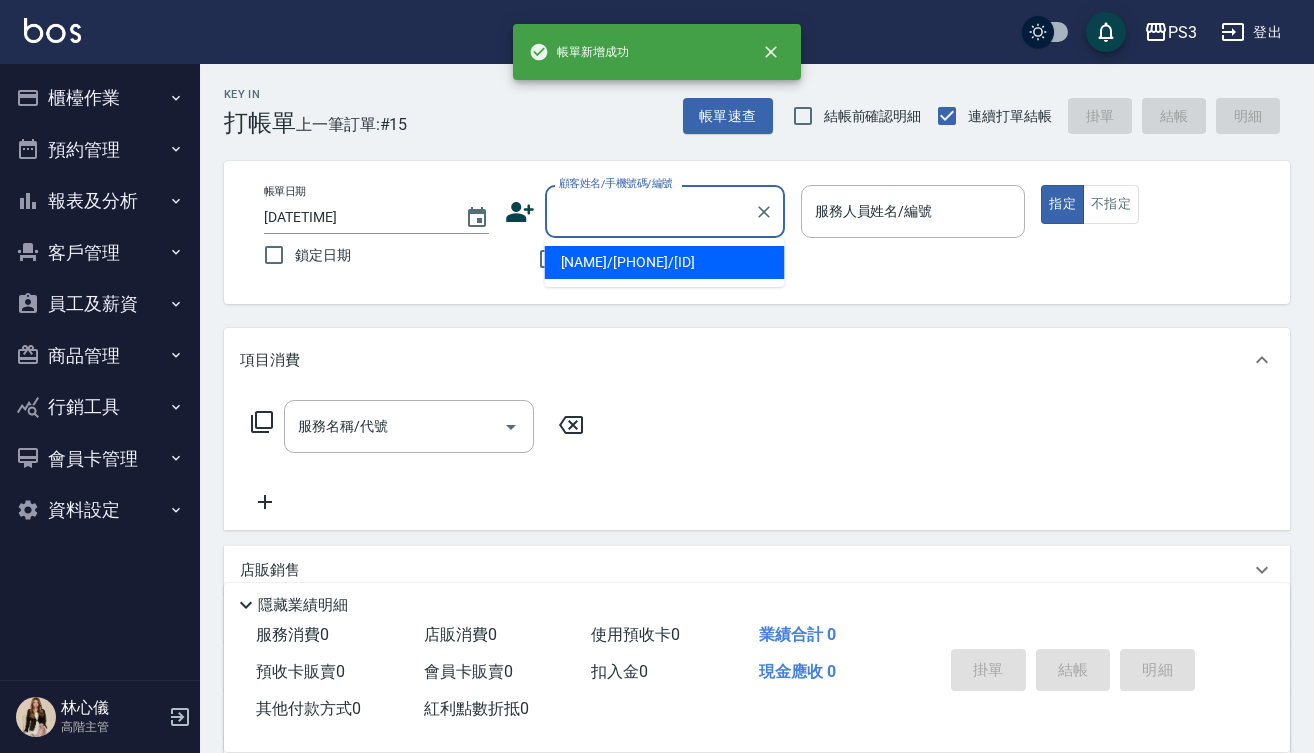 click on "顧客姓名/手機號碼/編號" at bounding box center (650, 211) 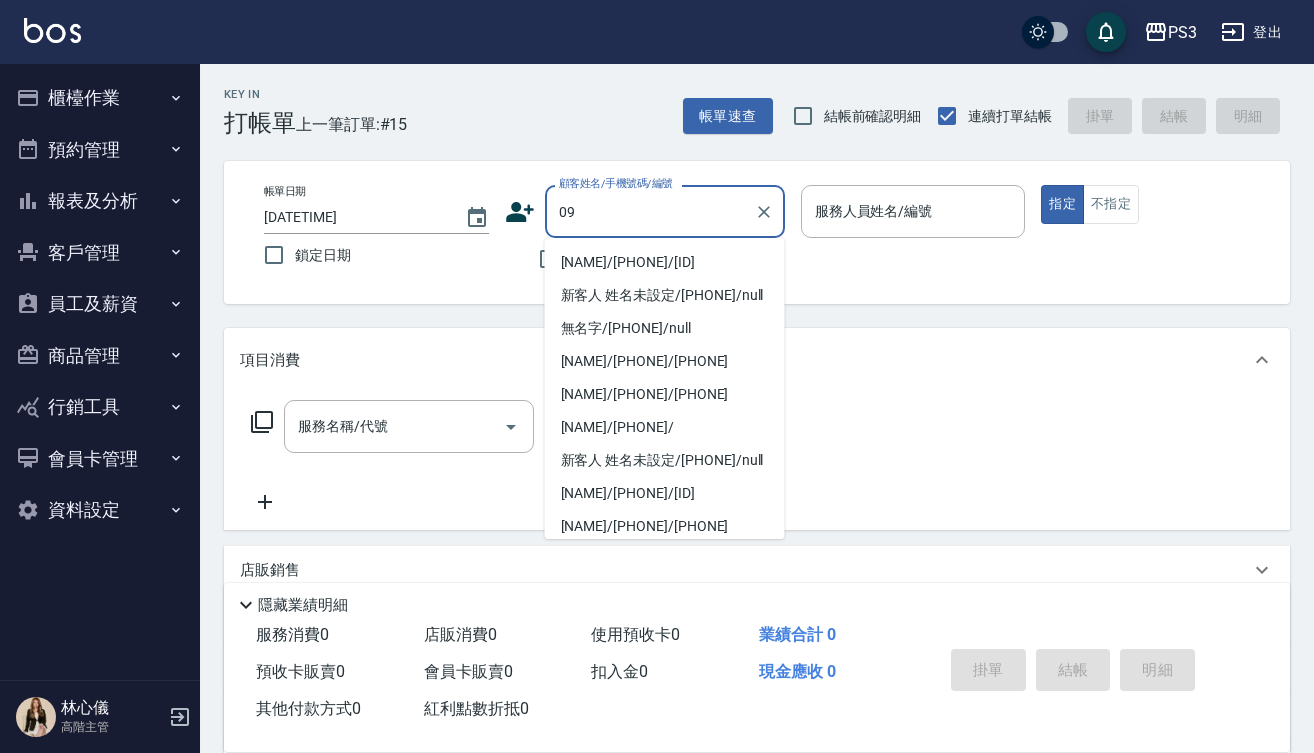 type on "0" 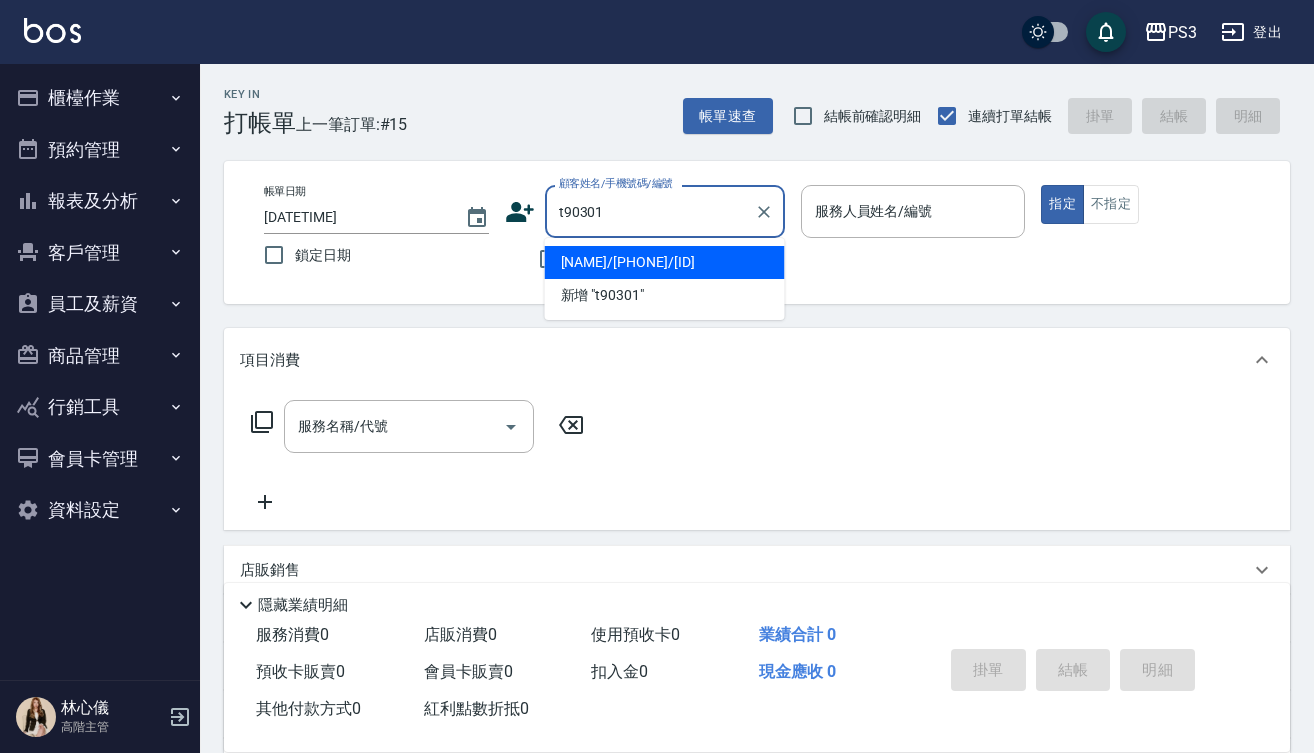 type on "[NAME]/[PHONE]/[ID]" 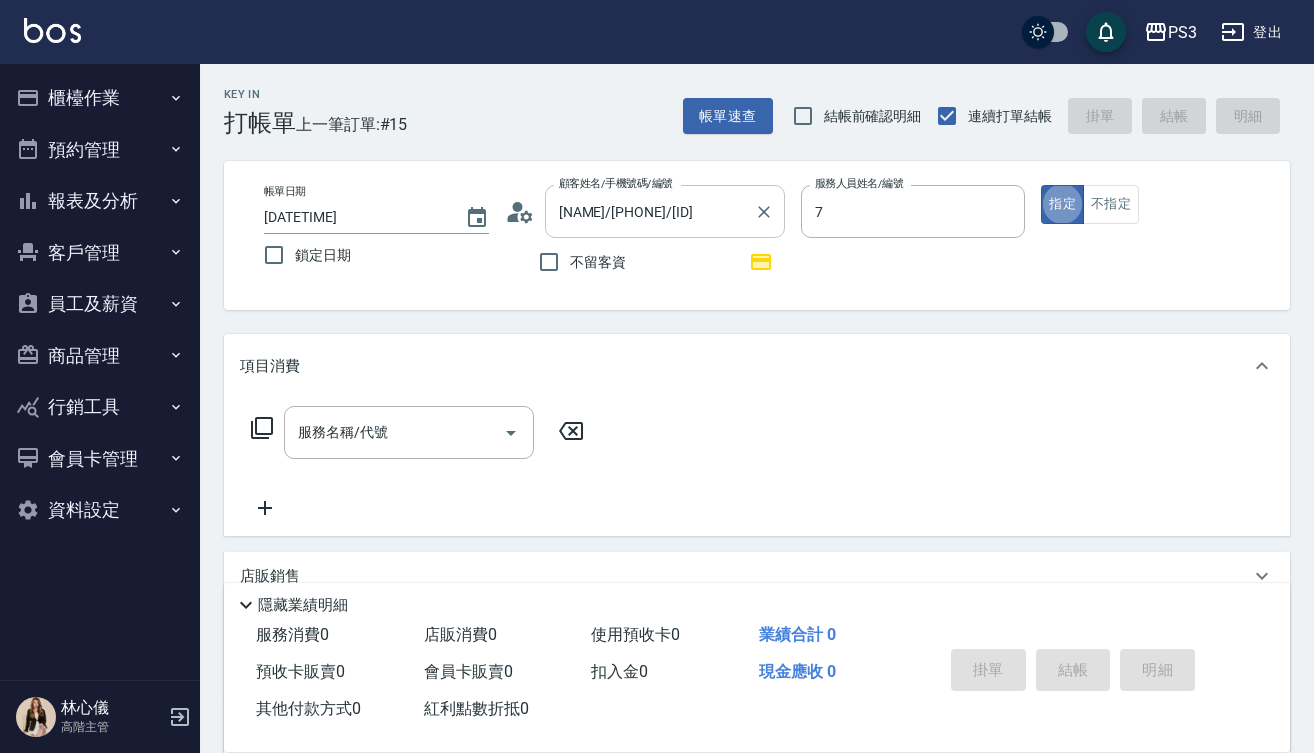 type on "Lisa-7" 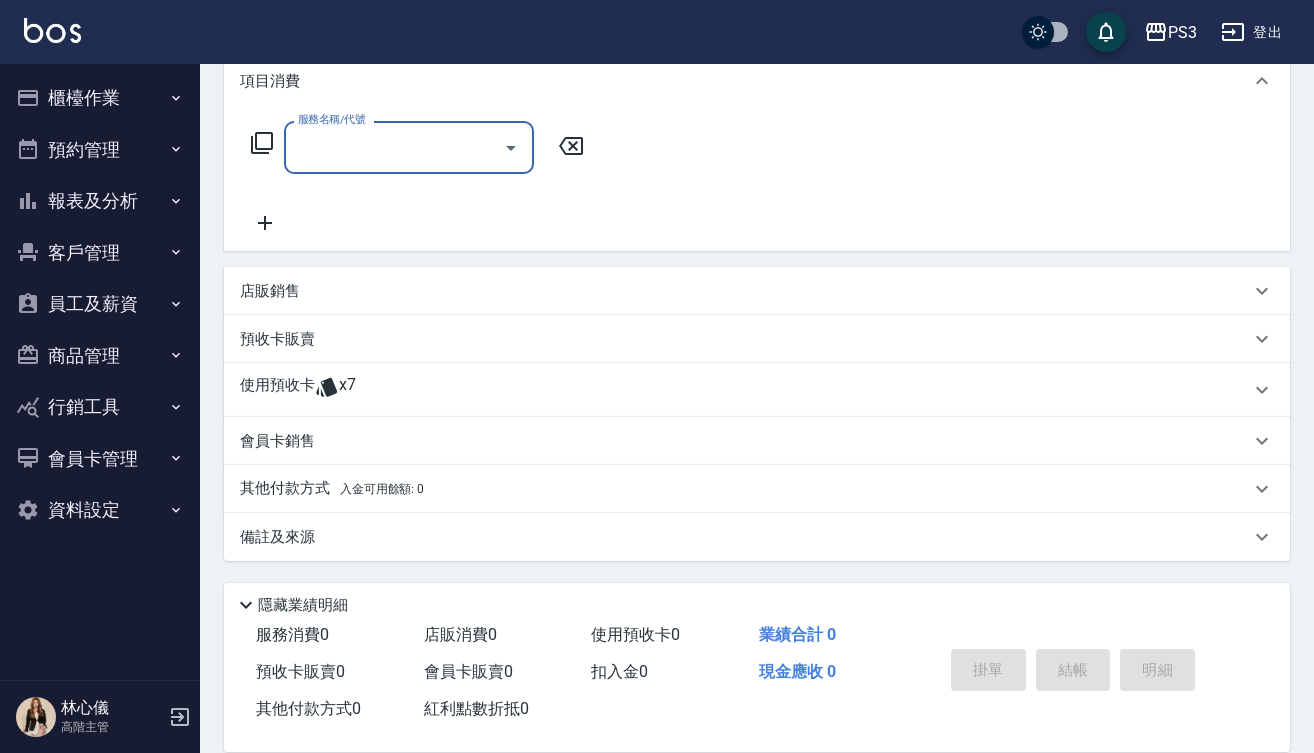 scroll, scrollTop: 285, scrollLeft: 0, axis: vertical 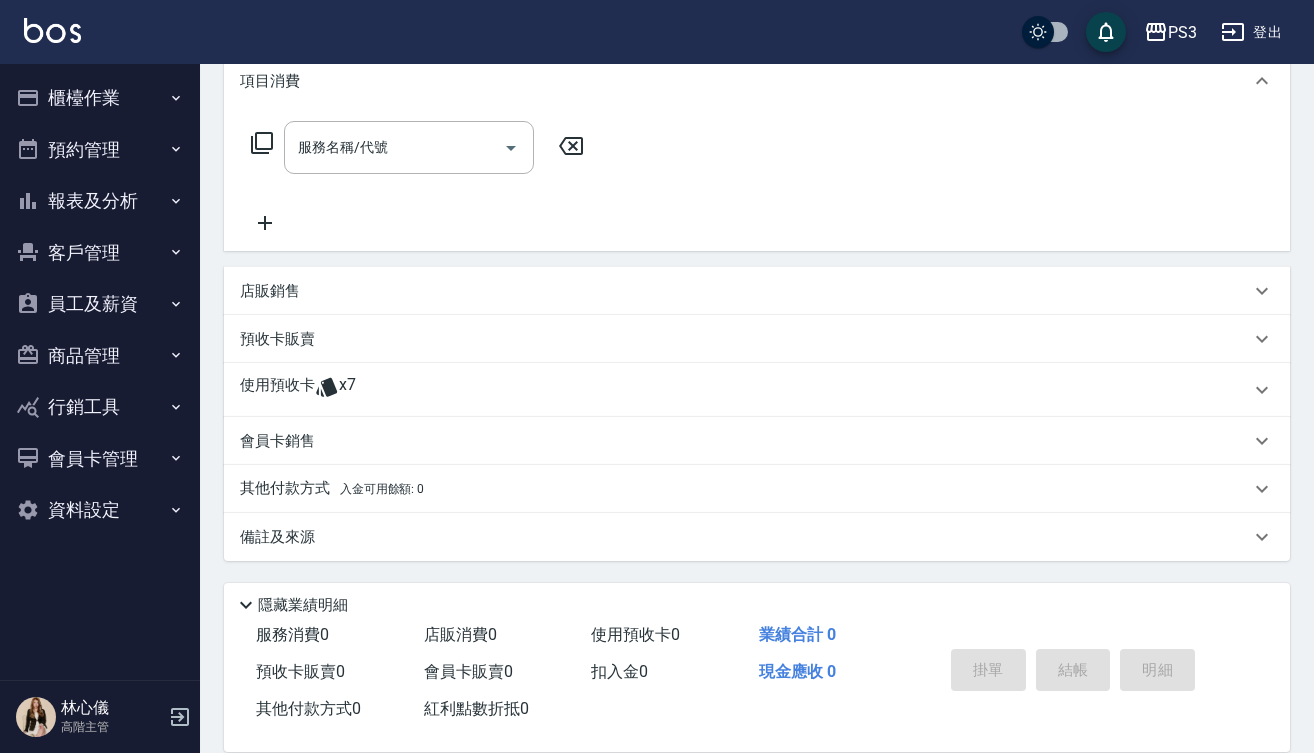 click 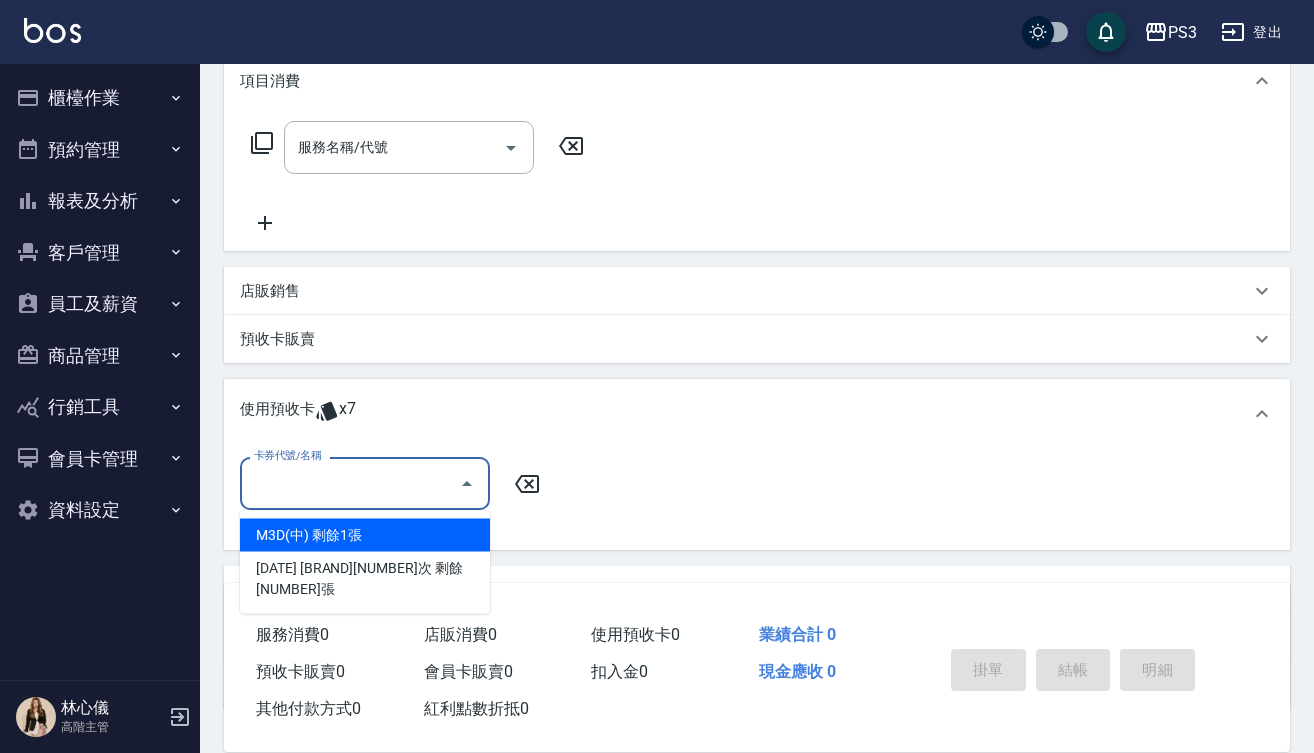 click on "卡券代號/名稱" at bounding box center (350, 483) 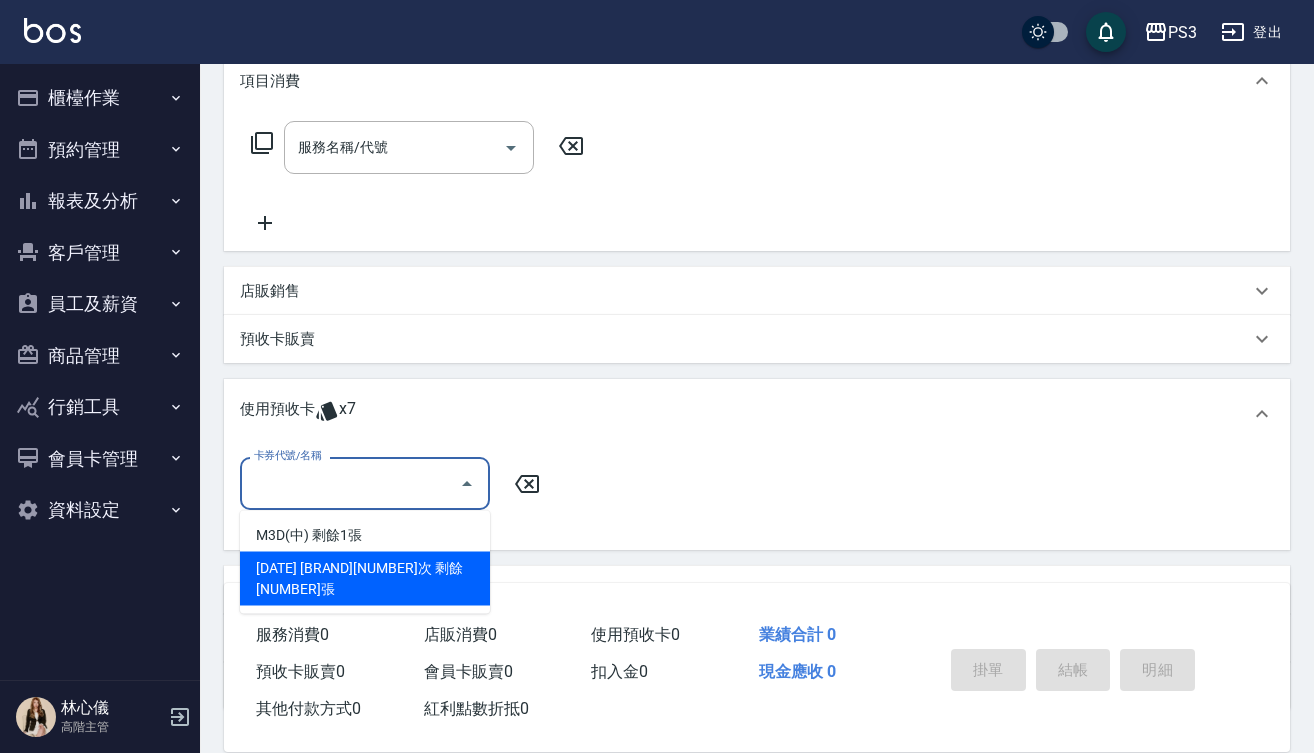 click on "2024/8 卡碧兒6次 剩餘6張" at bounding box center (365, 579) 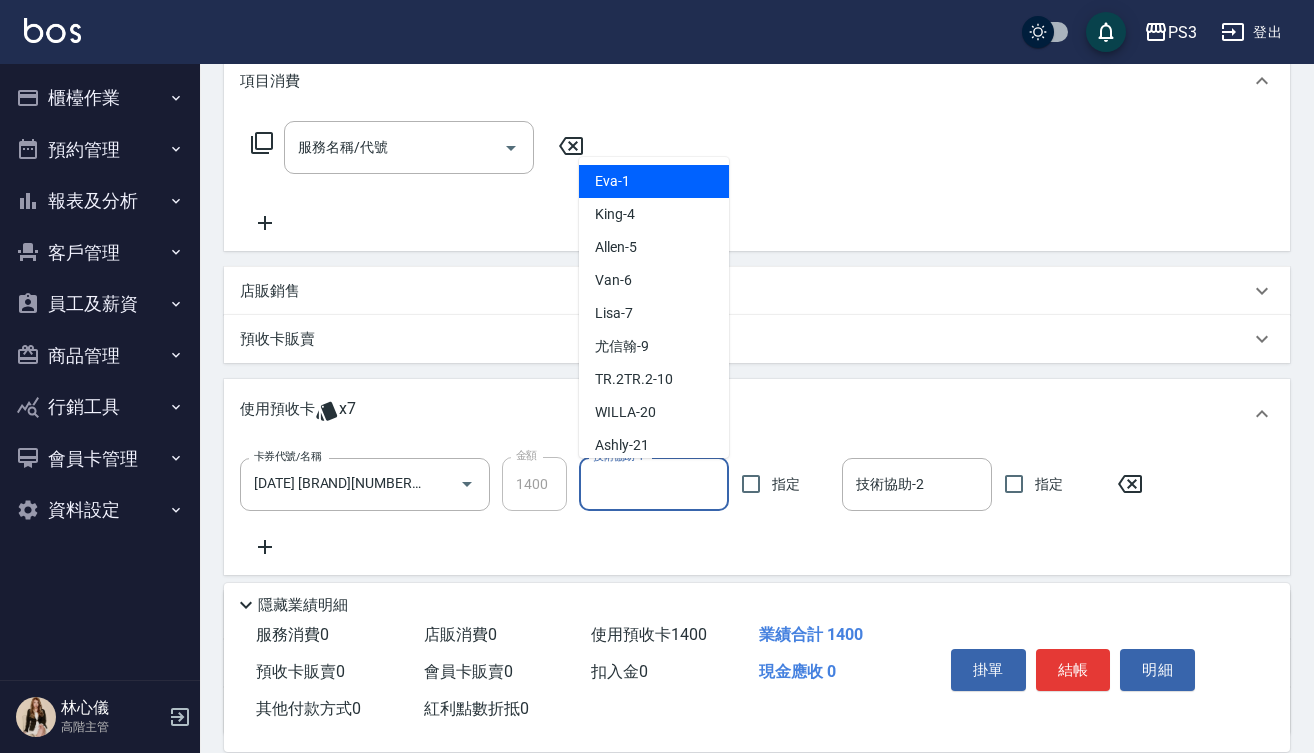 click on "技術協助-1" at bounding box center [654, 484] 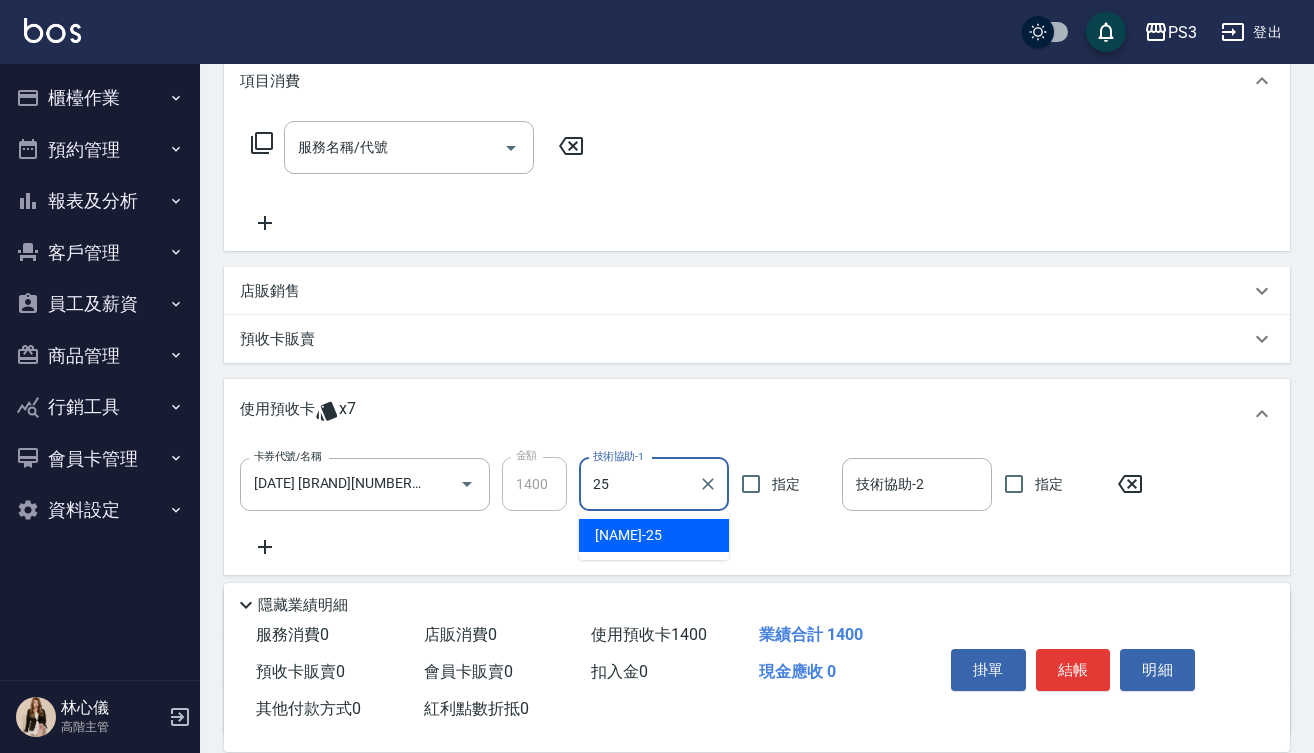 type on "Junson-25" 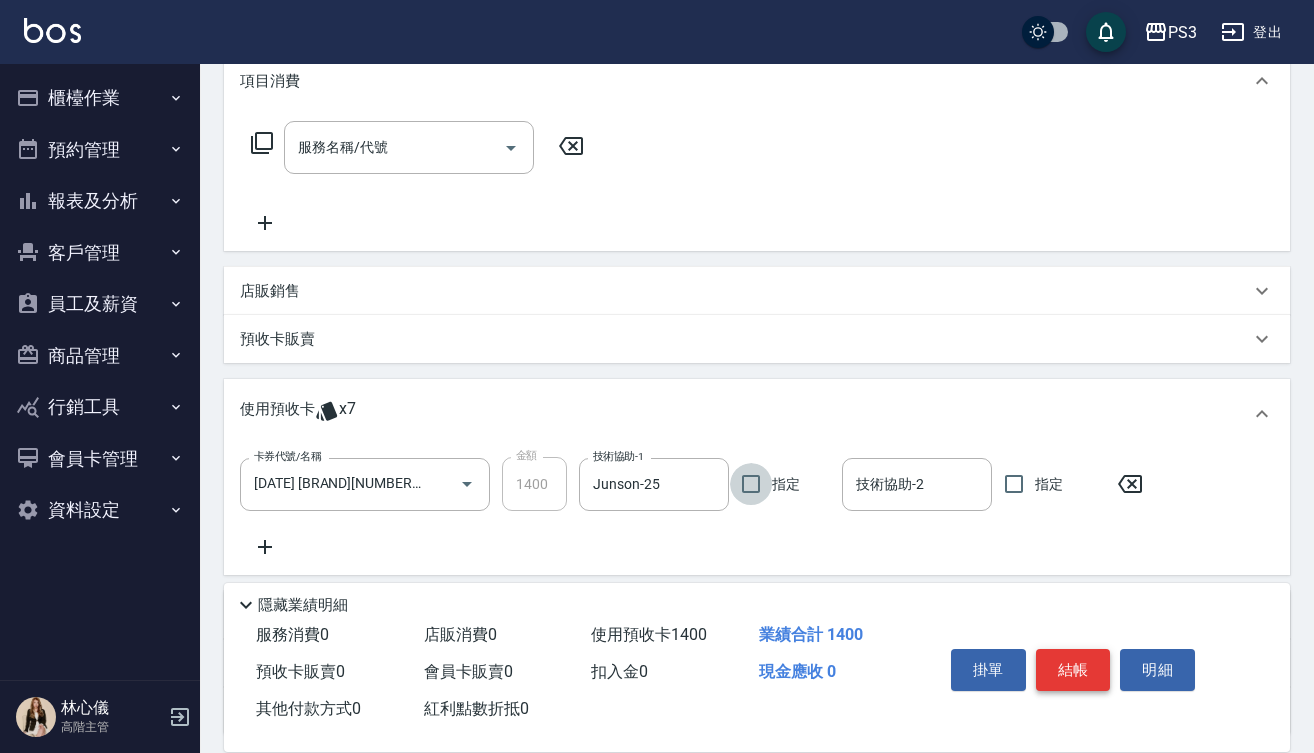 click on "結帳" at bounding box center (1073, 670) 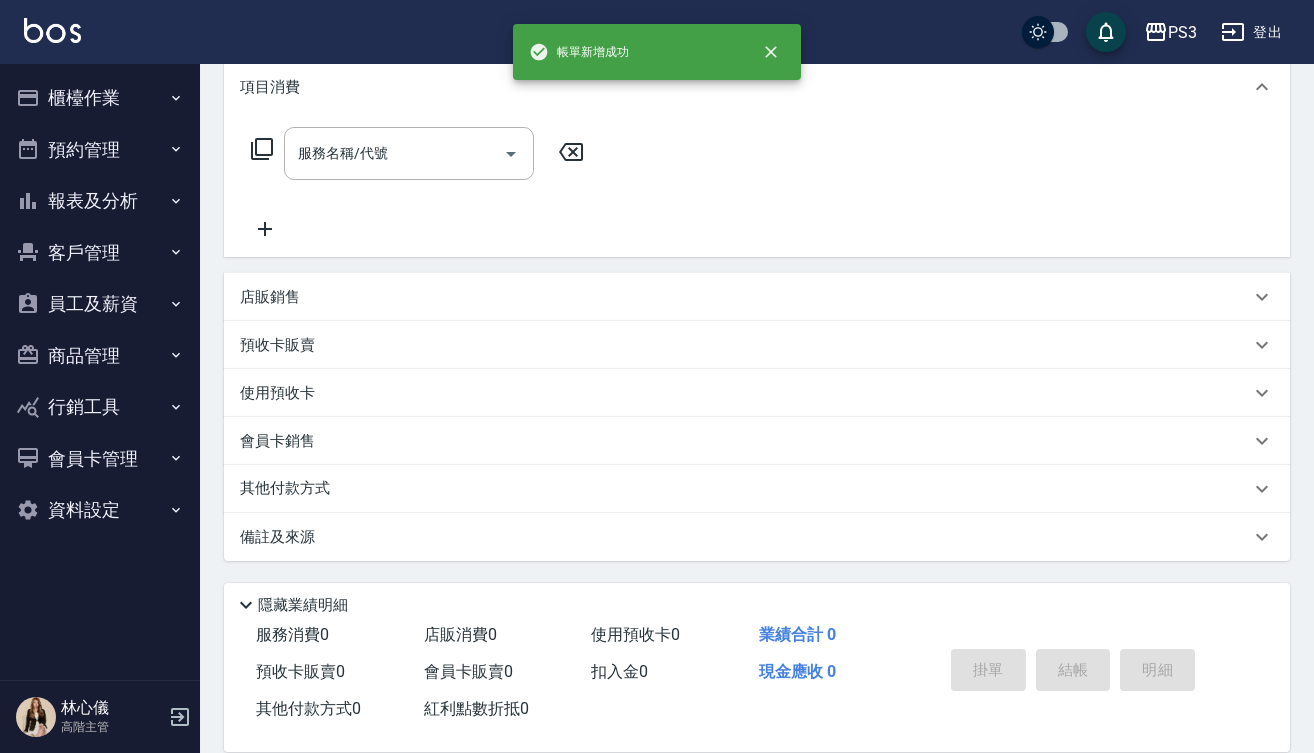 type 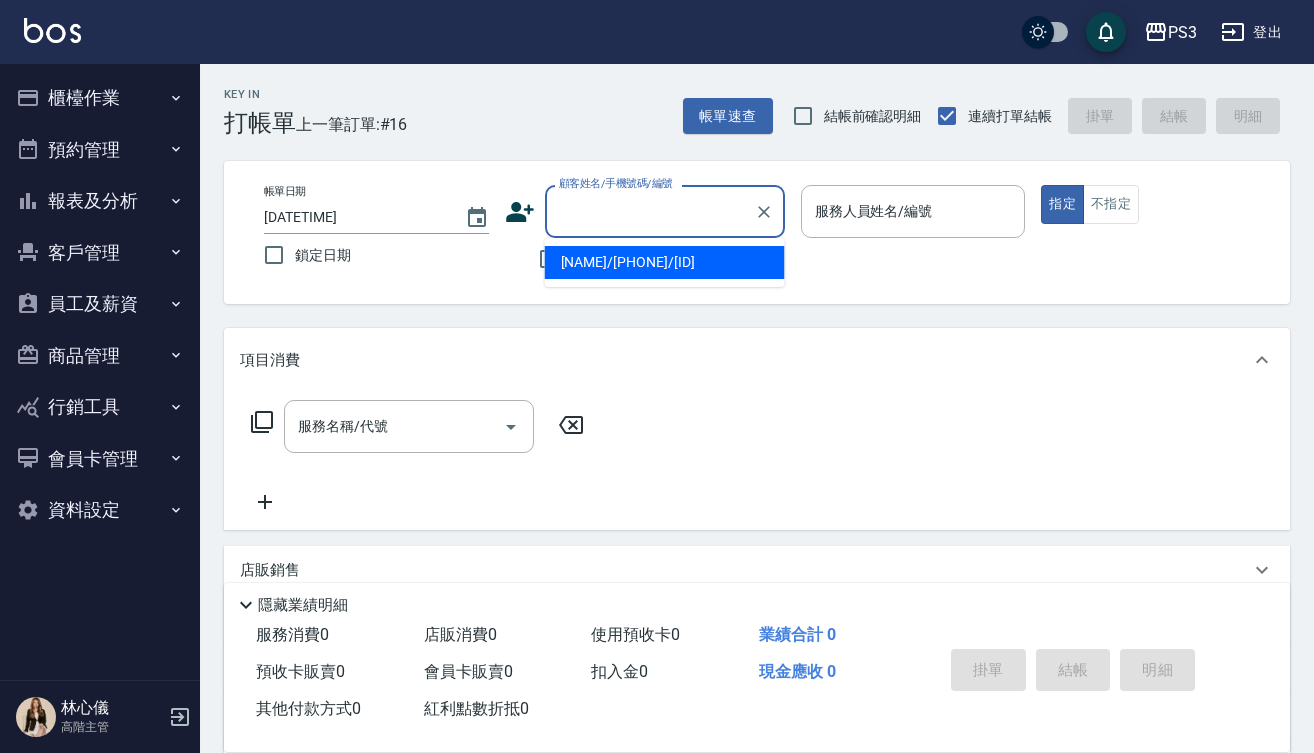 click on "顧客姓名/手機號碼/編號" at bounding box center (650, 211) 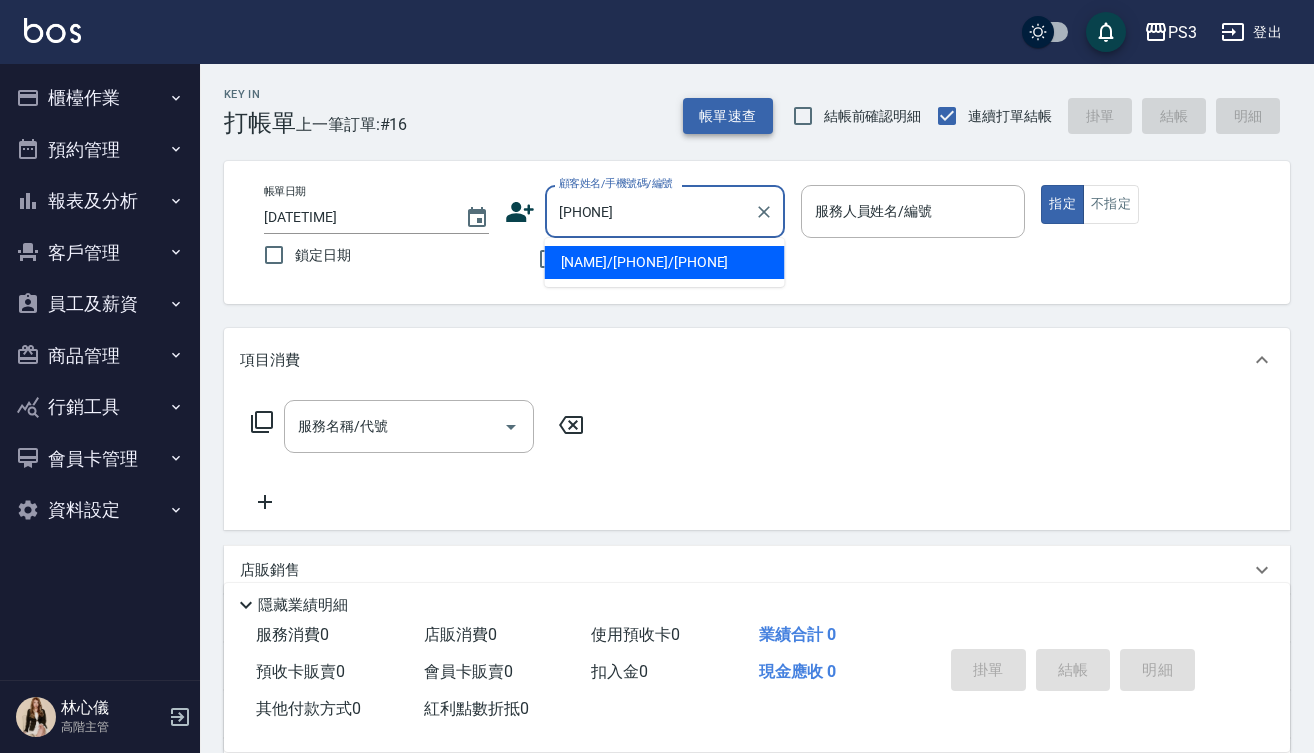 type on "[NAME]/[PHONE]/[PHONE]" 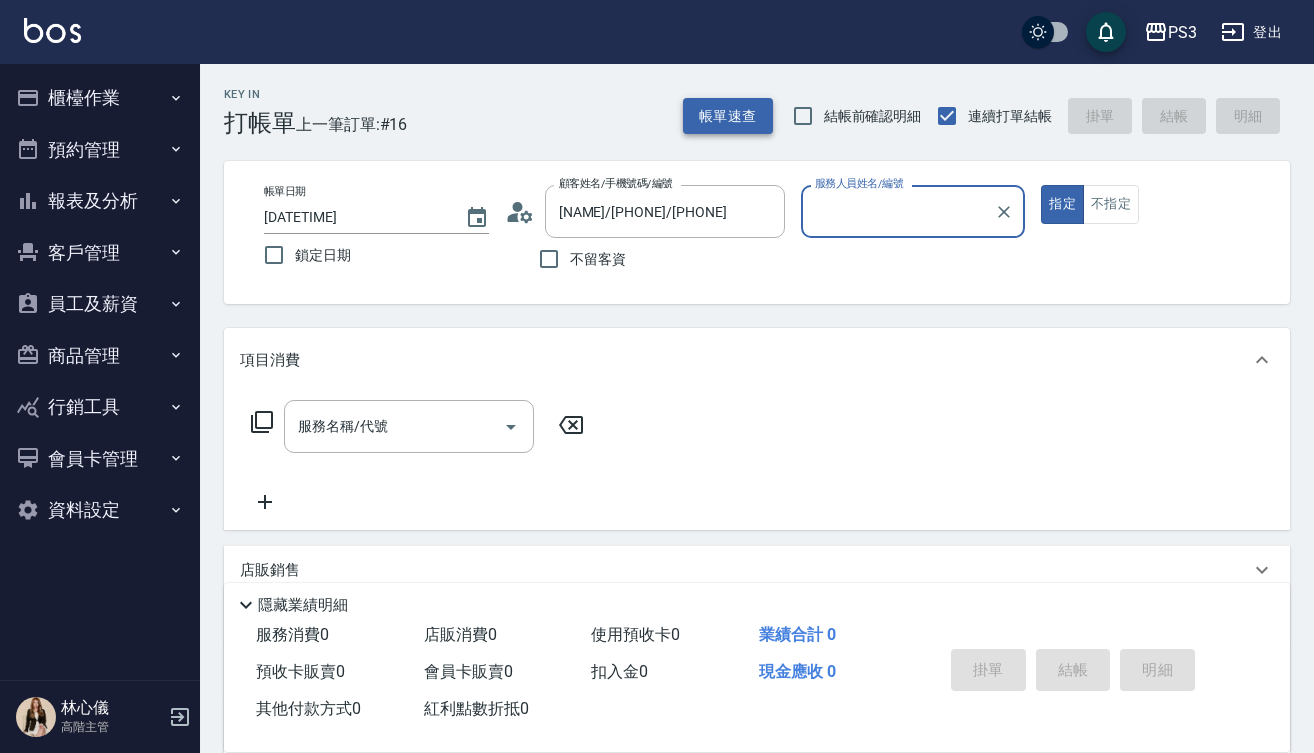 type on "Eva-1" 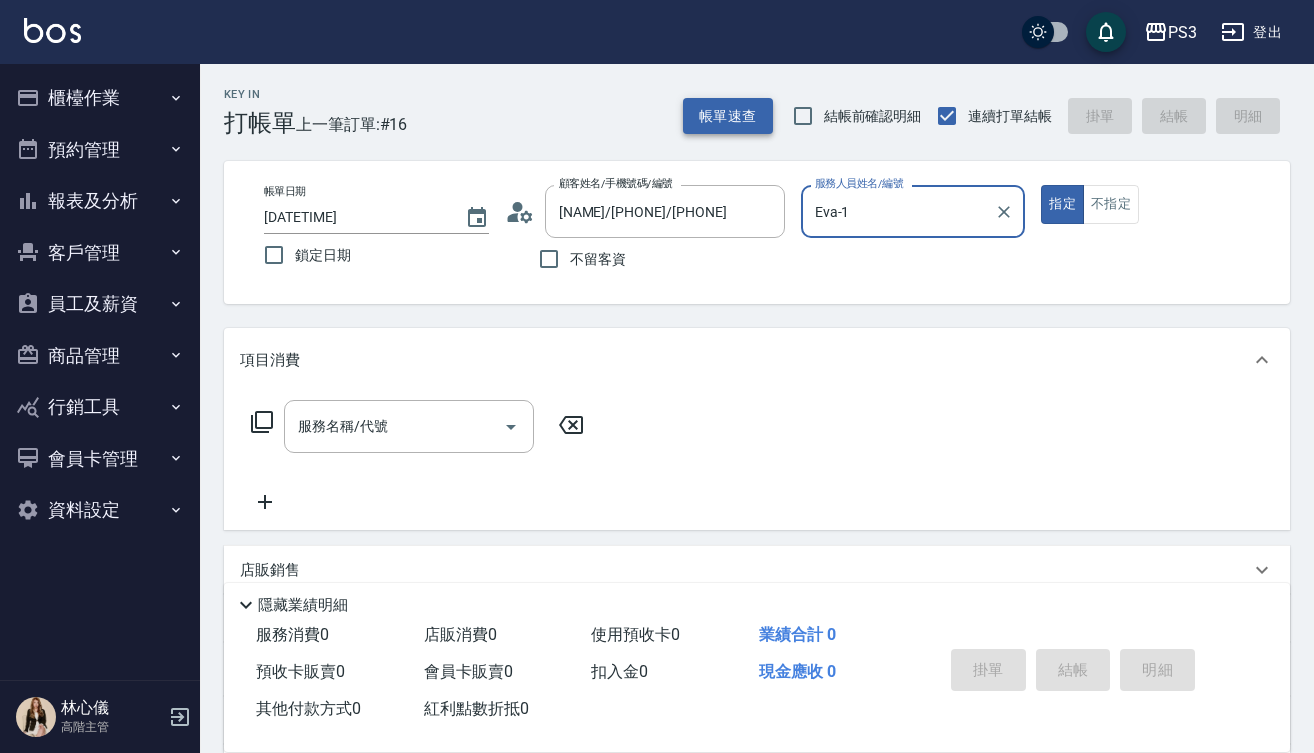 click on "指定" at bounding box center [1062, 204] 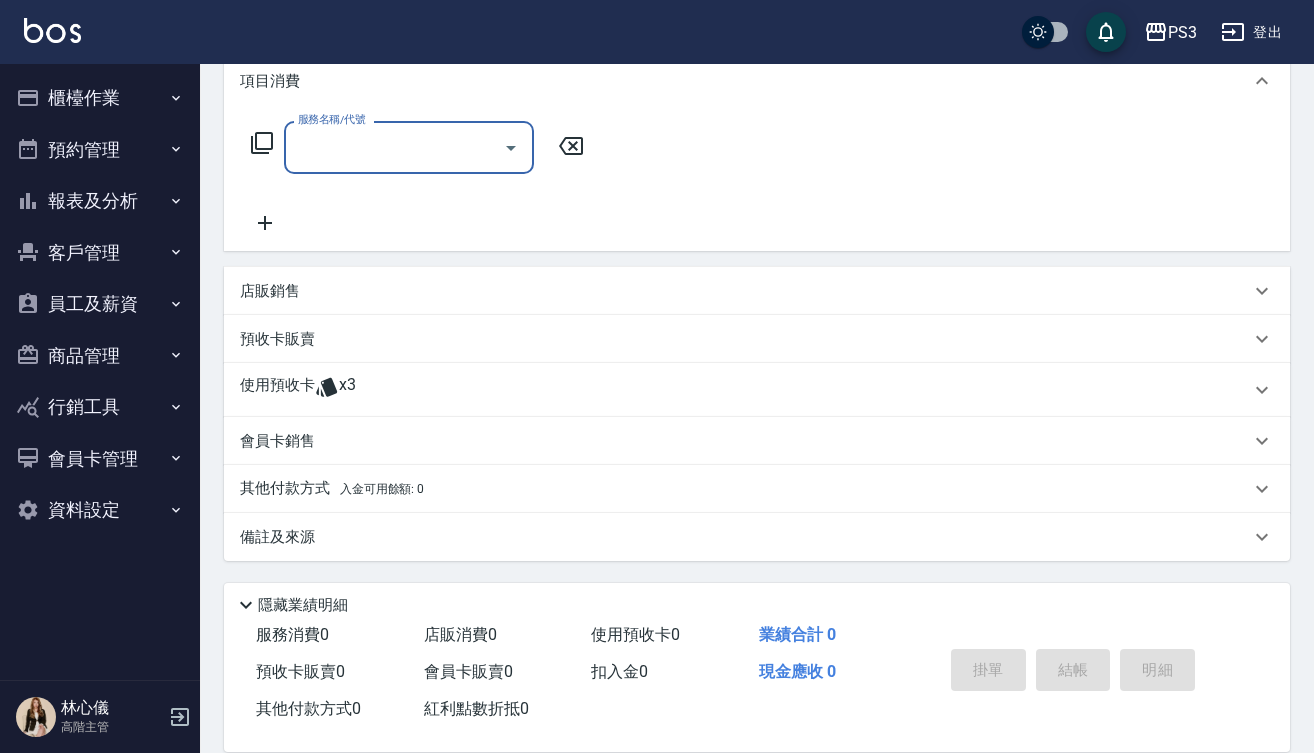 scroll, scrollTop: 279, scrollLeft: 0, axis: vertical 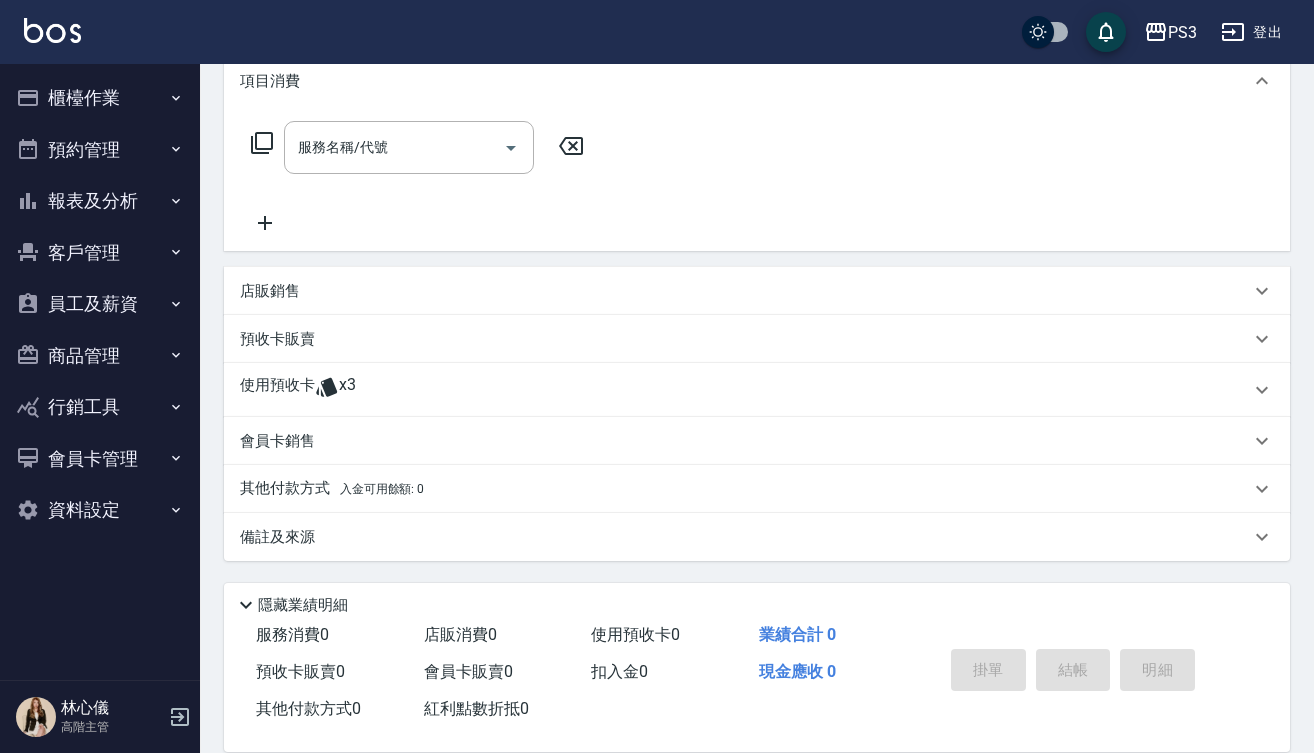 click 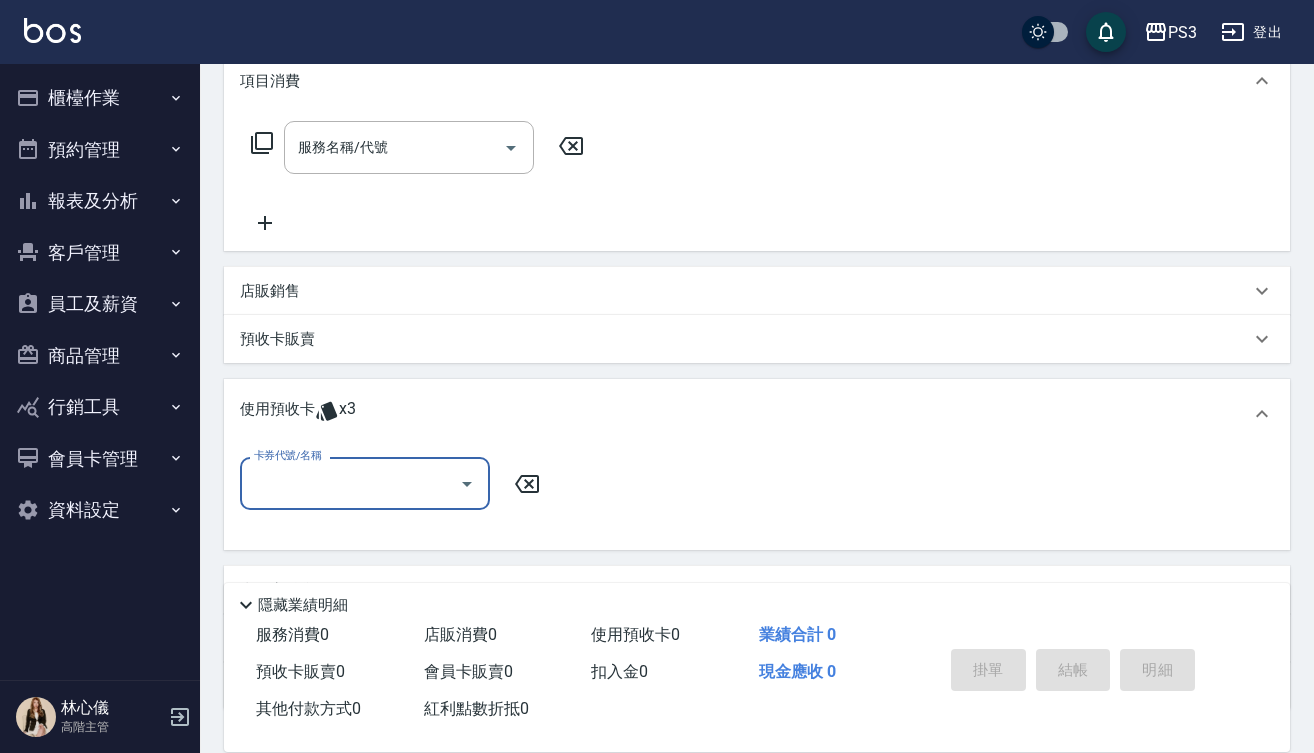 click on "卡券代號/名稱" at bounding box center (350, 483) 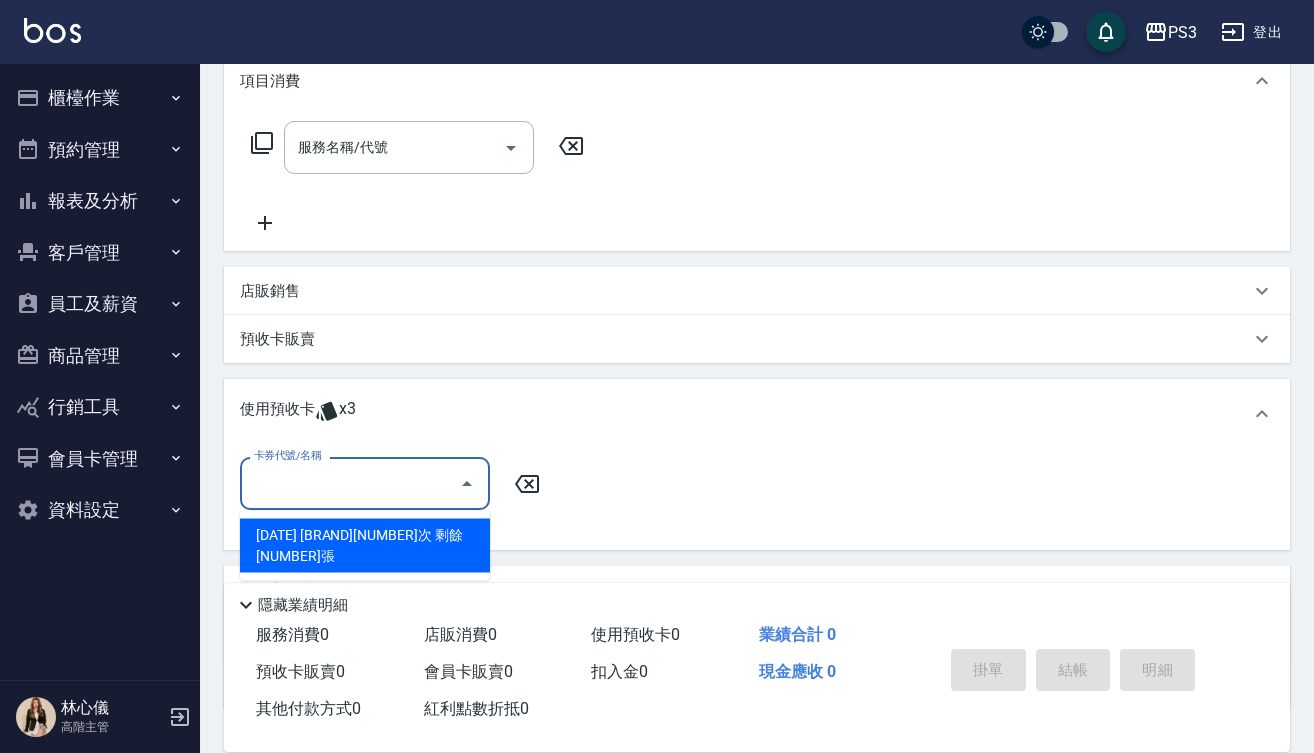 click on "2024/8 卡碧兒3次 剩餘3張" at bounding box center (365, 546) 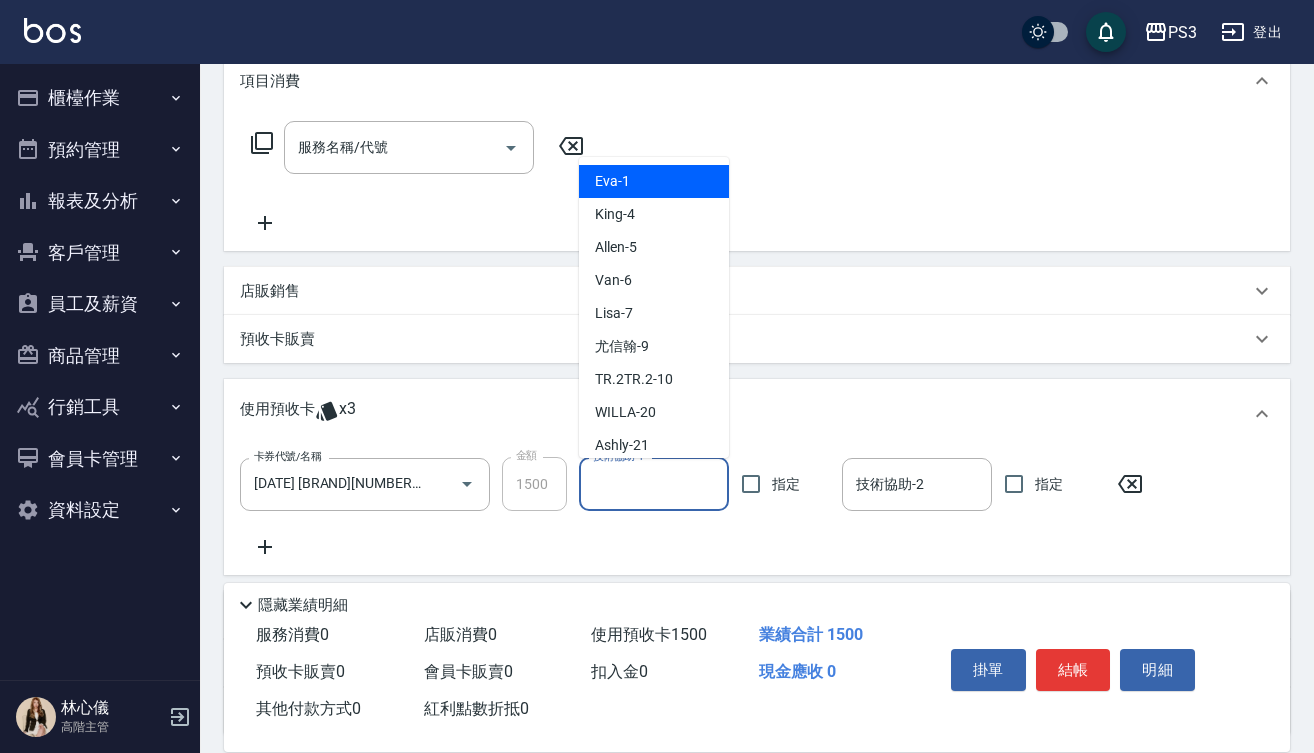 click on "技術協助-1" at bounding box center [654, 484] 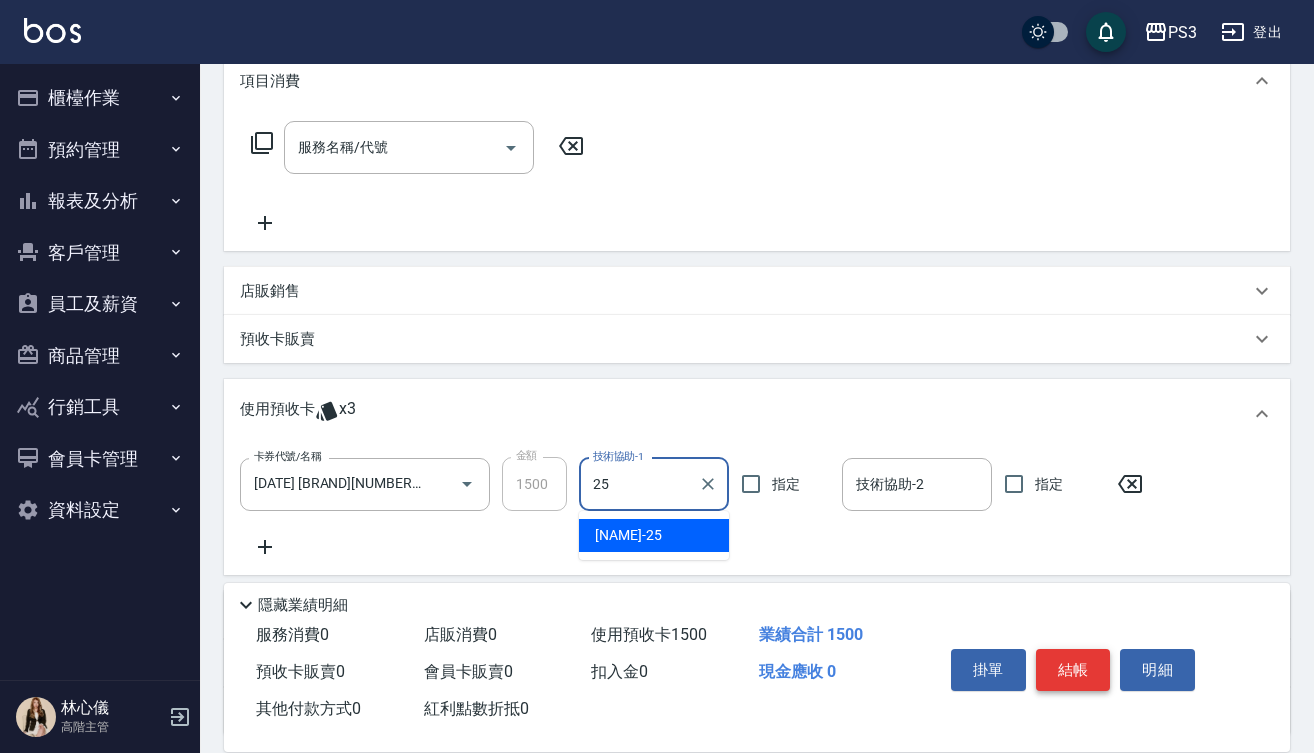 type on "25" 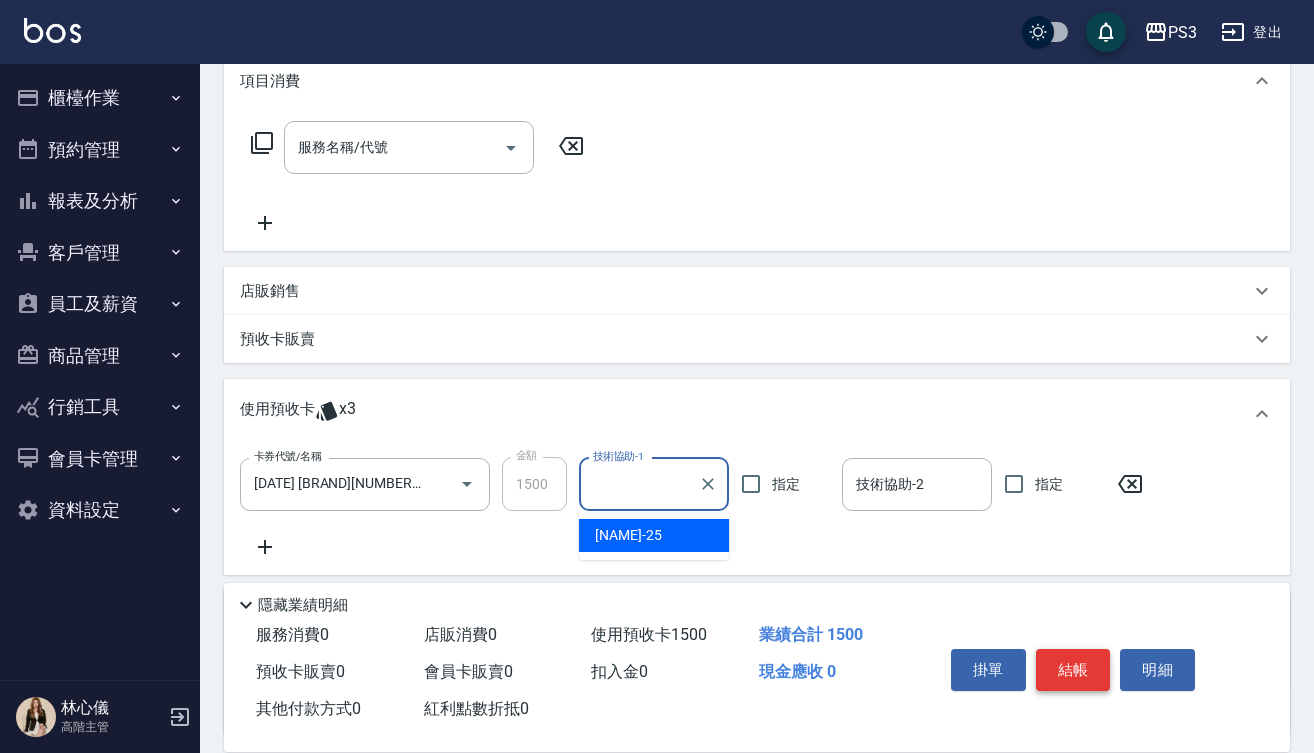 click on "結帳" at bounding box center [1073, 670] 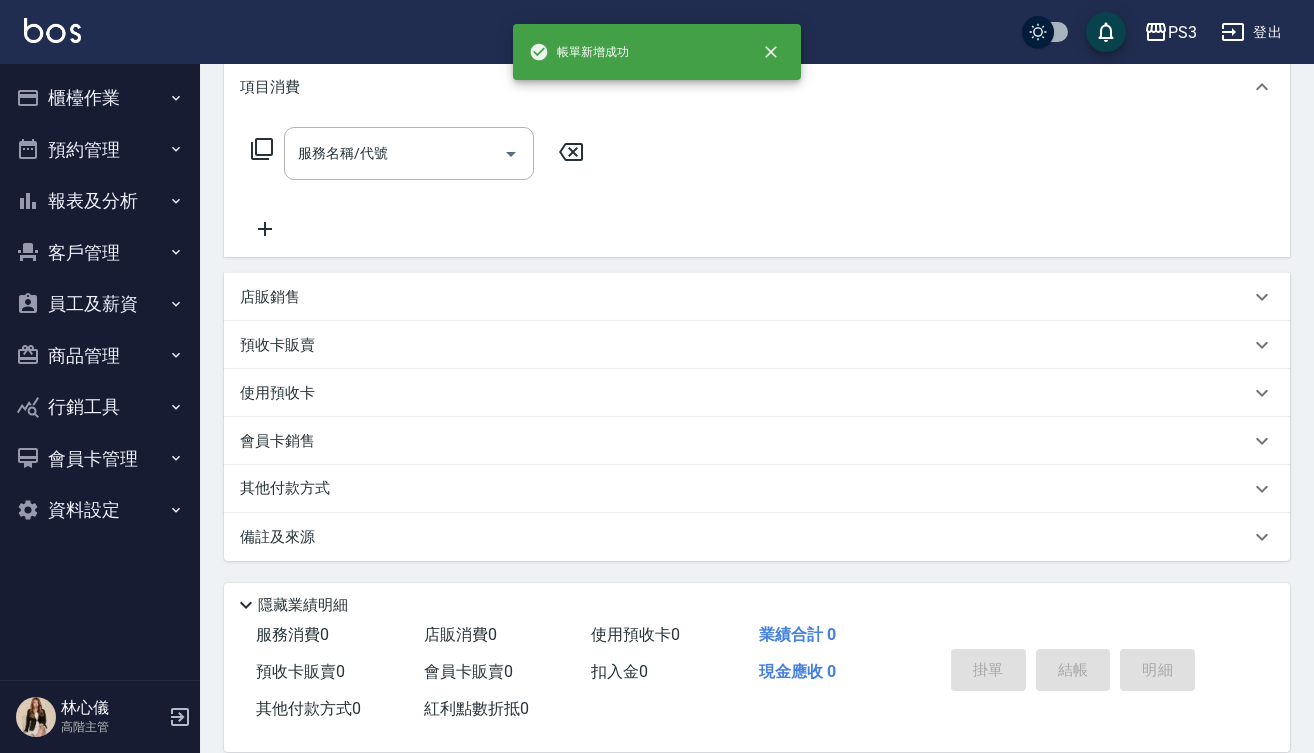 type 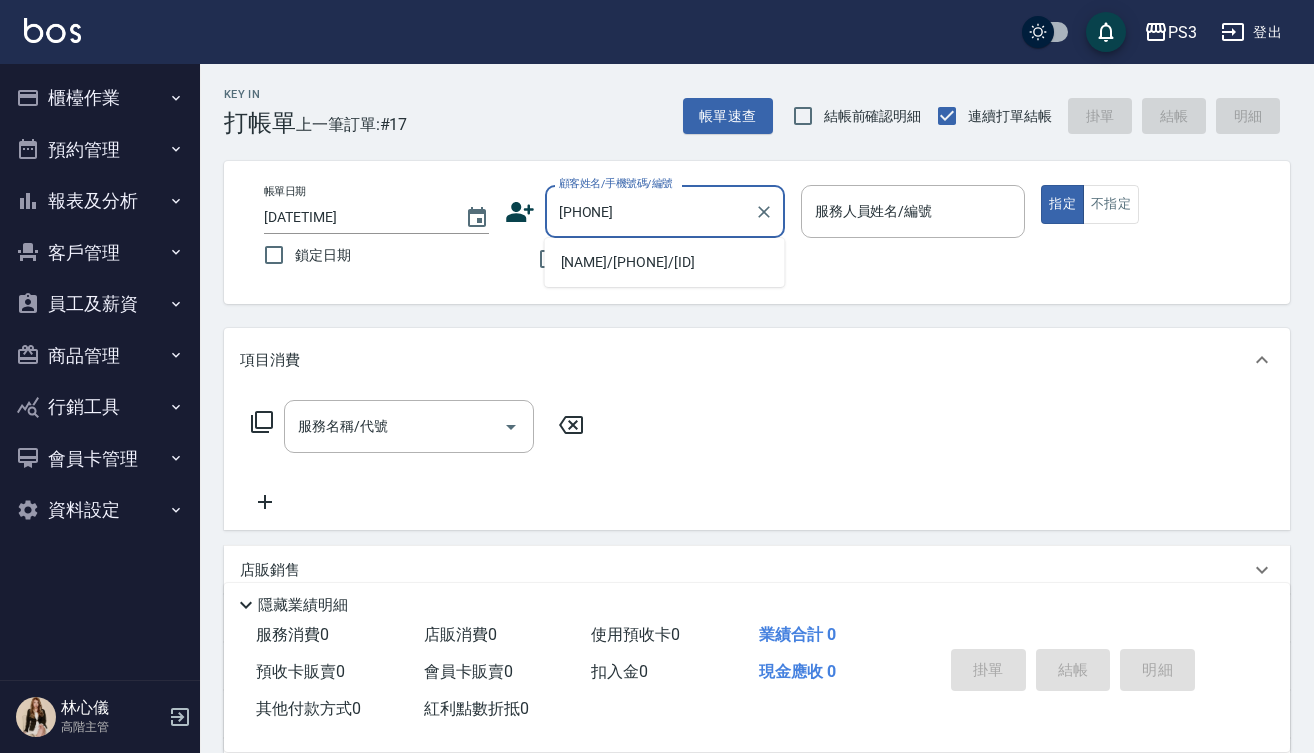 type on "[NAME]/[PHONE]/[ID]" 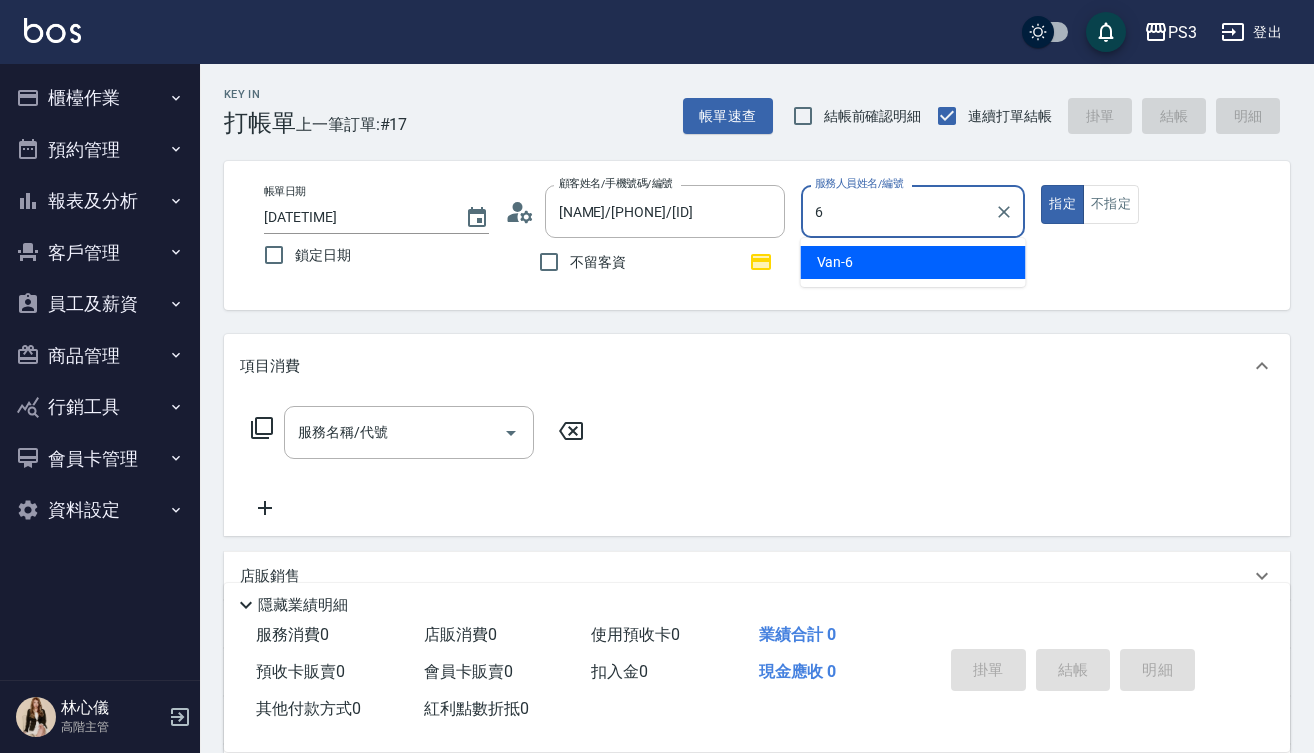 type on "Van-6" 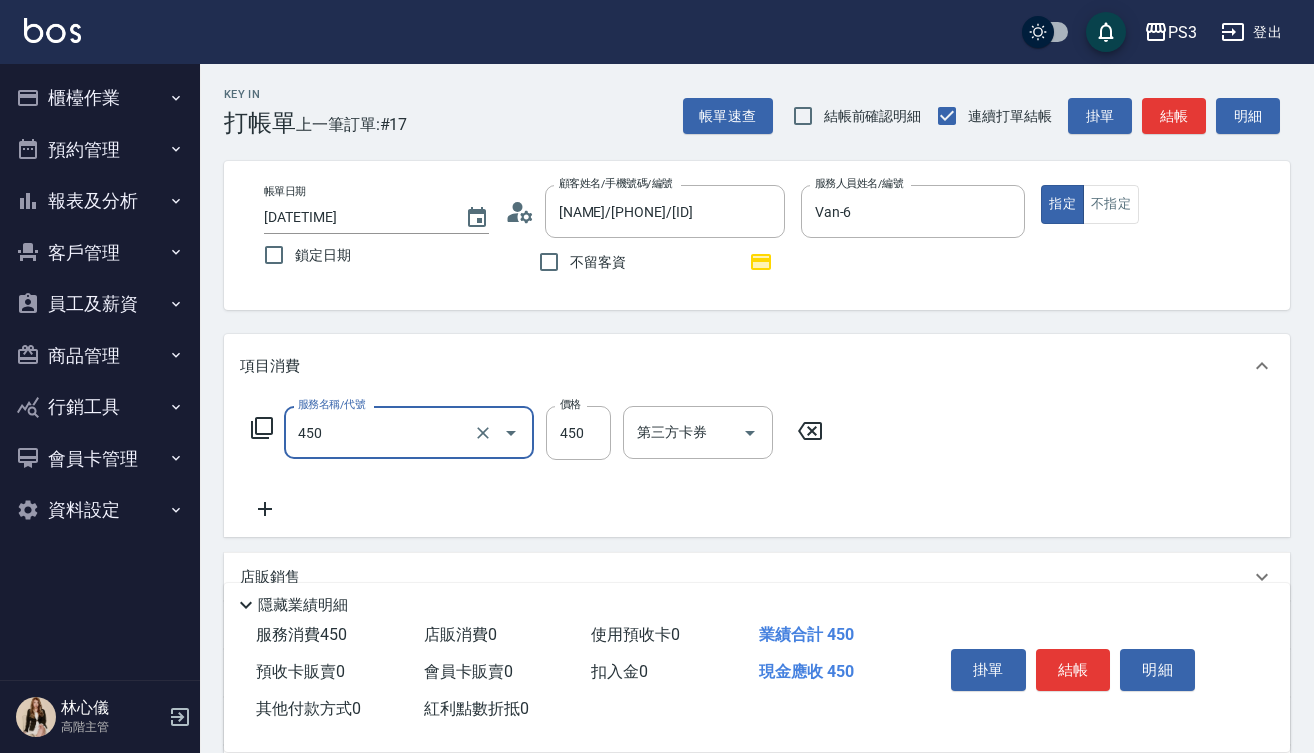 type on "有機洗髮(450)" 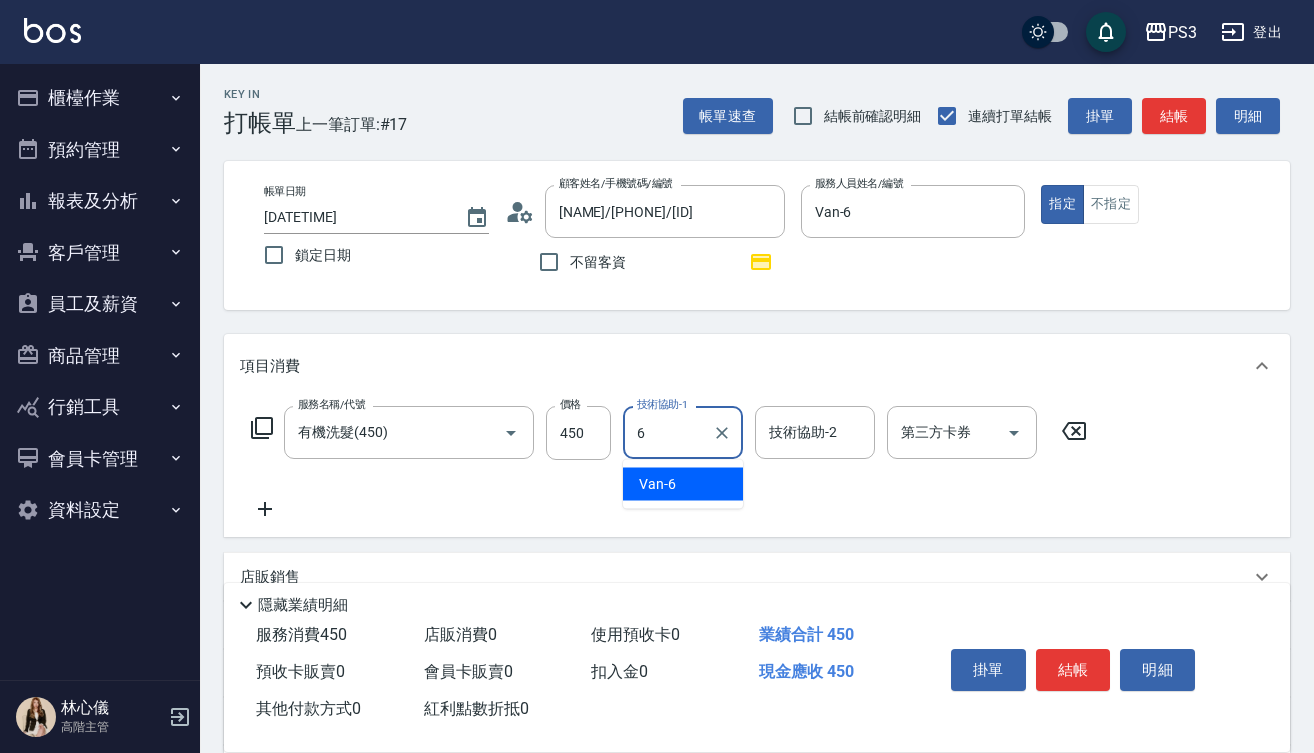type on "Van-6" 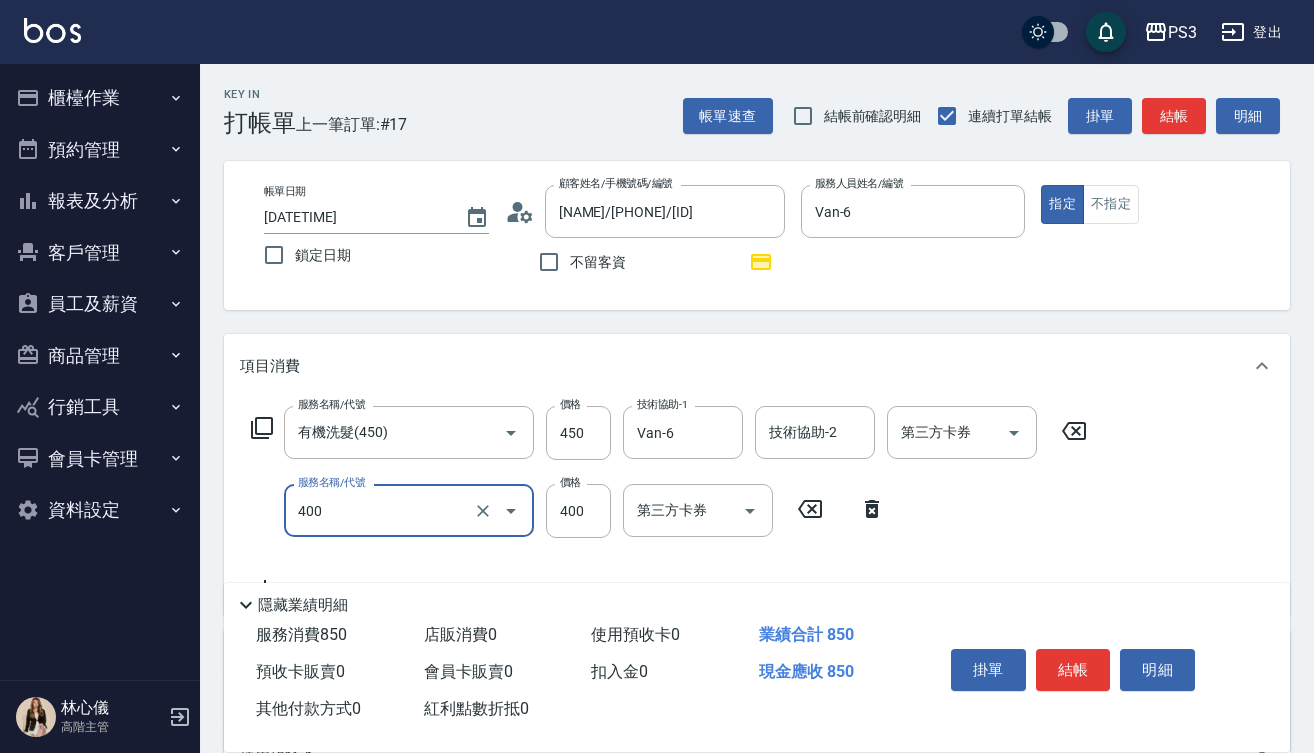 type on "剪(400)" 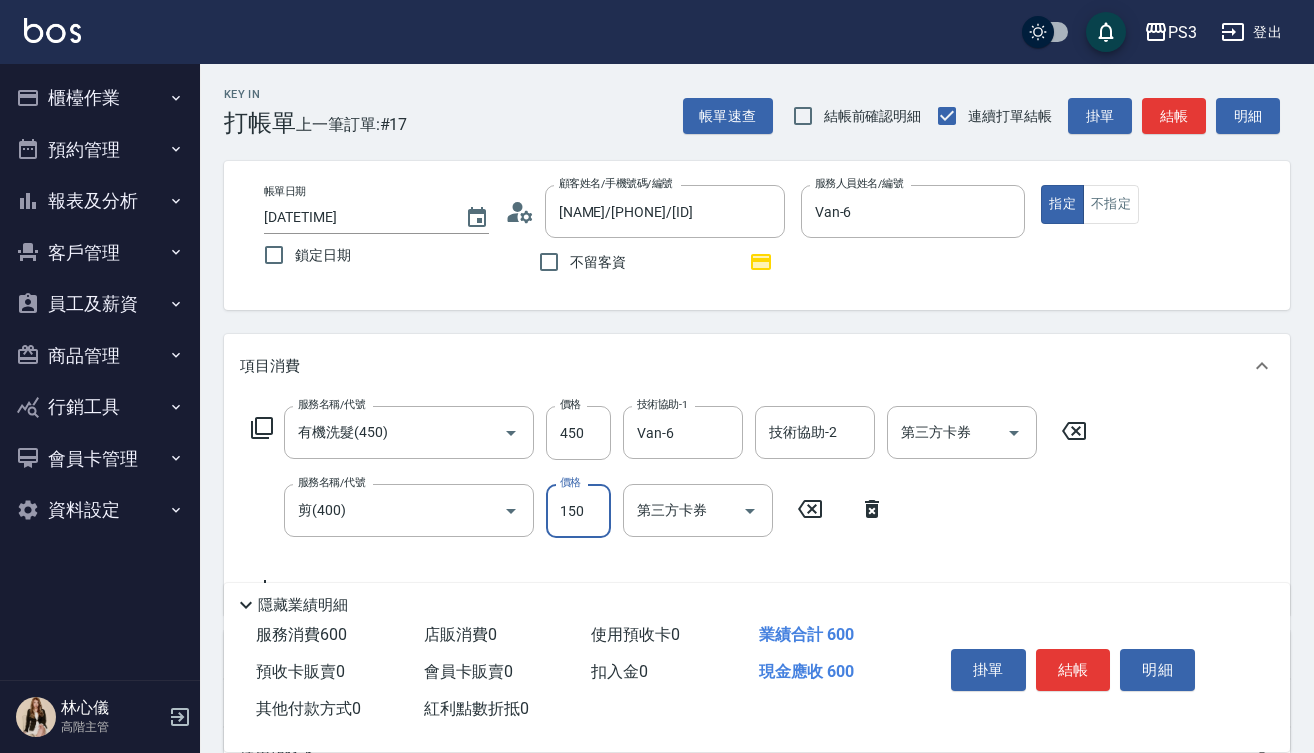 type on "150" 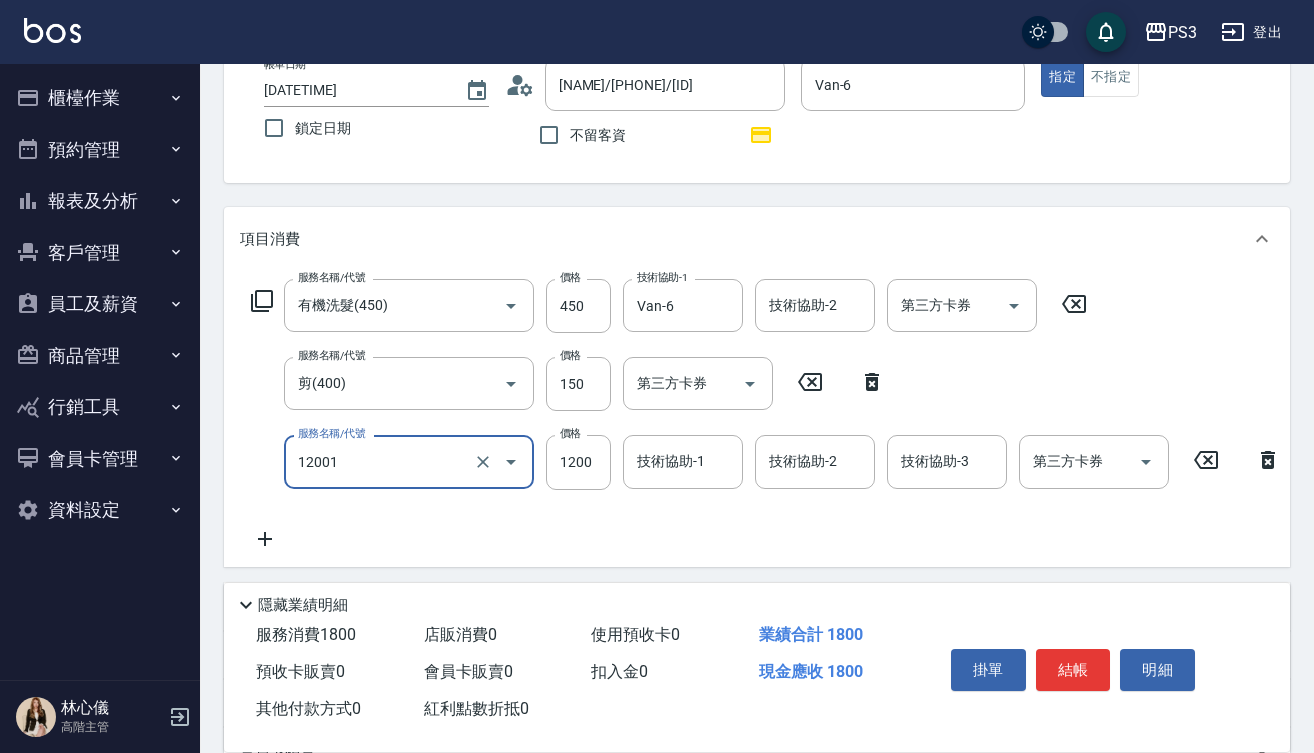 scroll, scrollTop: 134, scrollLeft: 0, axis: vertical 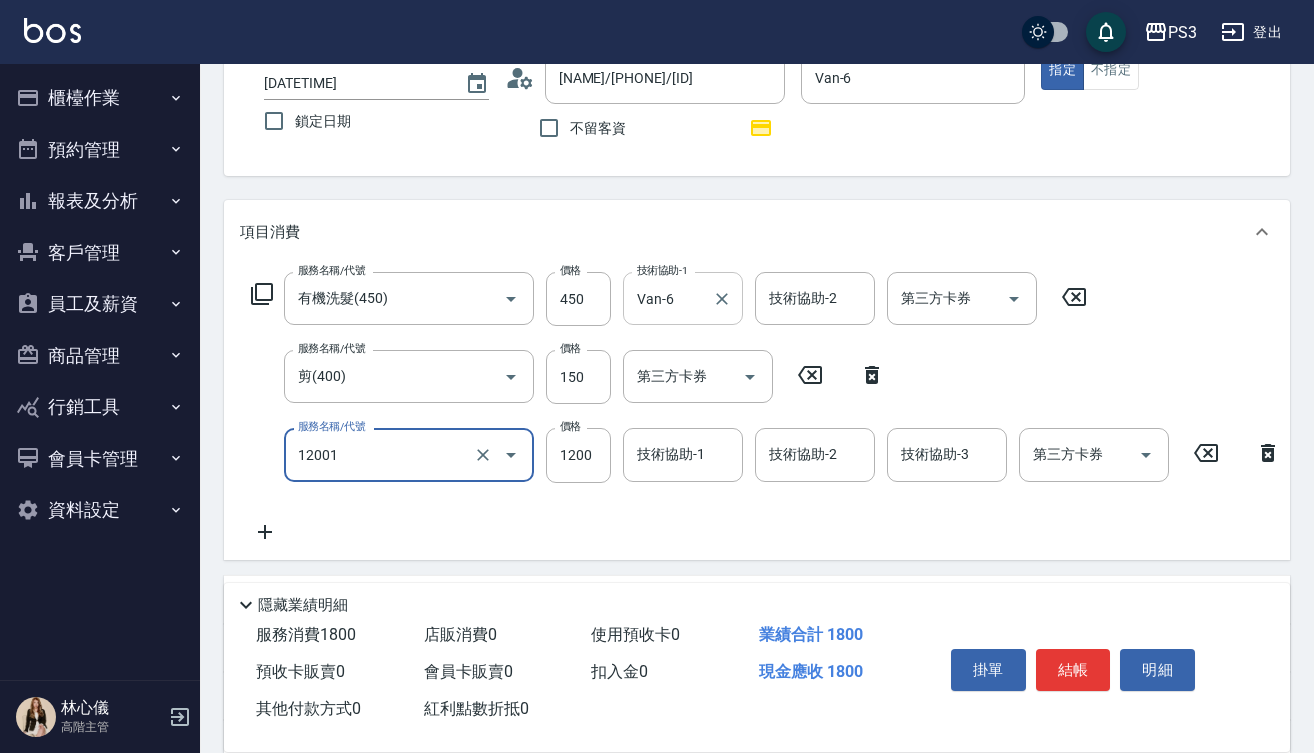 type on "燙s(12001)" 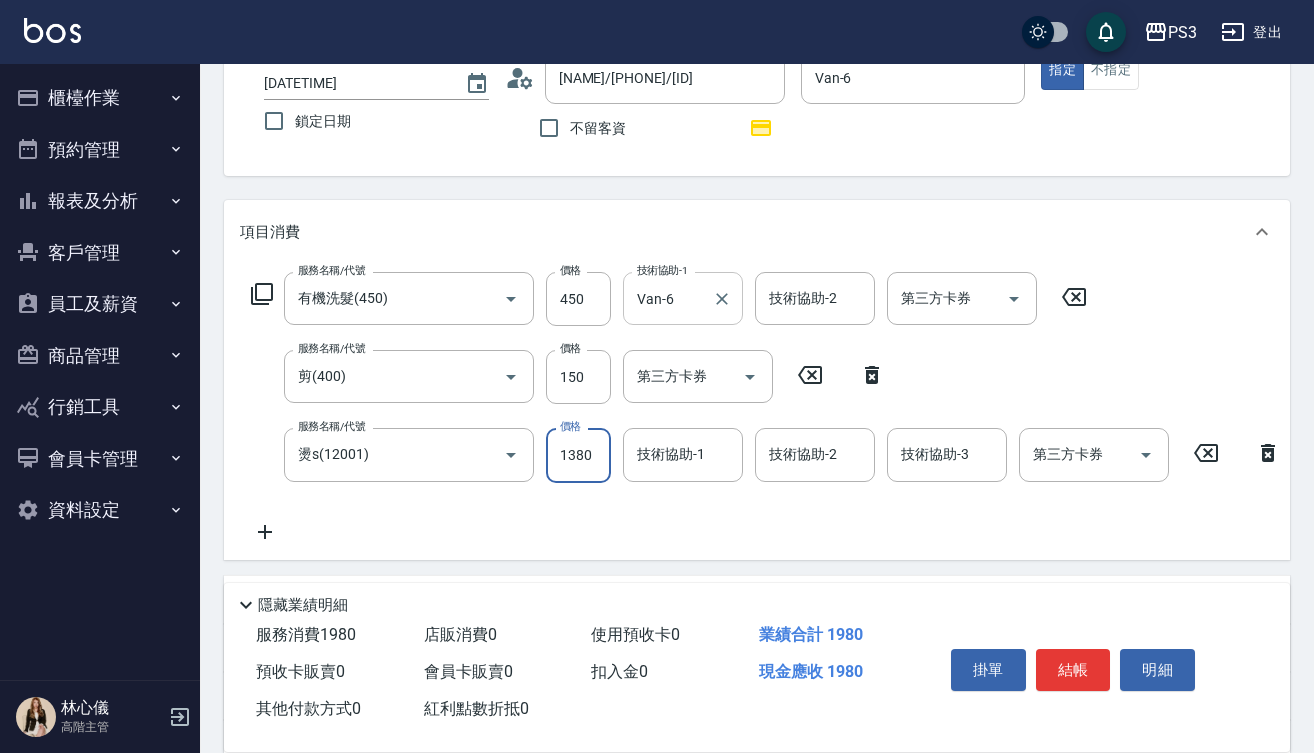 type on "1380" 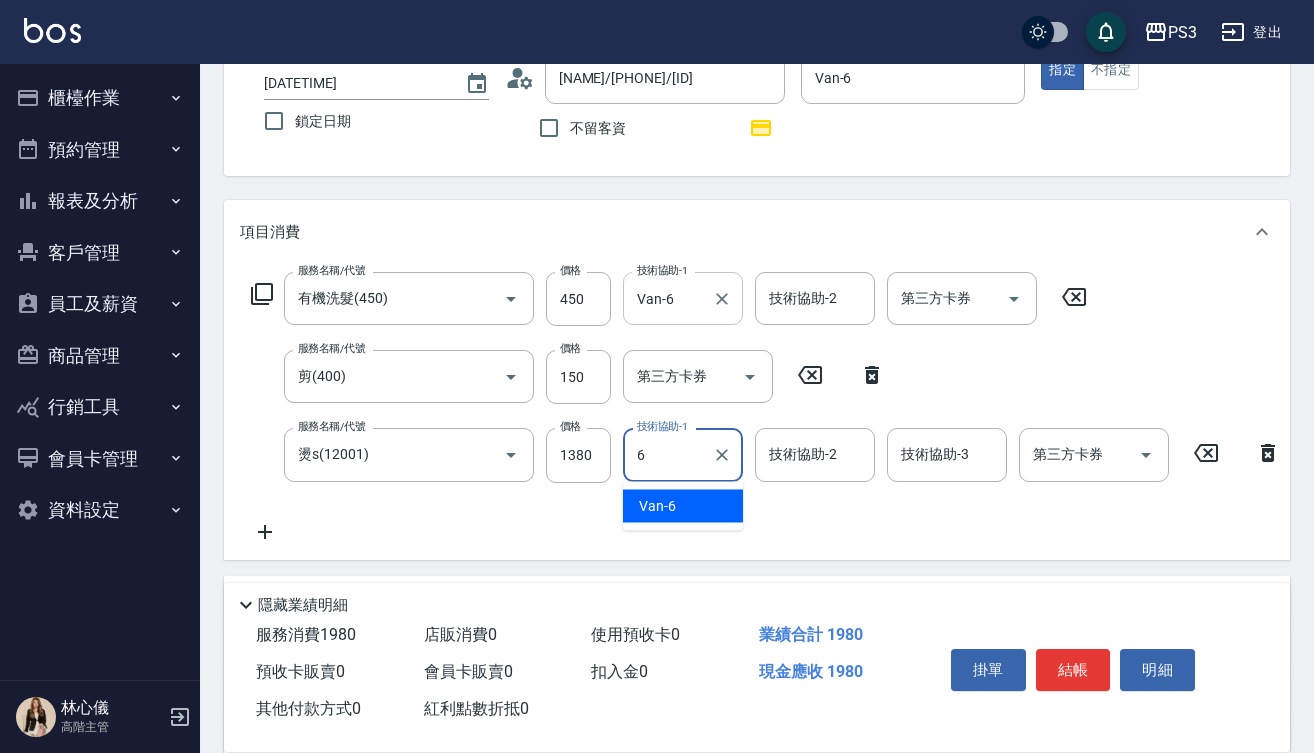 type on "Van-6" 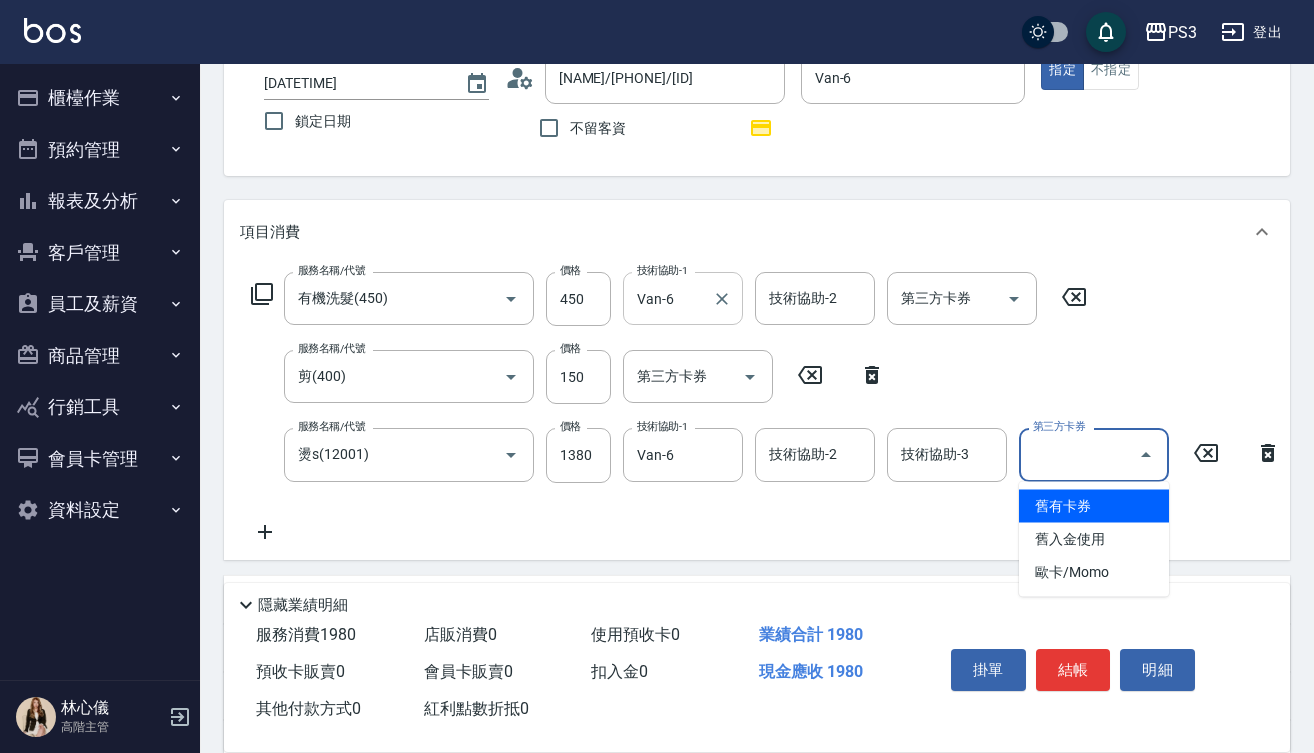 type 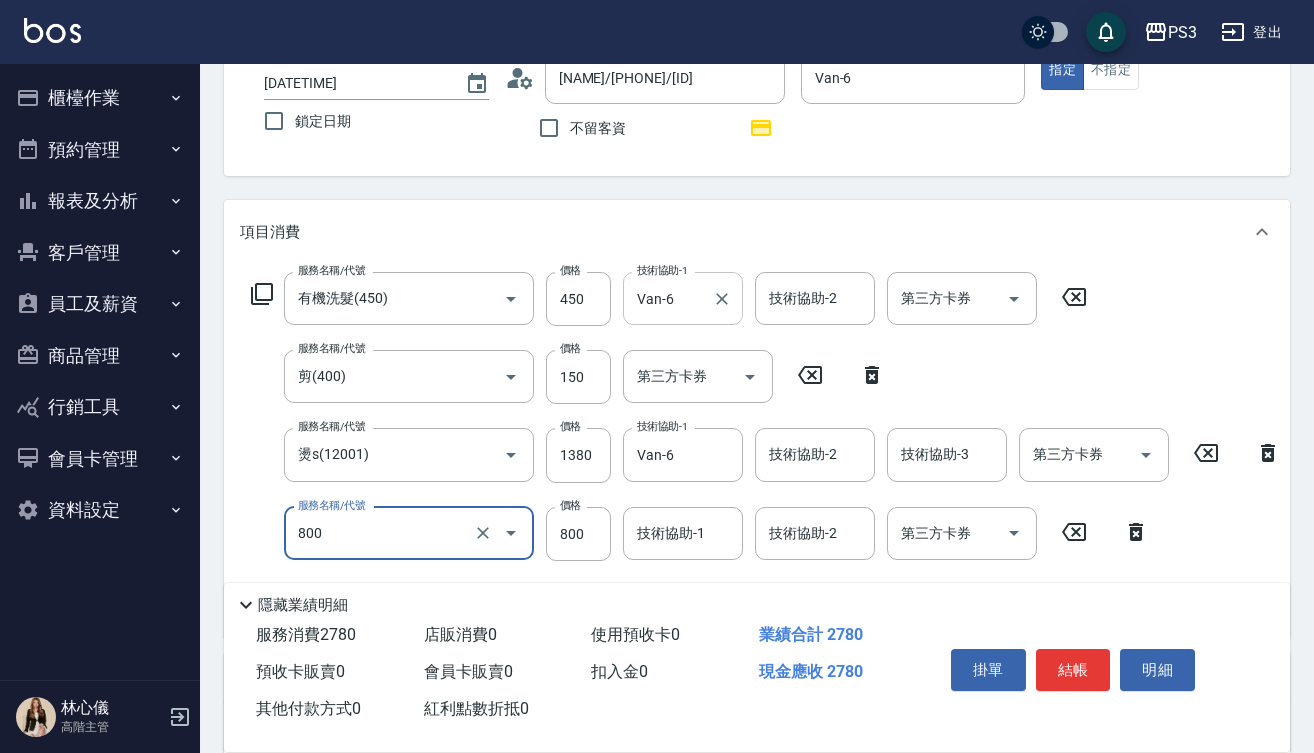 type on "深層短(800)" 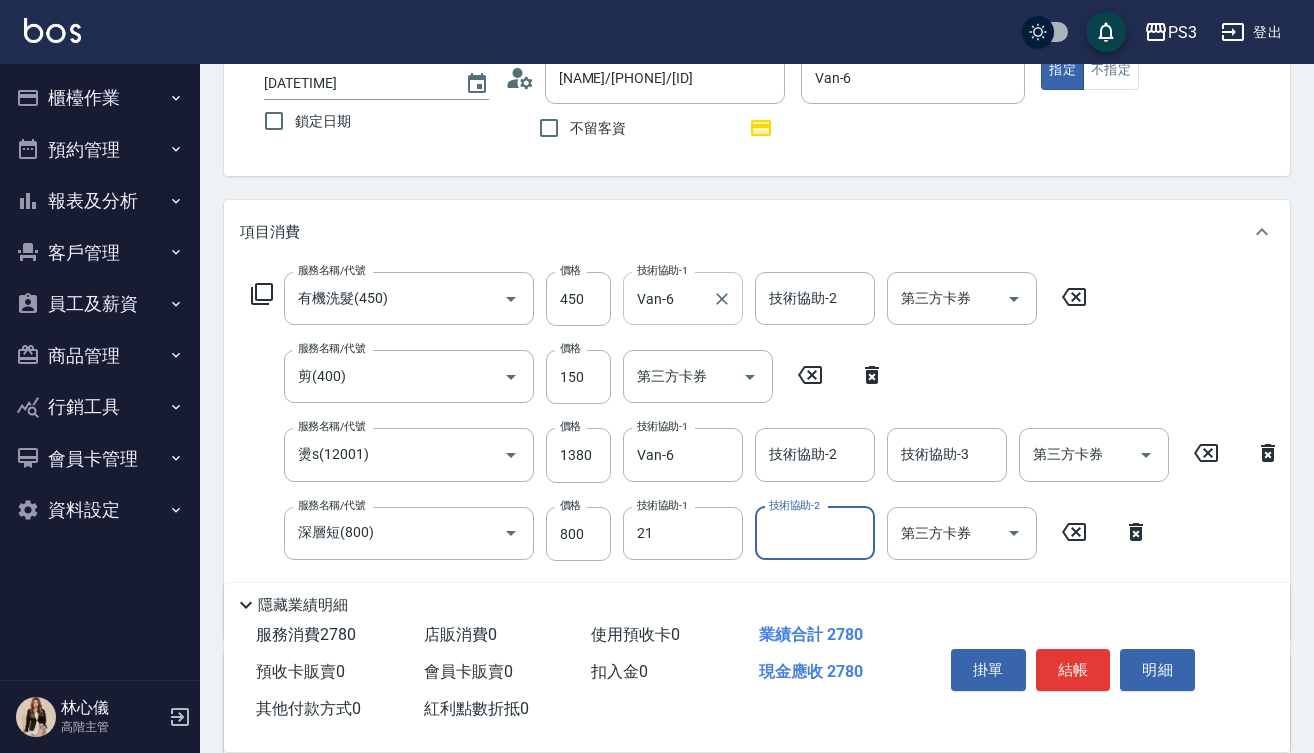type on "Ashly-21" 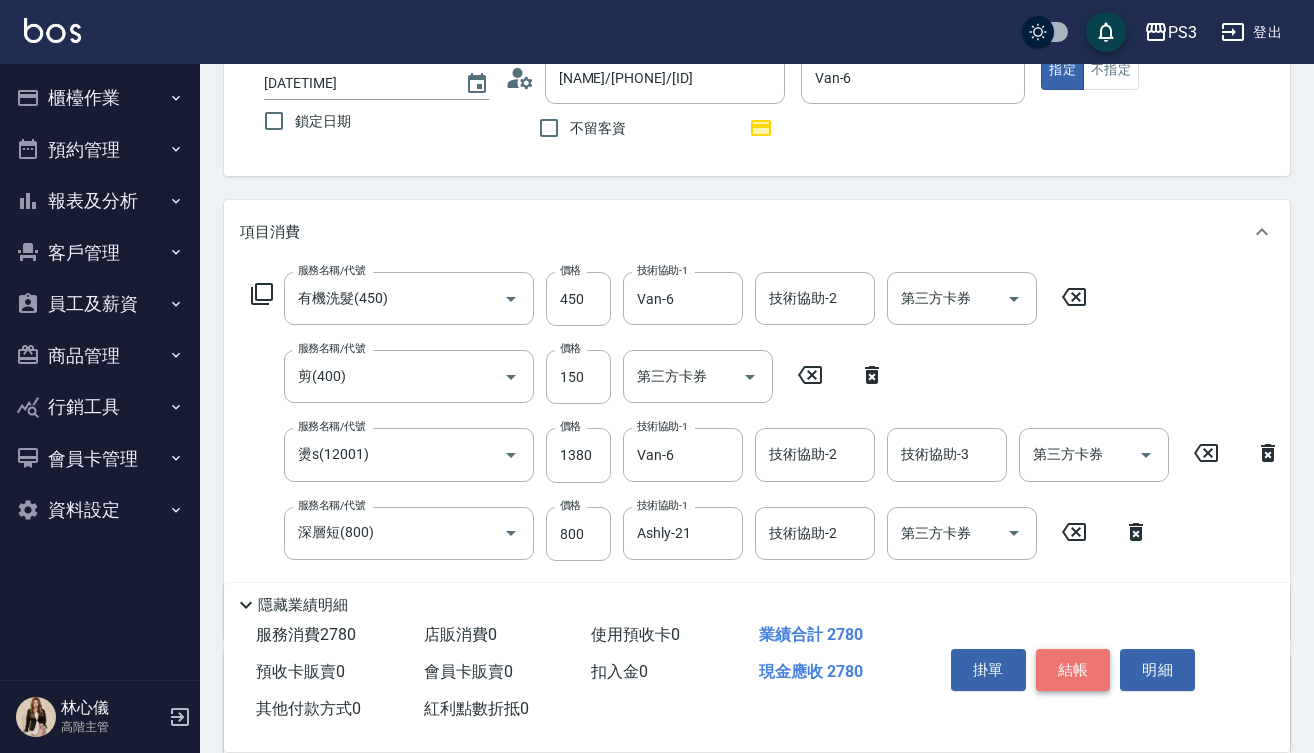 click on "結帳" at bounding box center [1073, 670] 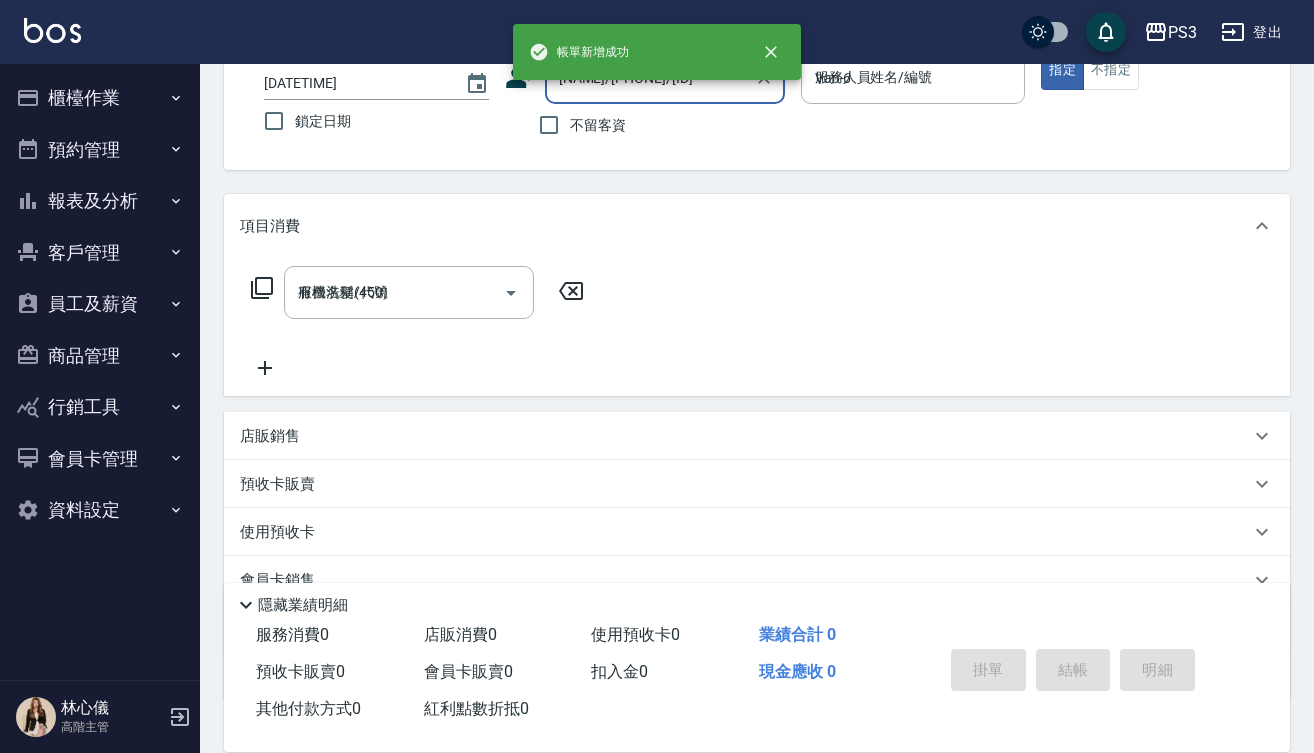 type on "2025/08/03 23:21" 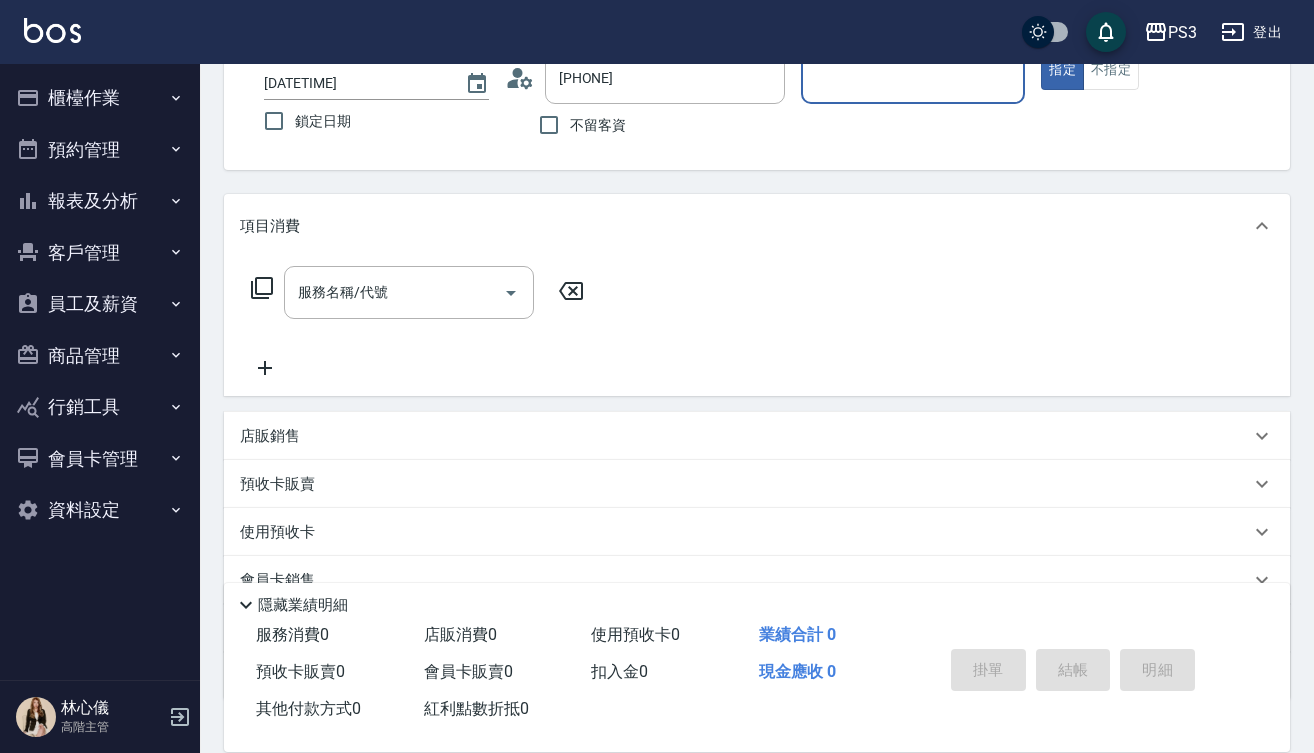 type on "[NAME]/[PHONE]/[PHONE]" 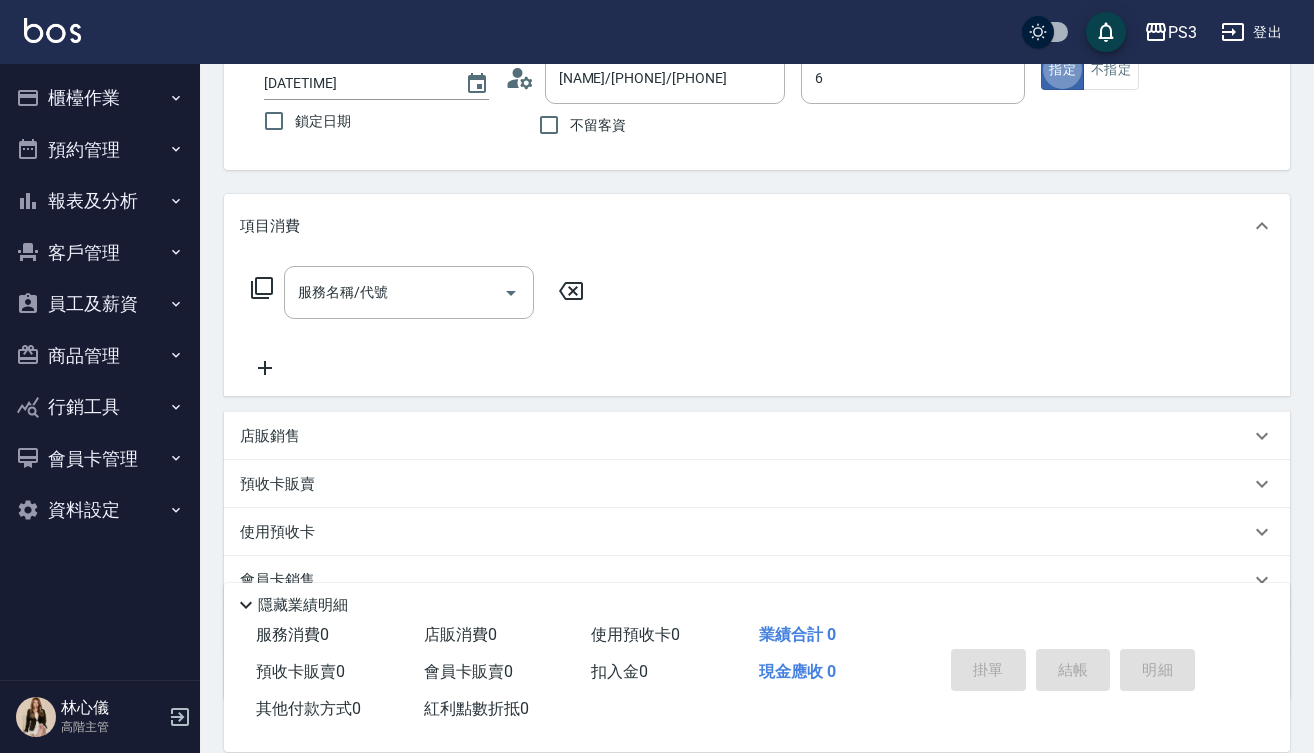 type on "Van-6" 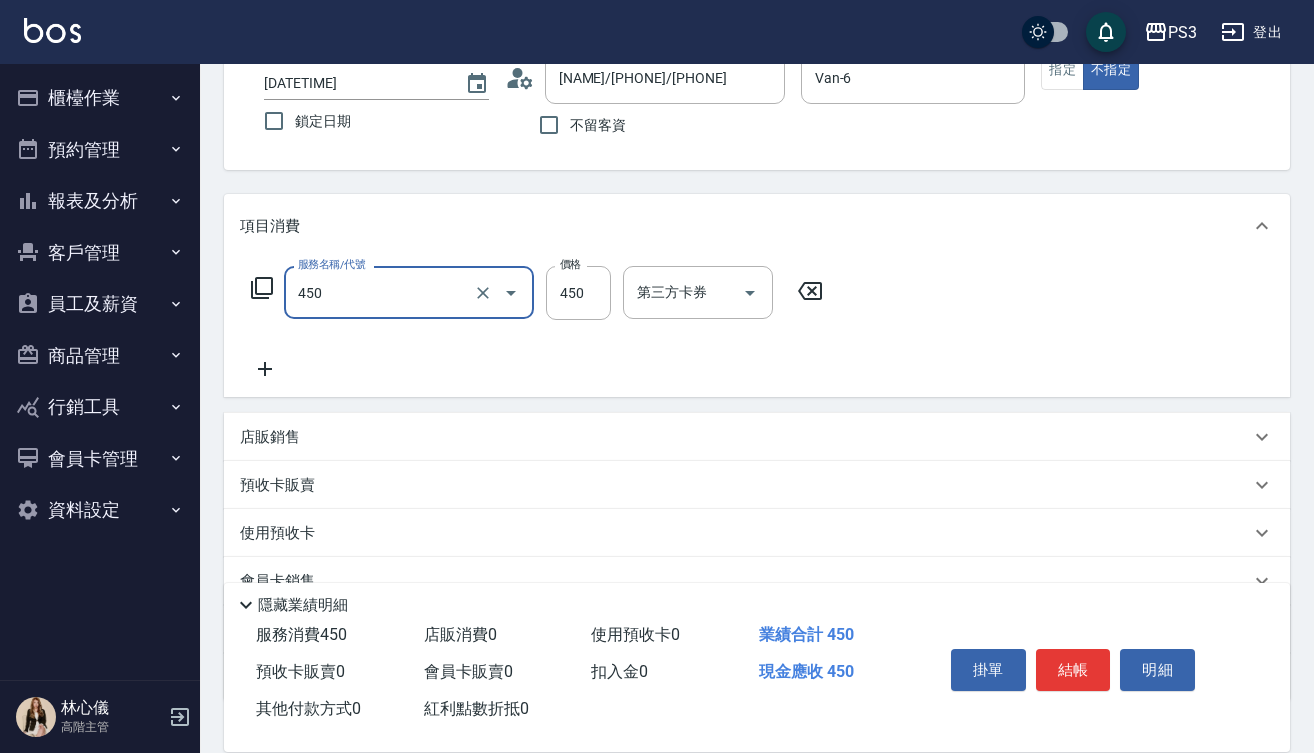 type on "有機洗髮(450)" 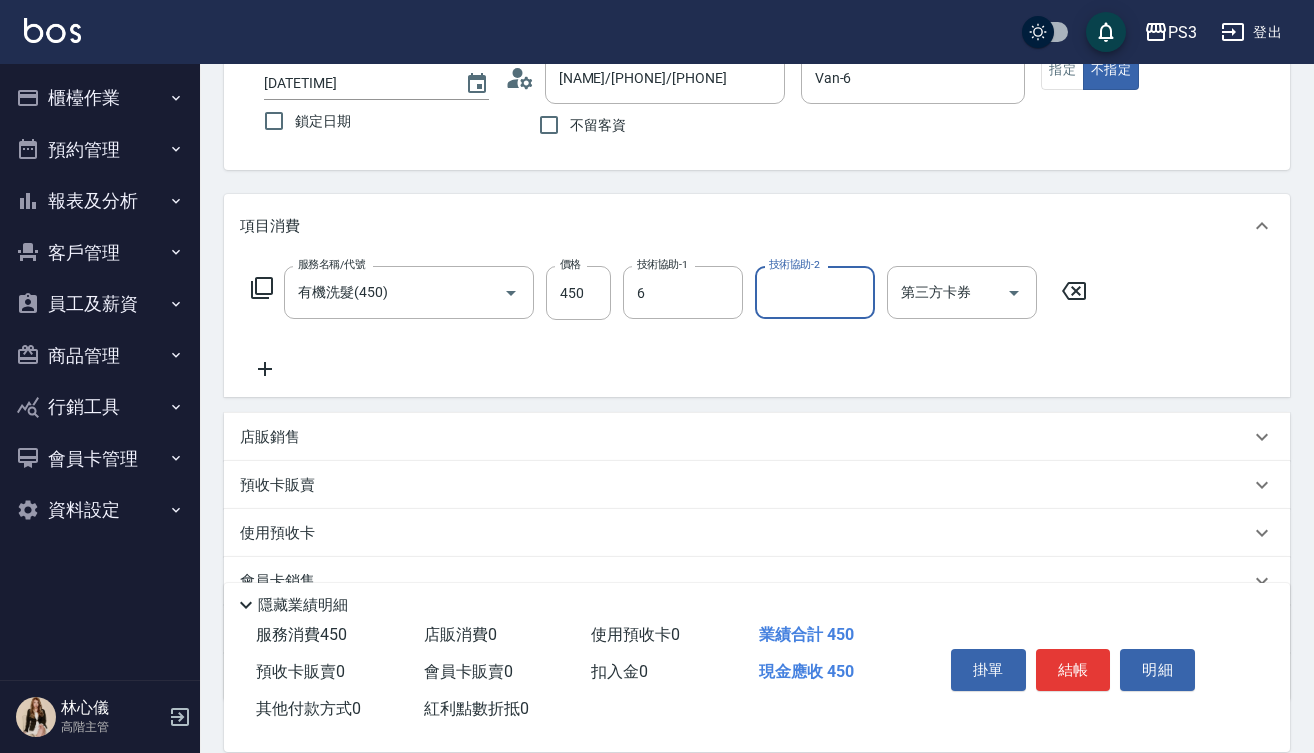 type on "Van-6" 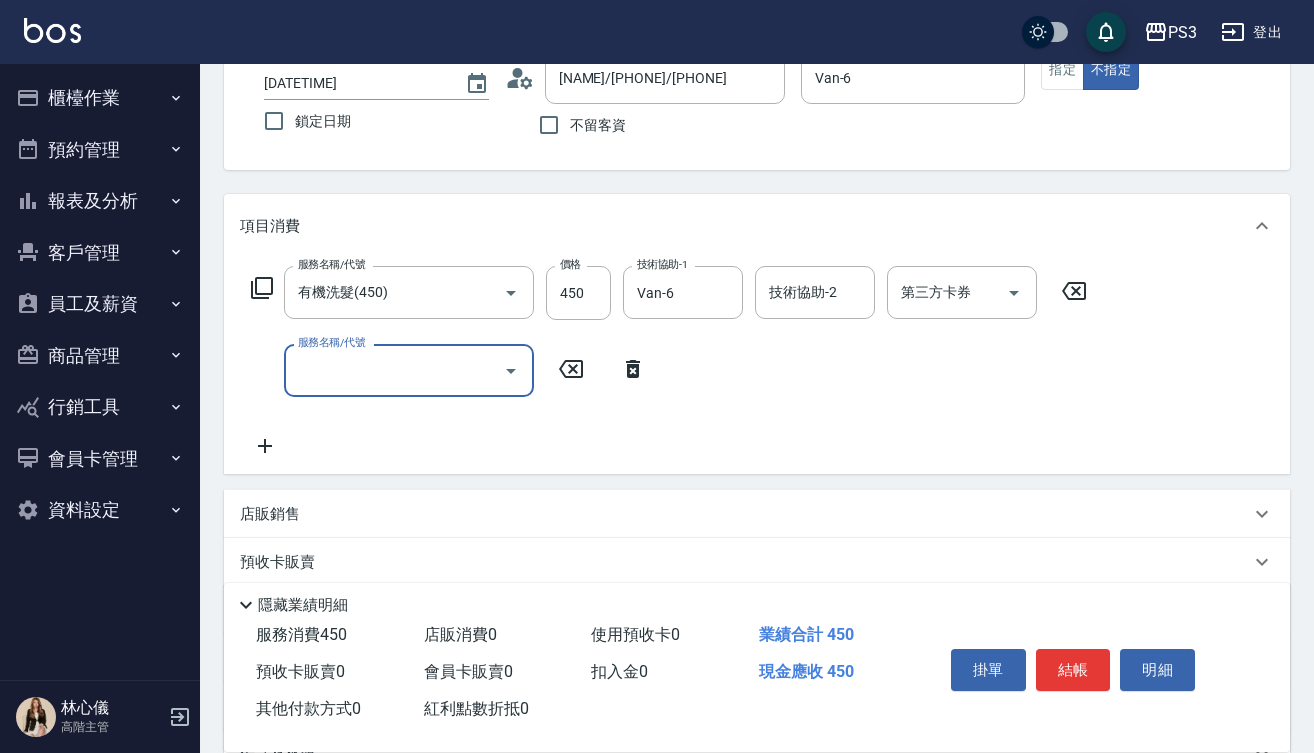 type on "1" 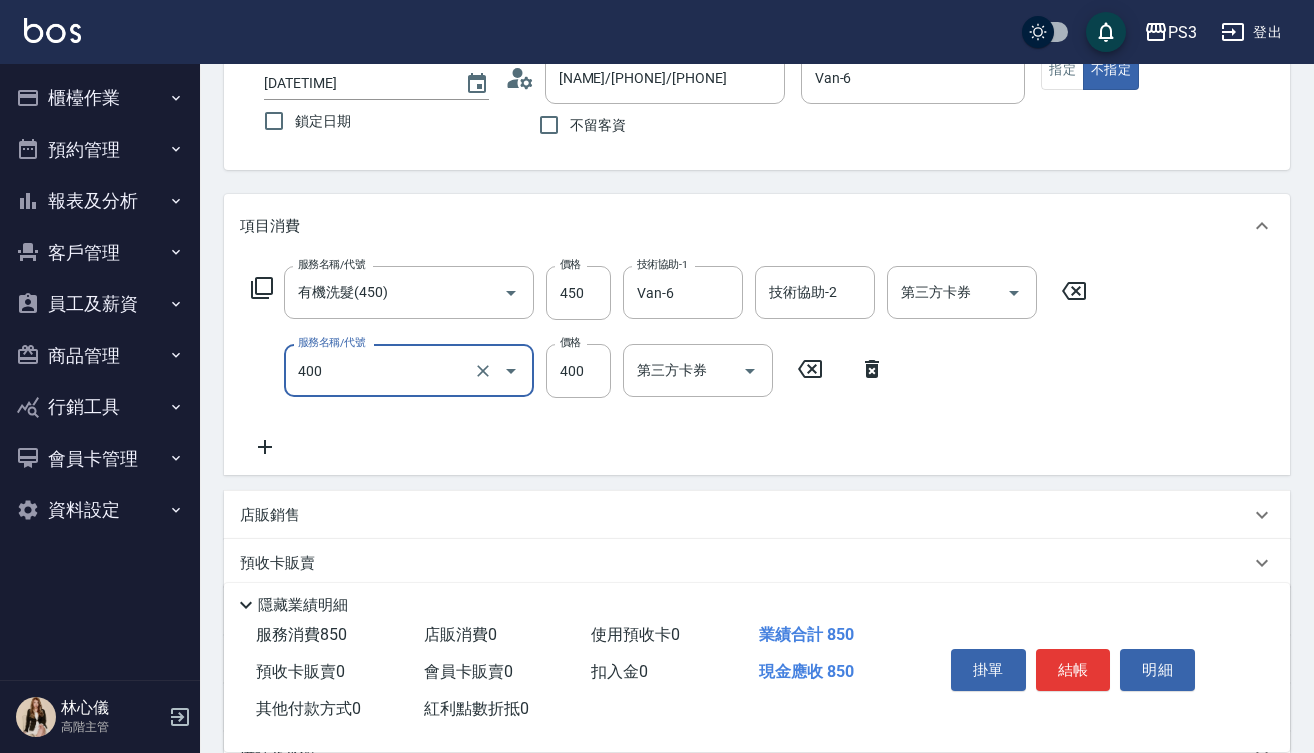 type on "剪(400)" 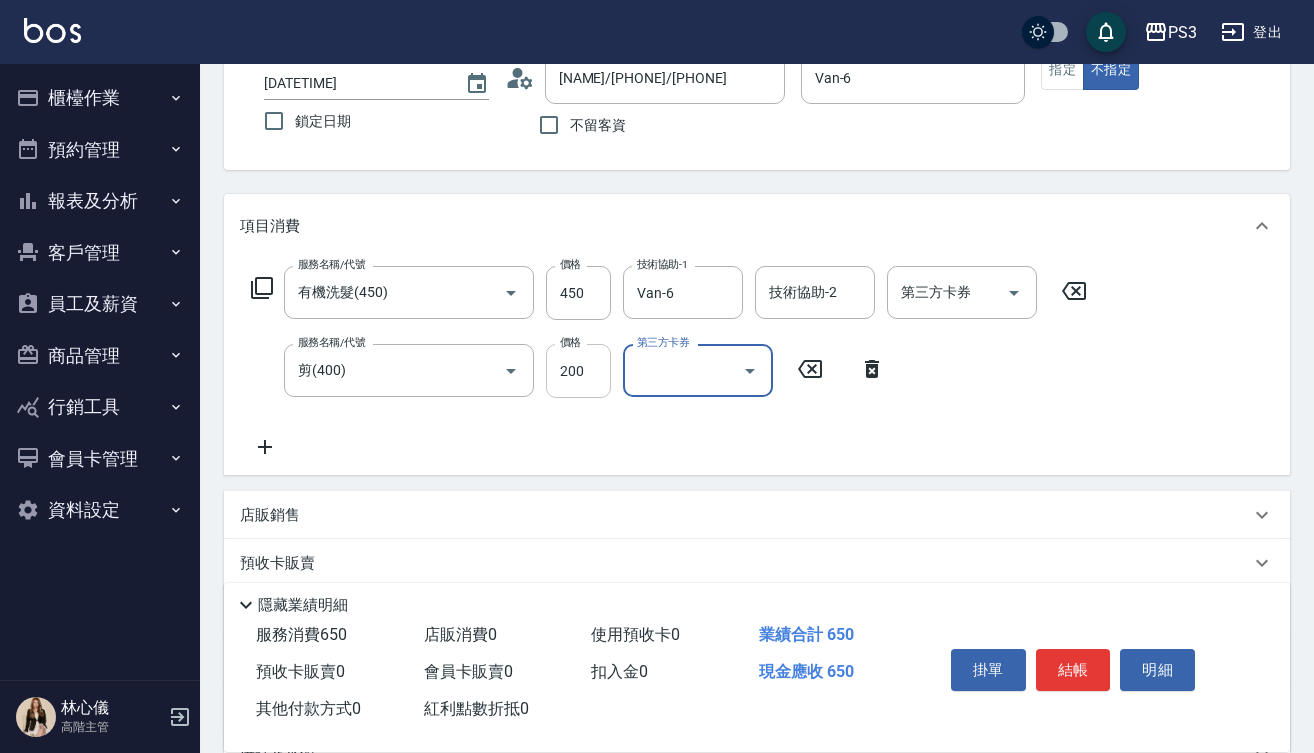 click on "200" at bounding box center (578, 371) 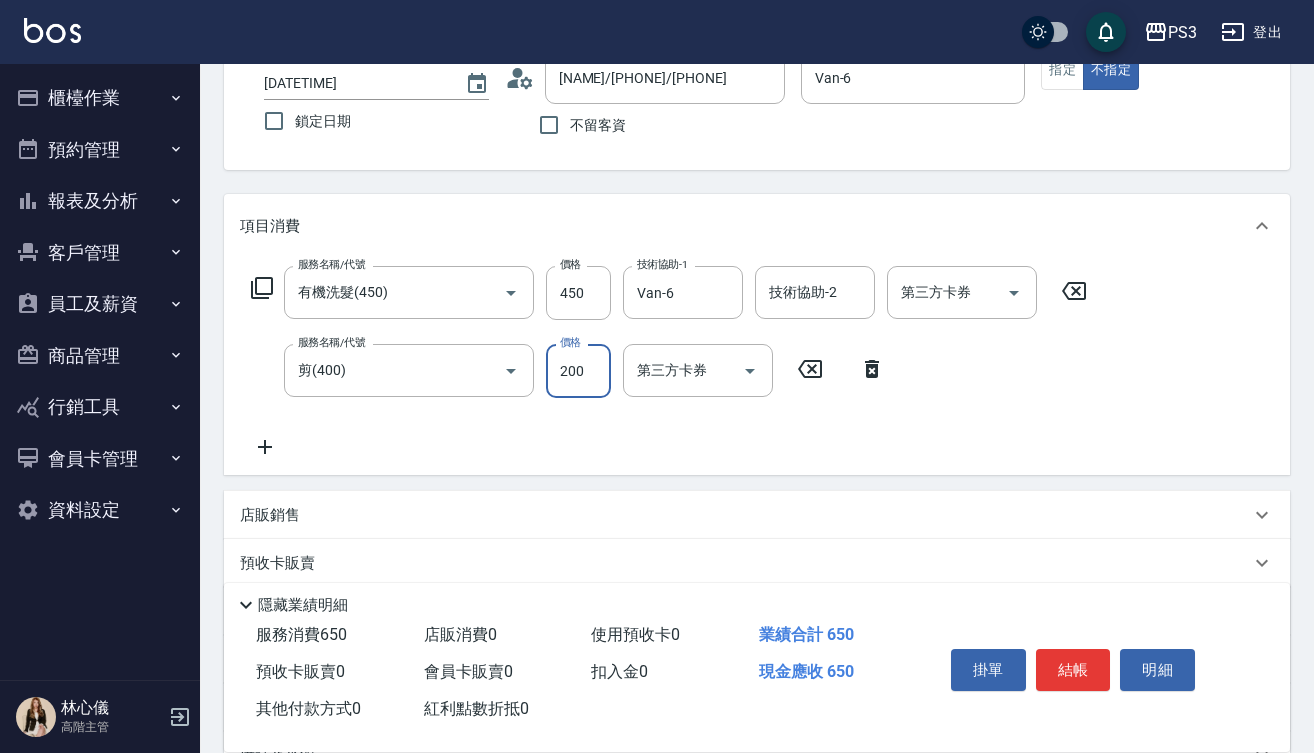 click on "200" at bounding box center (578, 371) 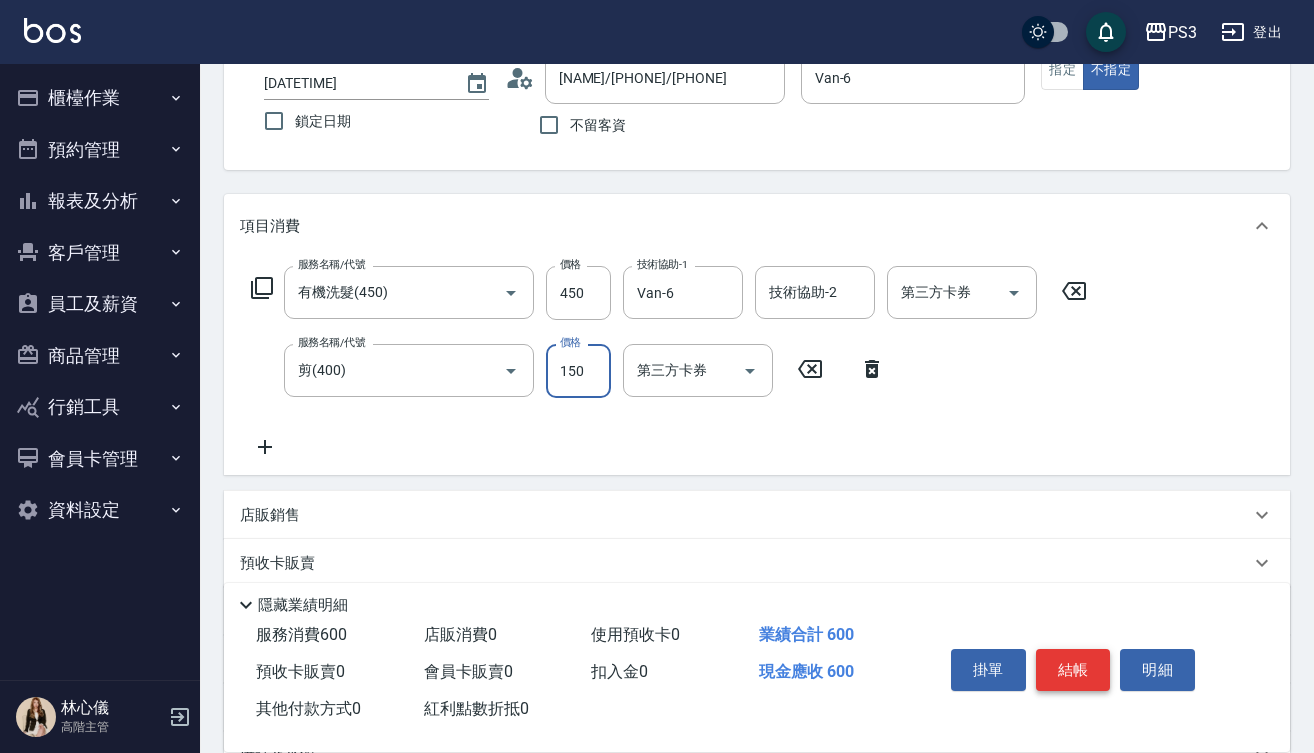 type on "150" 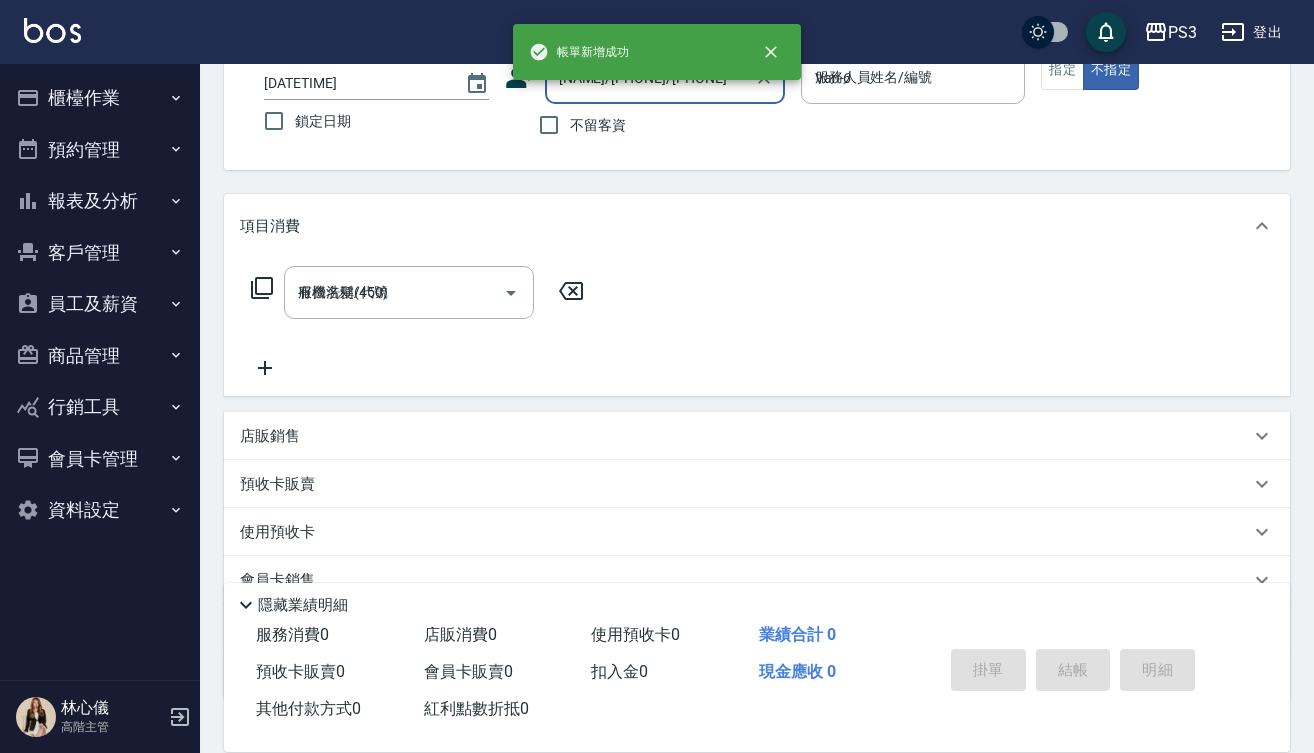 type 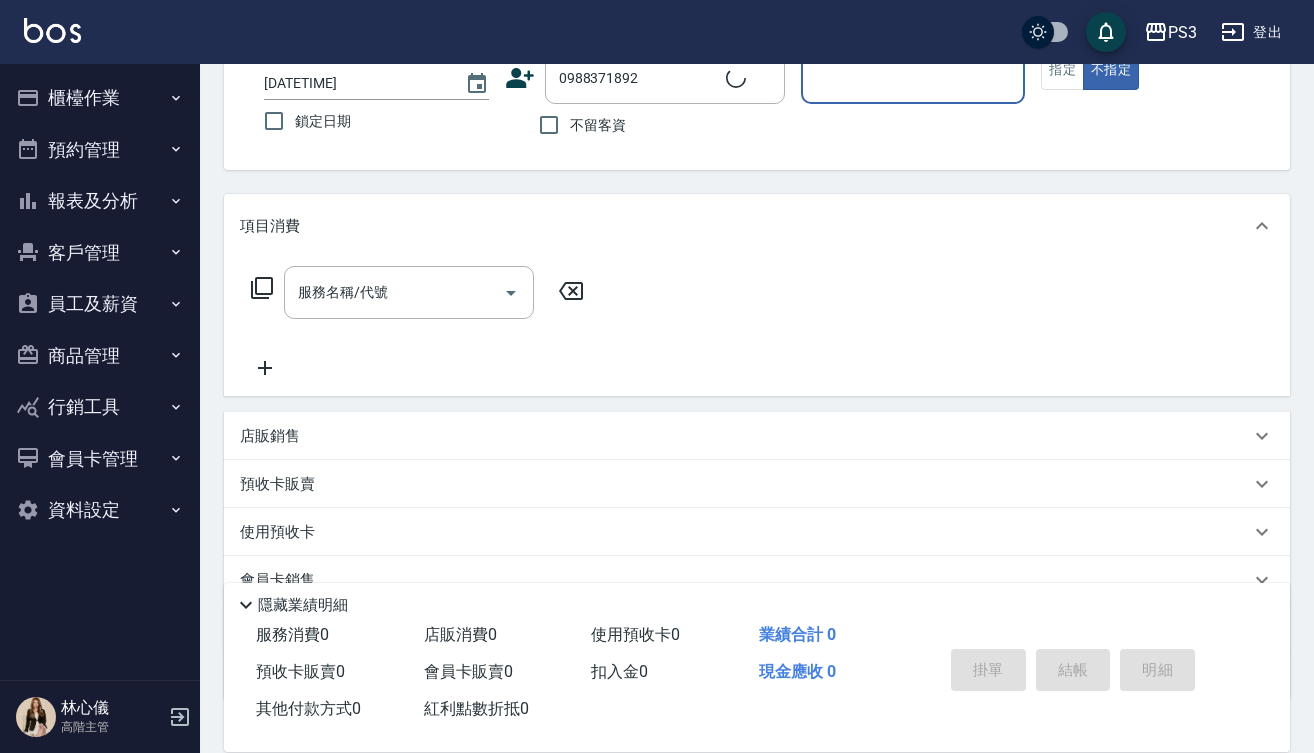 type on "[NAME]/[PHONE]/[PHONE]" 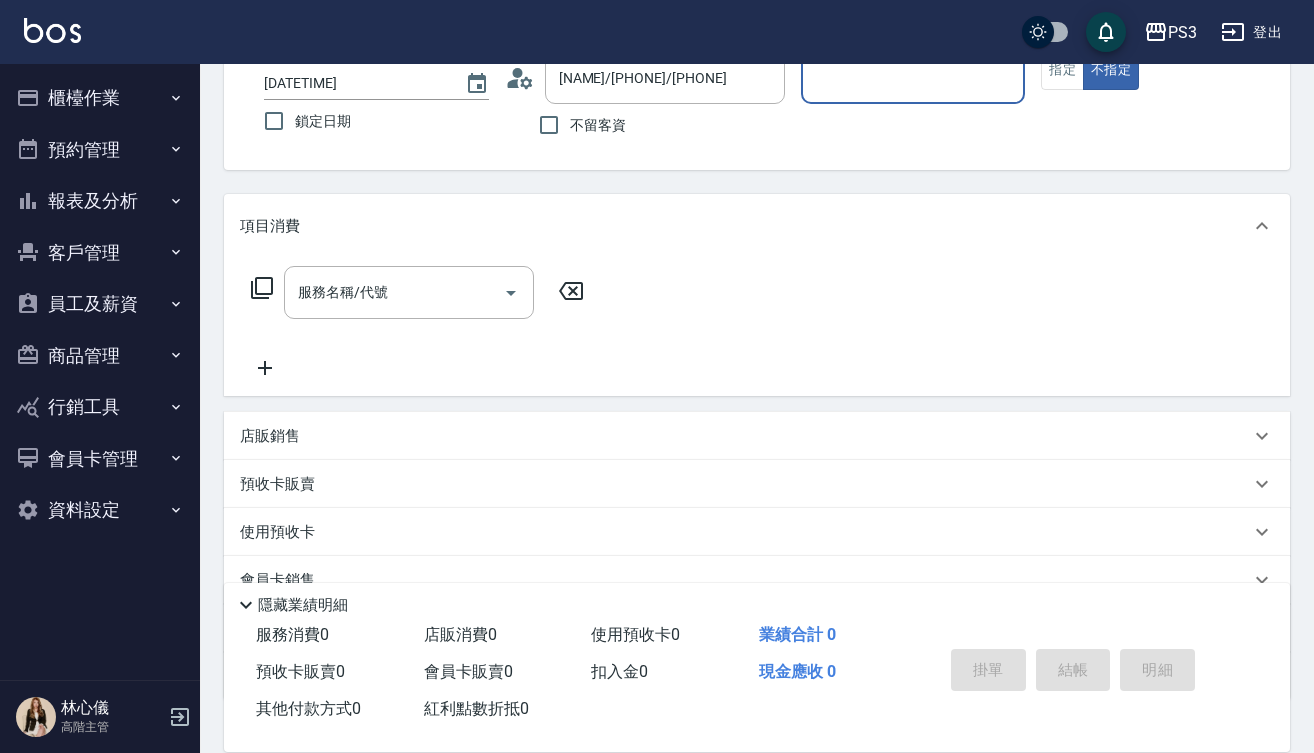 type on "Lisa-7" 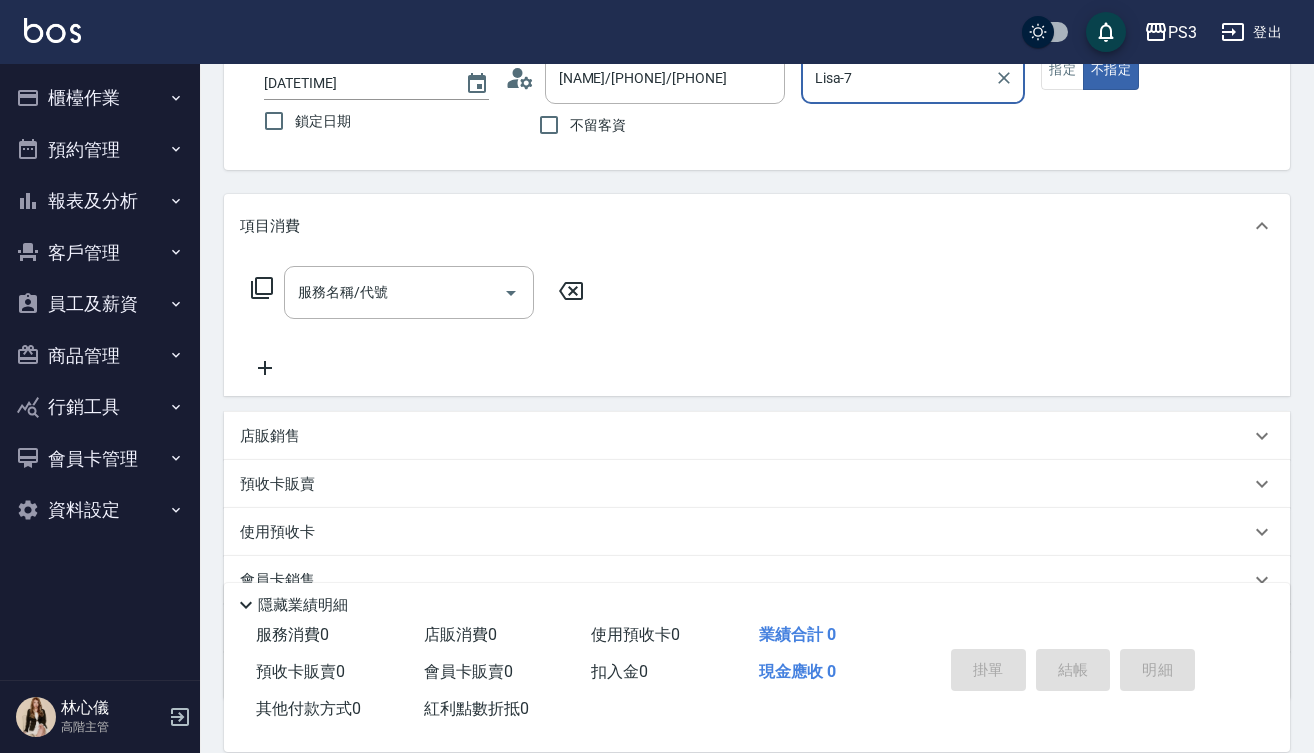 click on "不指定" at bounding box center [1111, 70] 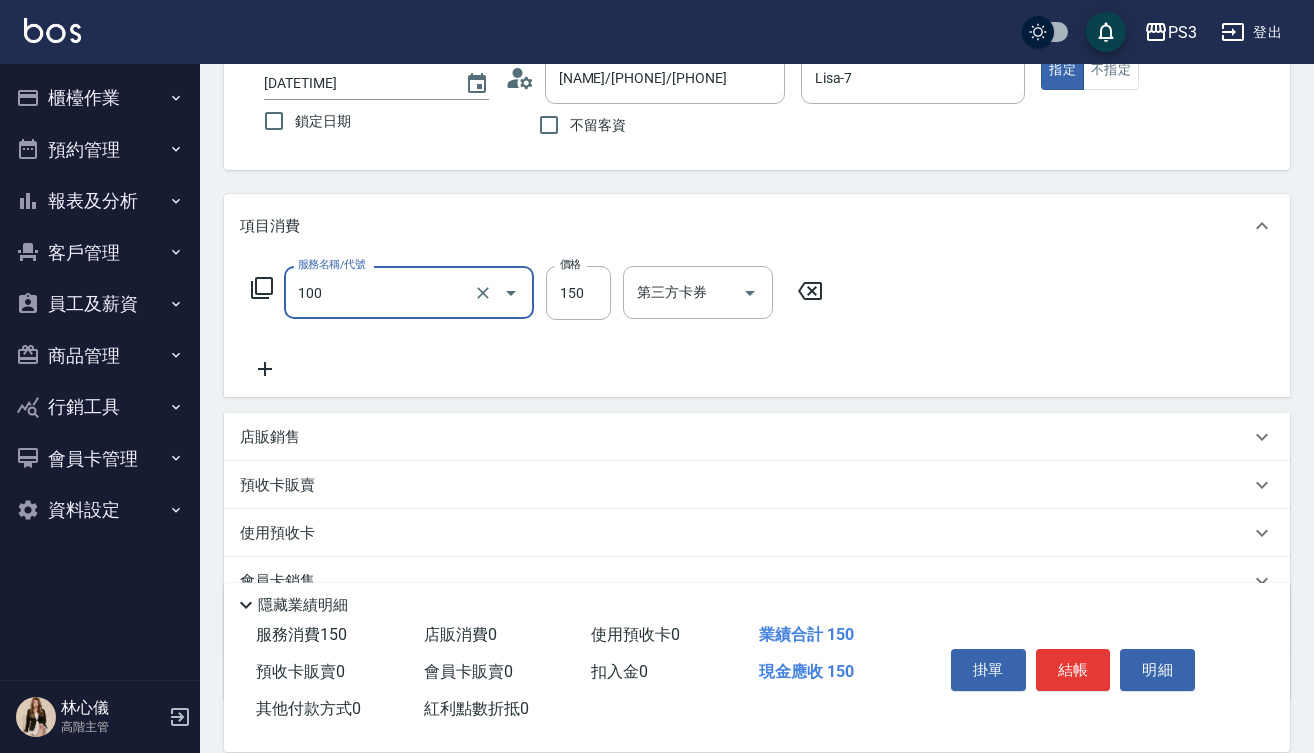 type on "修瀏海(100)" 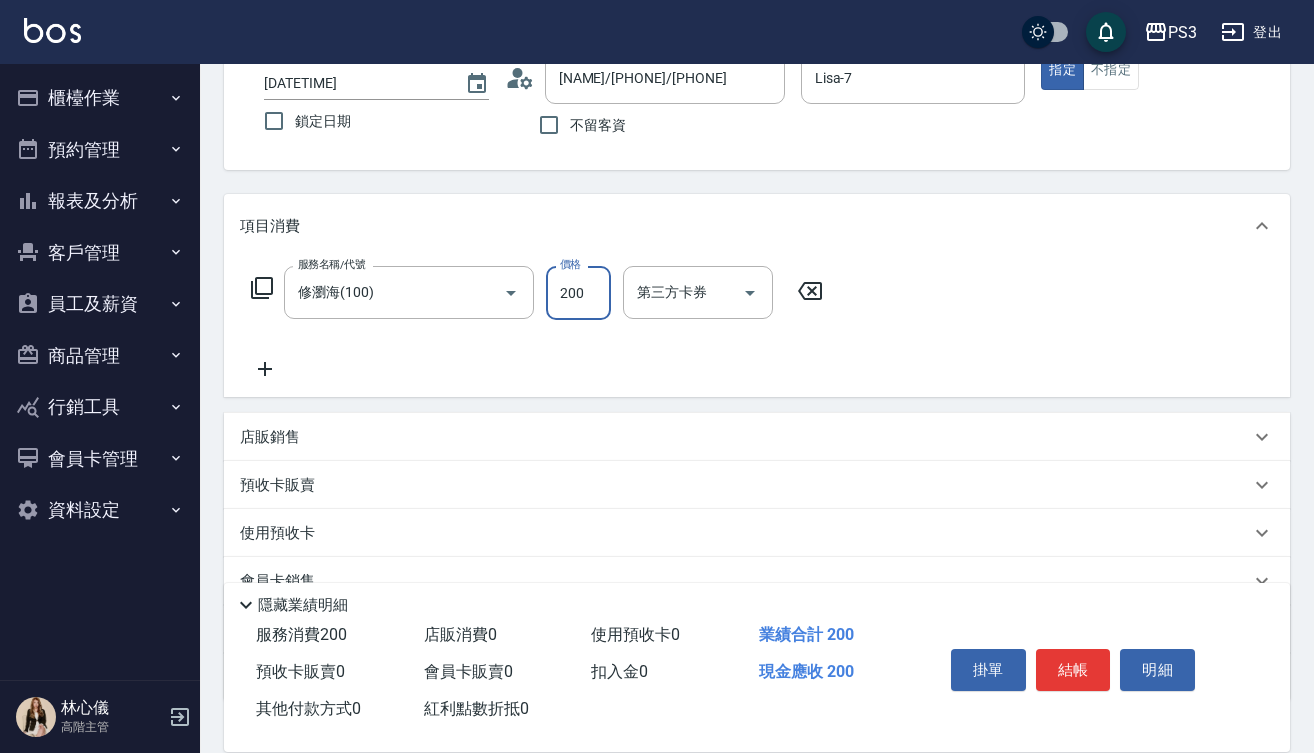 type on "200" 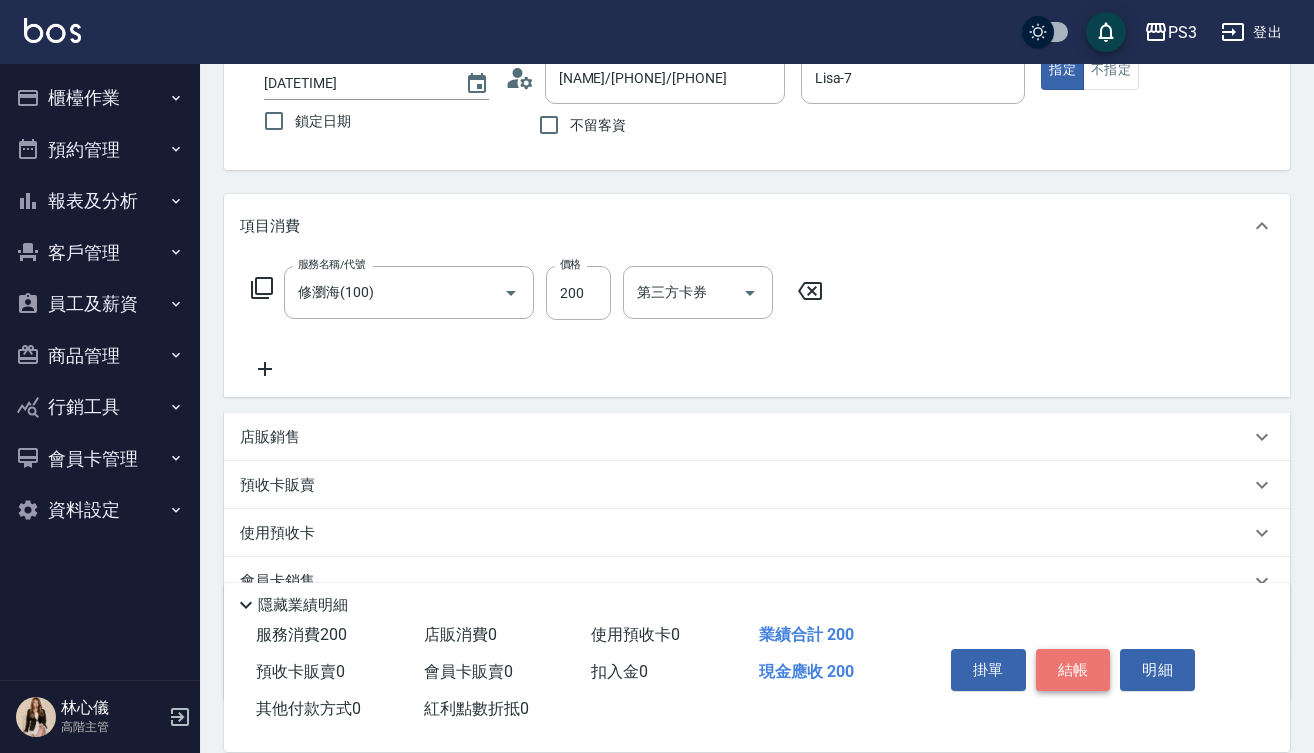click on "結帳" at bounding box center [1073, 670] 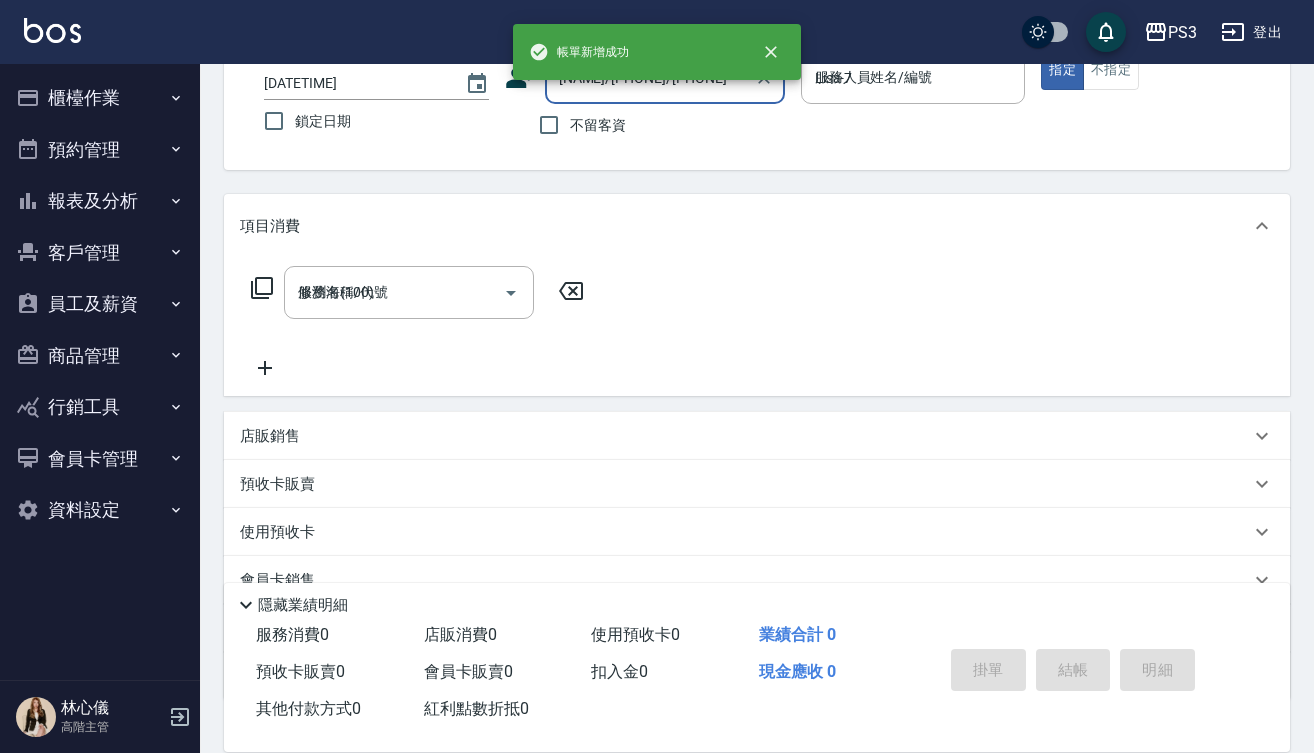type on "2025/08/03 23:22" 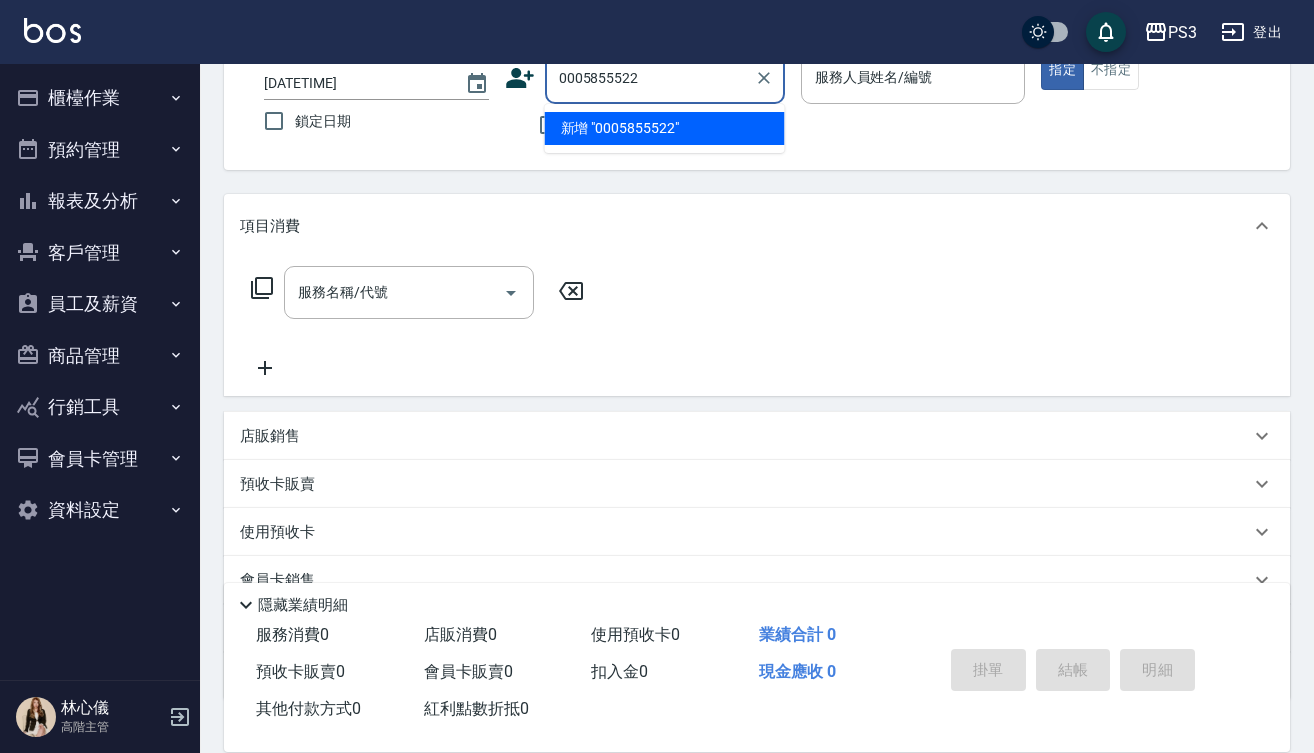 click on "0005855522" at bounding box center (650, 77) 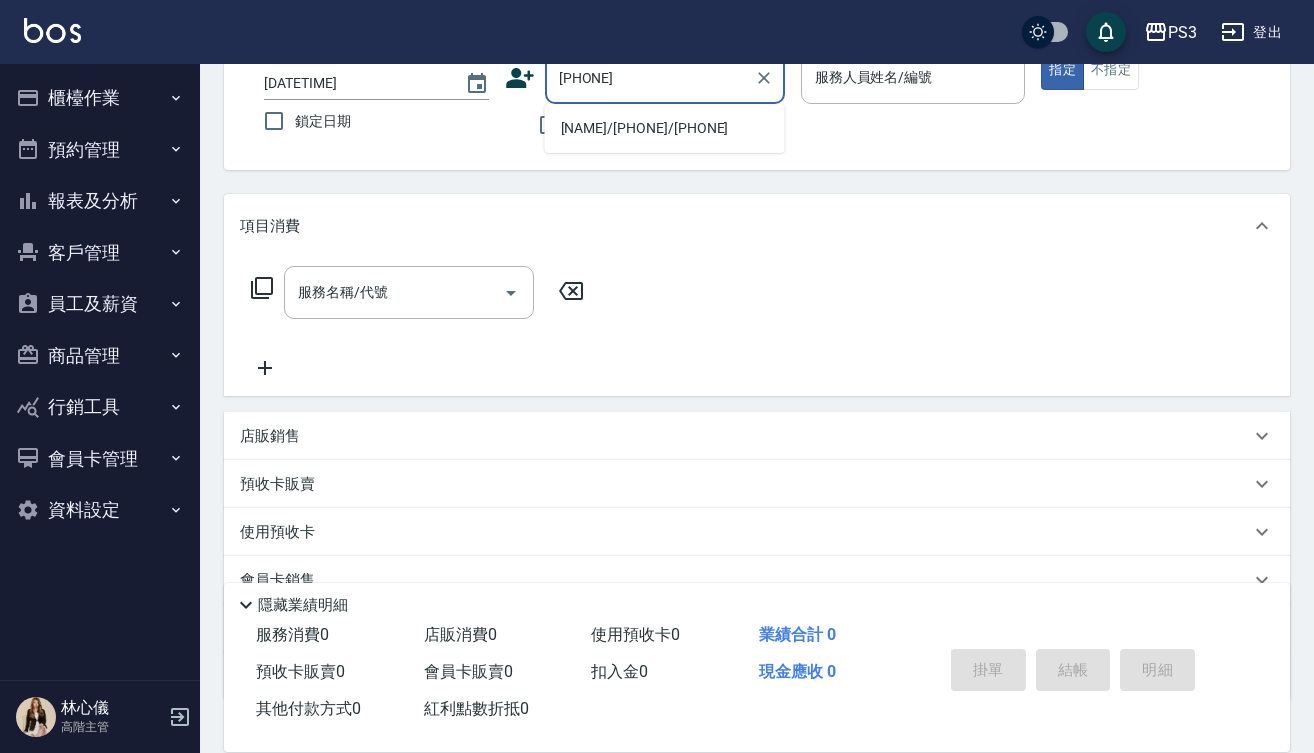 type on "[NAME]/[PHONE]/[PHONE]" 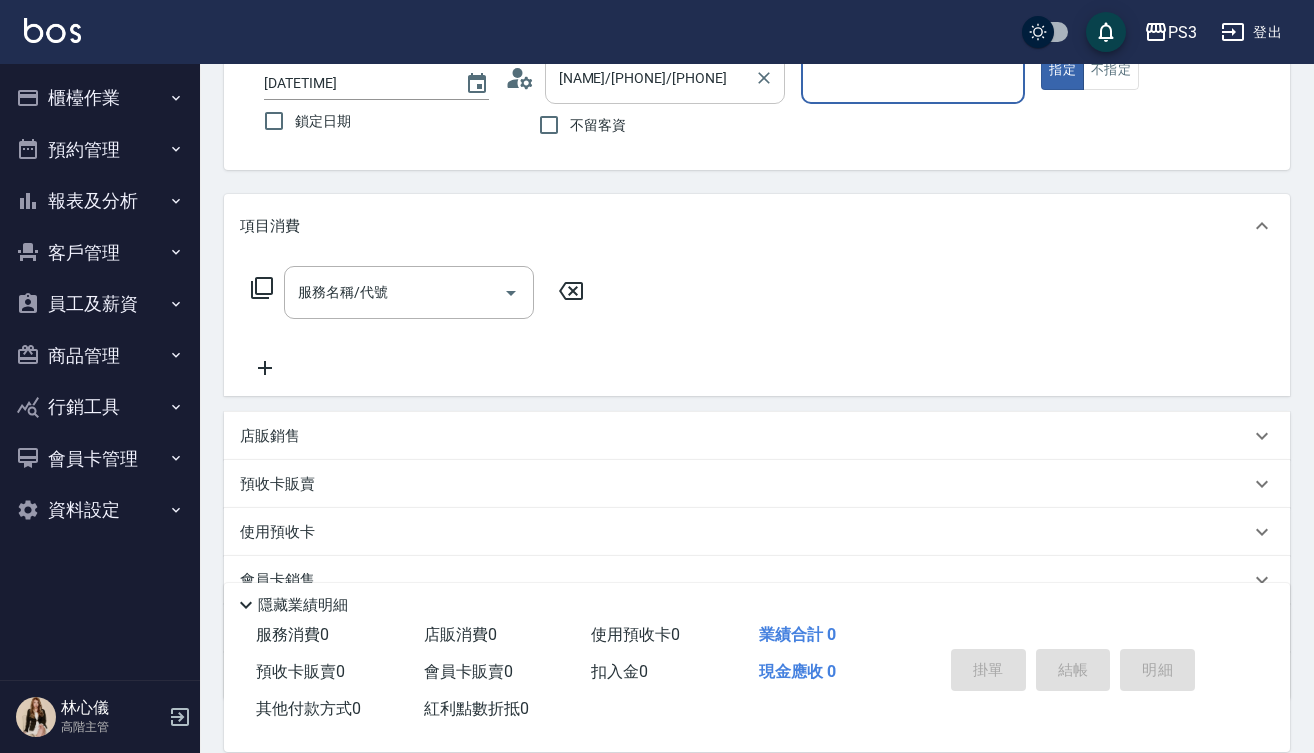 type on "Eva-1" 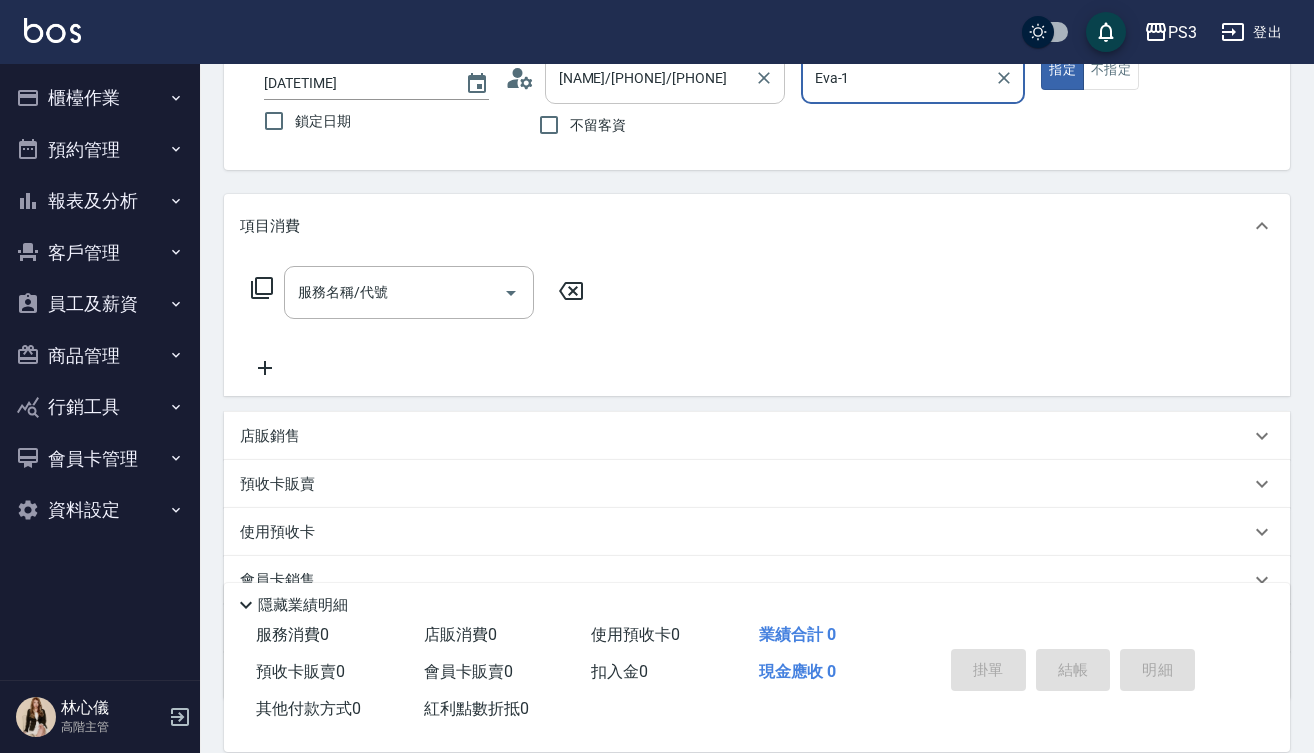 click on "指定" at bounding box center [1062, 70] 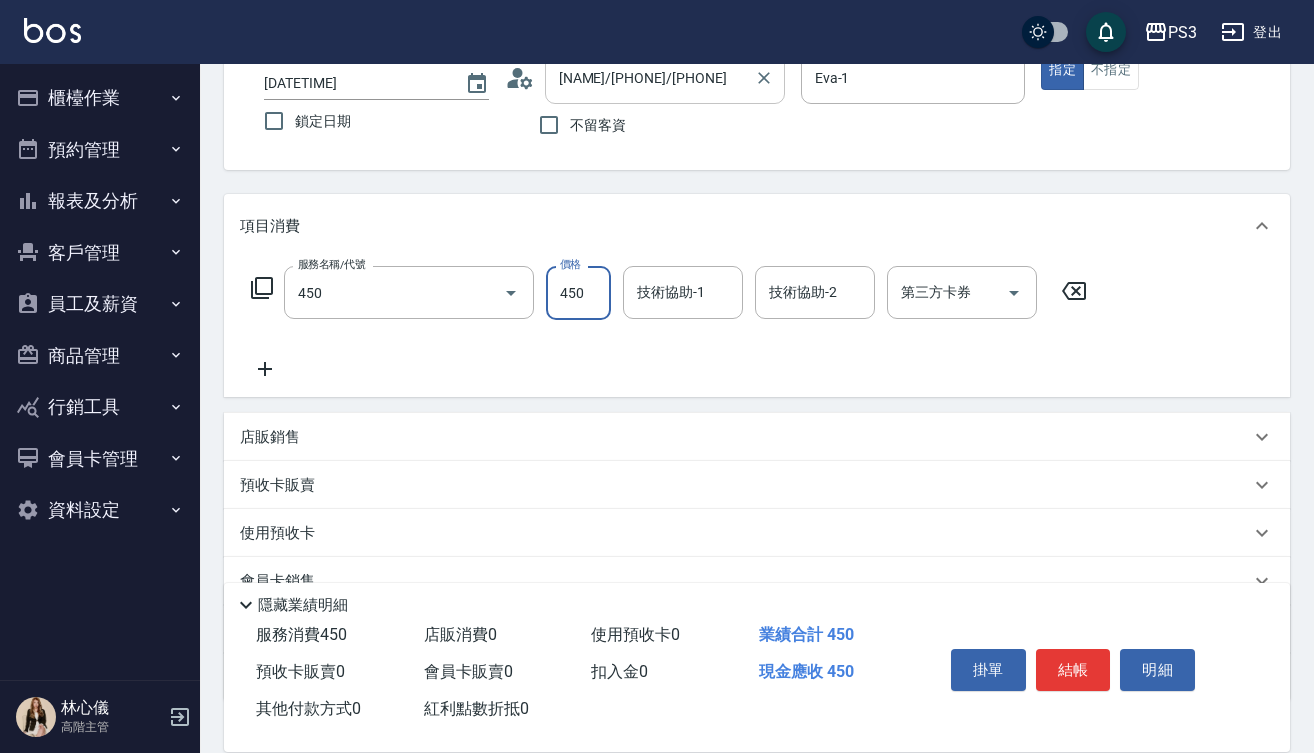 type on "有機洗髮(450)" 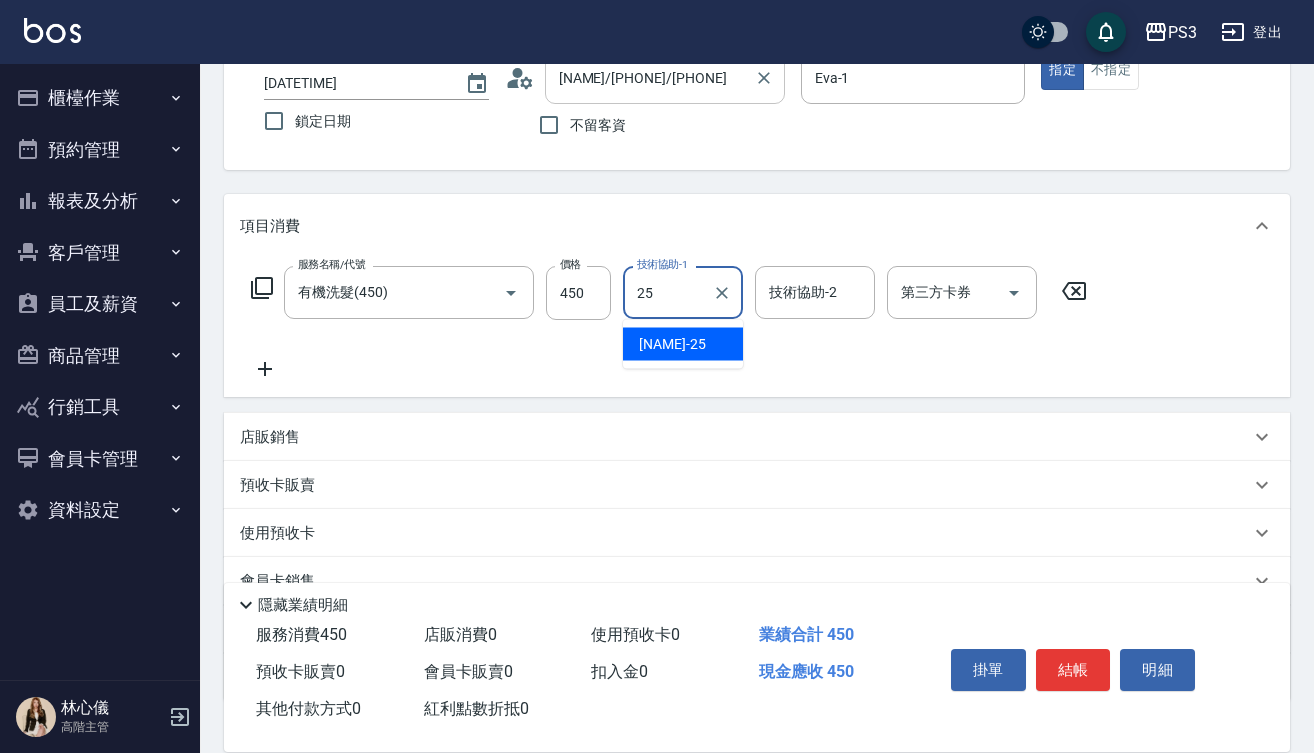 type on "Junson-25" 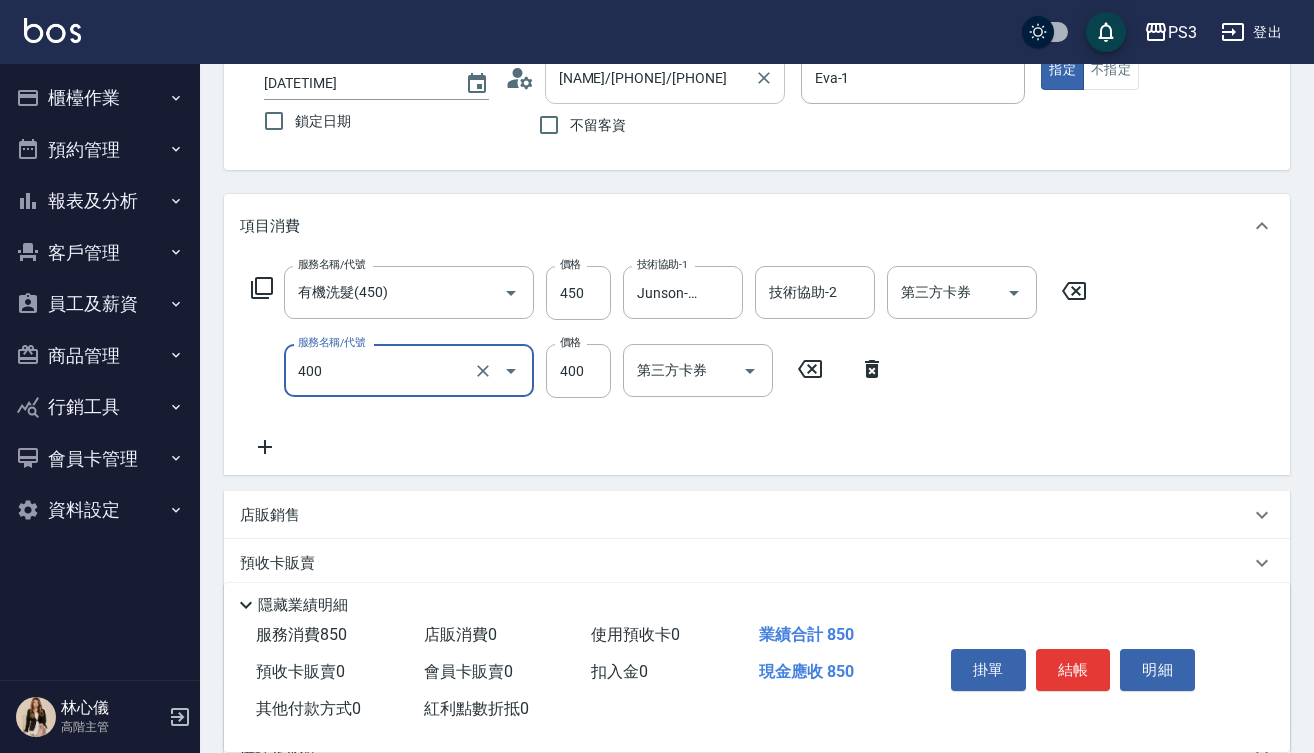 type on "剪(400)" 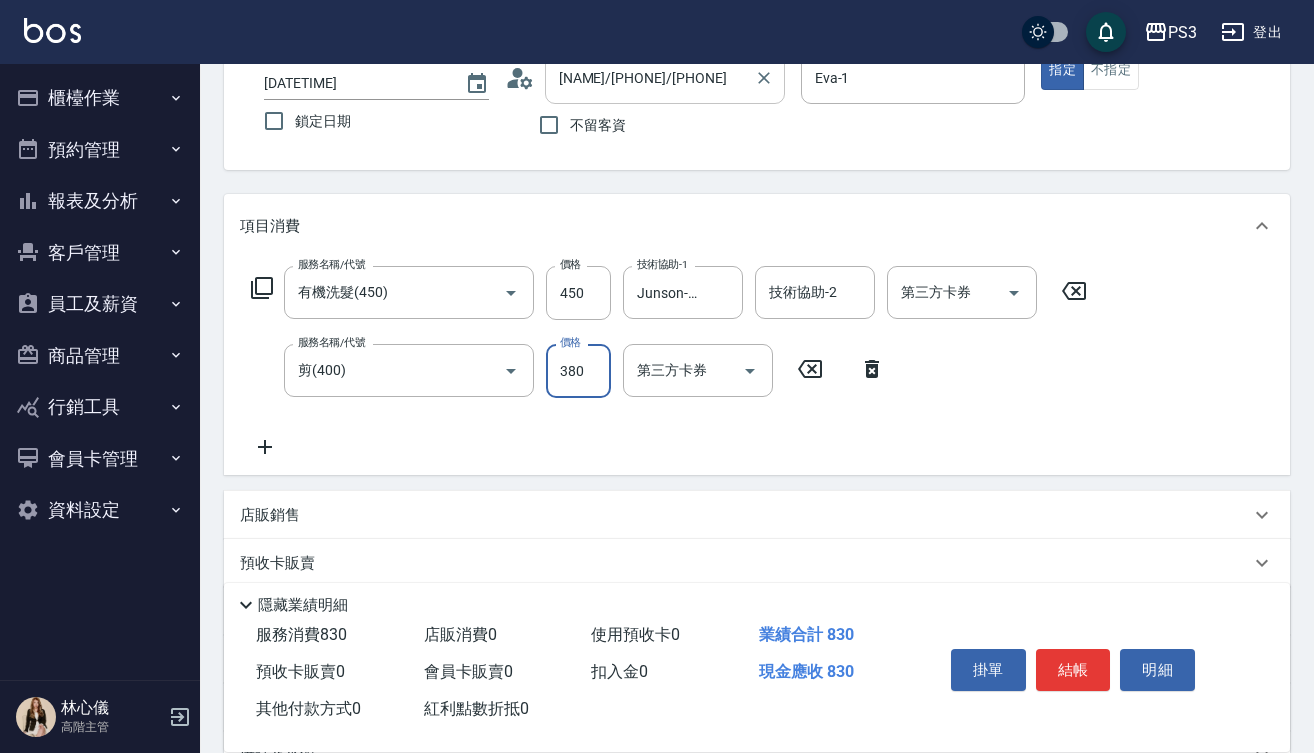 type on "380" 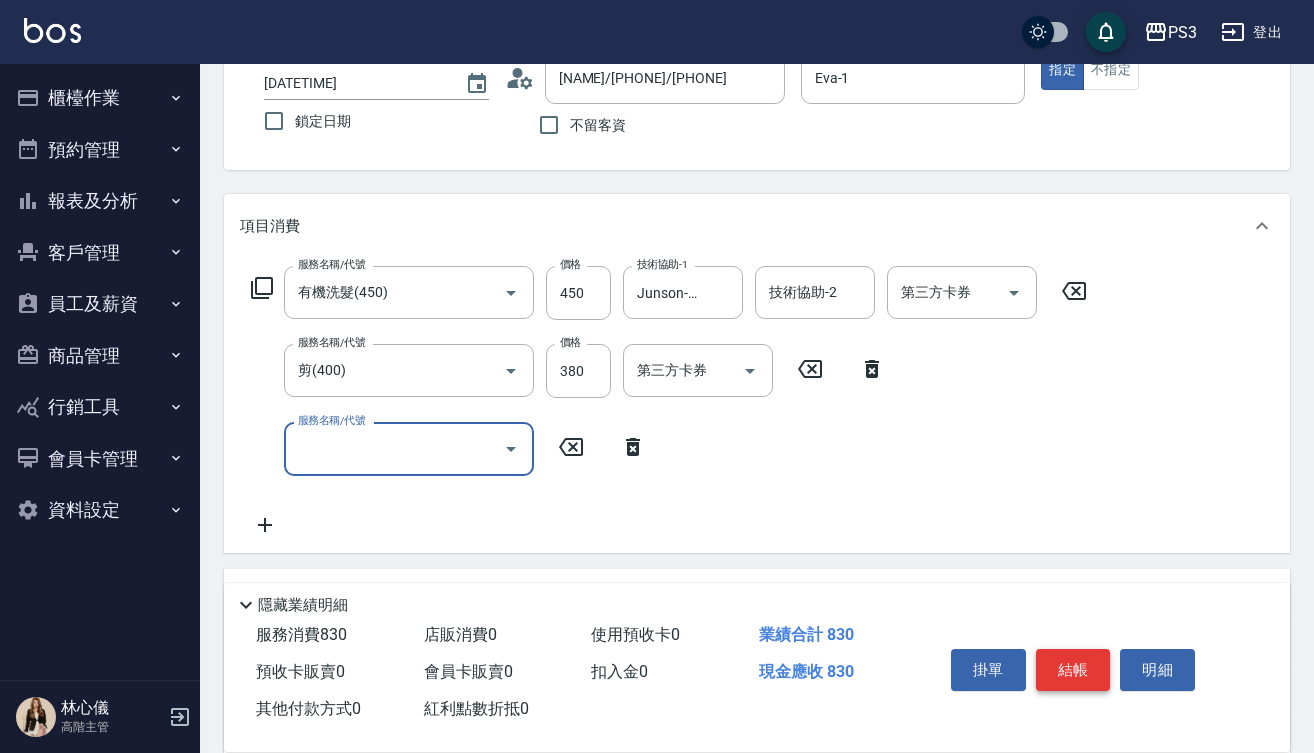 click on "結帳" at bounding box center (1073, 670) 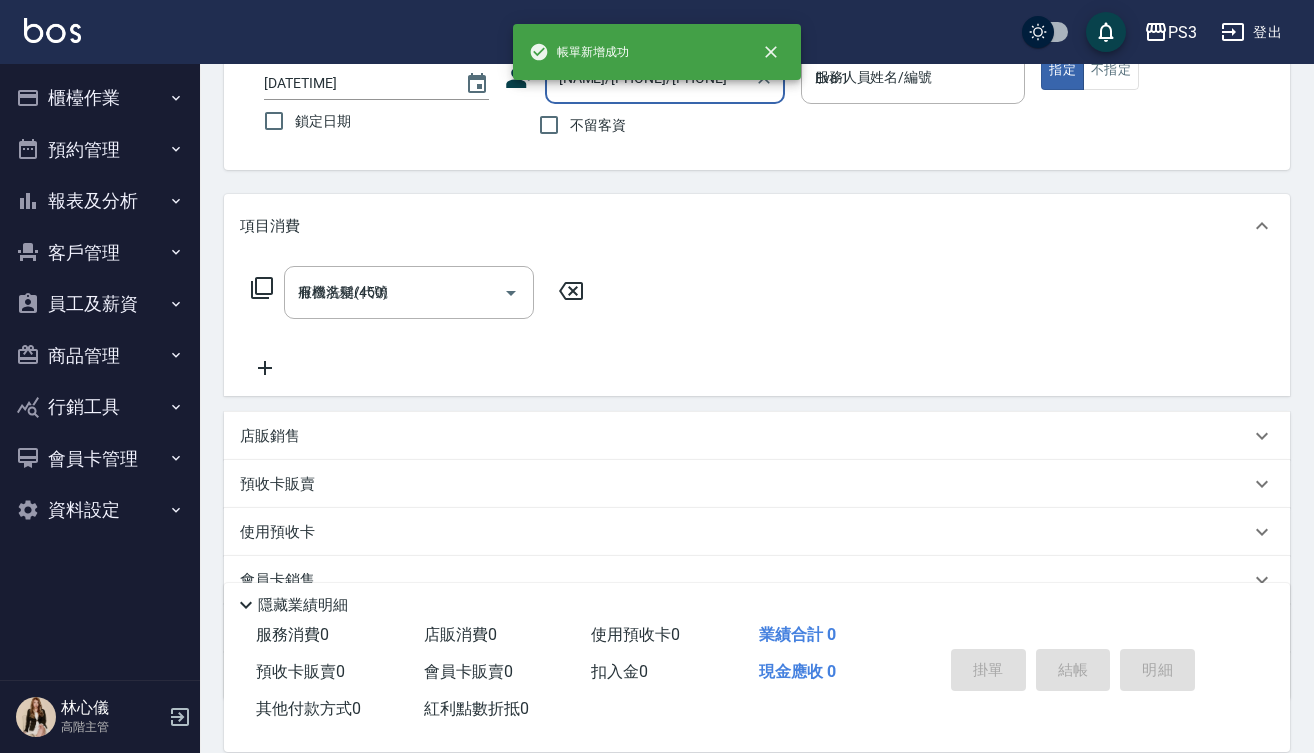 type 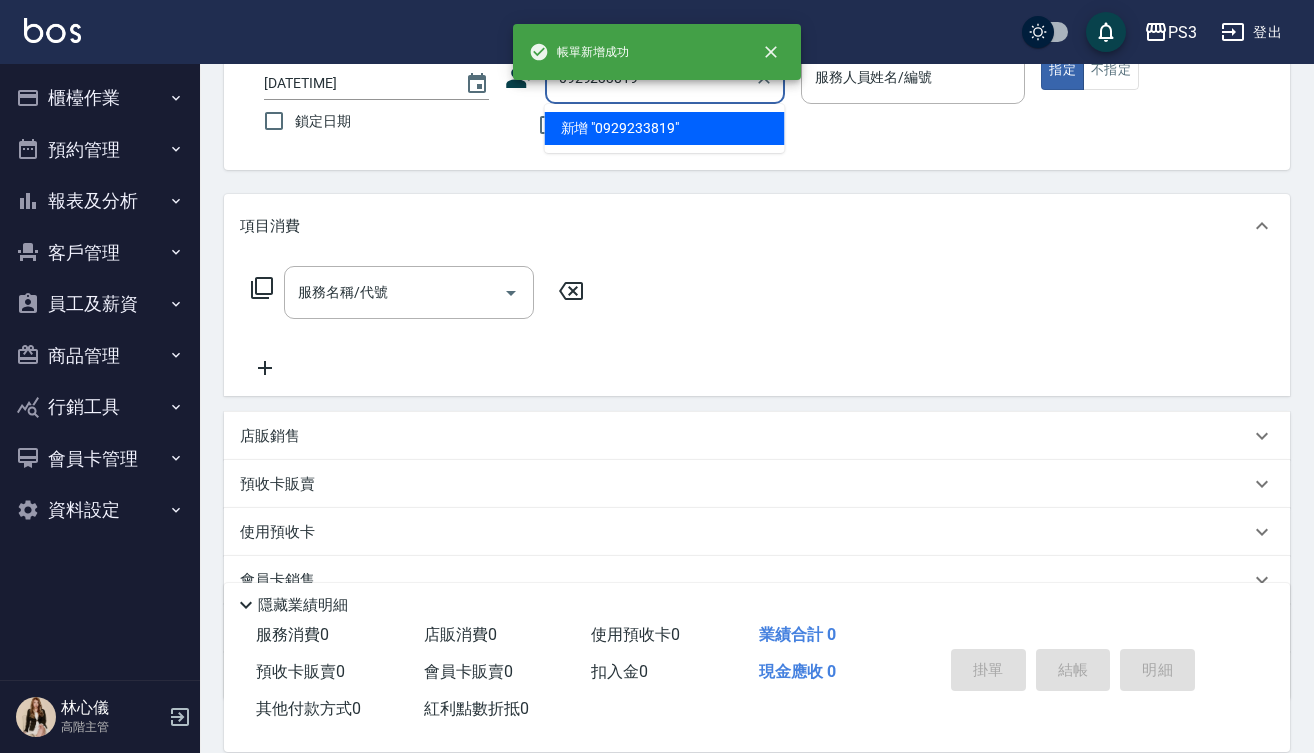 type on "0929233819" 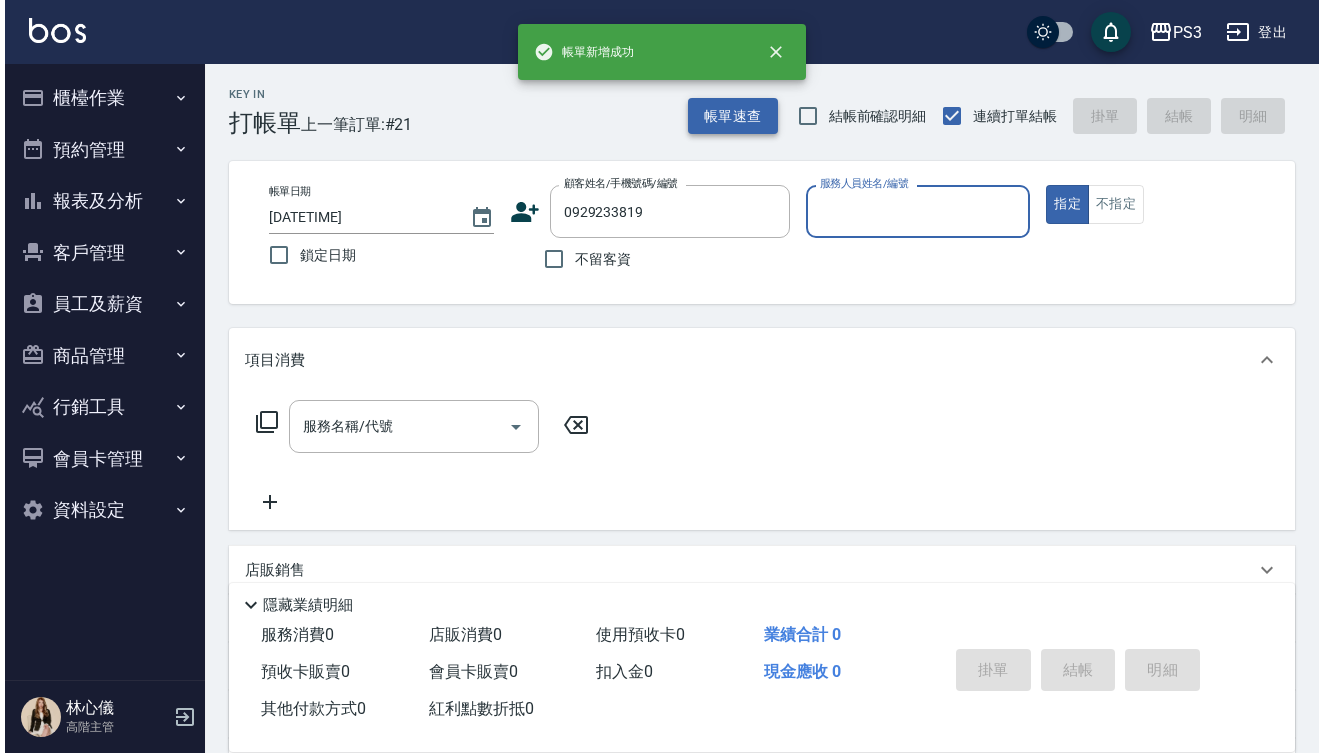 scroll, scrollTop: 0, scrollLeft: 0, axis: both 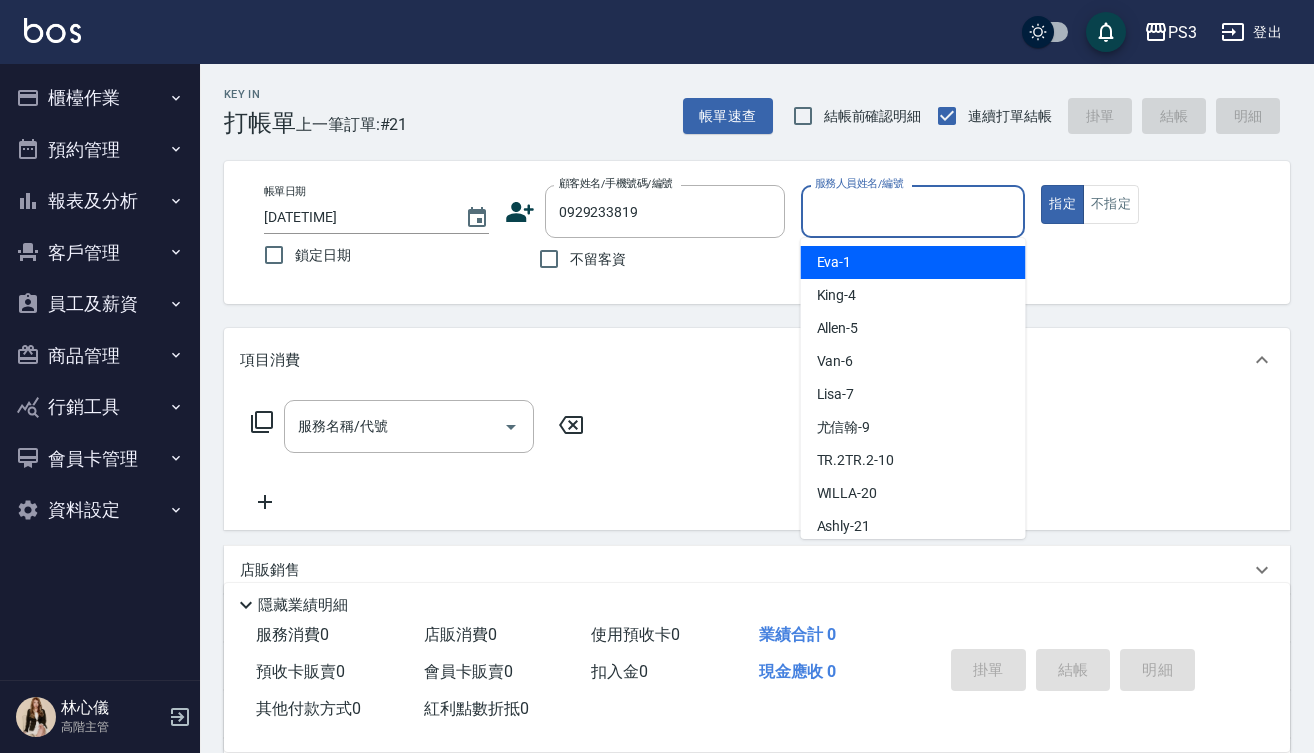 click on "服務人員姓名/編號" at bounding box center (913, 211) 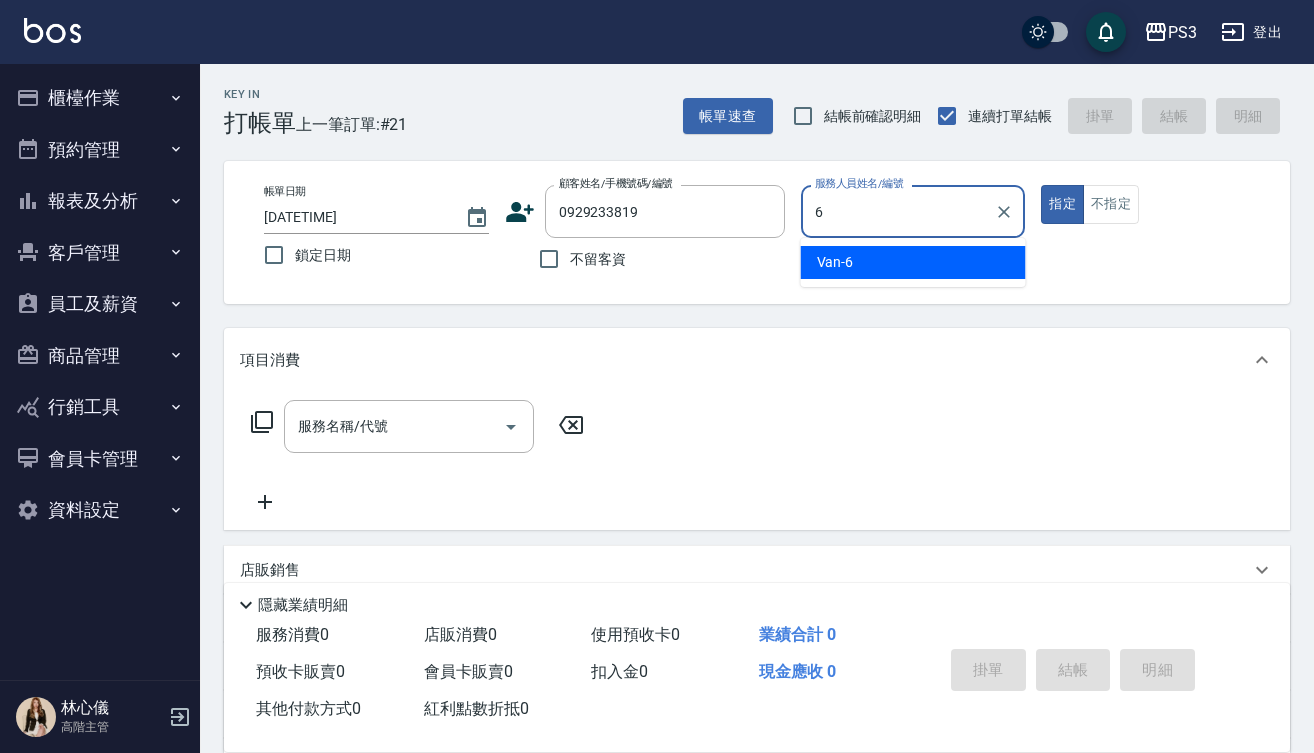 type on "Van-6" 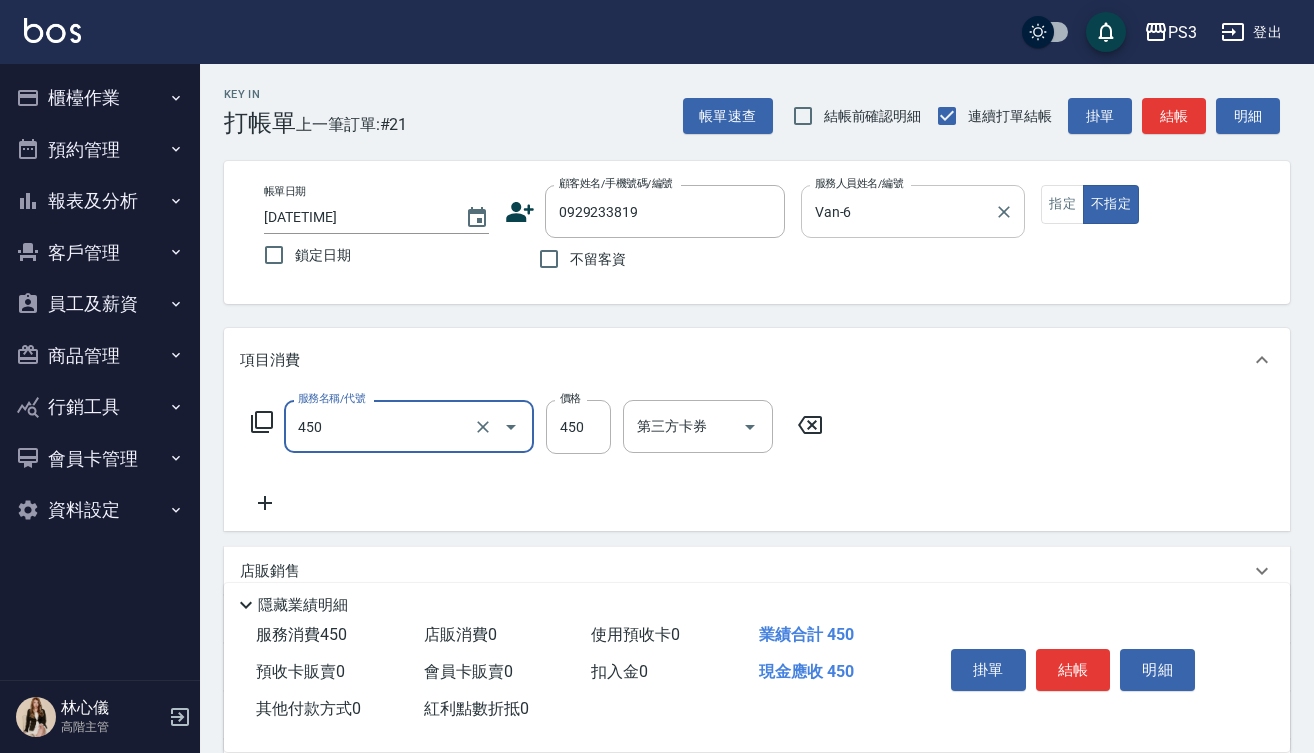 type on "有機洗髮(450)" 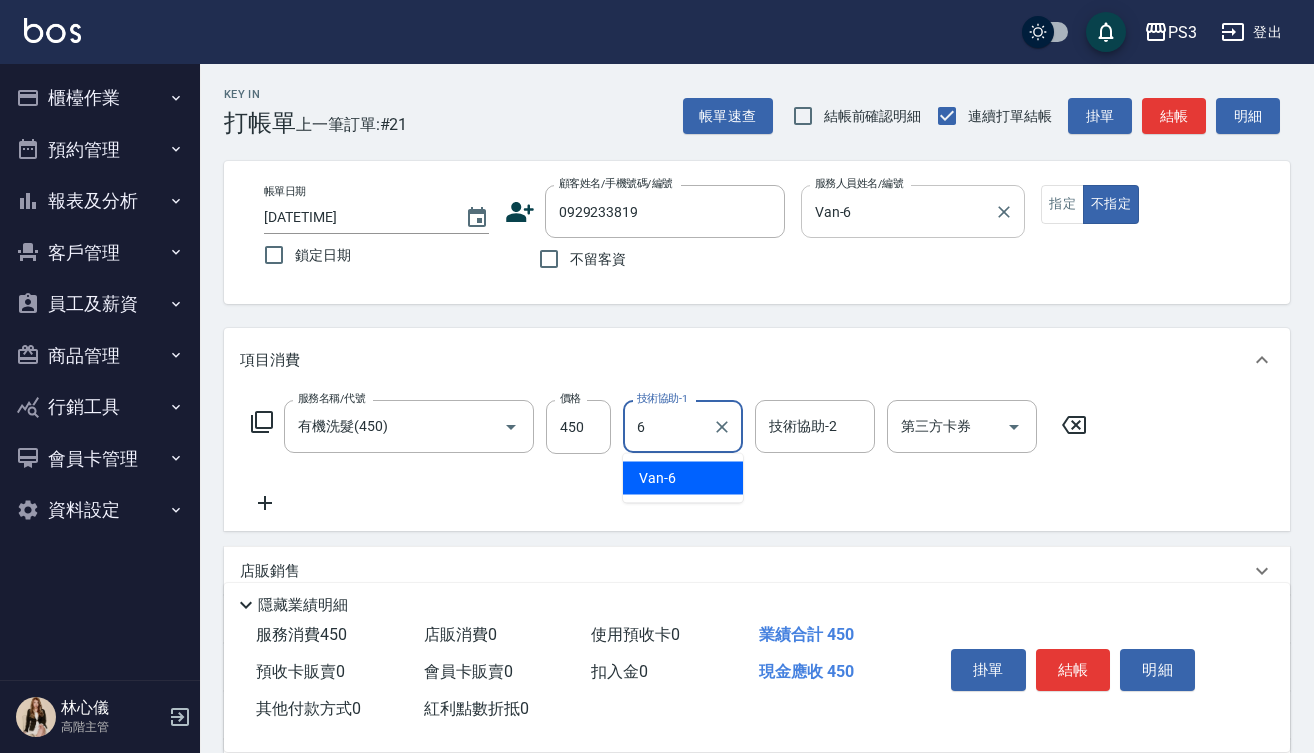 type on "Van-6" 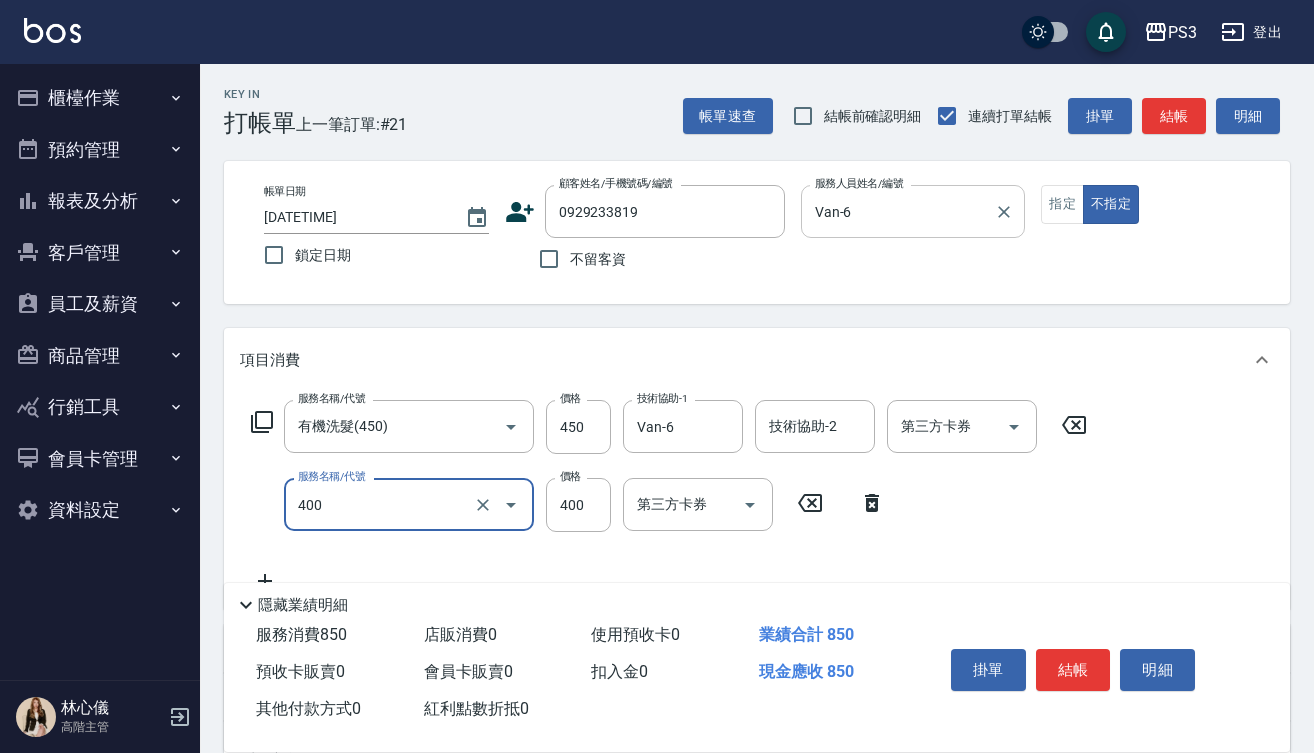 type on "剪(400)" 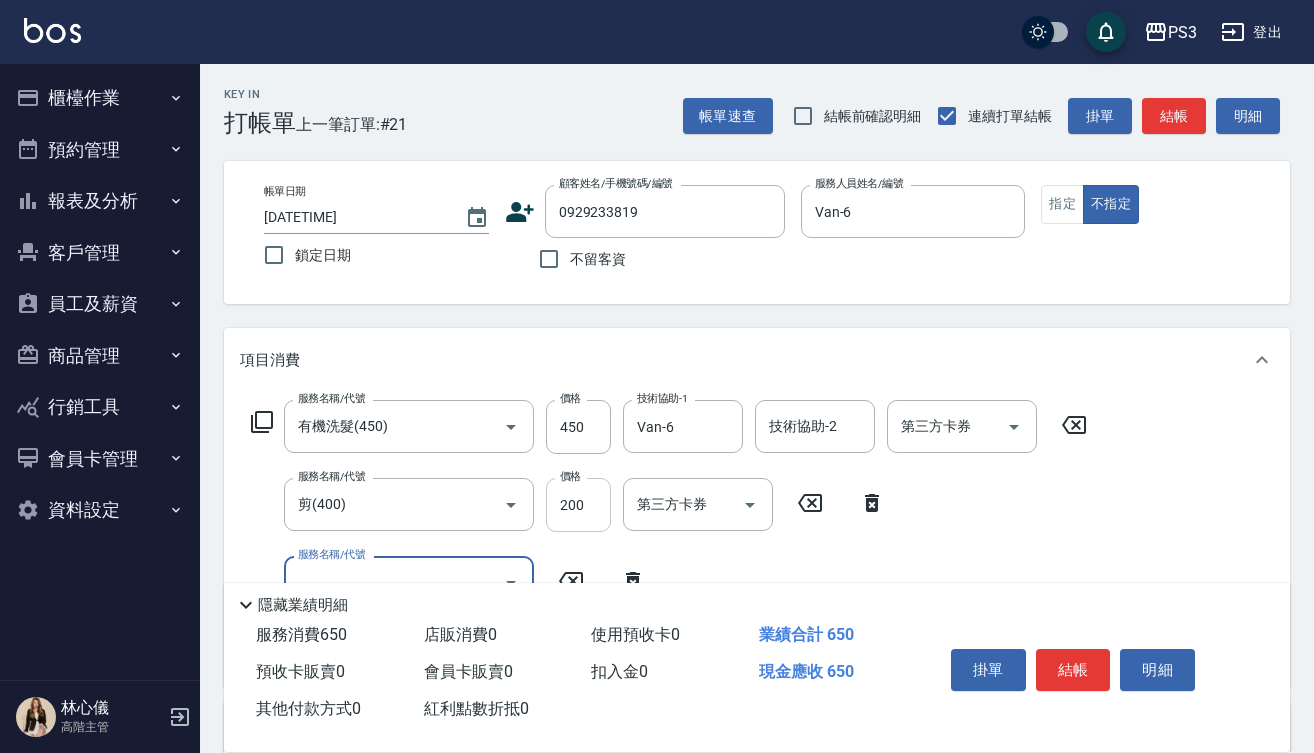 click on "200" at bounding box center [578, 505] 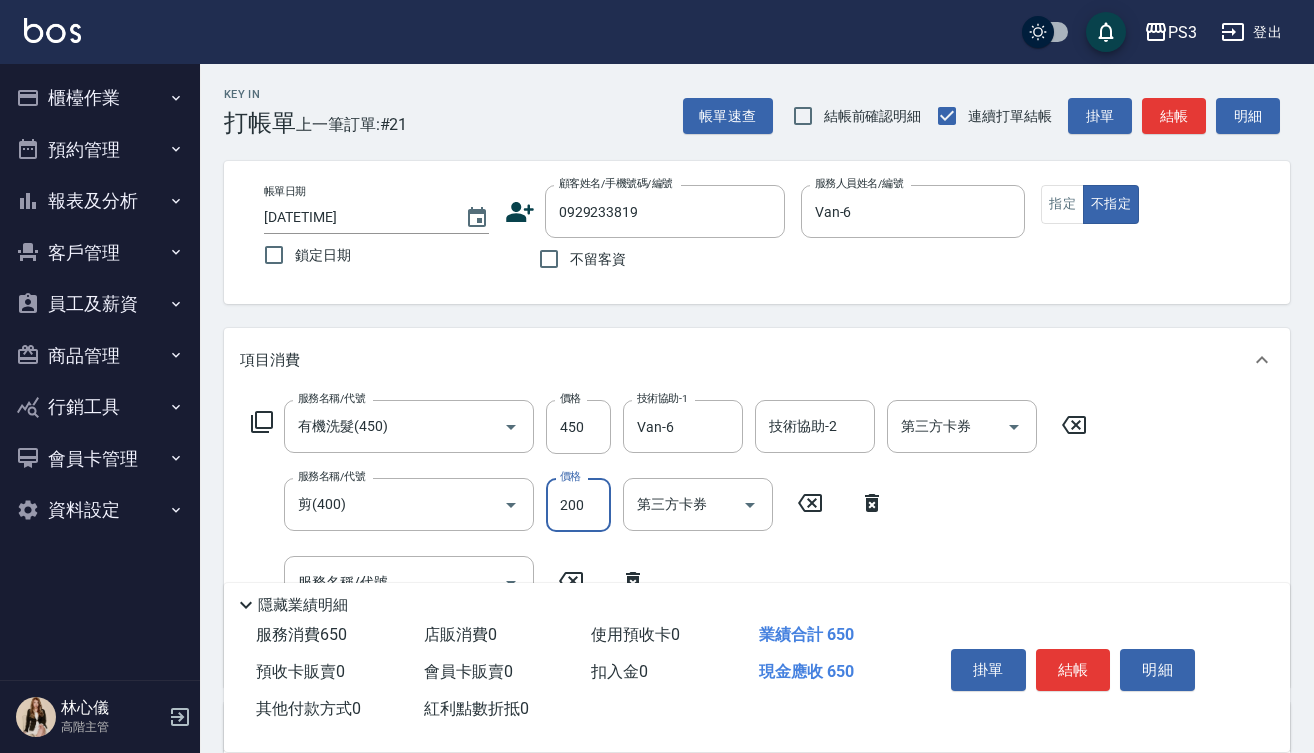 click on "200" at bounding box center (578, 505) 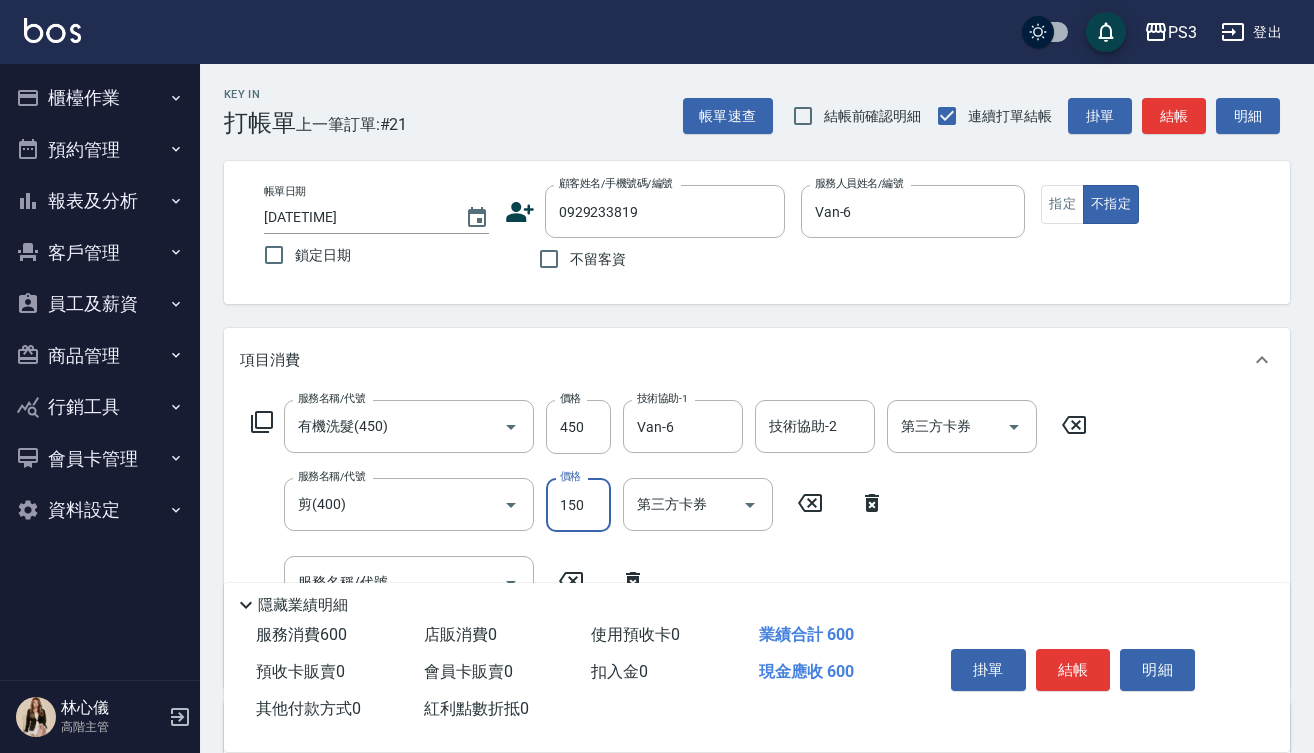 type on "150" 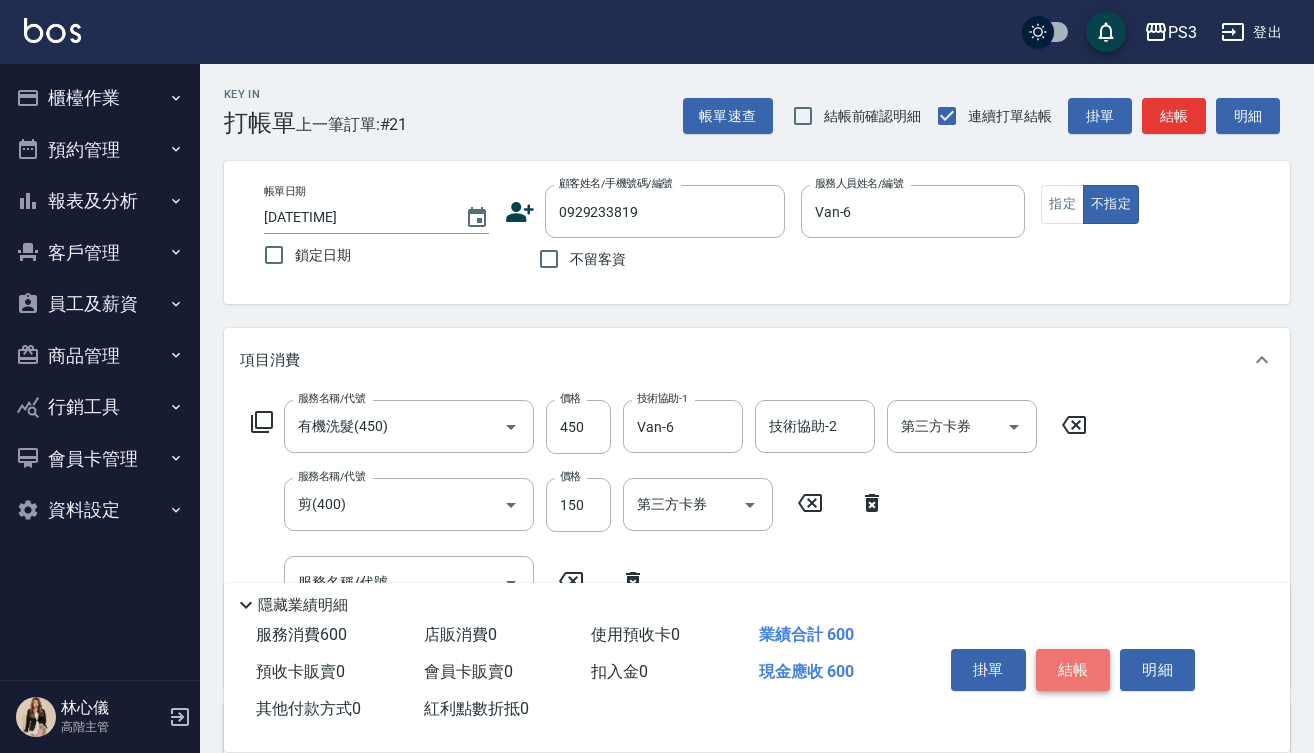 click on "結帳" at bounding box center [1073, 670] 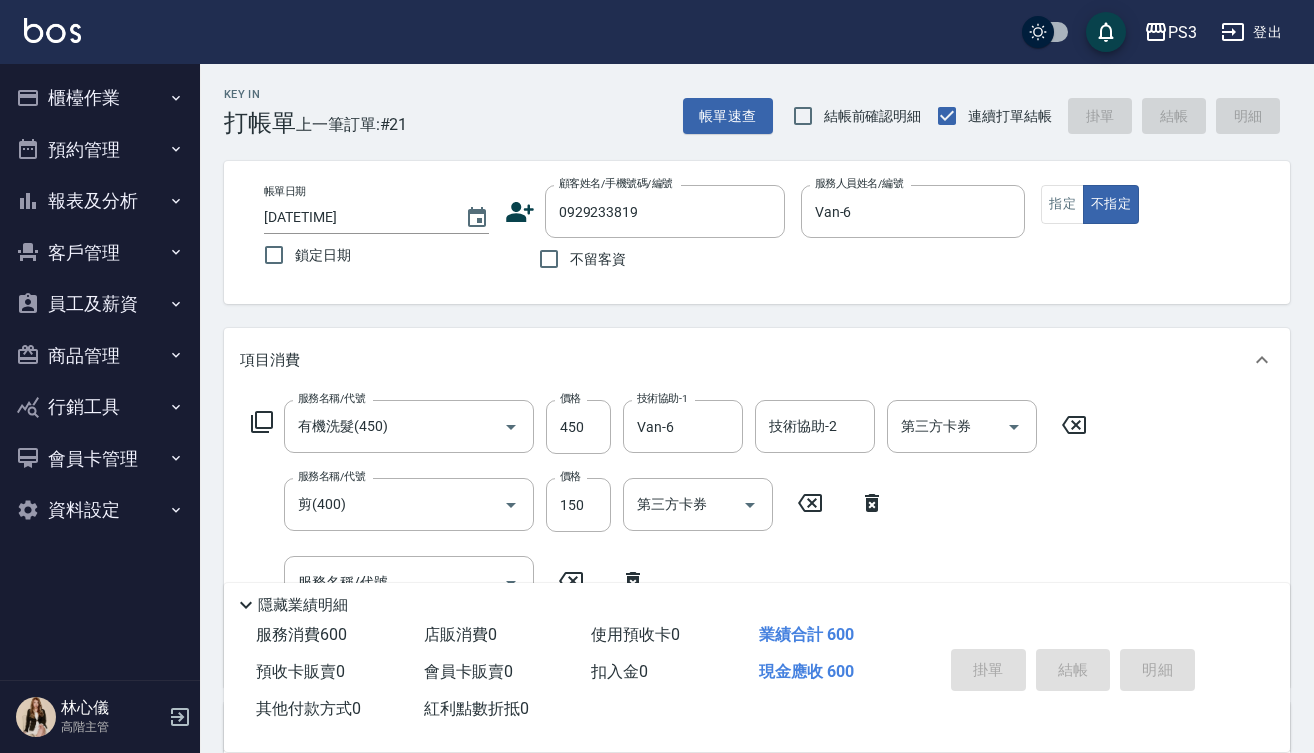 type on "[DATE] [TIME]" 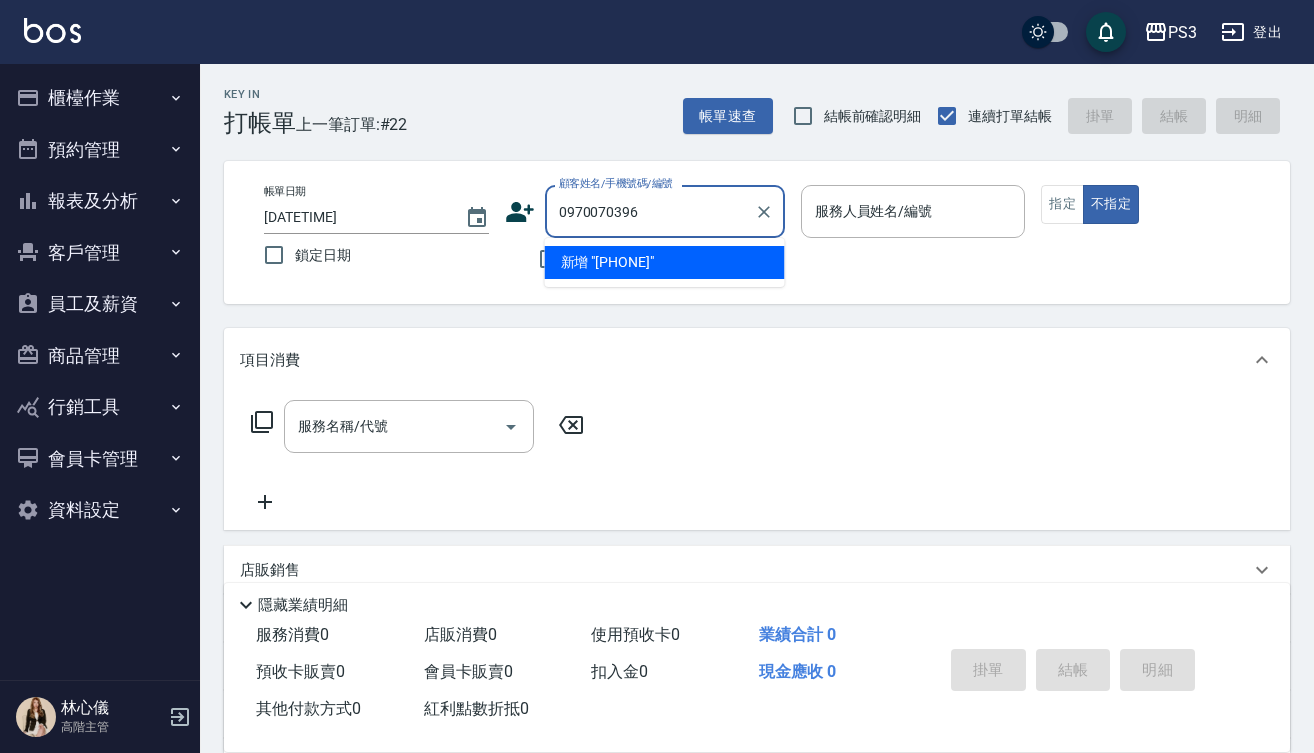 type on "0970070396" 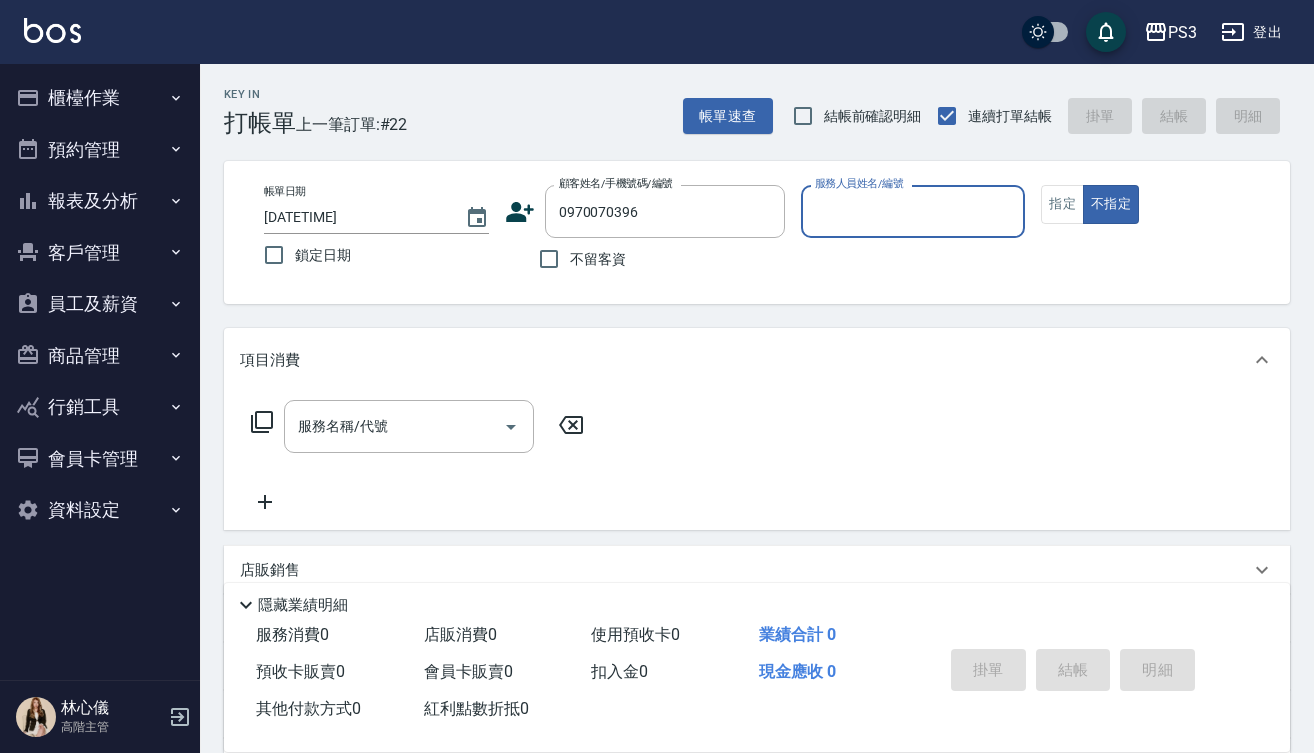 click 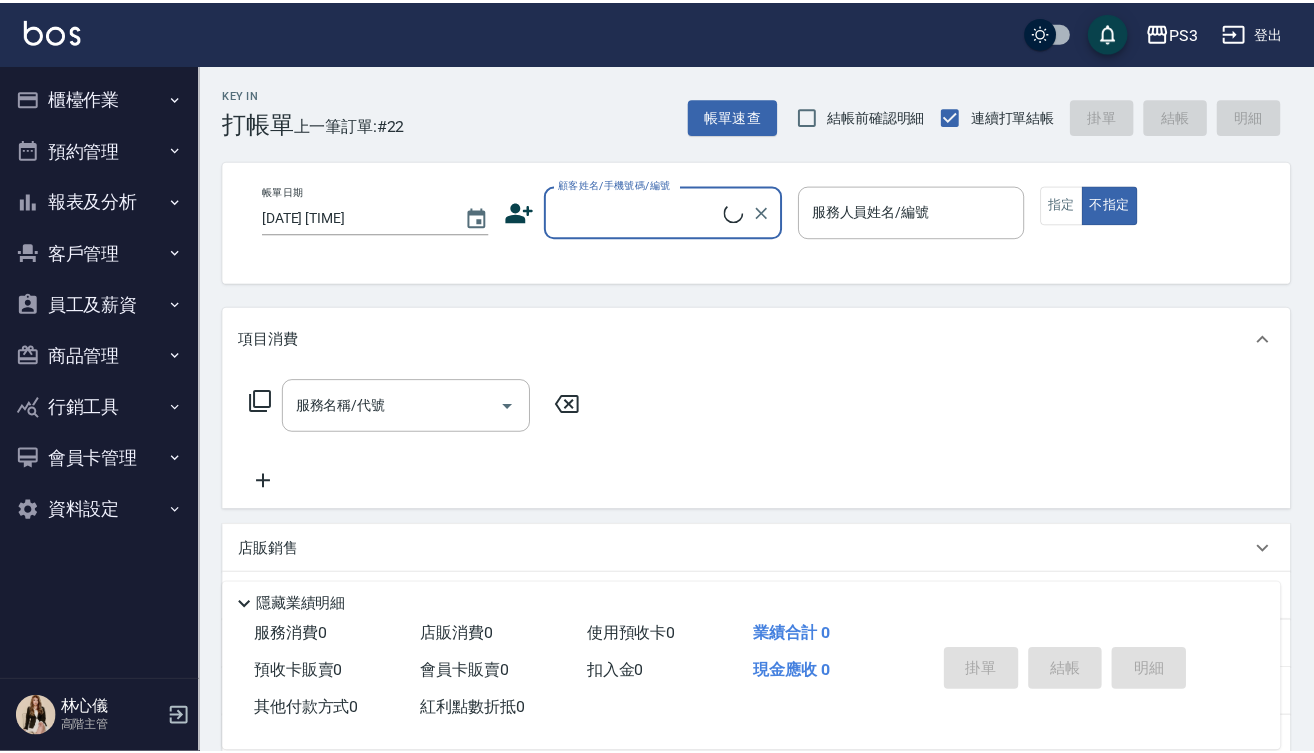 scroll, scrollTop: 0, scrollLeft: 0, axis: both 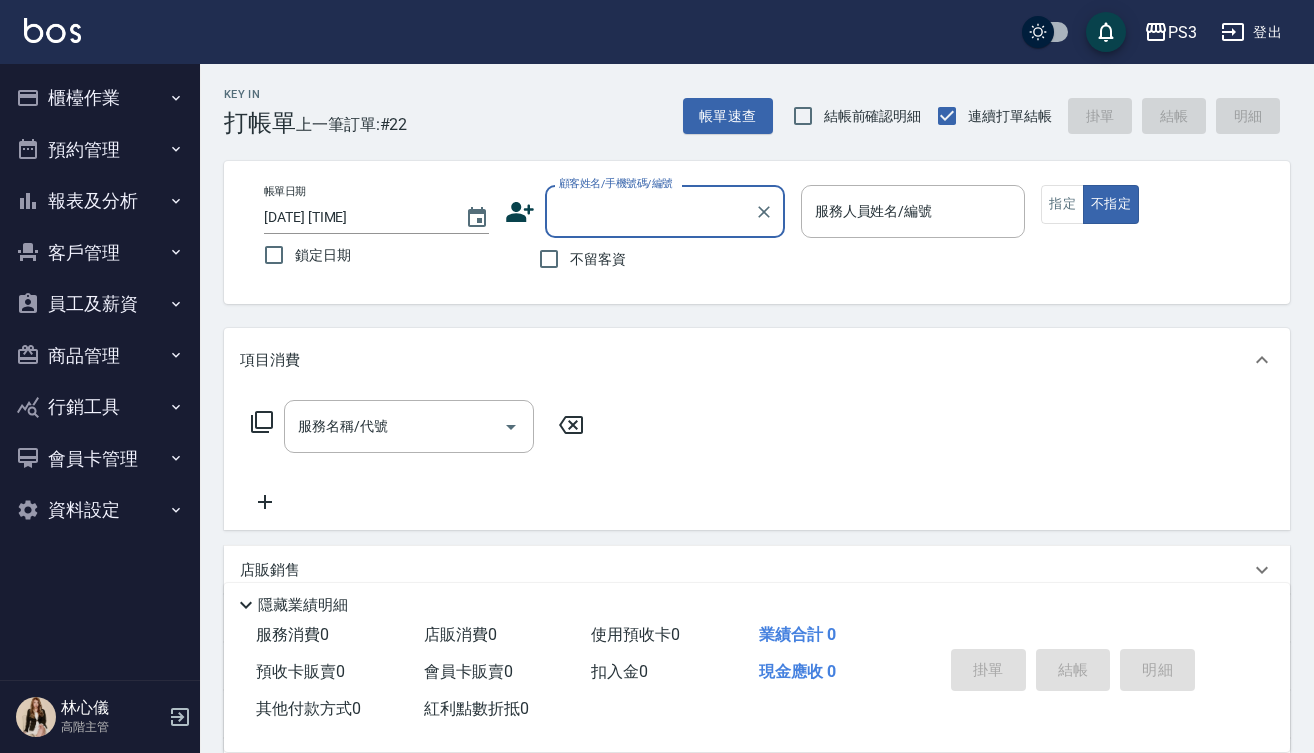 click on "顧客姓名/手機號碼/編號" at bounding box center [650, 211] 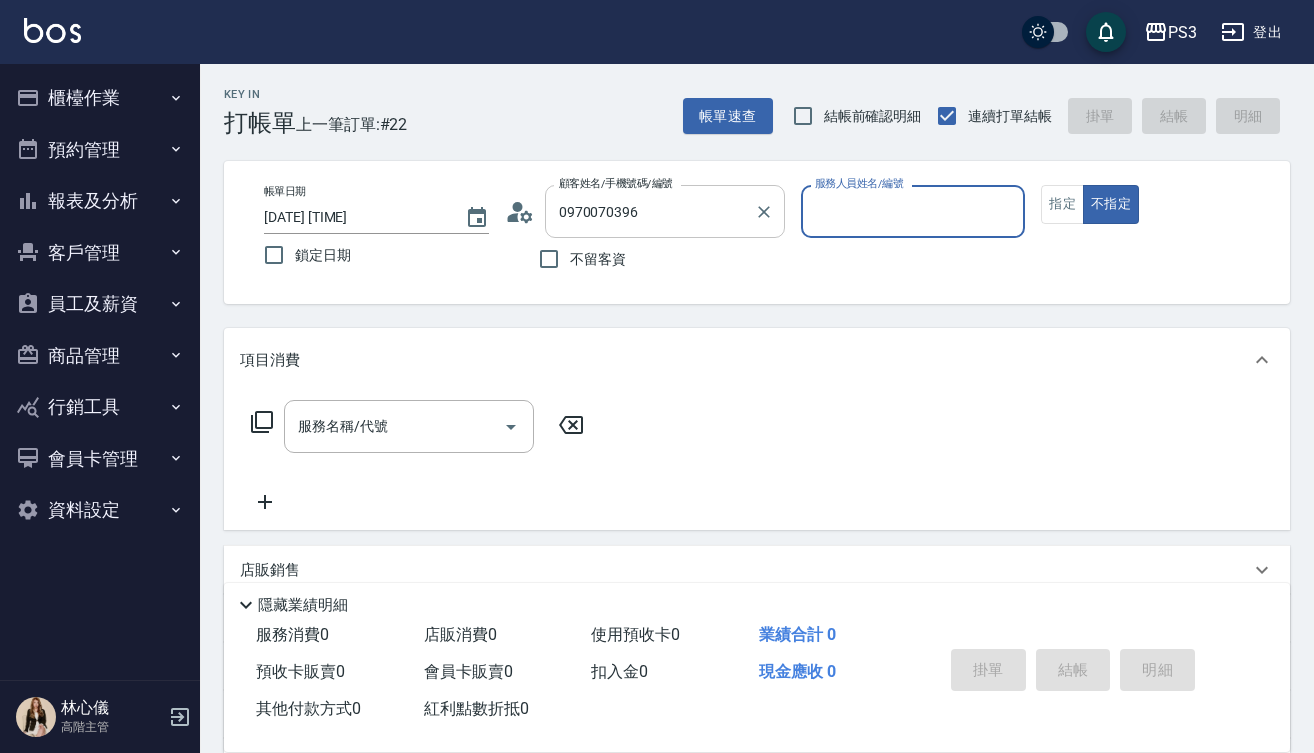 type on "/[PHONE]/null" 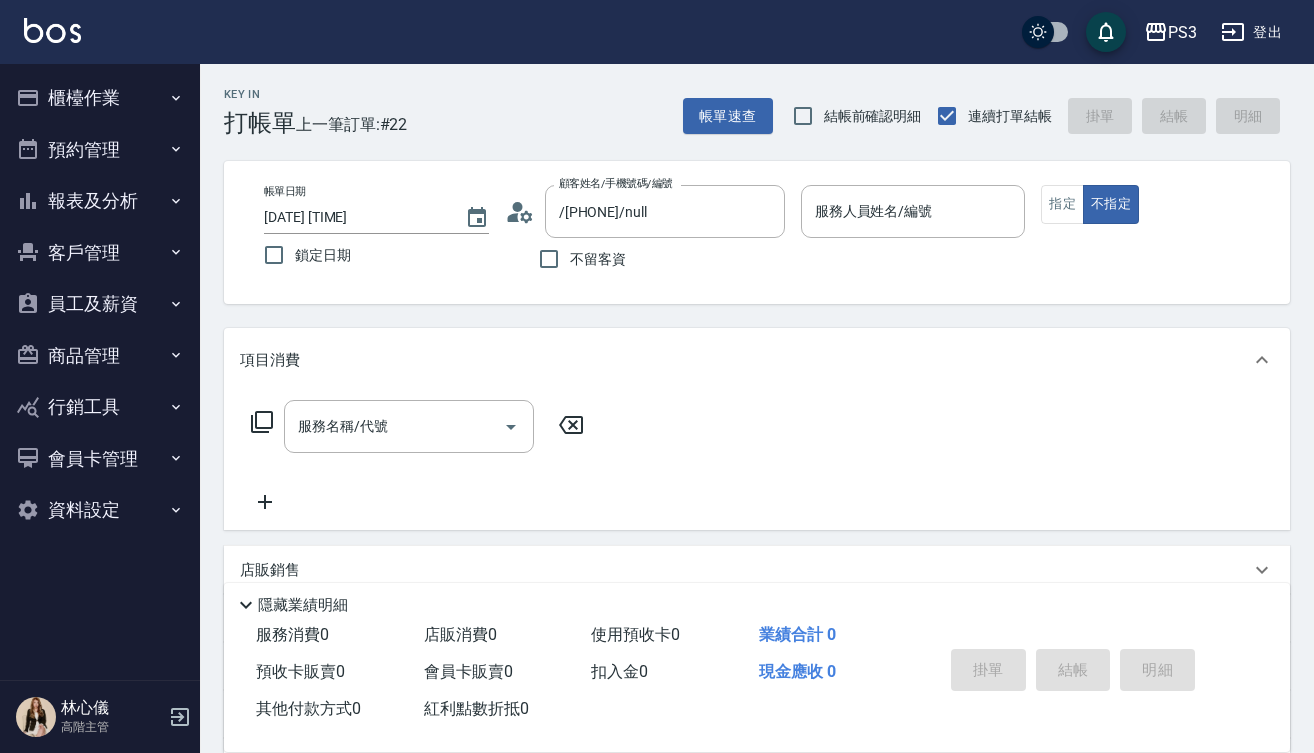 click 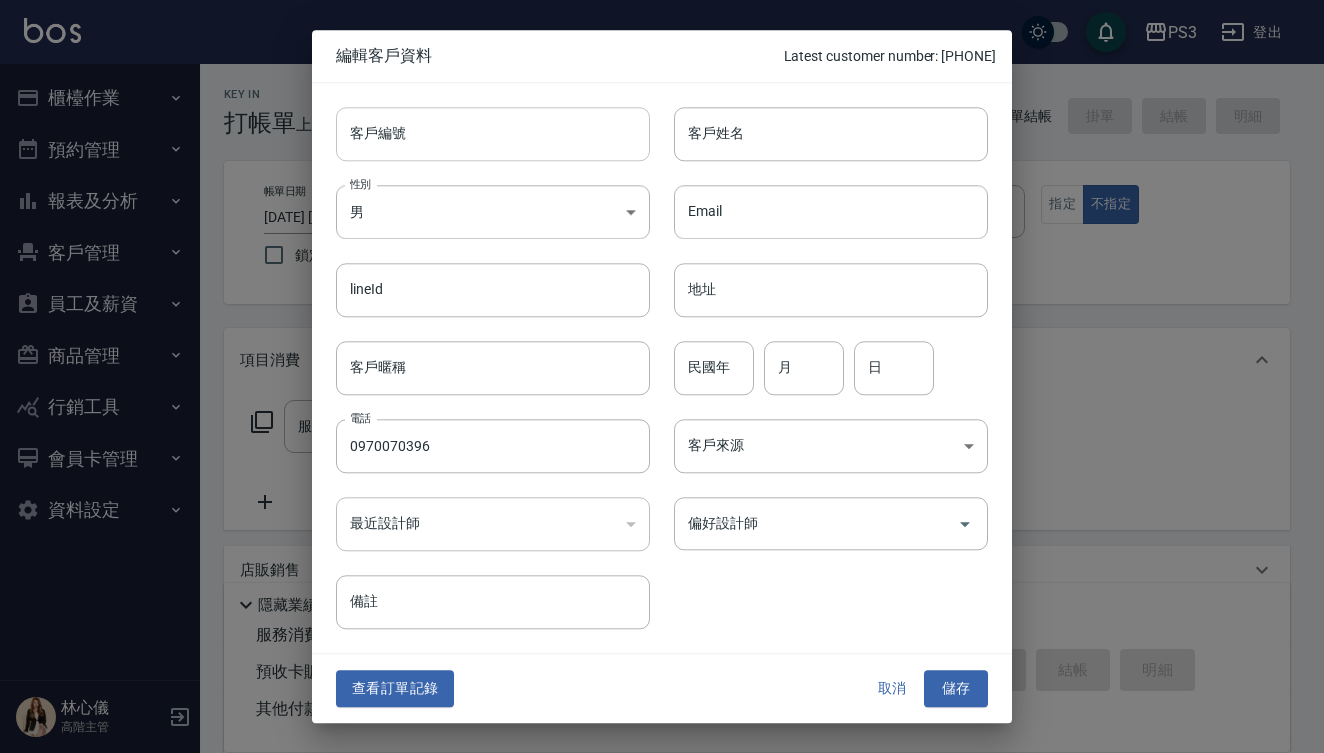 click on "客戶編號" at bounding box center (493, 134) 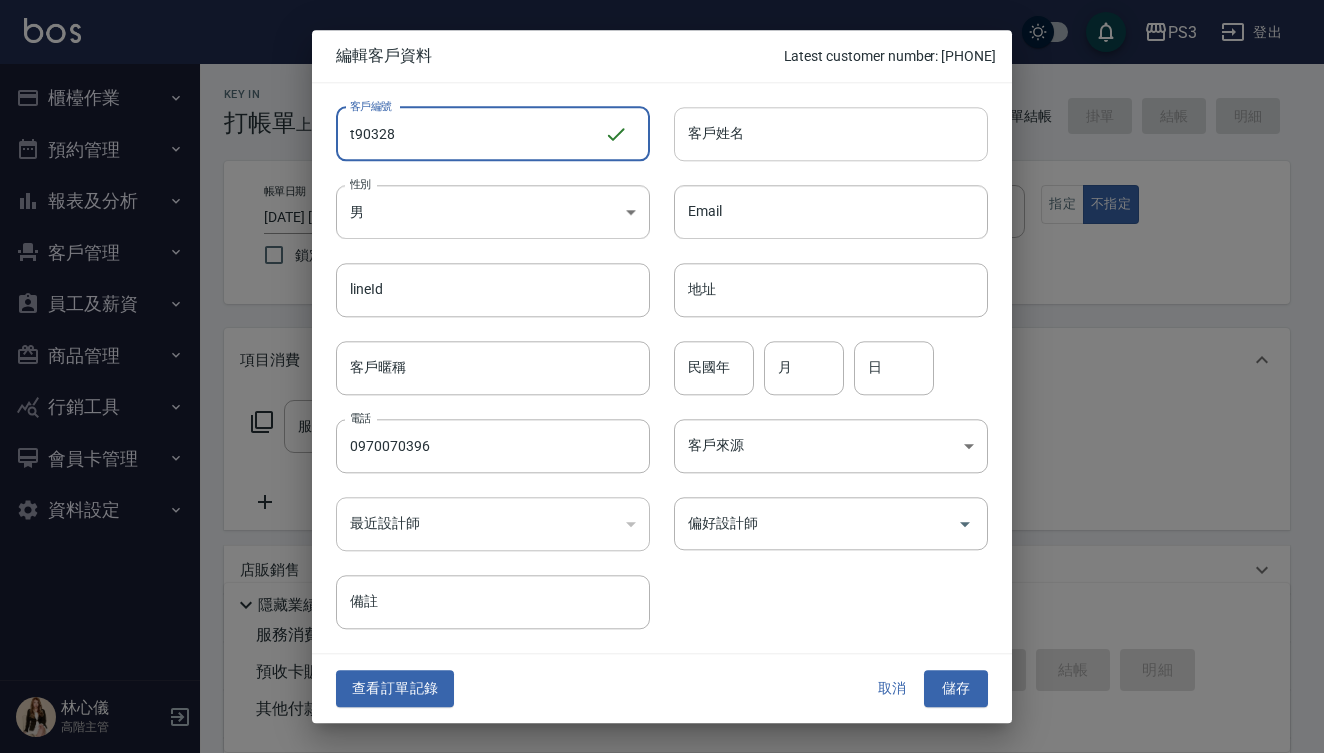 type on "t90328" 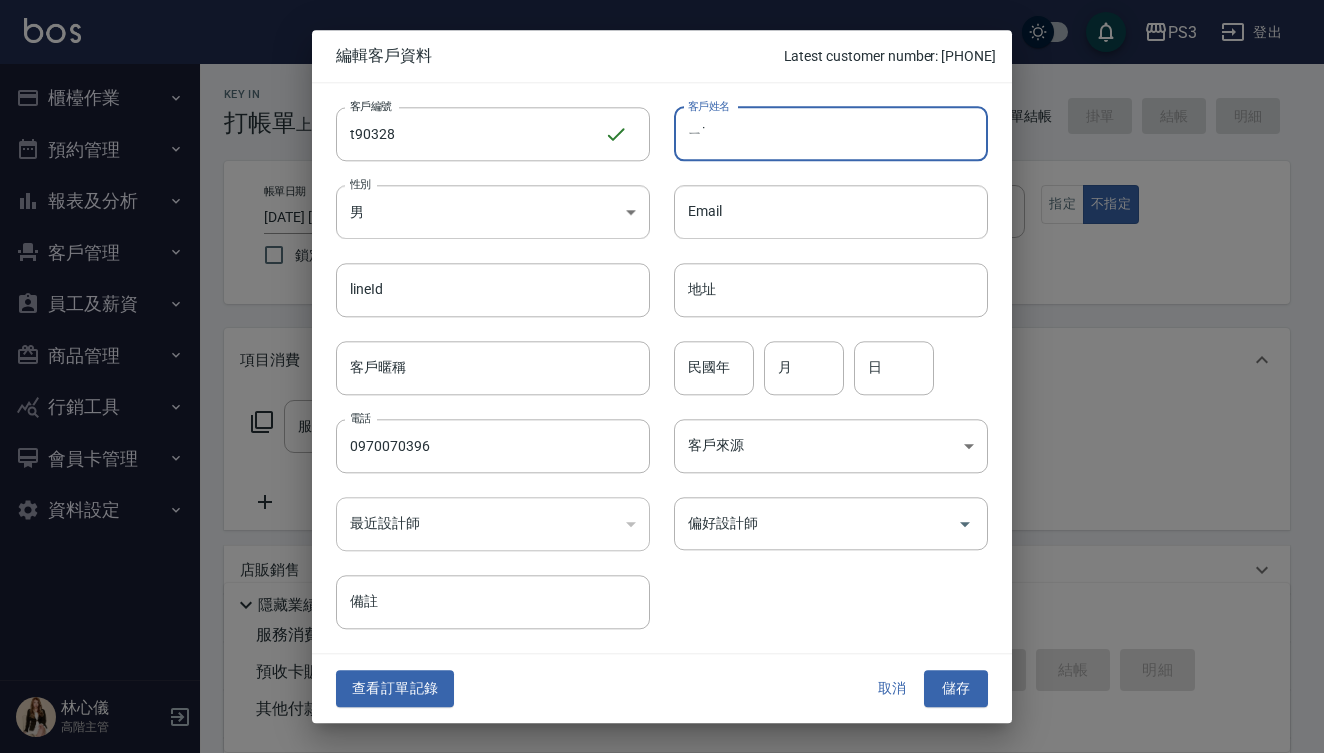 type on "友" 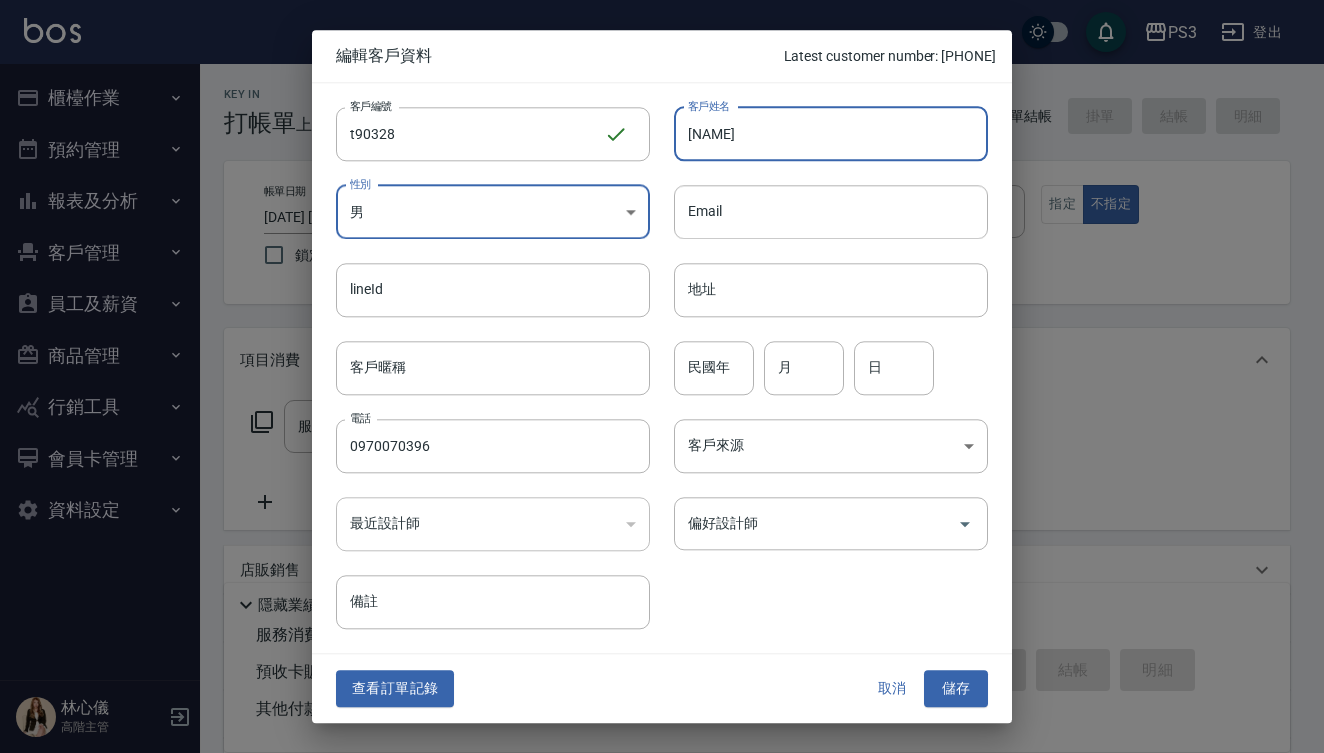 drag, startPoint x: 719, startPoint y: 129, endPoint x: 732, endPoint y: 99, distance: 32.695564 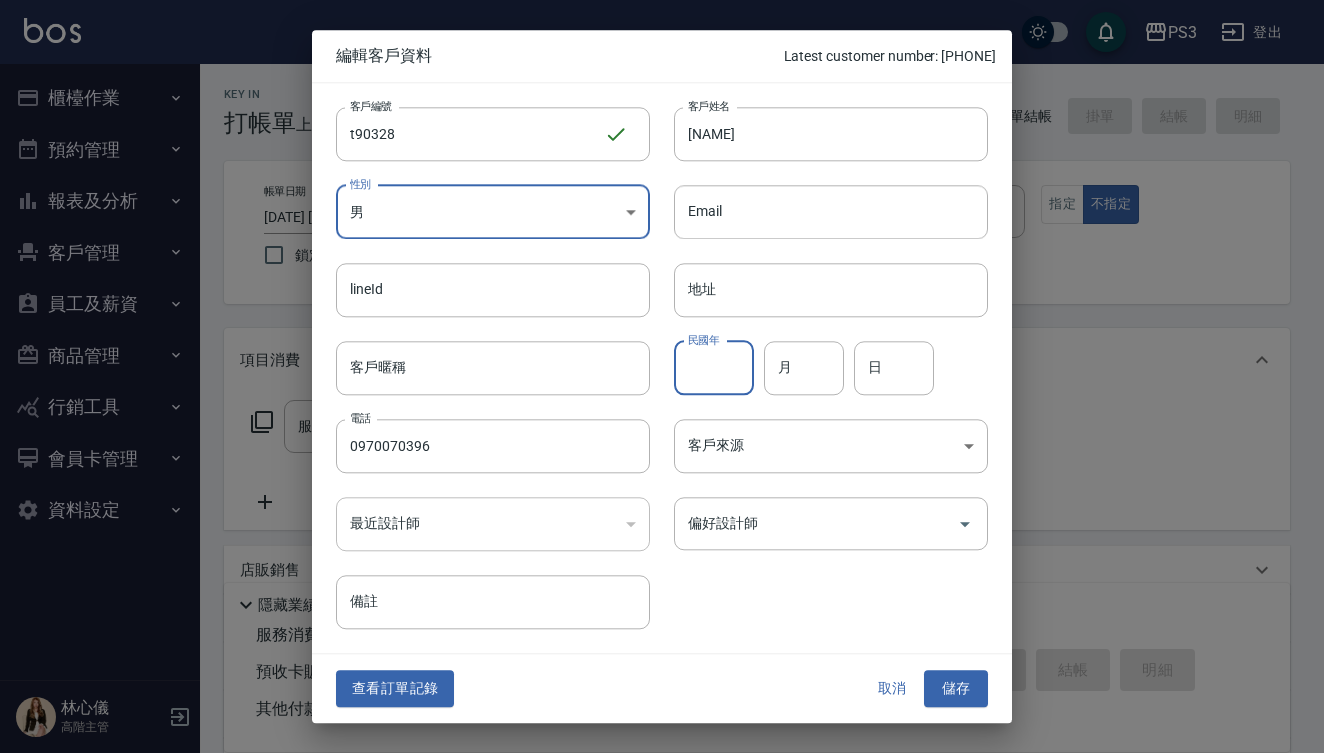 drag, startPoint x: 714, startPoint y: 358, endPoint x: 714, endPoint y: 335, distance: 23 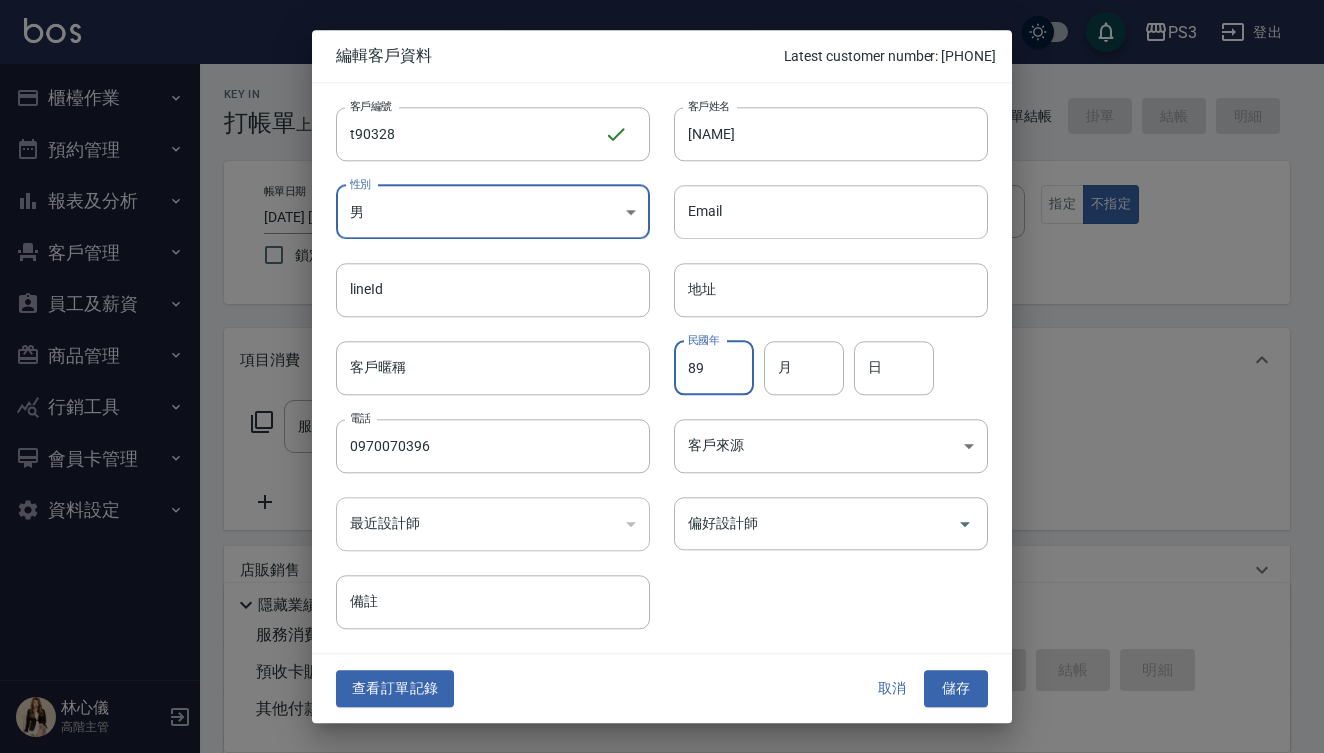 type on "89" 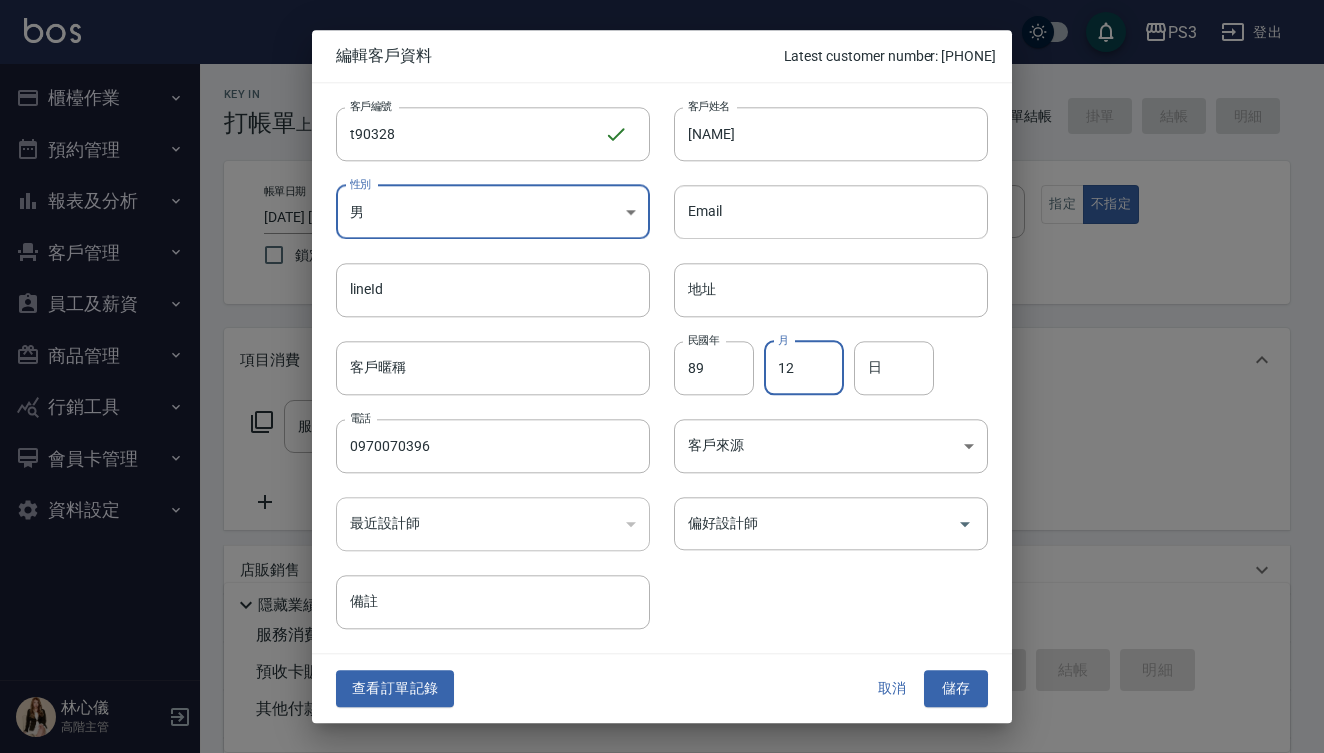 type on "12" 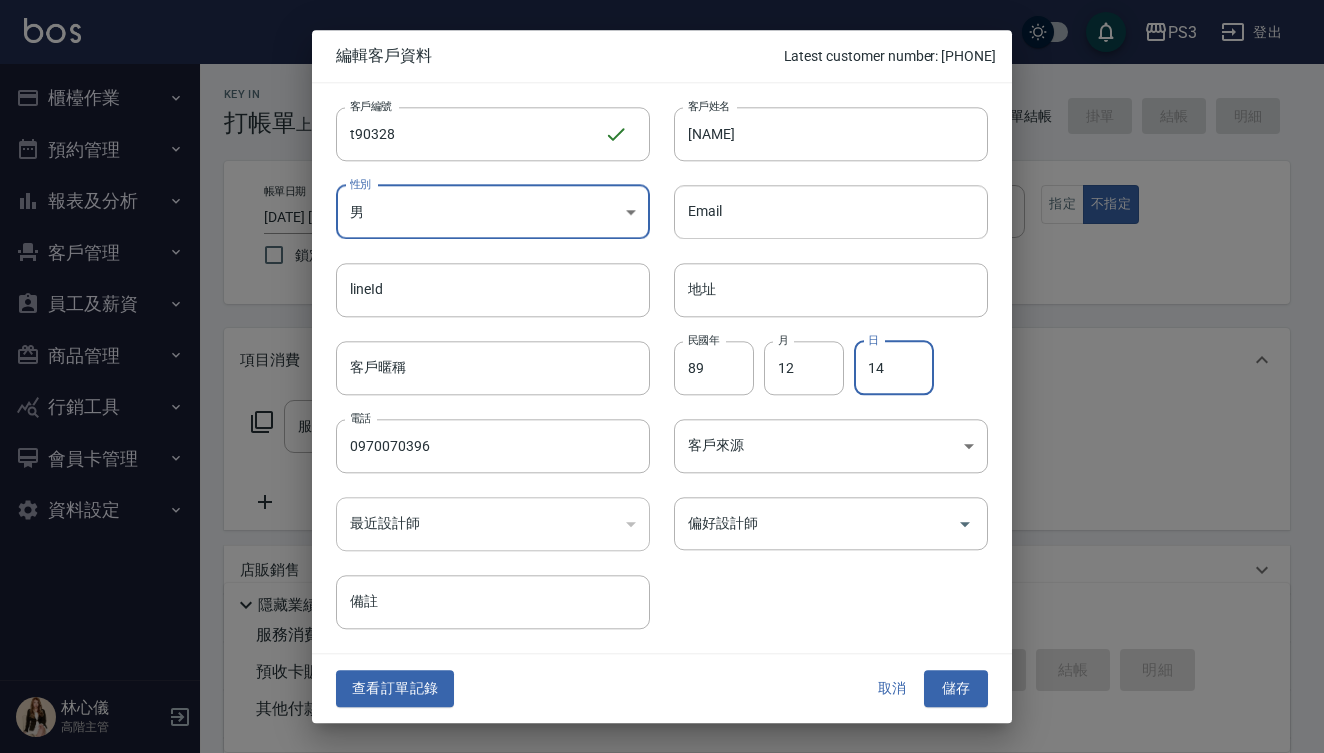 type on "14" 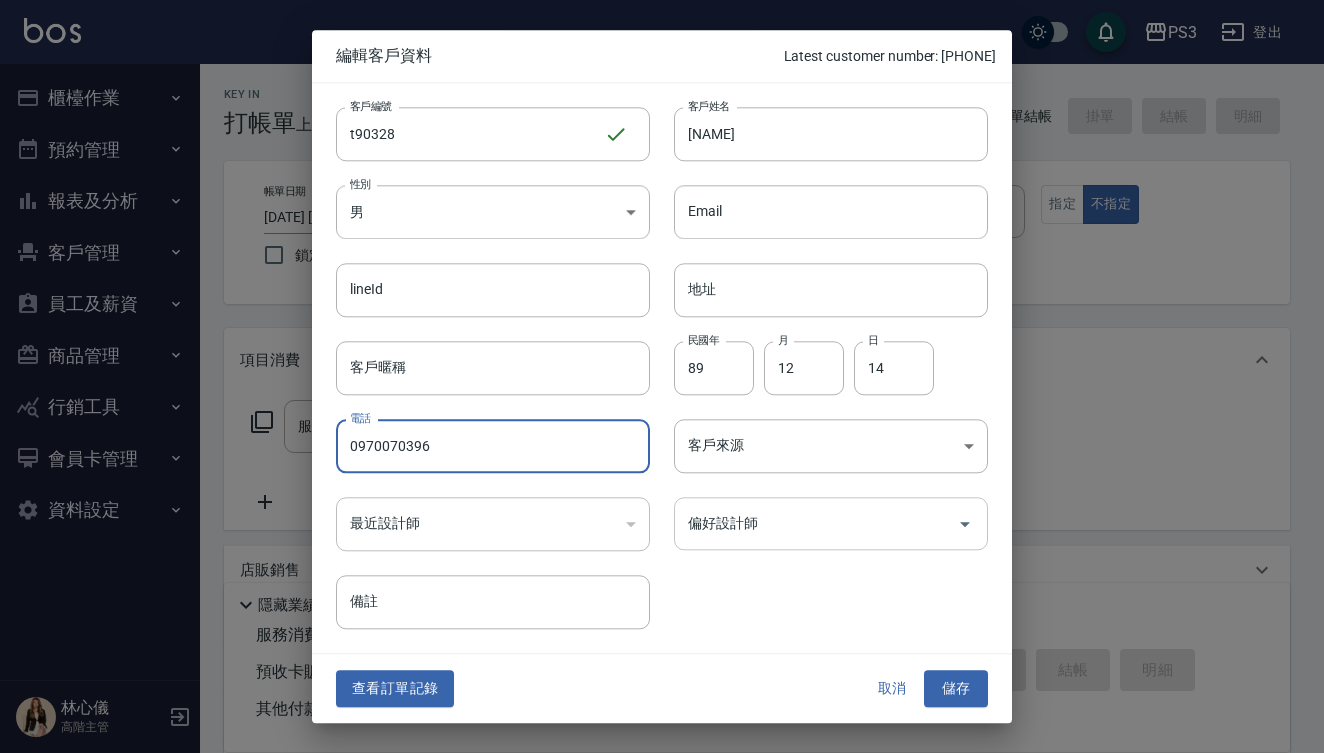 click 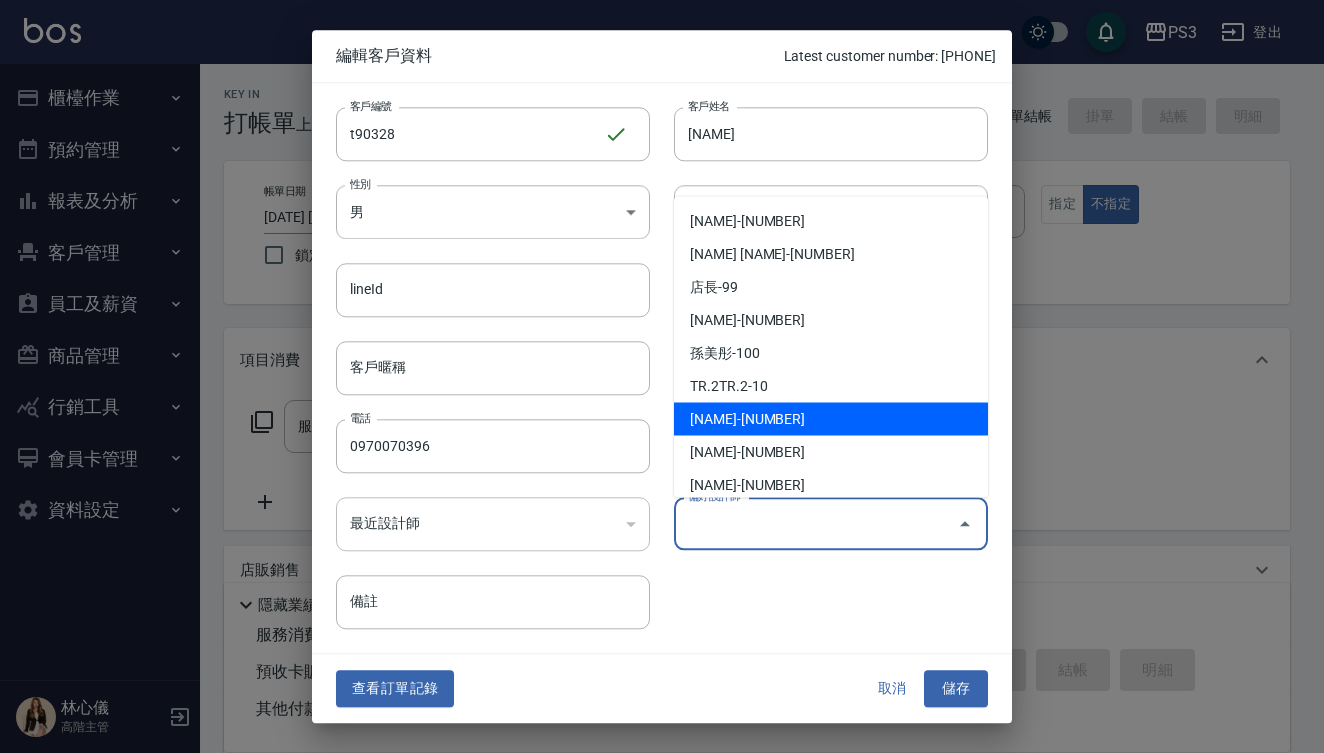 click on "[NAME]-[NUMBER]" at bounding box center [831, 418] 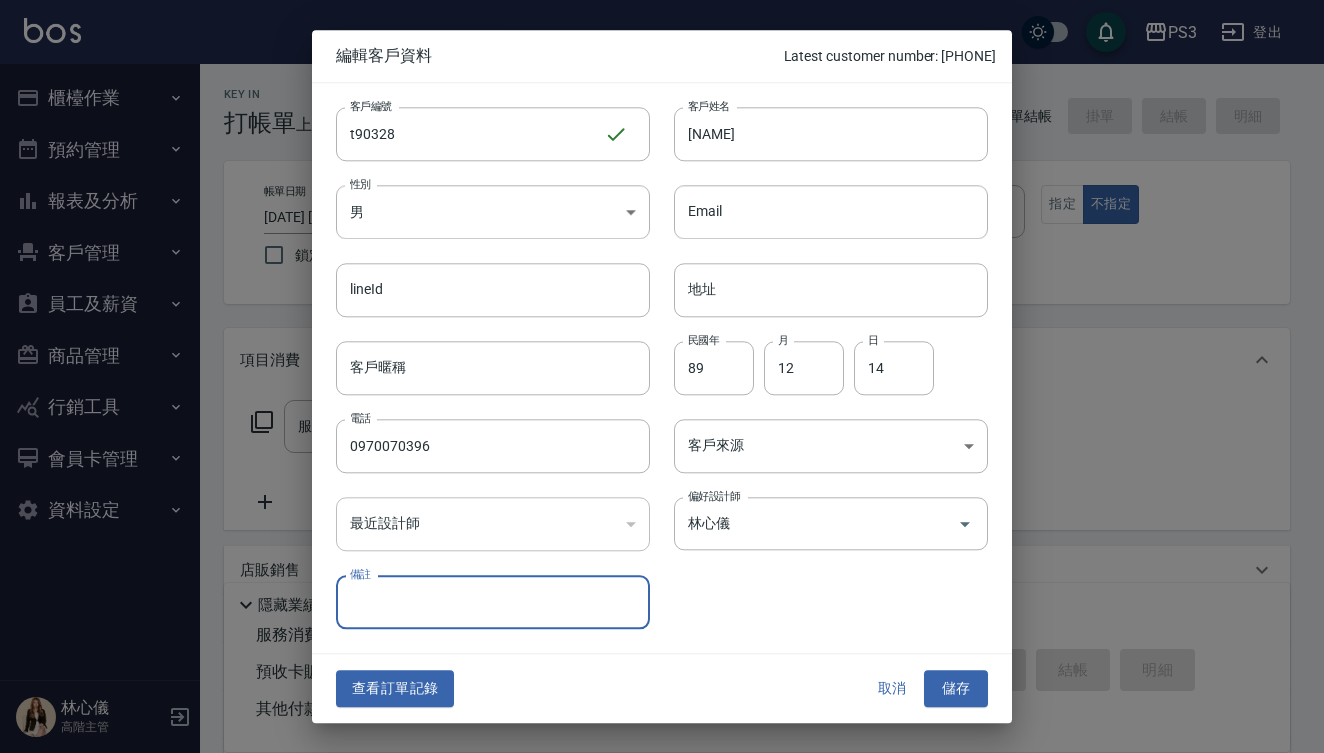 type on "林心儀" 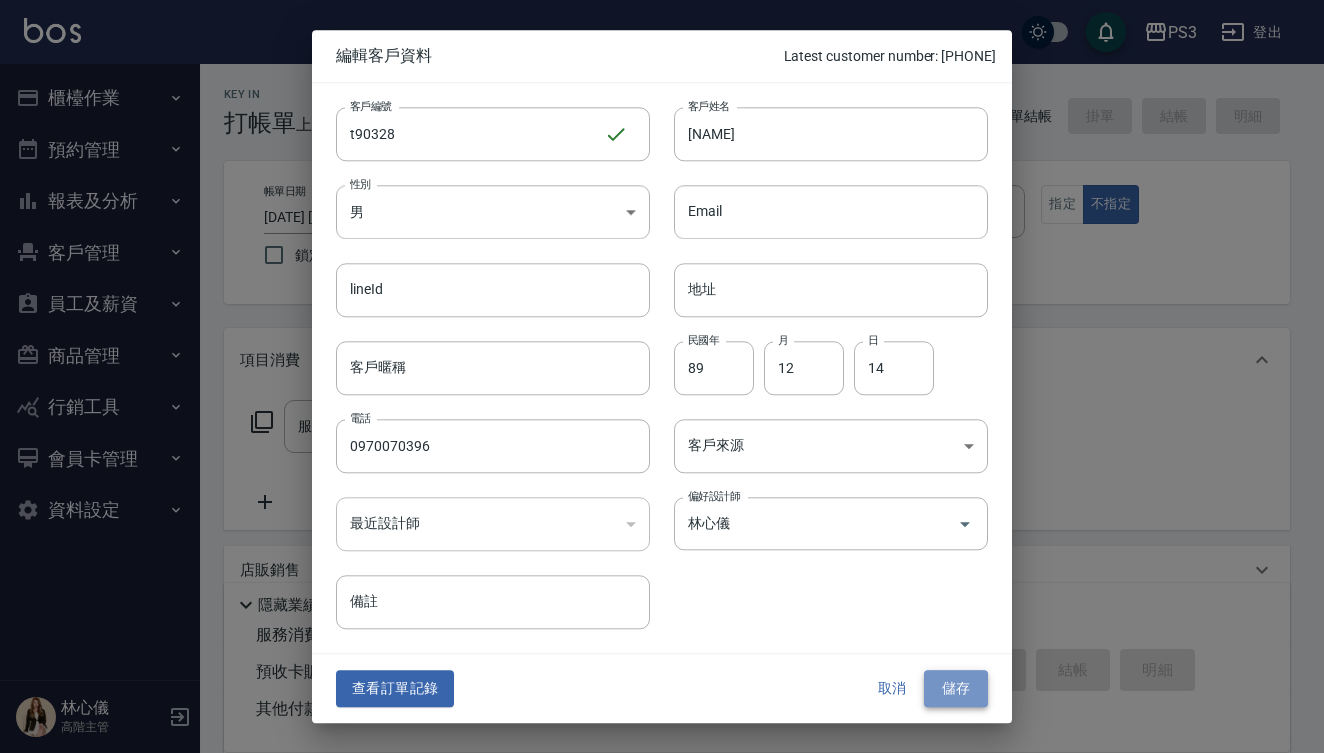 click on "儲存" at bounding box center [956, 689] 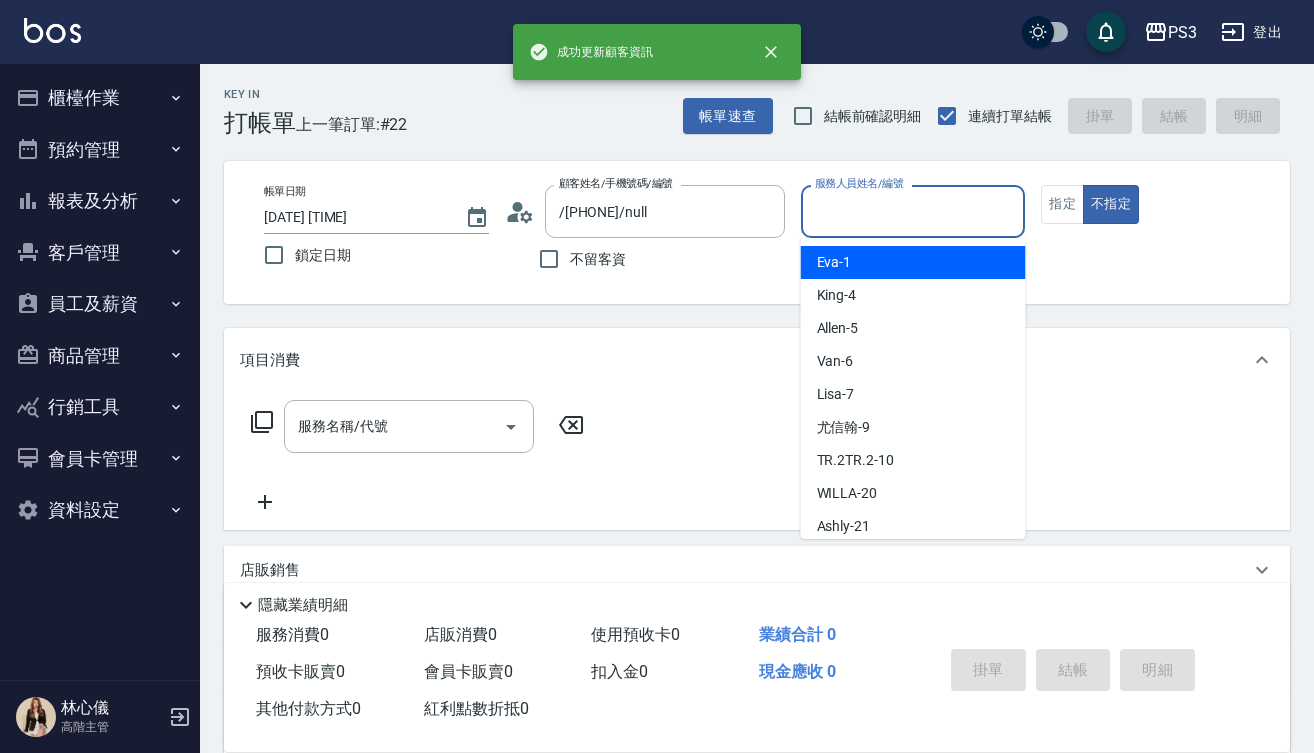 click on "服務人員姓名/編號" at bounding box center (913, 211) 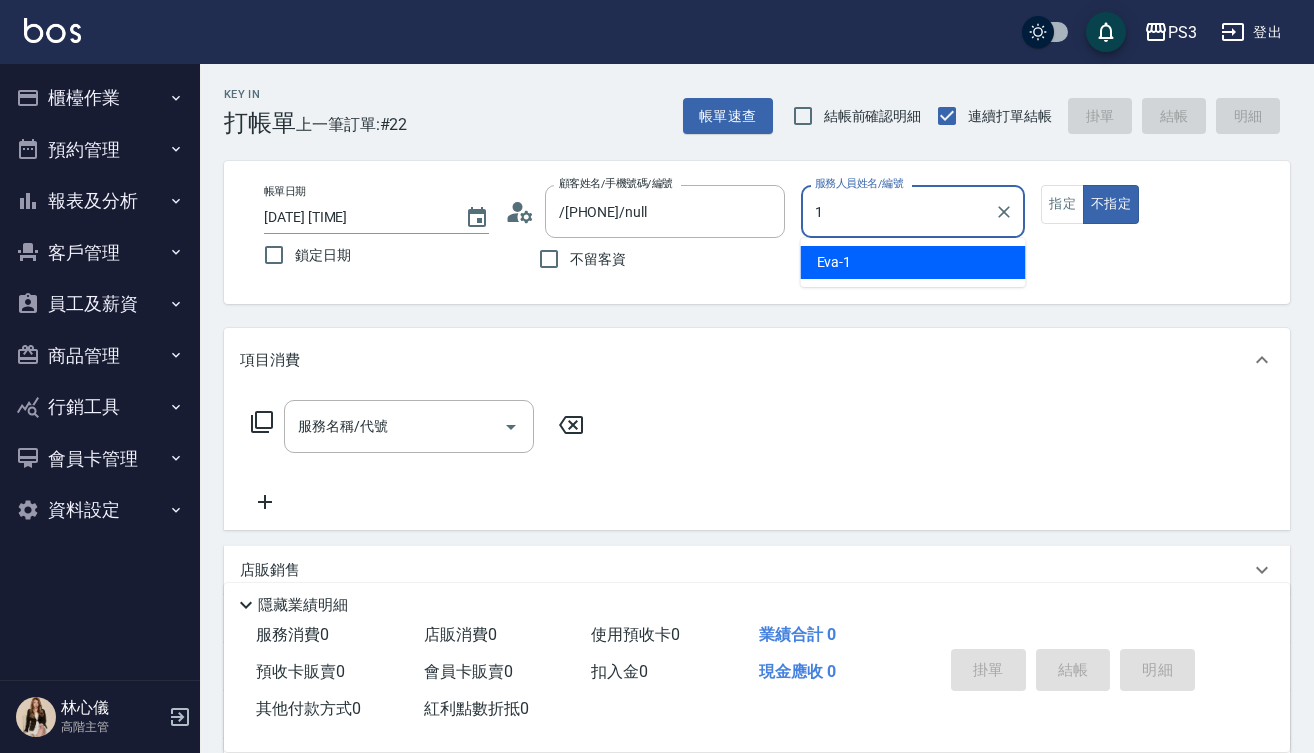 type on "Eva-1" 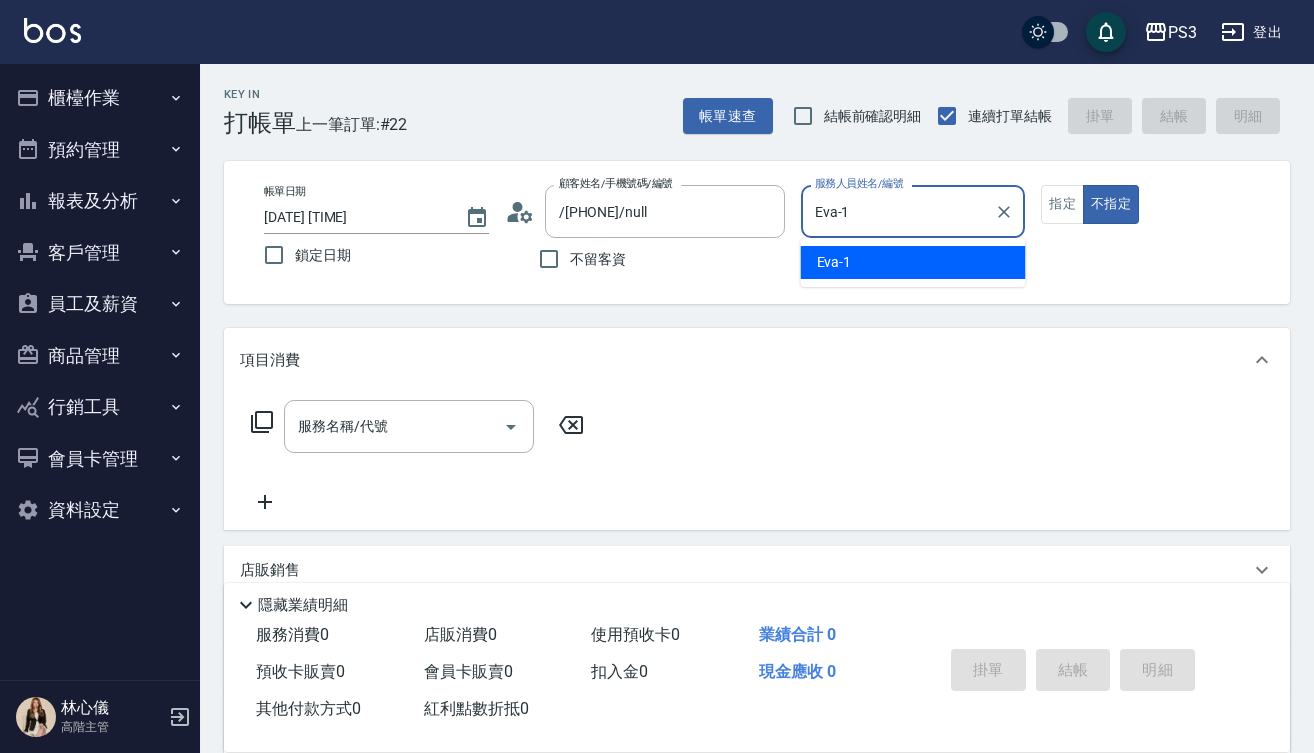 type on "false" 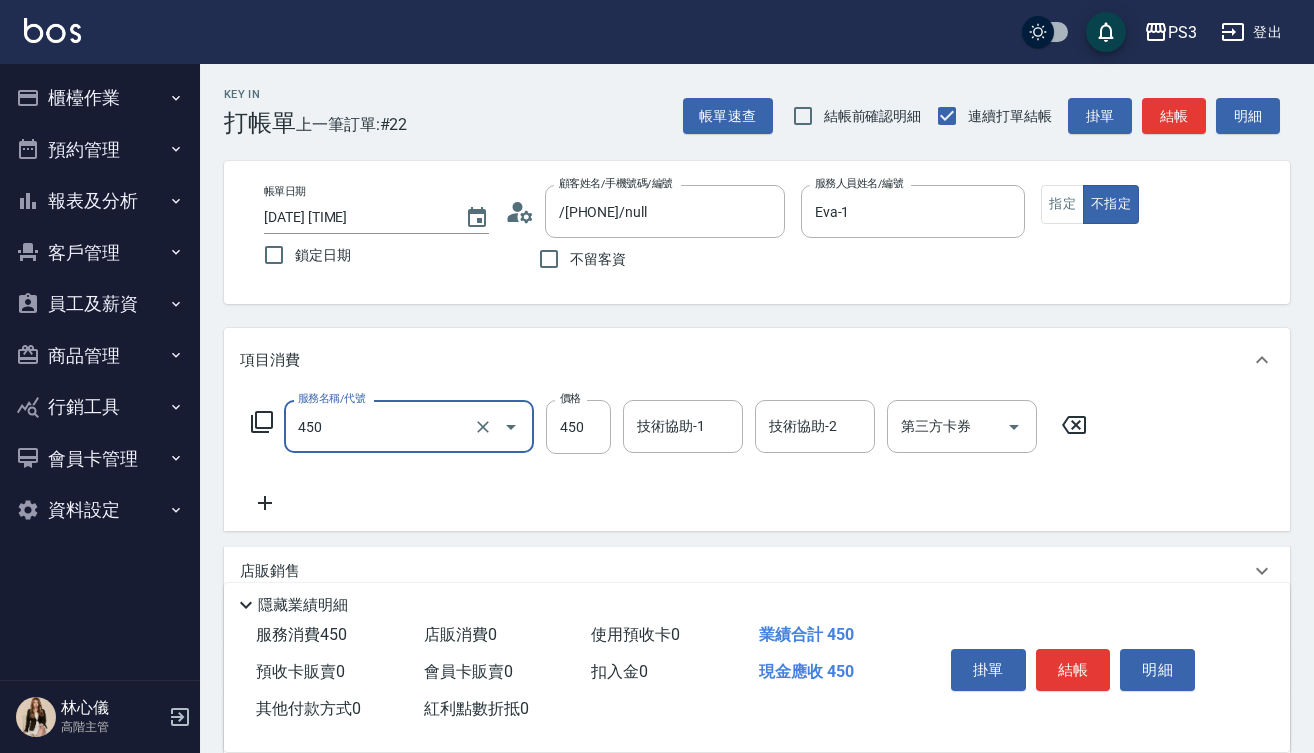type on "有機洗髮(450)" 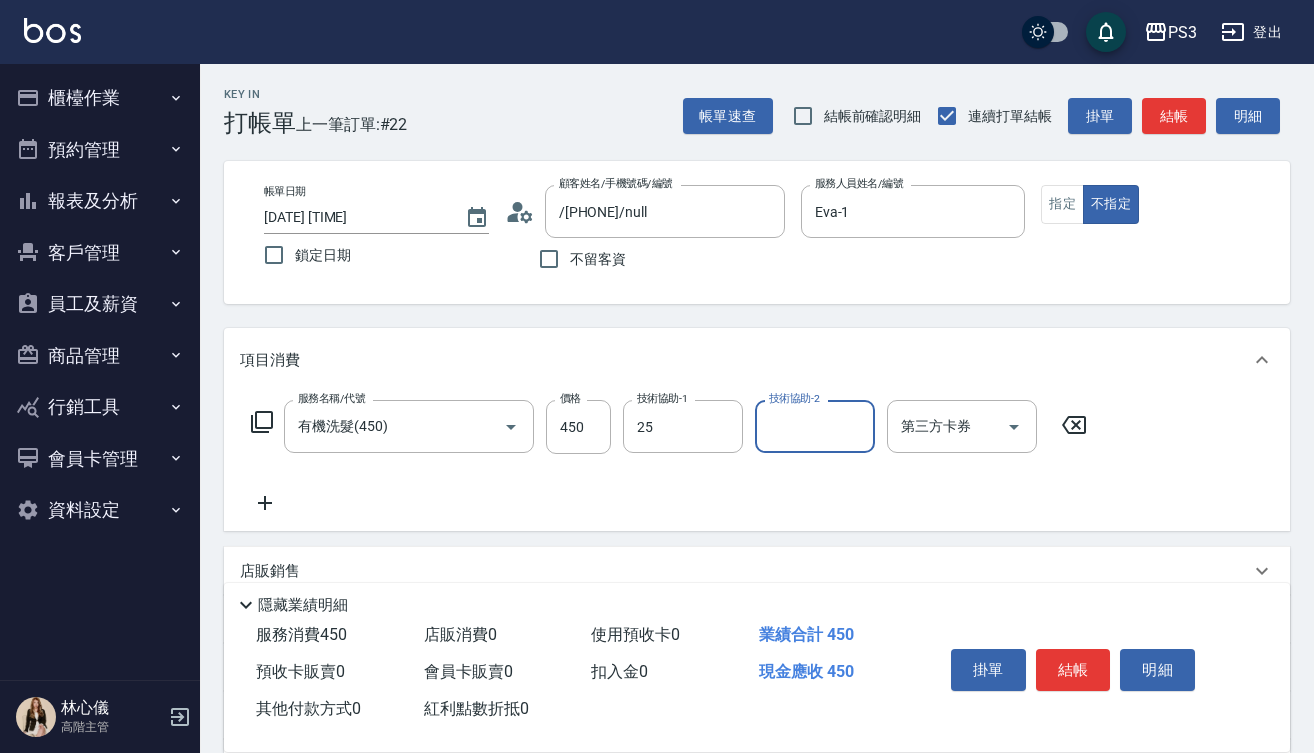 type on "Junson-25" 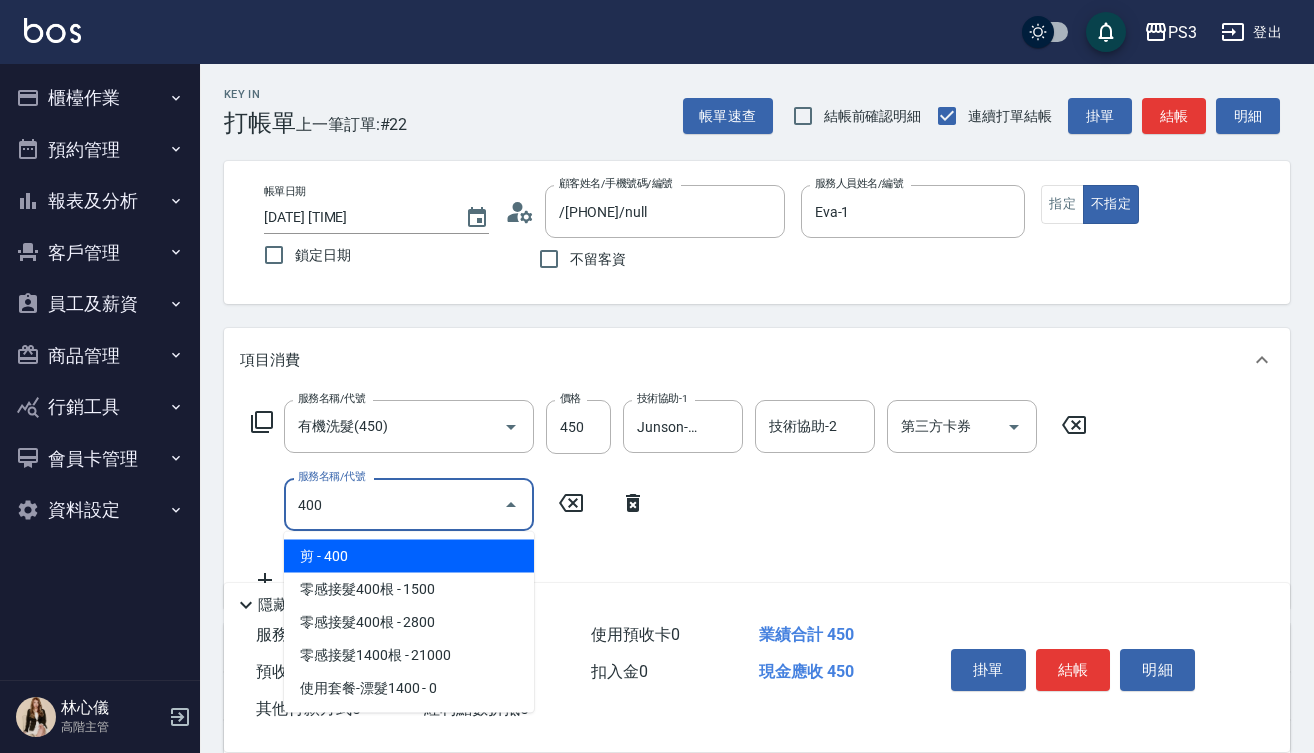 type on "剪(400)" 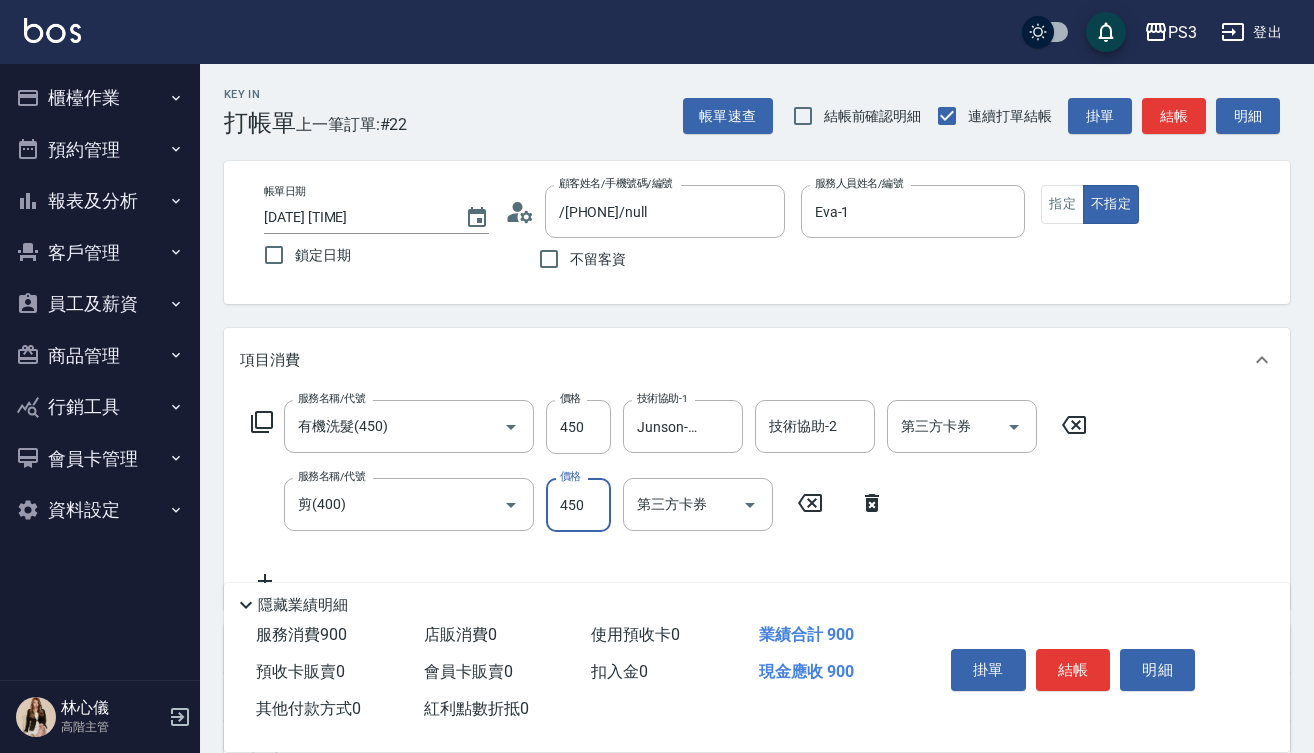 type on "450" 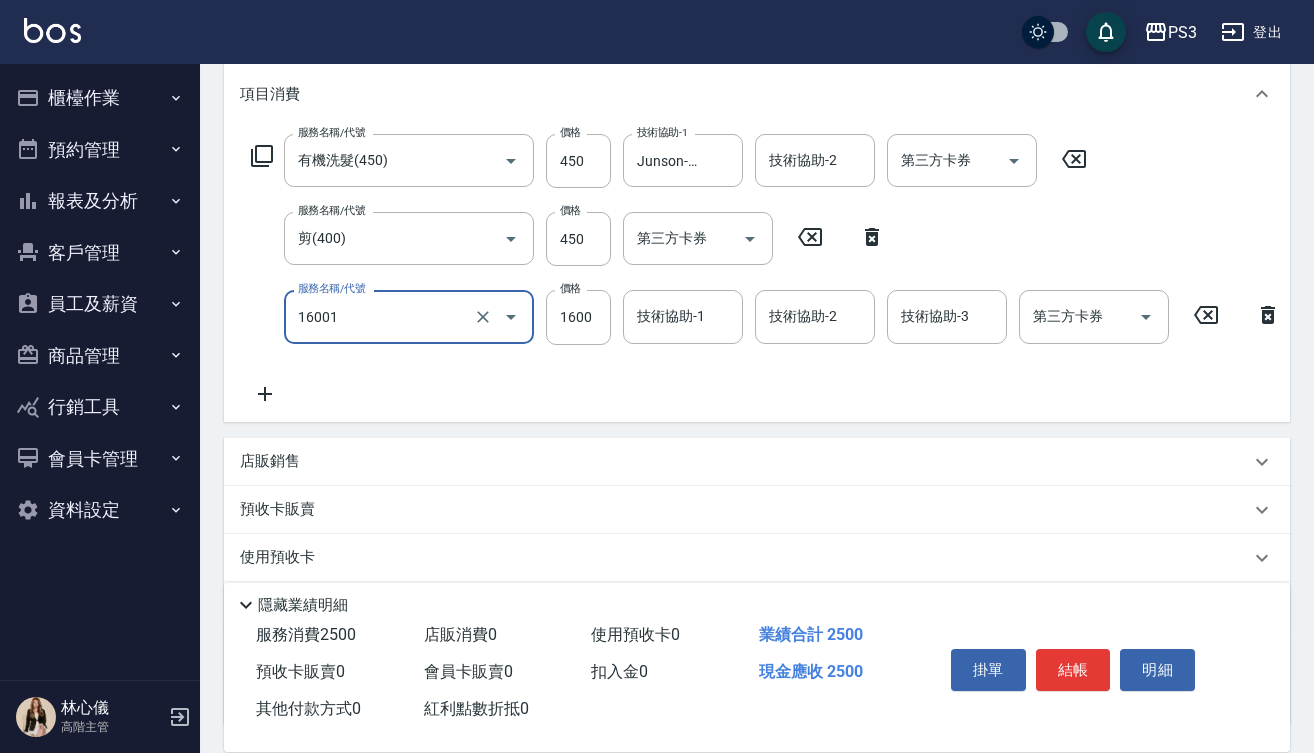 scroll, scrollTop: 263, scrollLeft: 0, axis: vertical 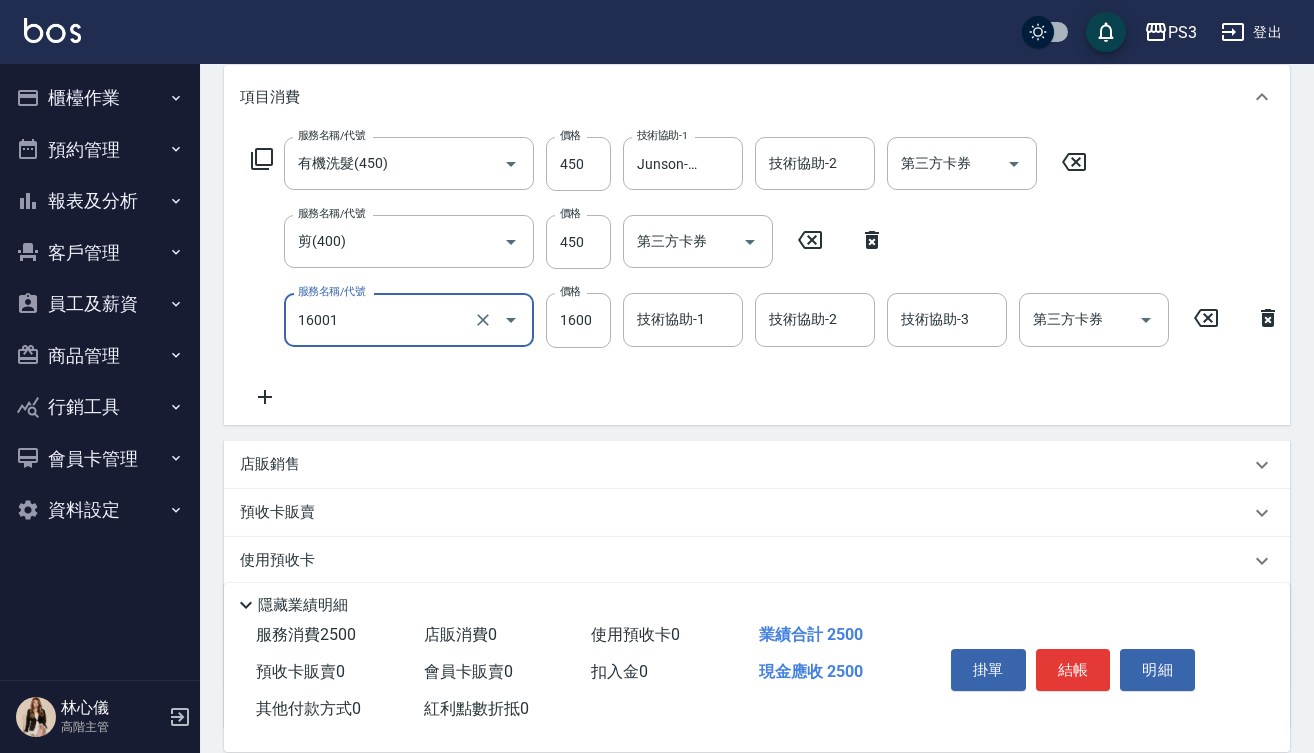 type on "燙m(16001)" 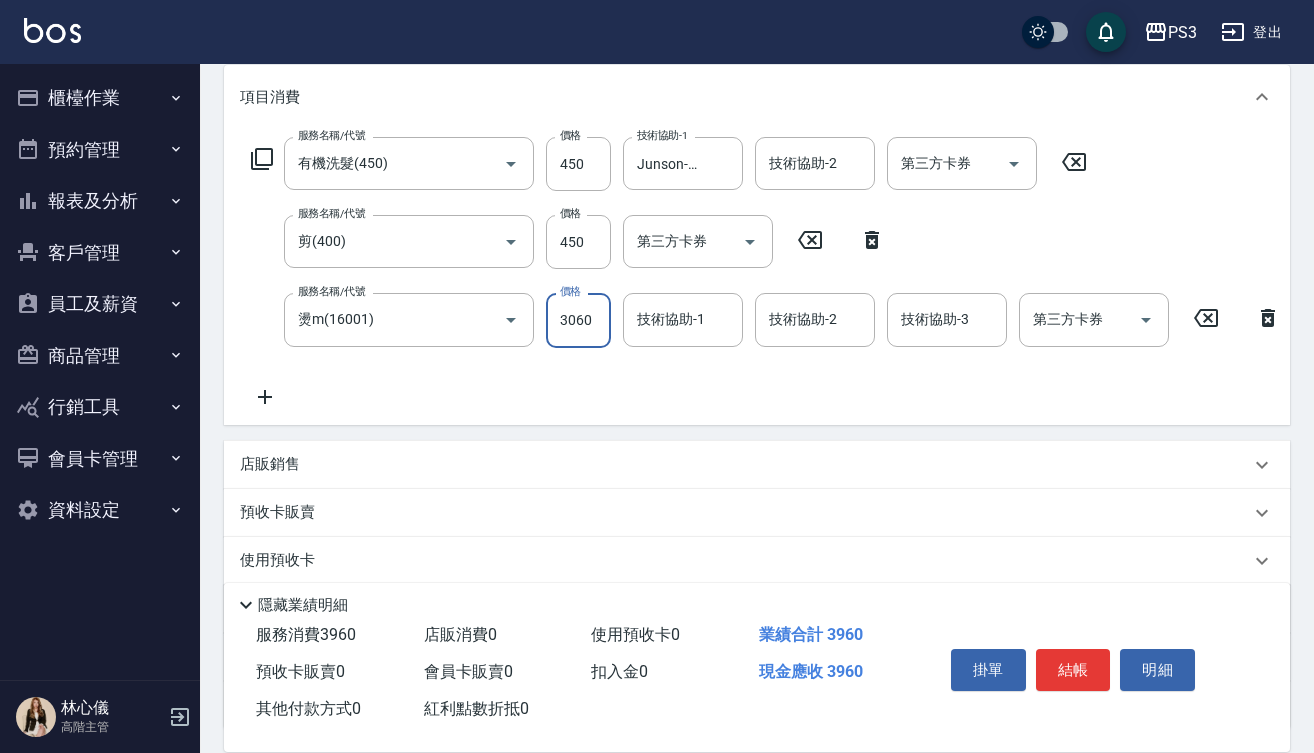 type on "3060" 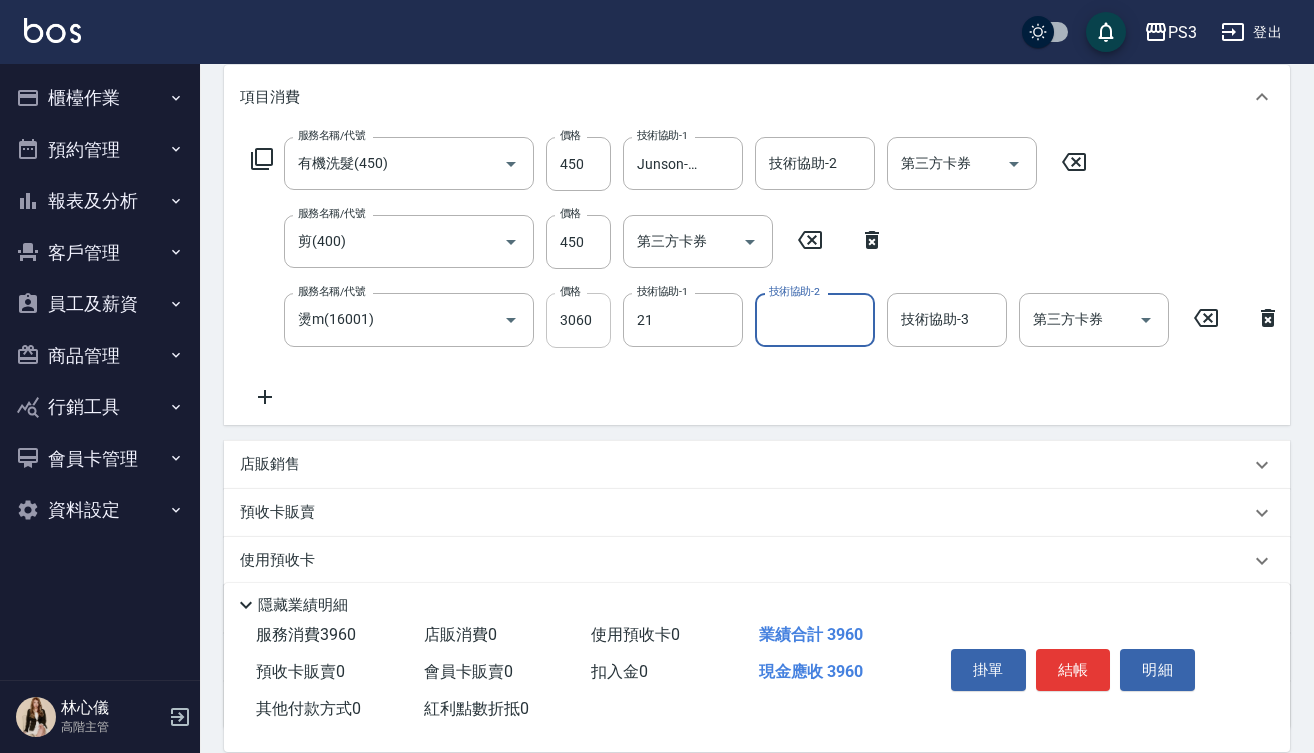 type on "Ashly-21" 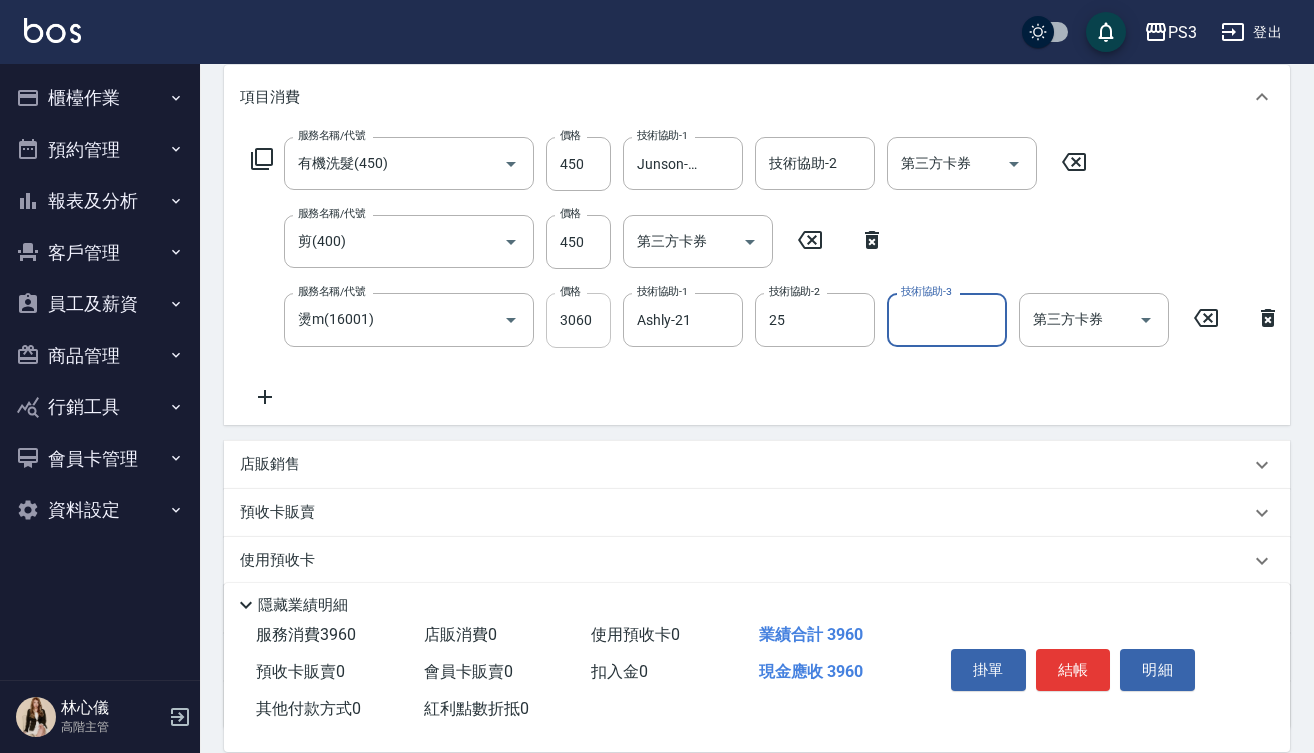 type on "Junson-25" 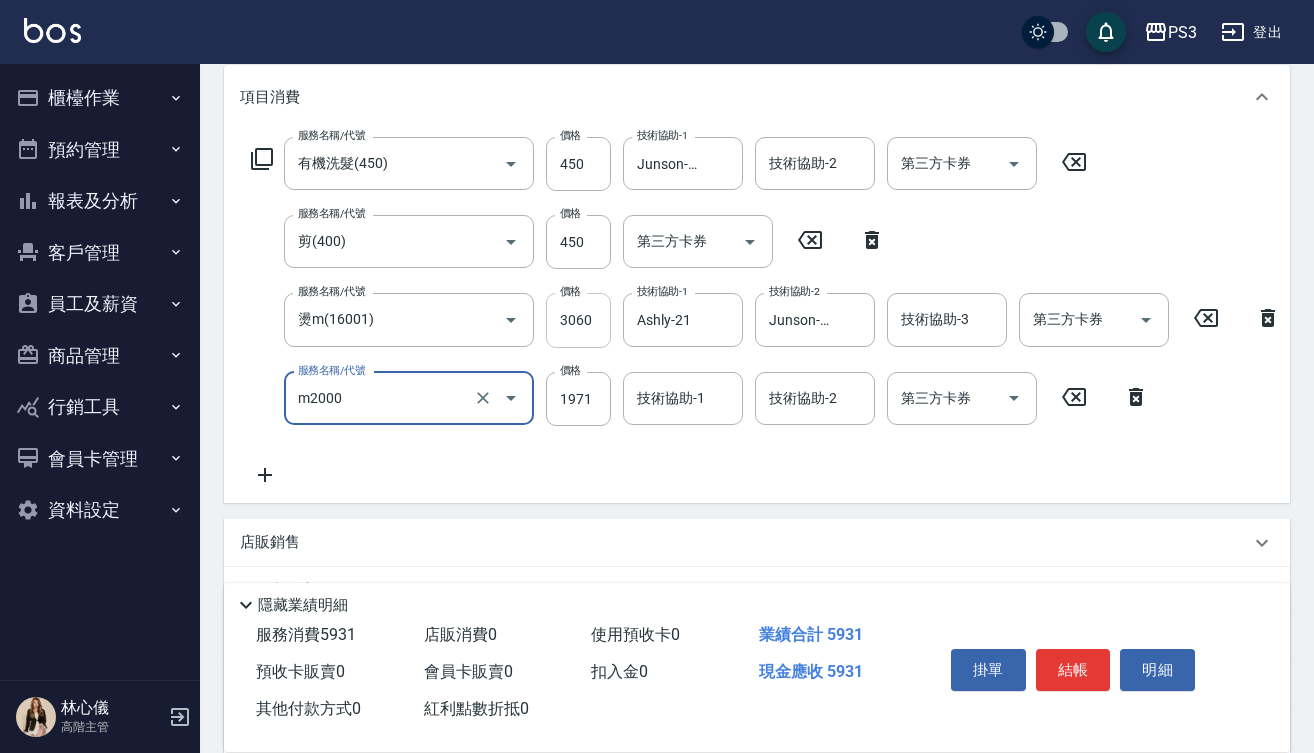 type on "m3d中(m2000)" 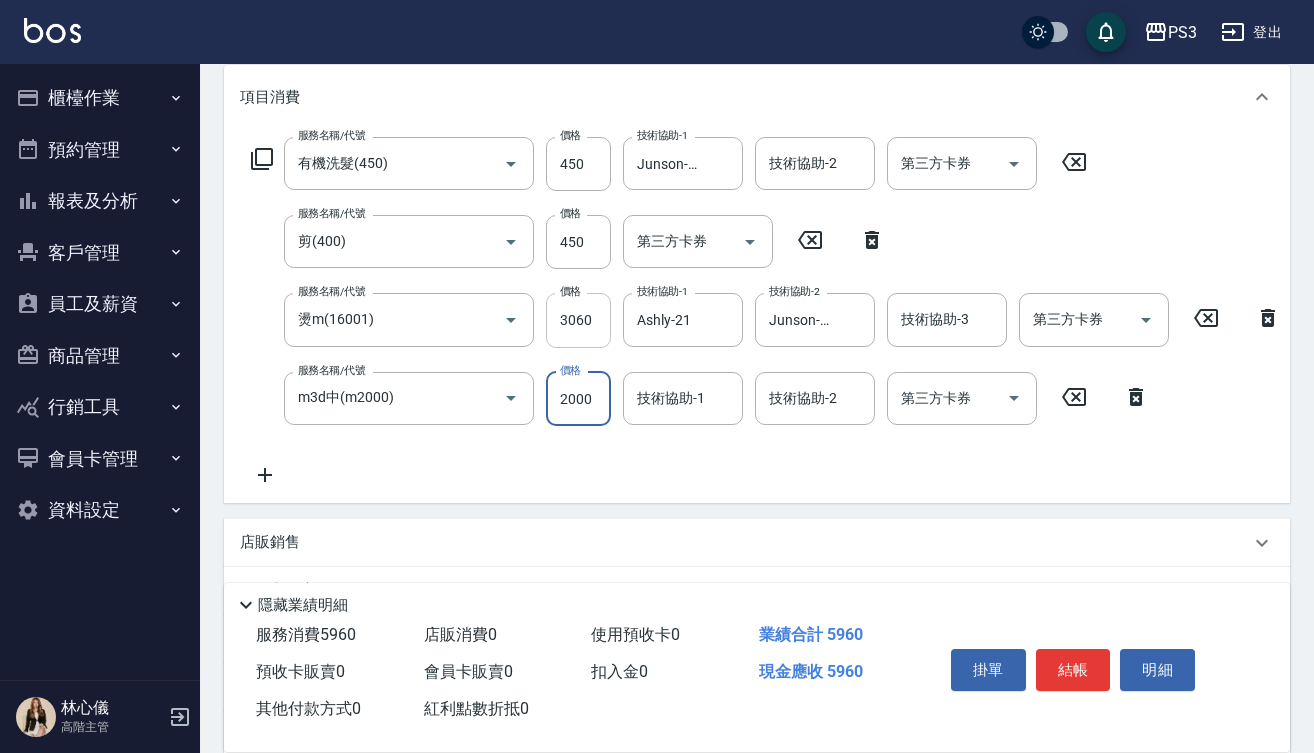 type on "2000" 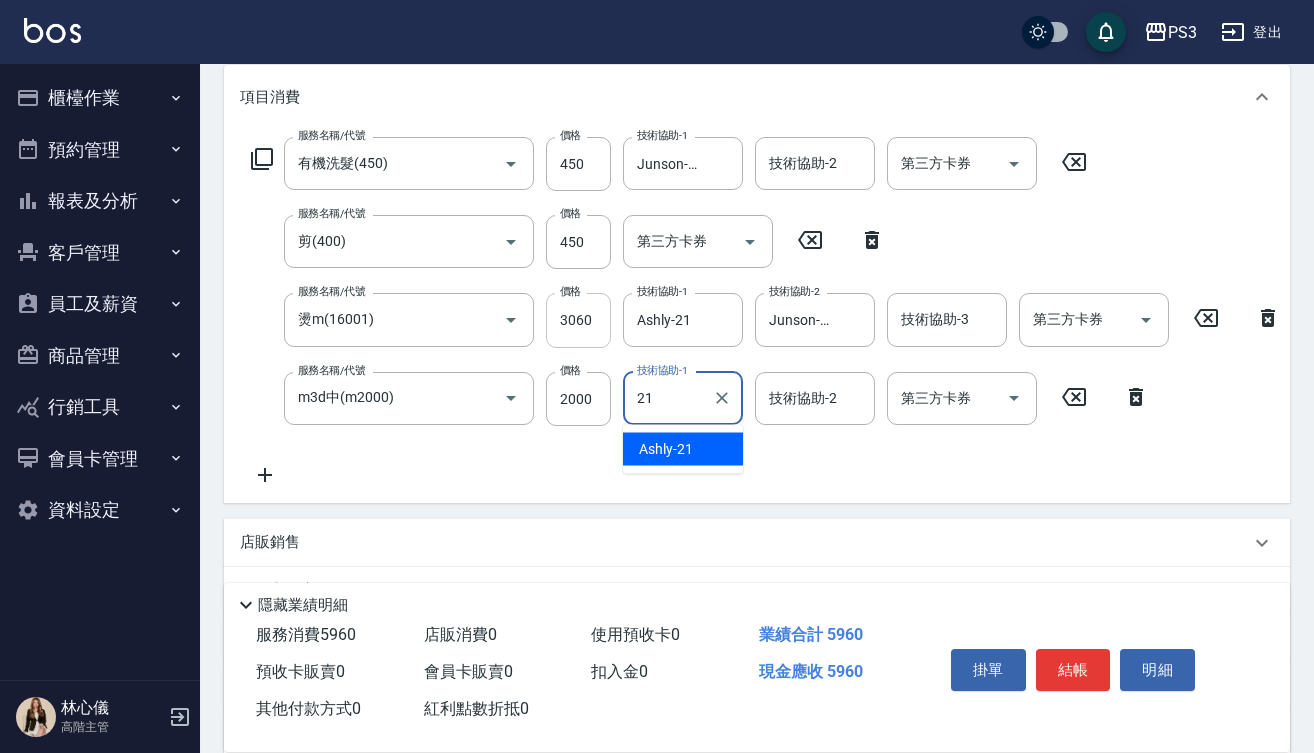 type on "Ashly-21" 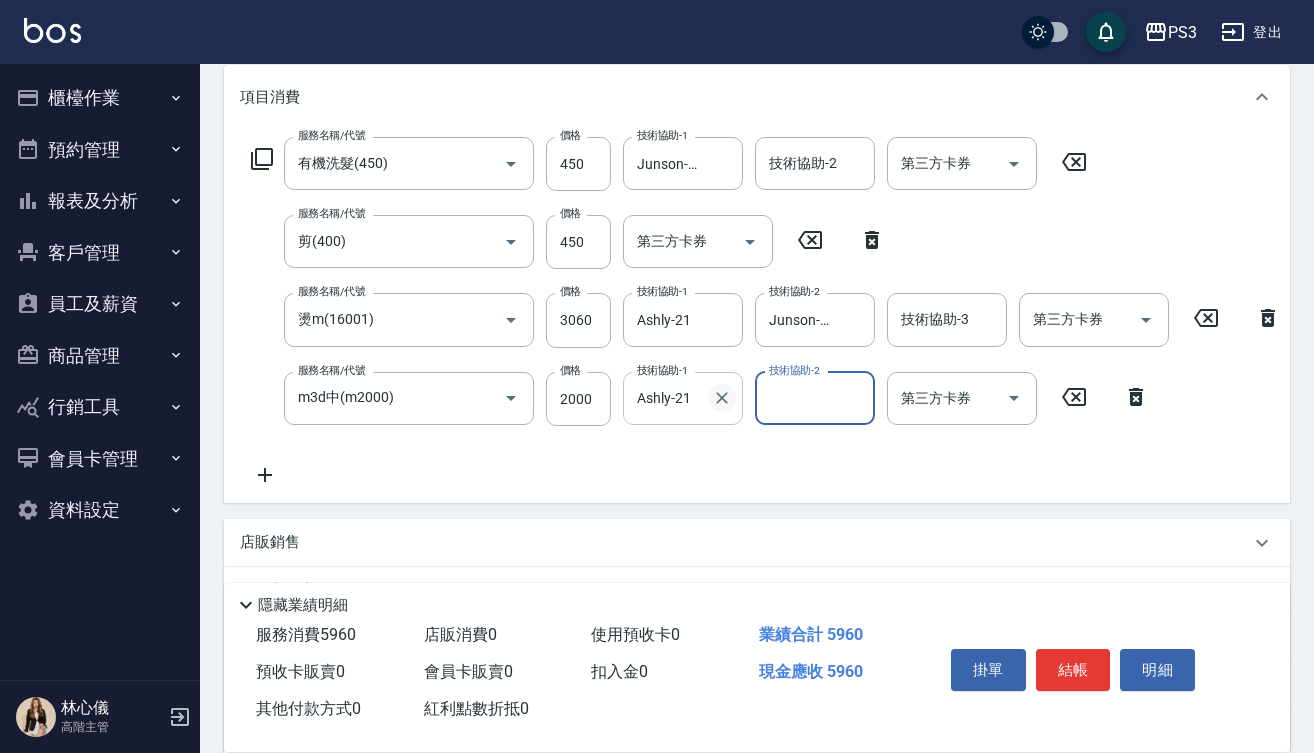 click 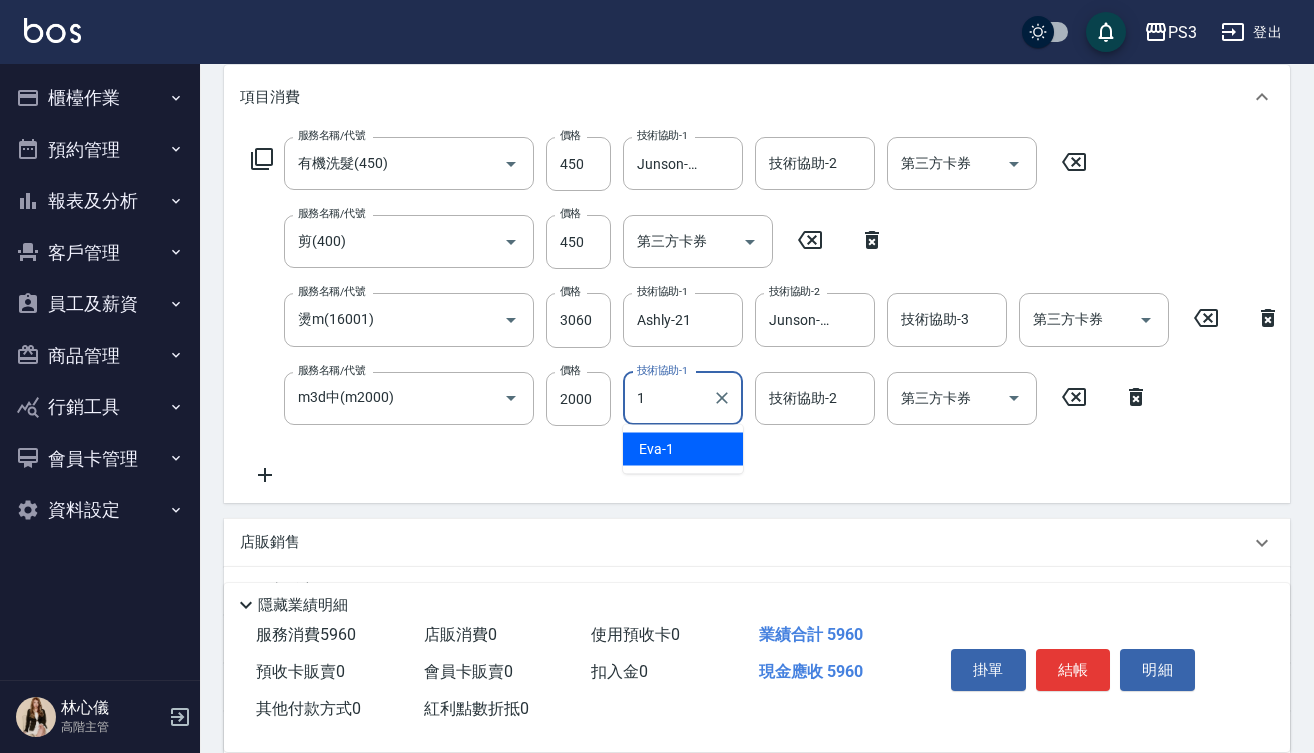 type on "Eva-1" 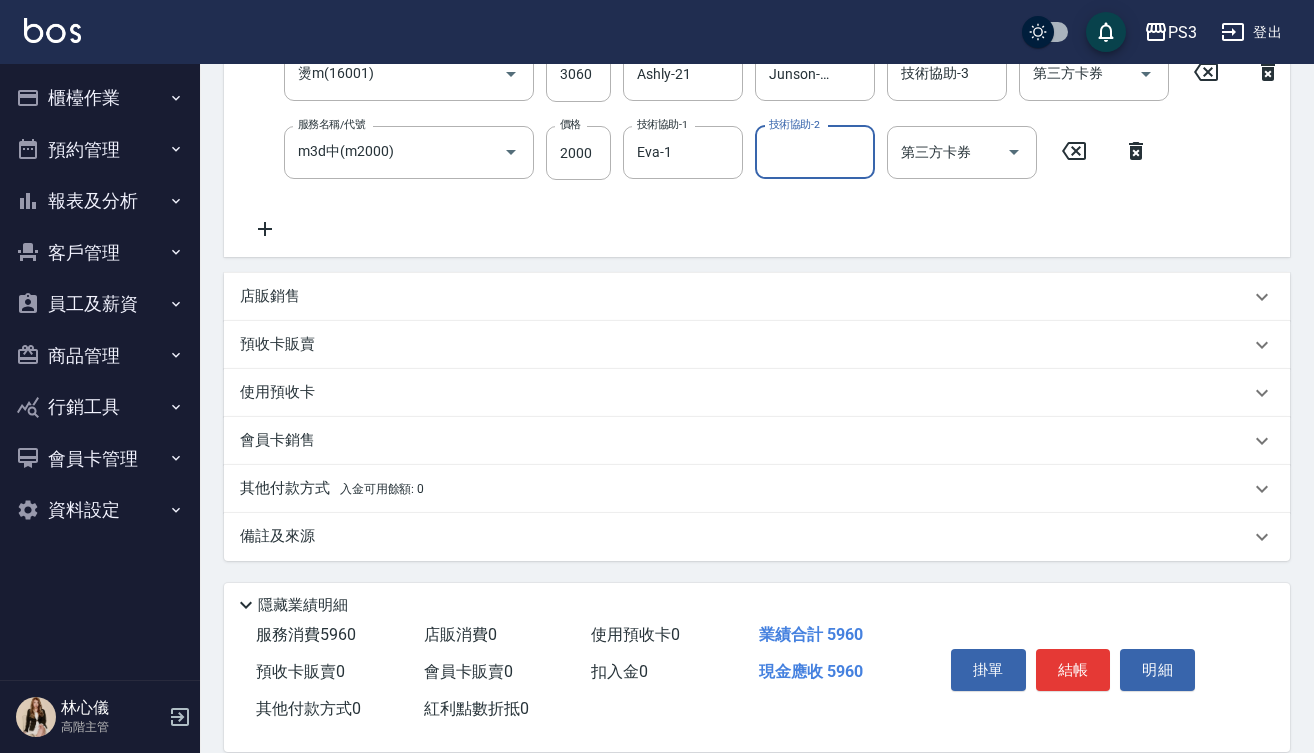 scroll, scrollTop: 525, scrollLeft: 0, axis: vertical 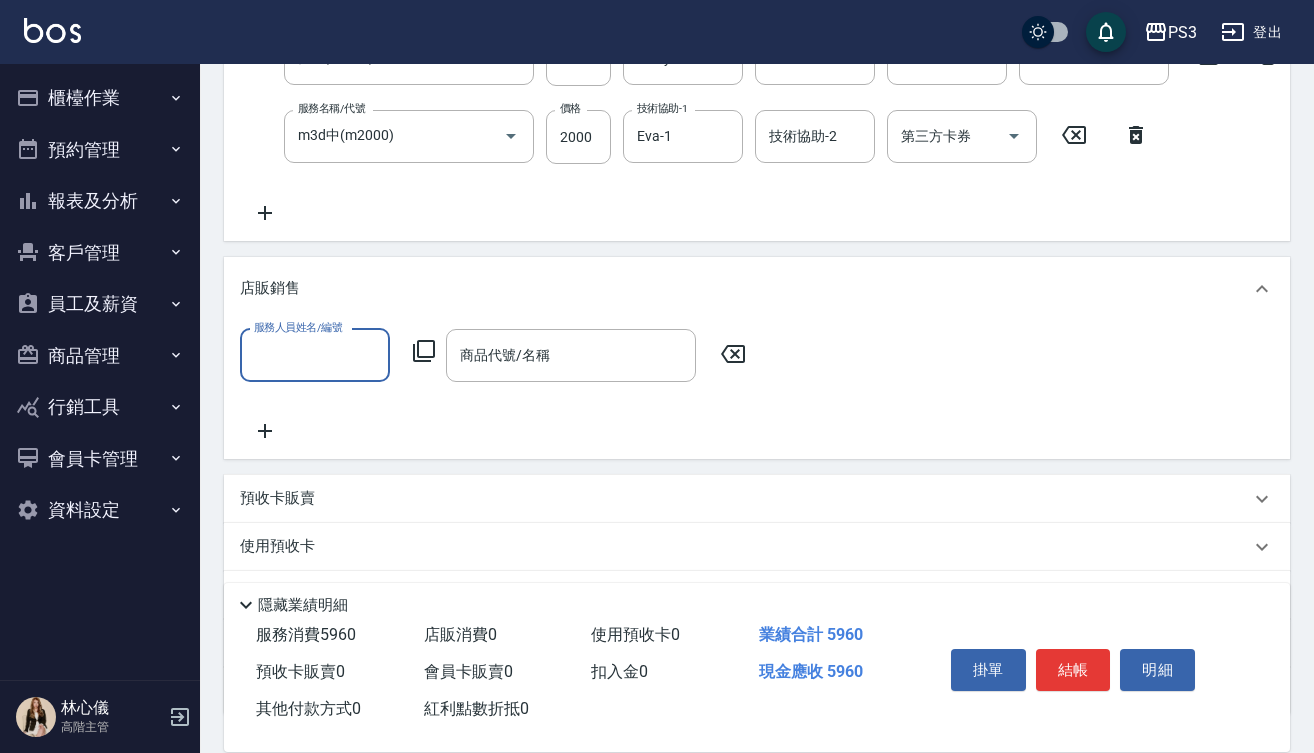 click on "店販銷售" at bounding box center [270, 288] 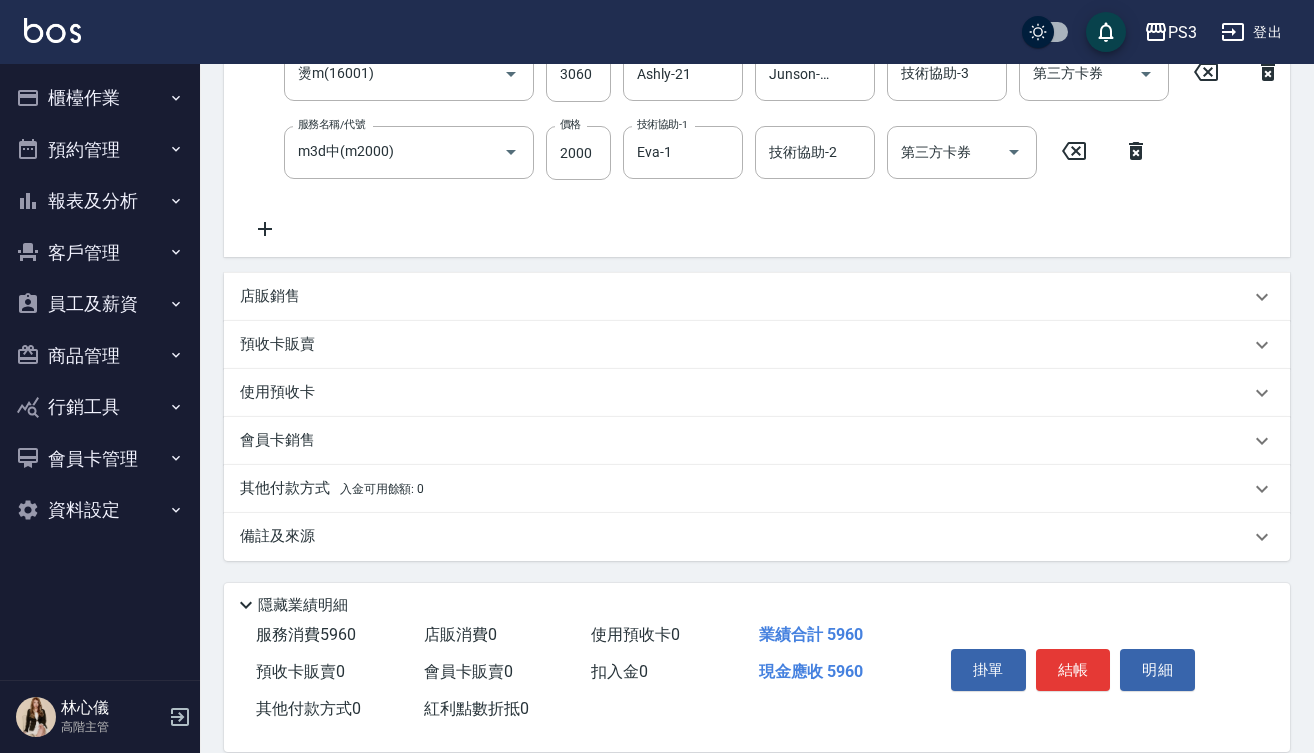 scroll, scrollTop: 525, scrollLeft: 0, axis: vertical 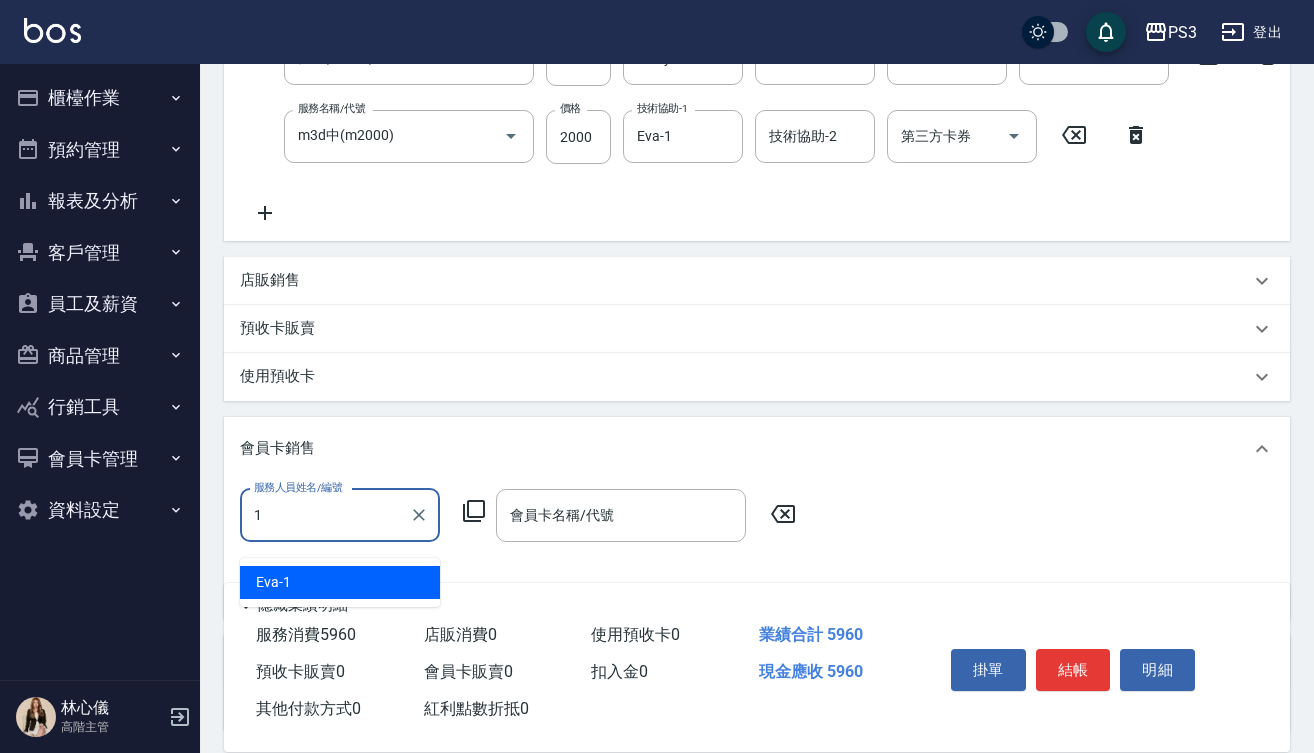 type on "Eva-1" 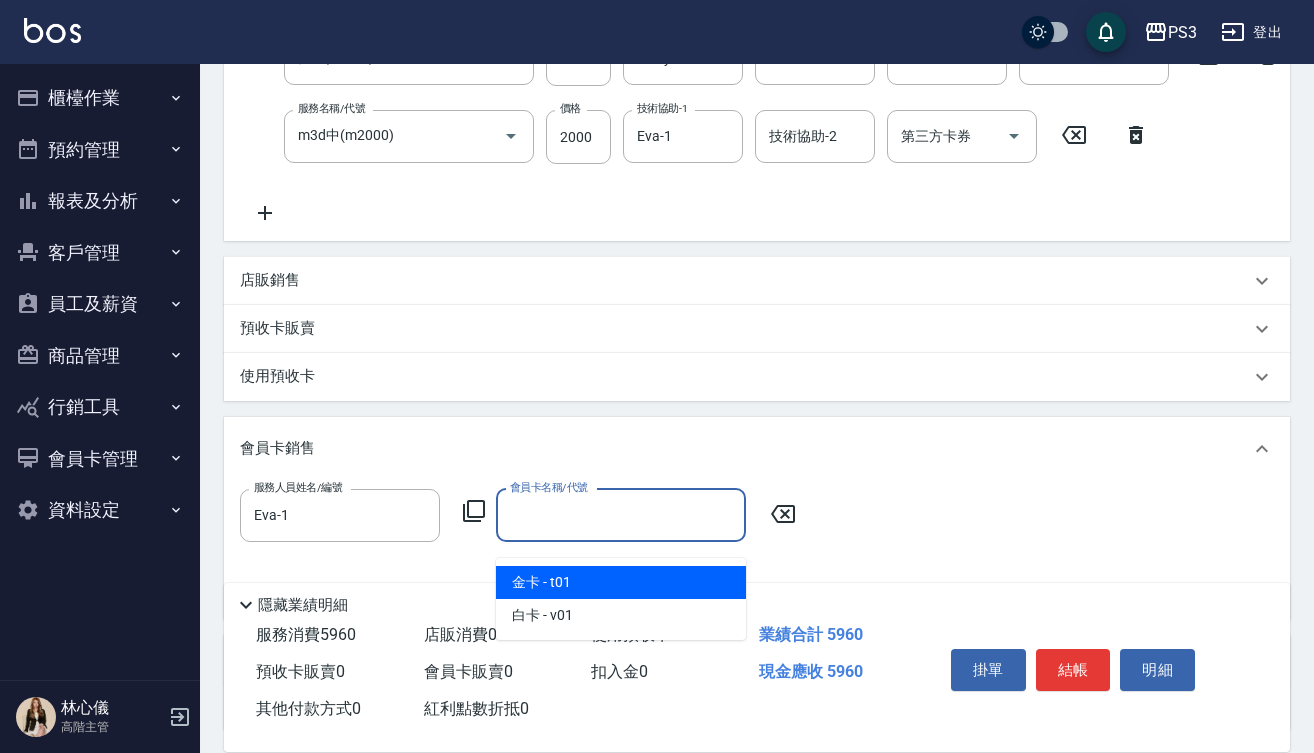 type on "金卡-730天" 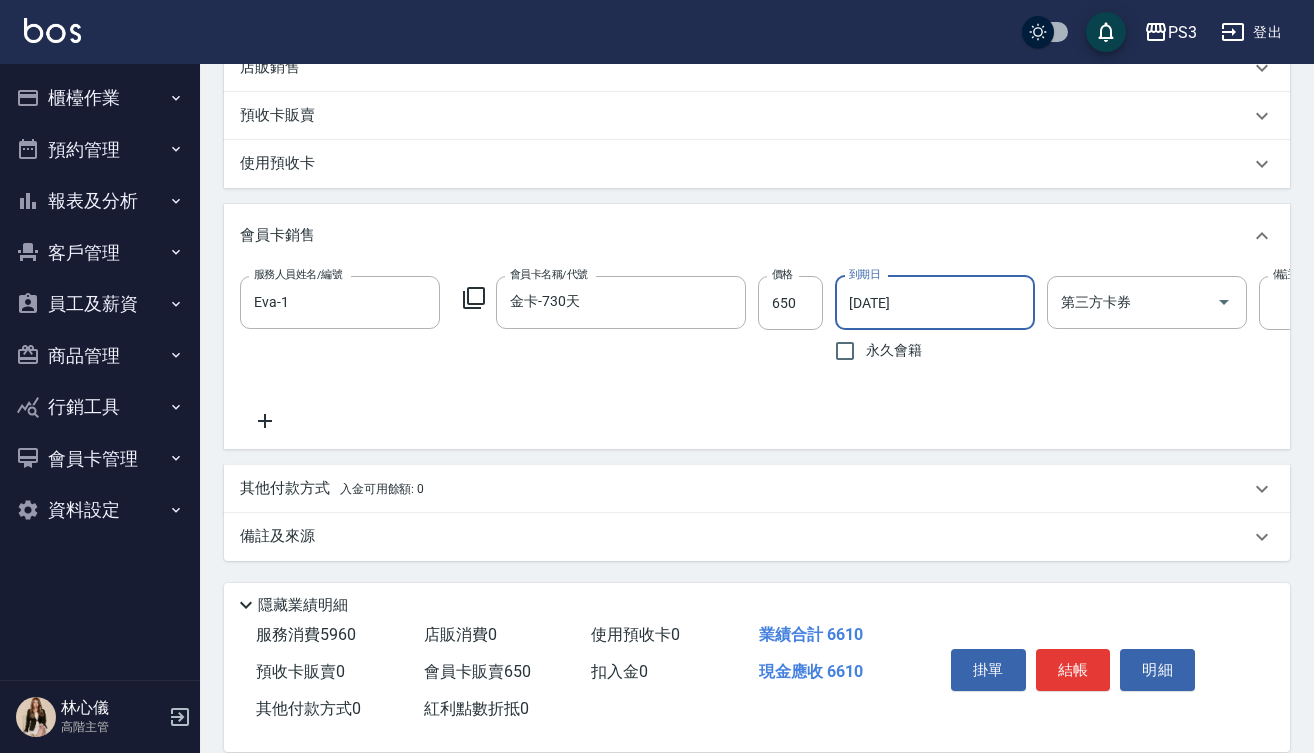 scroll, scrollTop: 770, scrollLeft: 0, axis: vertical 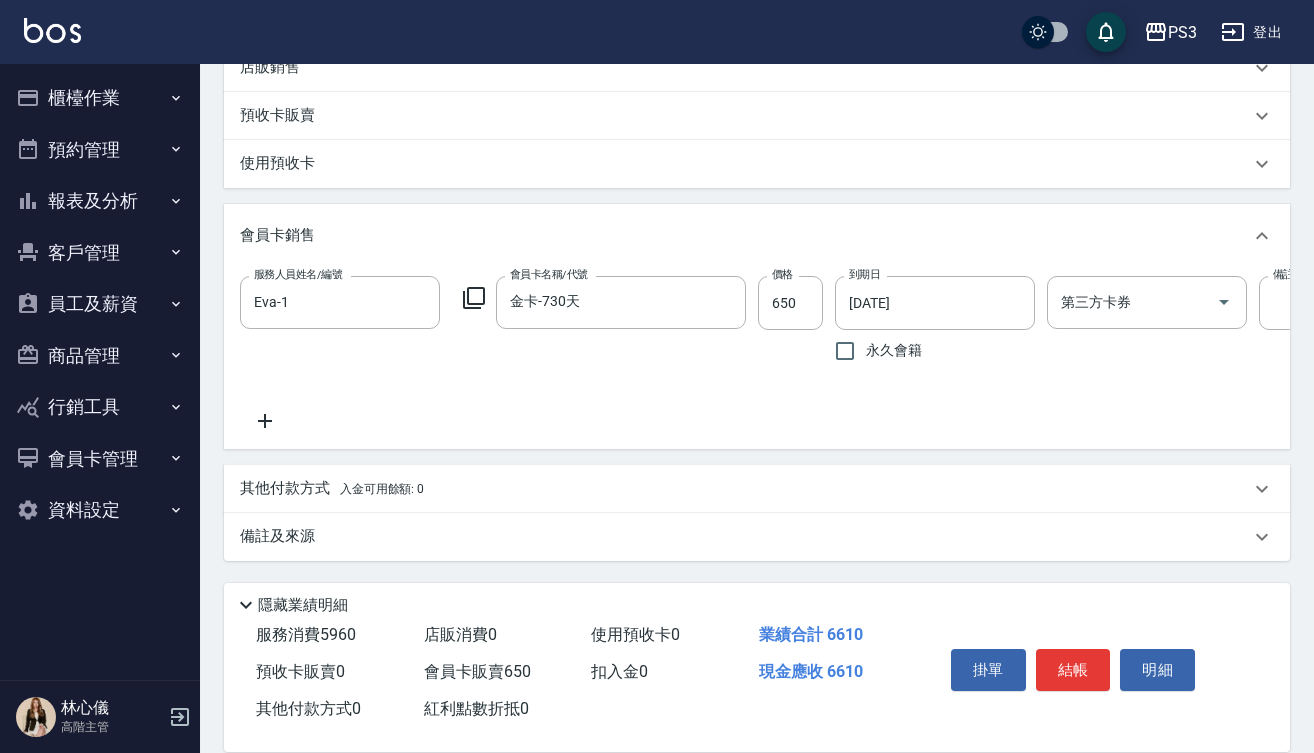 click on "入金可用餘額: 0" at bounding box center [382, 489] 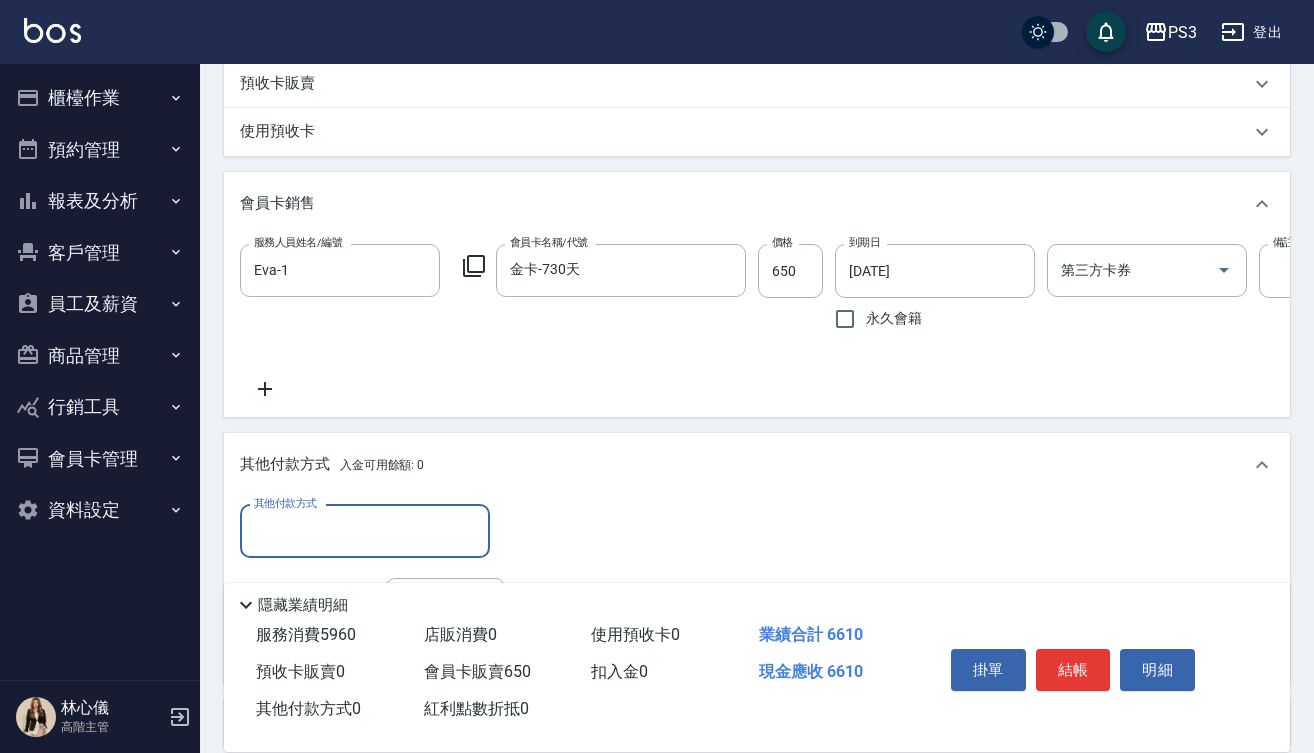 scroll, scrollTop: 953, scrollLeft: 0, axis: vertical 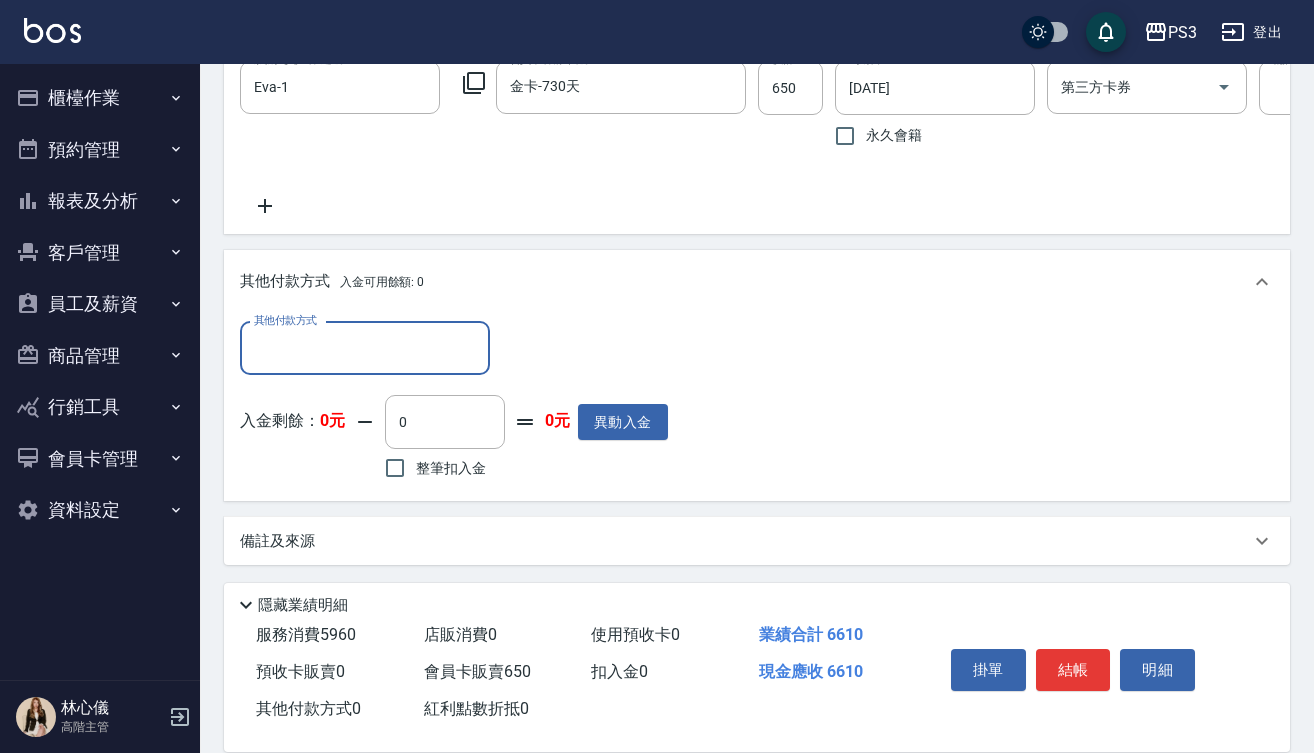 click on "其他付款方式" at bounding box center [365, 348] 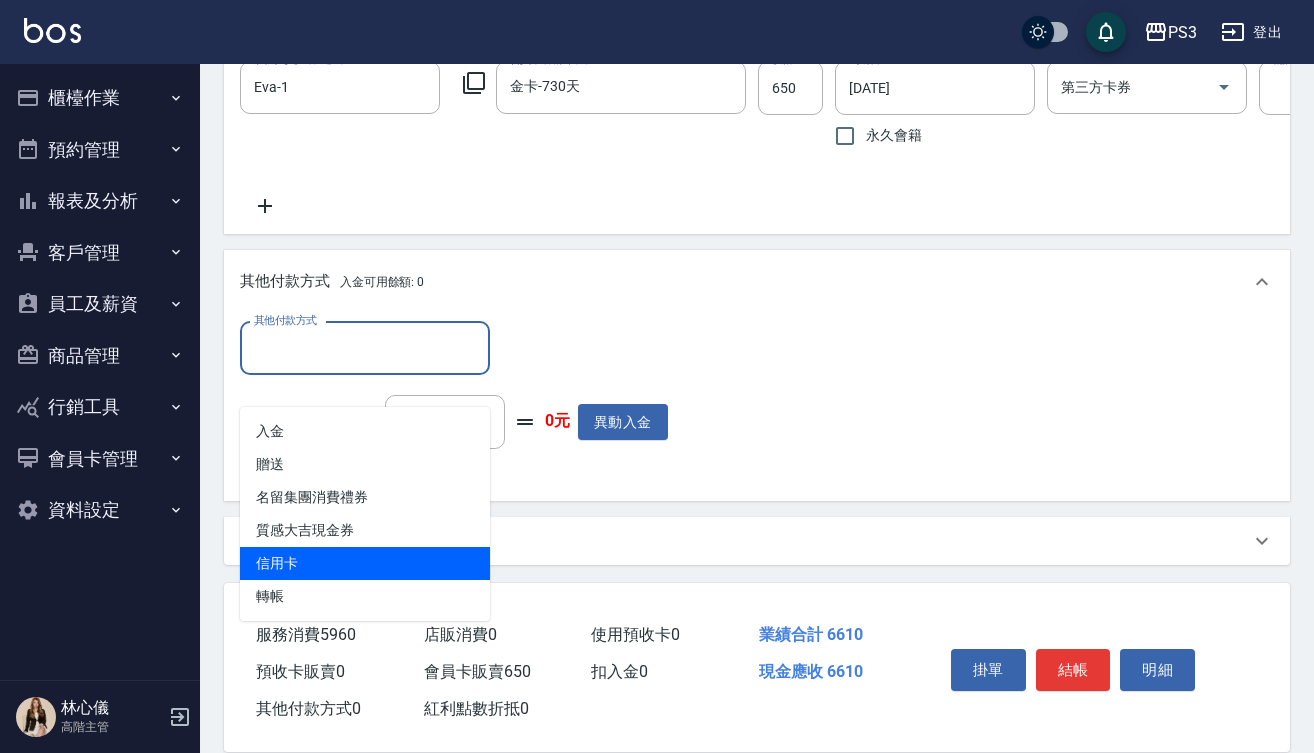 click on "信用卡" at bounding box center (365, 563) 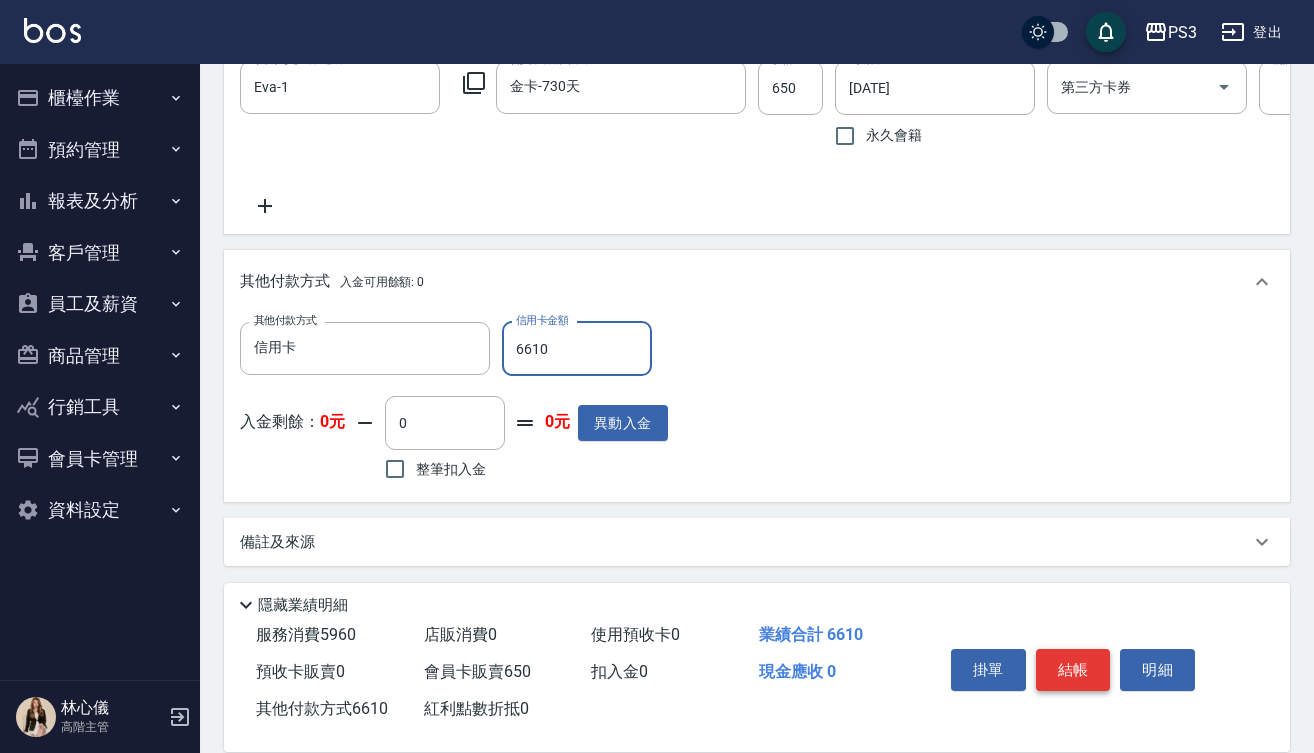 type on "6610" 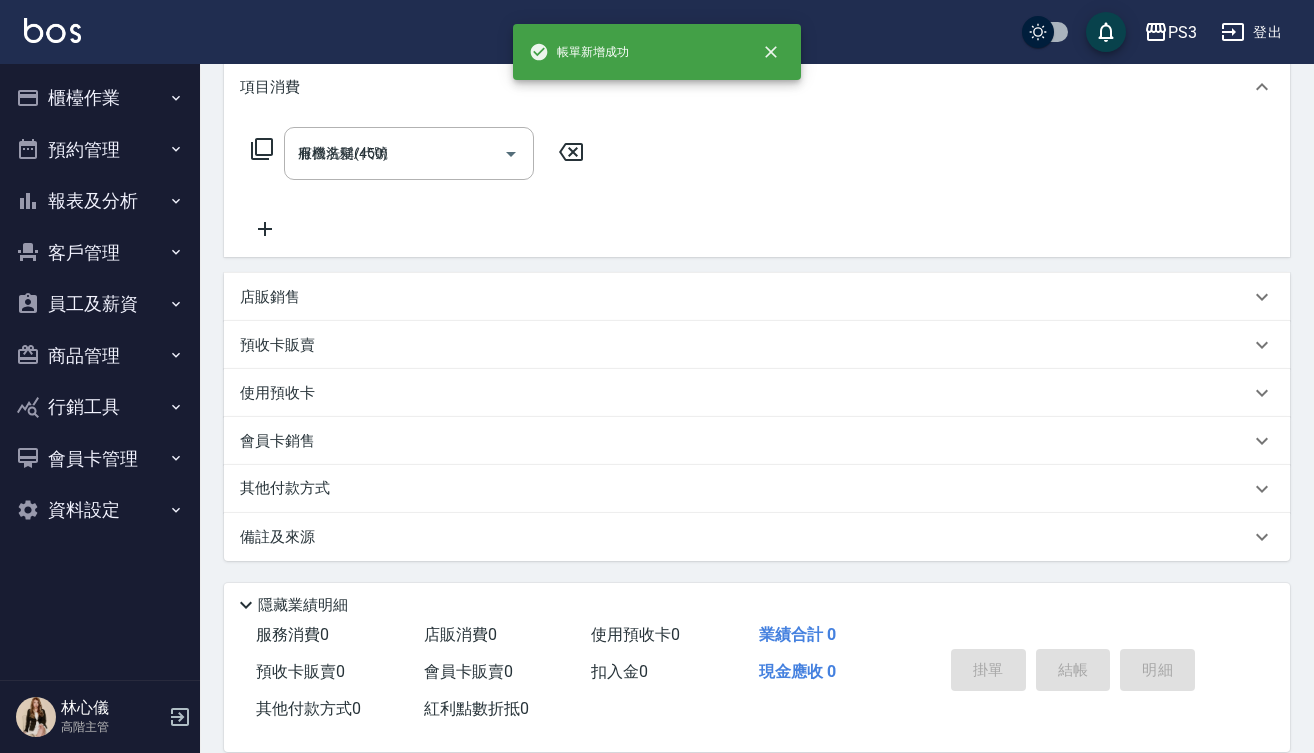 type on "[DATE] [TIME]" 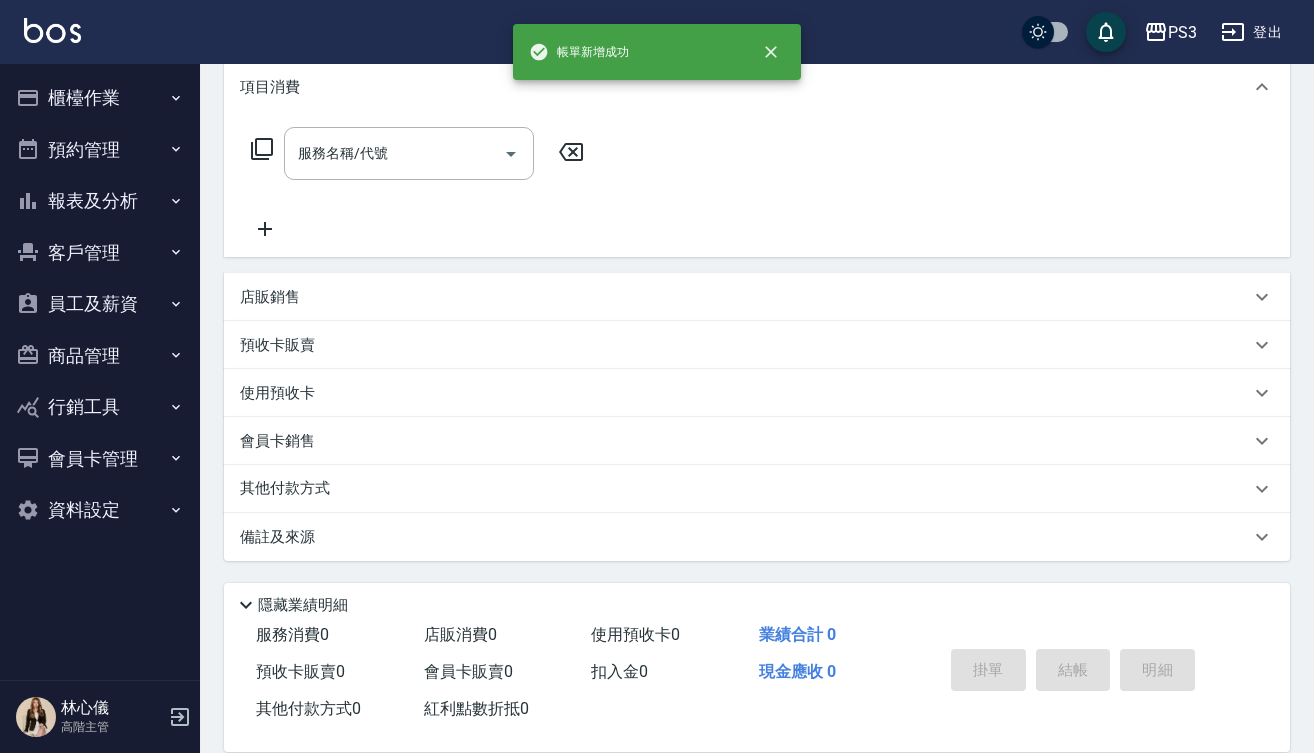 scroll, scrollTop: 0, scrollLeft: 0, axis: both 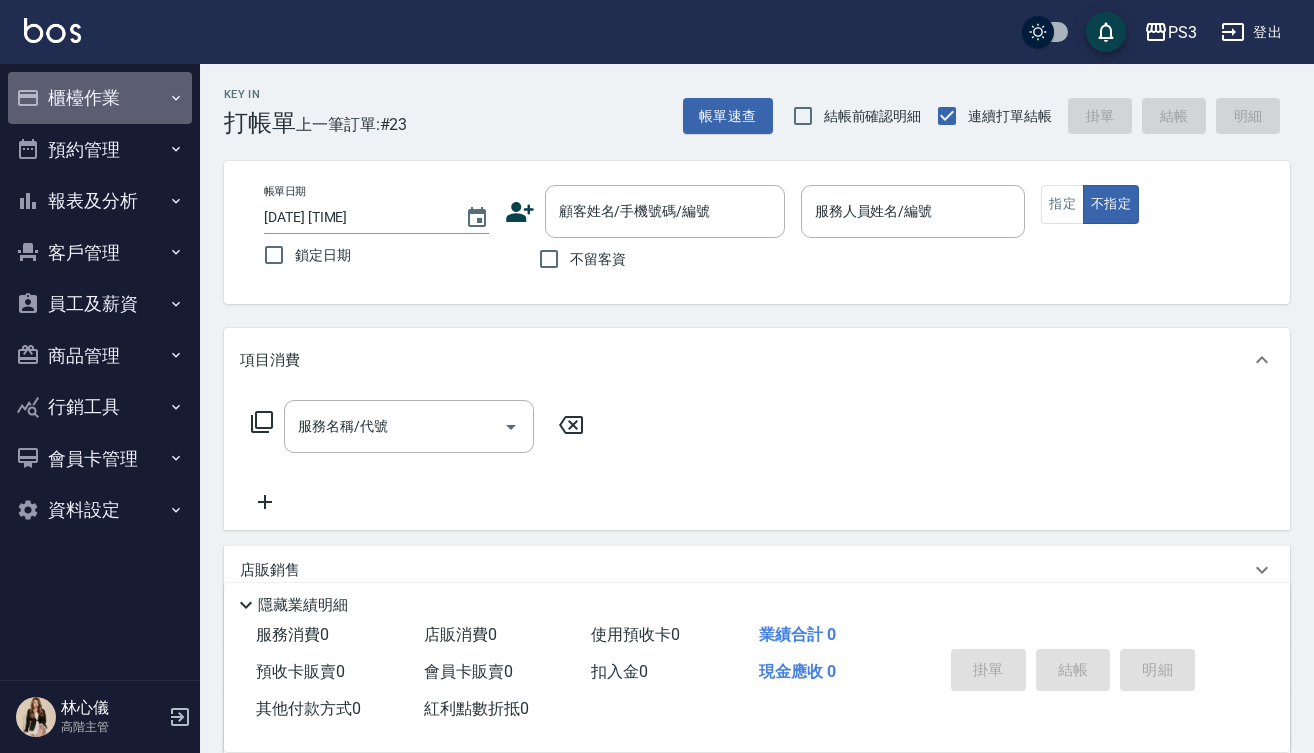 click on "櫃檯作業" at bounding box center [100, 98] 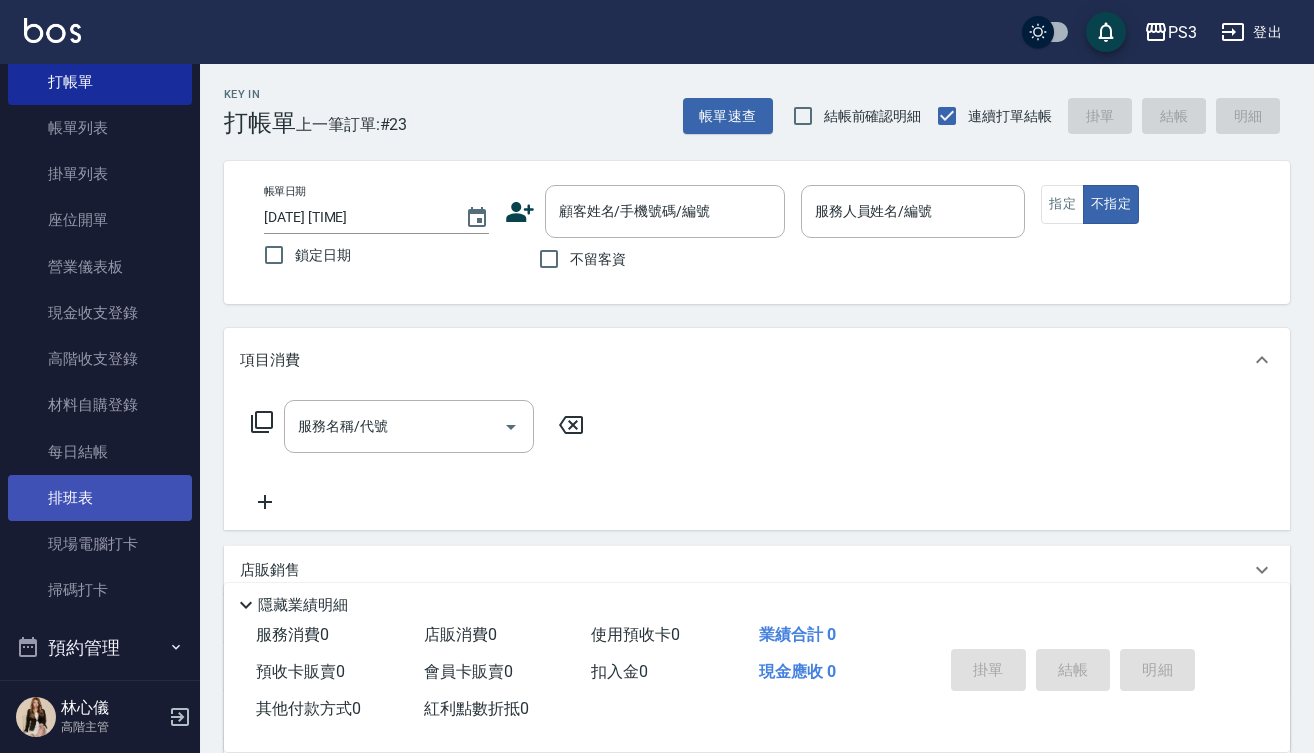 scroll, scrollTop: 77, scrollLeft: 0, axis: vertical 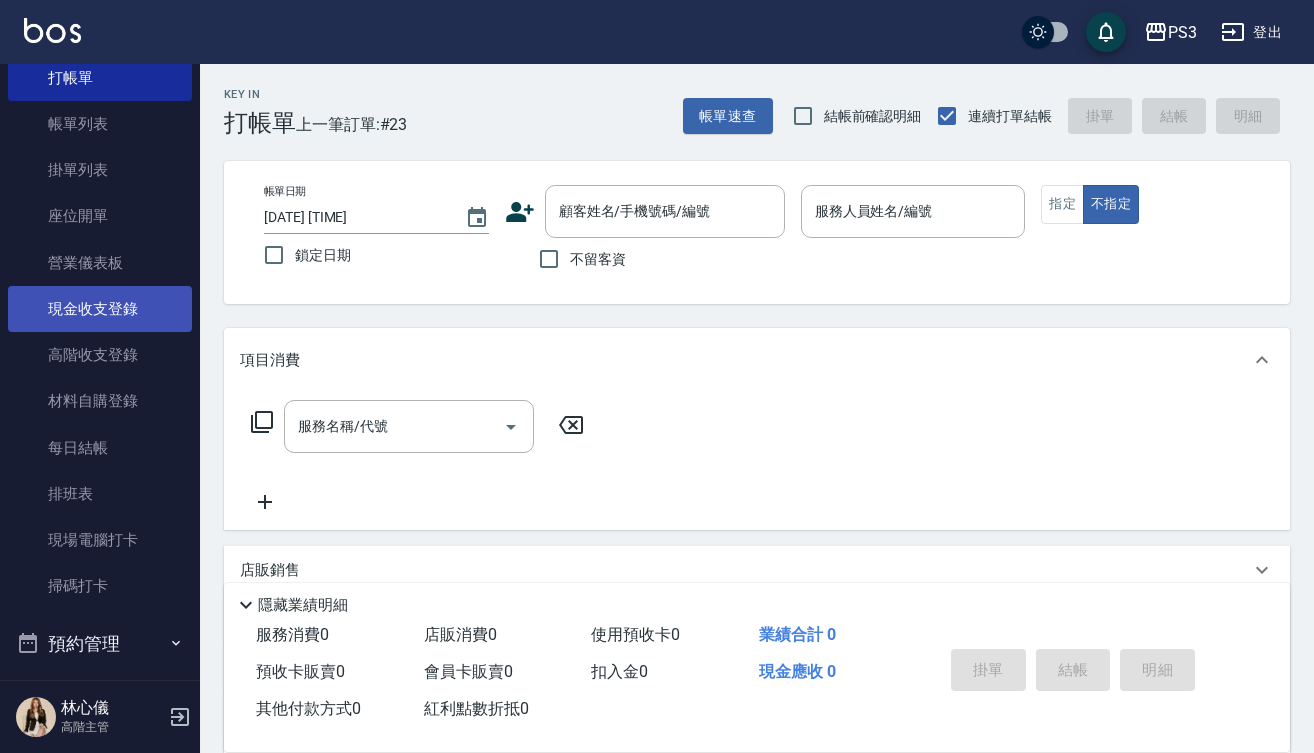 click on "現金收支登錄" at bounding box center (100, 309) 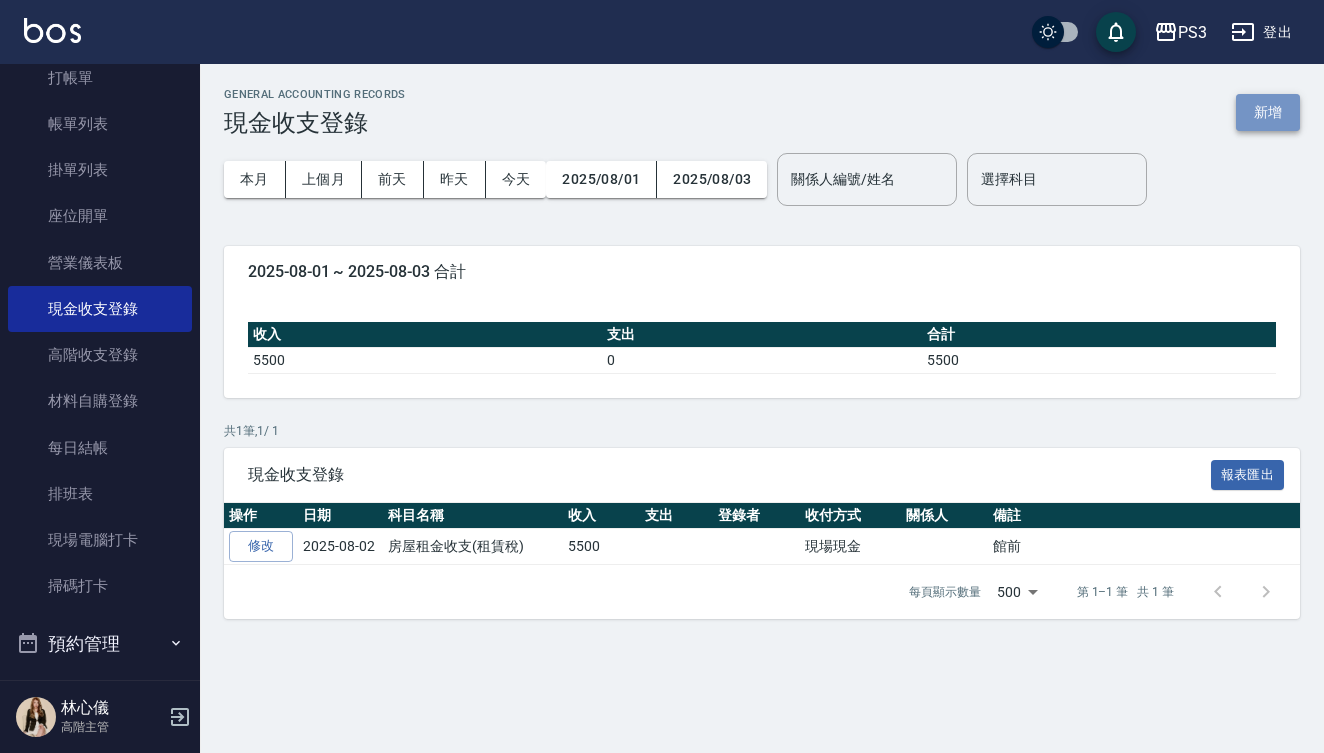 click on "新增" at bounding box center [1268, 112] 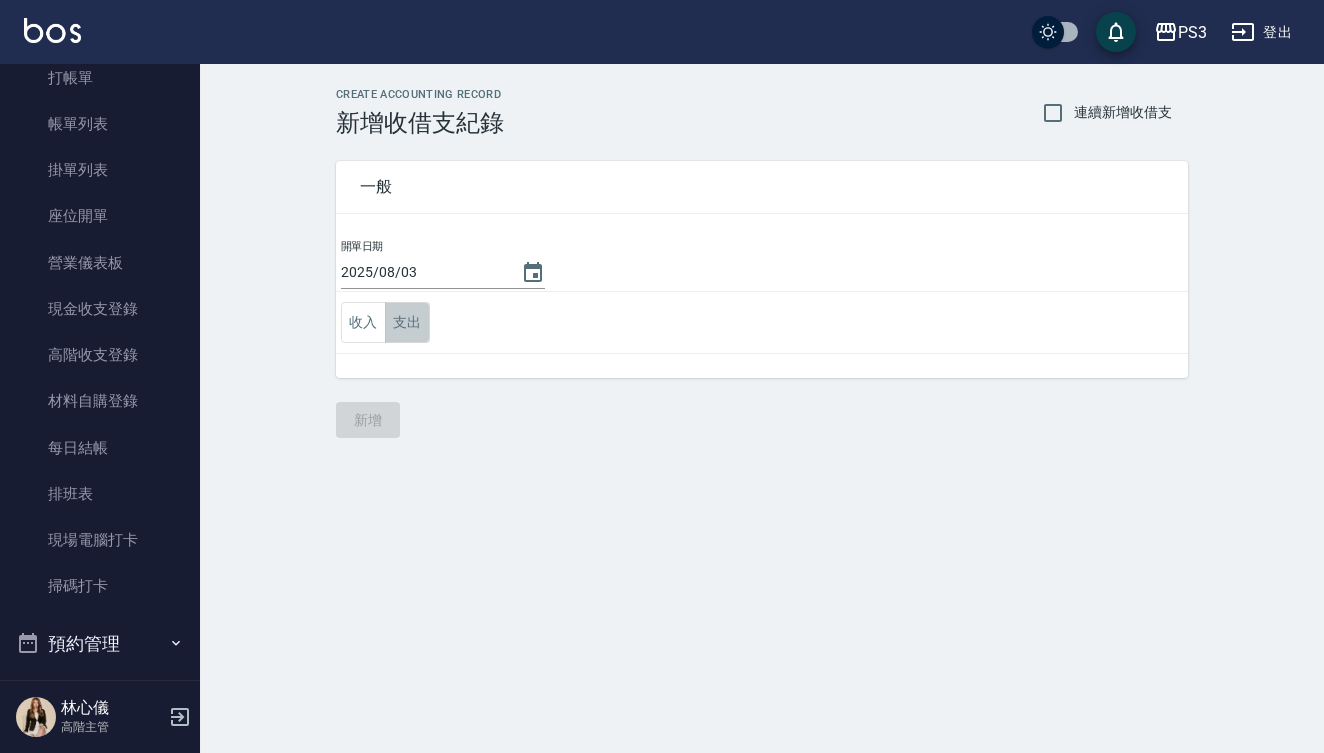 click on "支出" at bounding box center [407, 322] 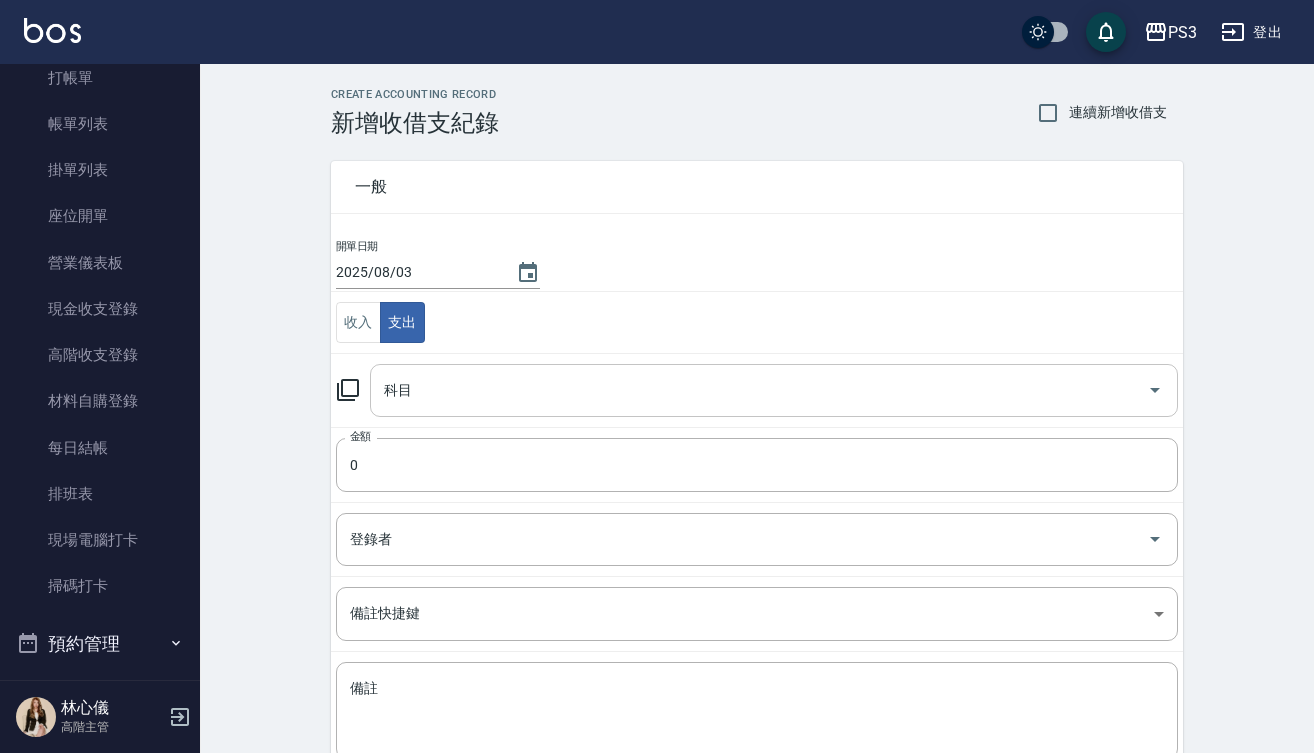 click on "科目" at bounding box center [759, 390] 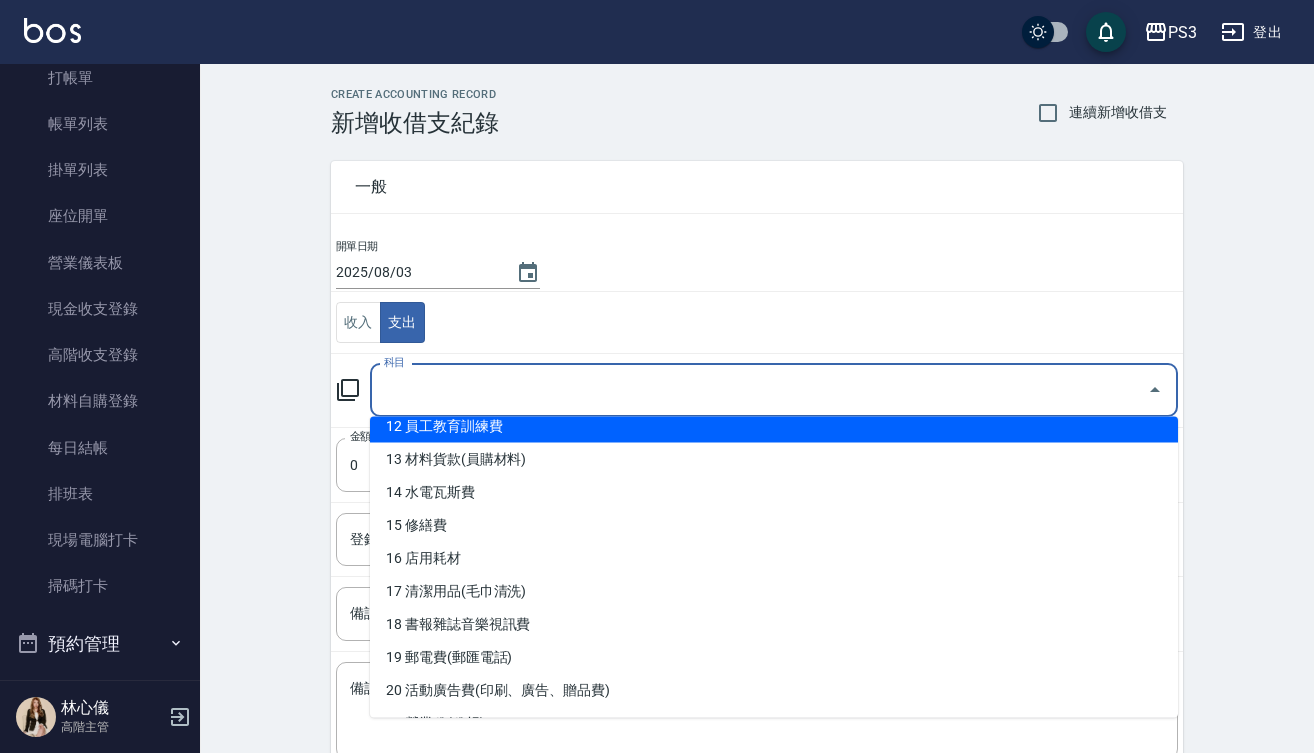 scroll, scrollTop: 422, scrollLeft: 0, axis: vertical 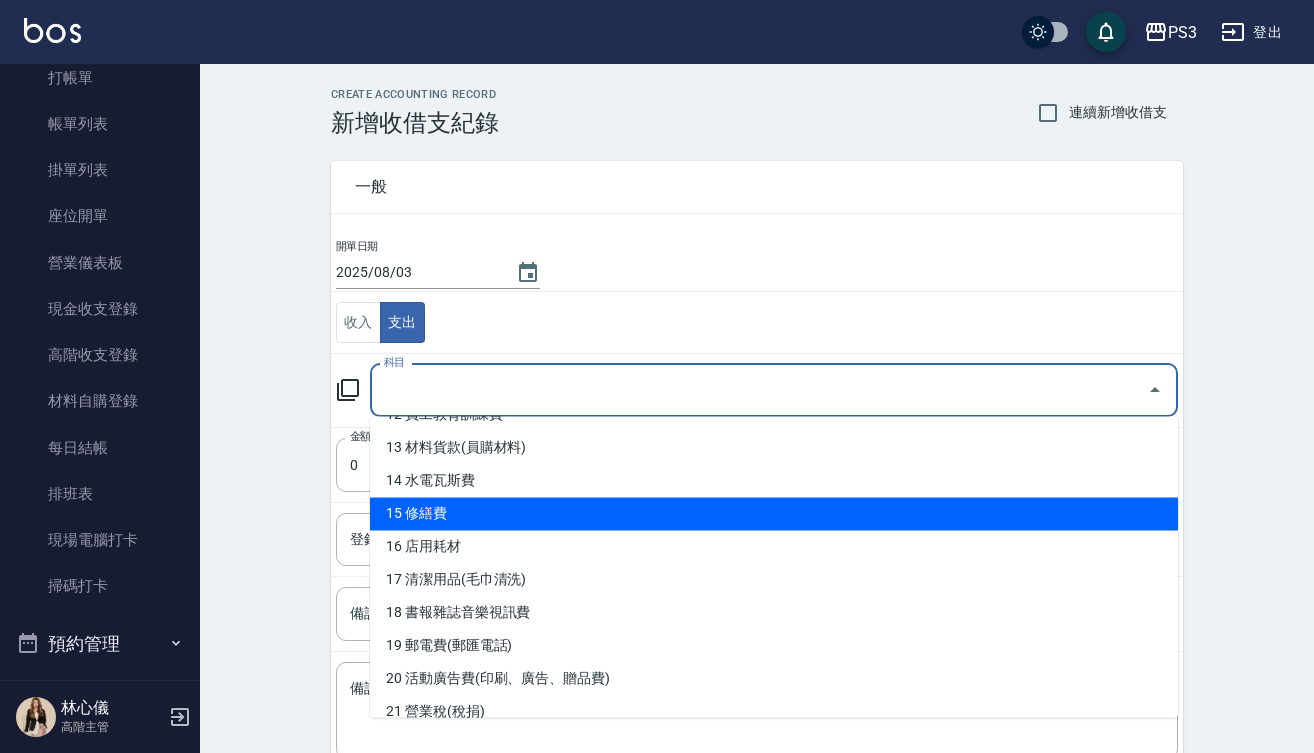 click on "15 修繕費" at bounding box center (774, 514) 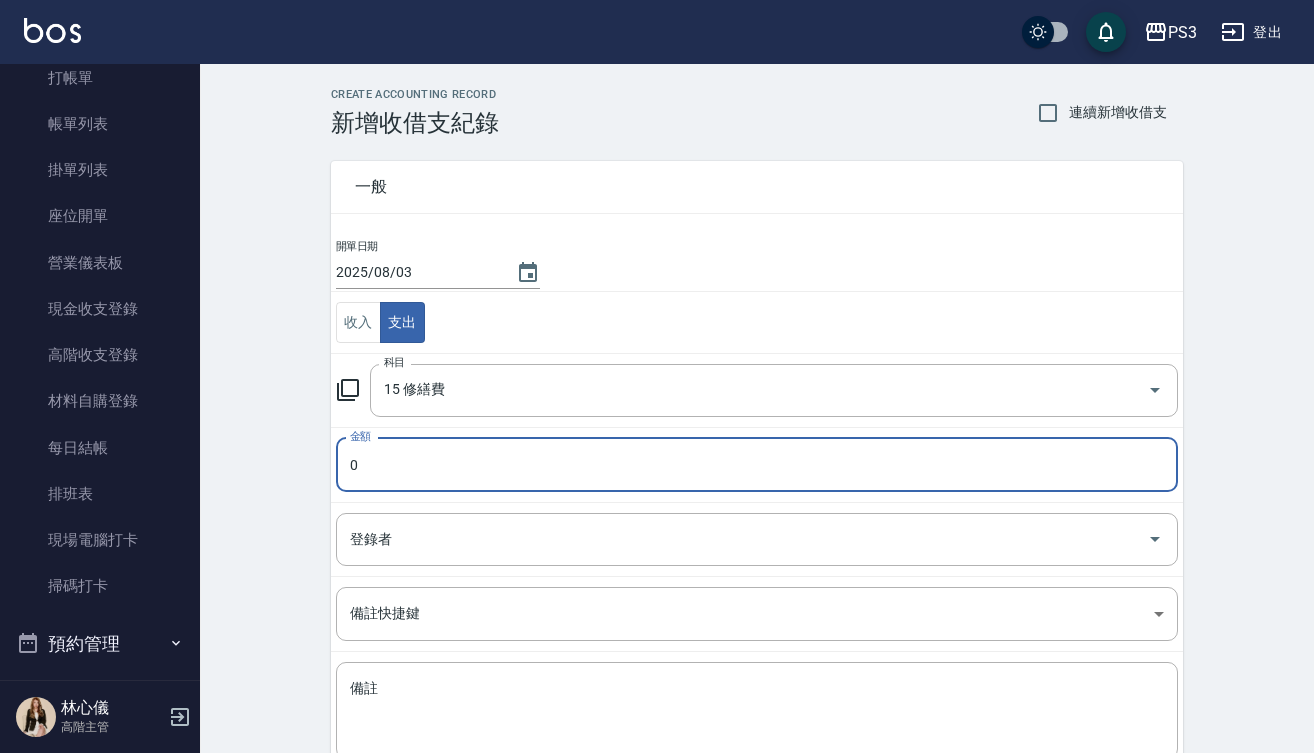 click on "0" at bounding box center [757, 465] 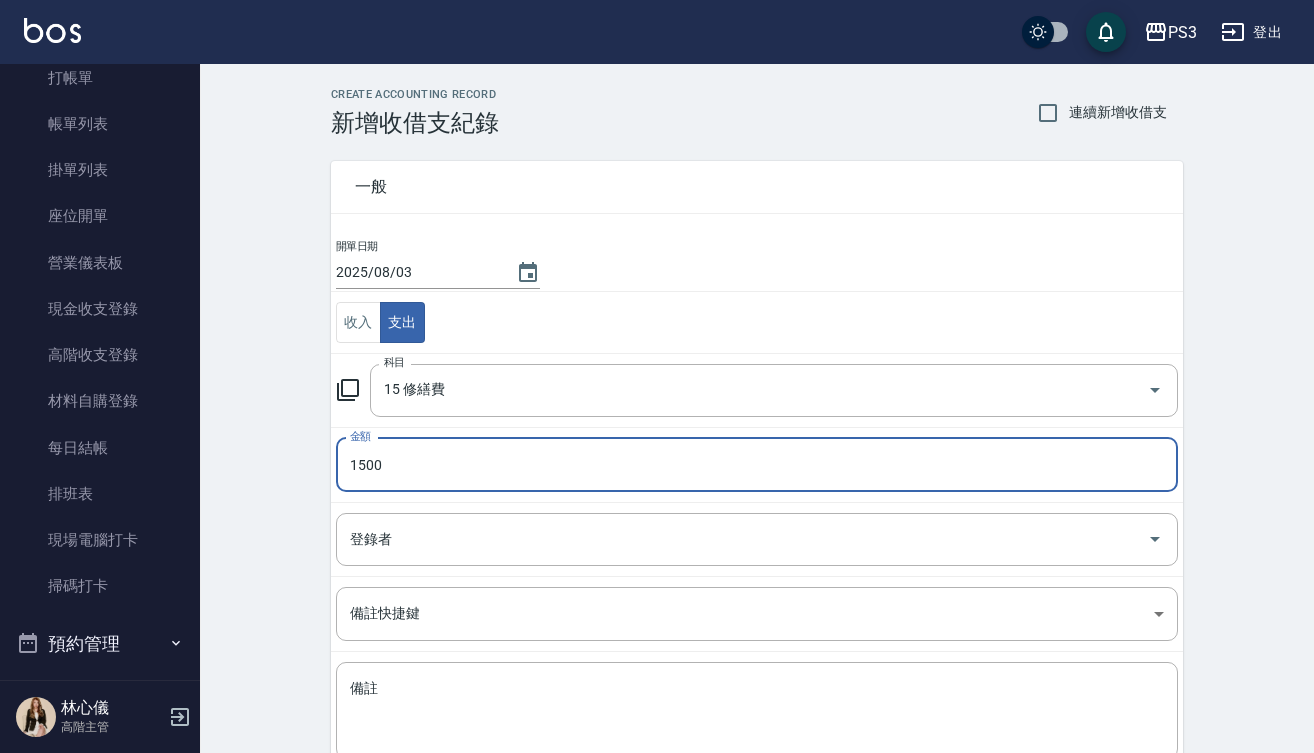 type on "1500" 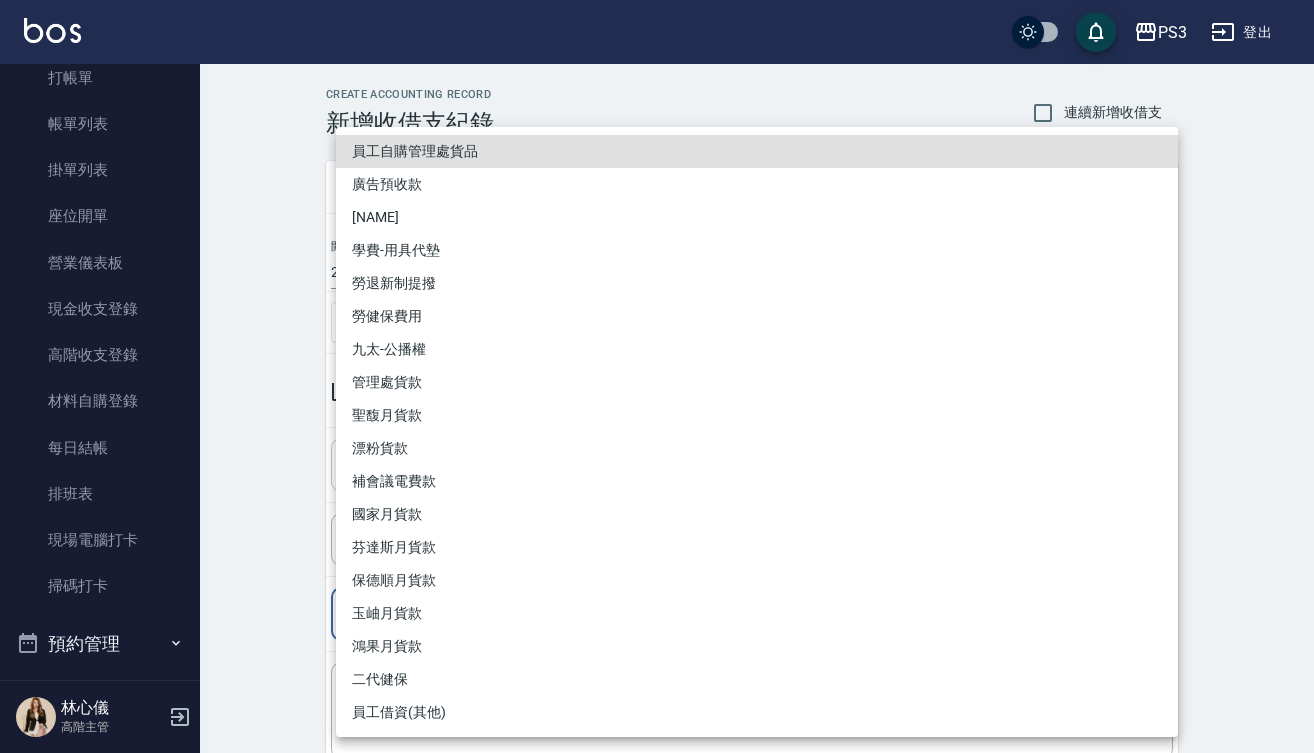 type 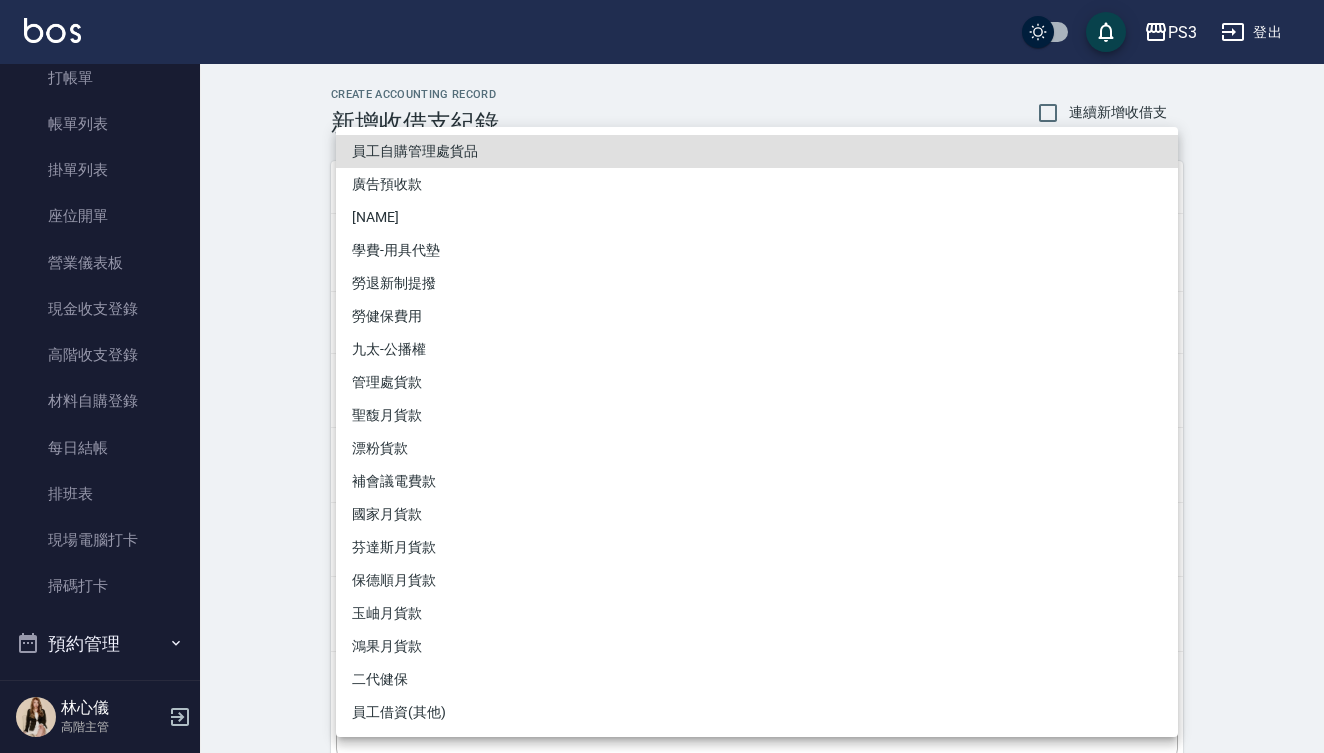 type on "員工自購管理處貨品" 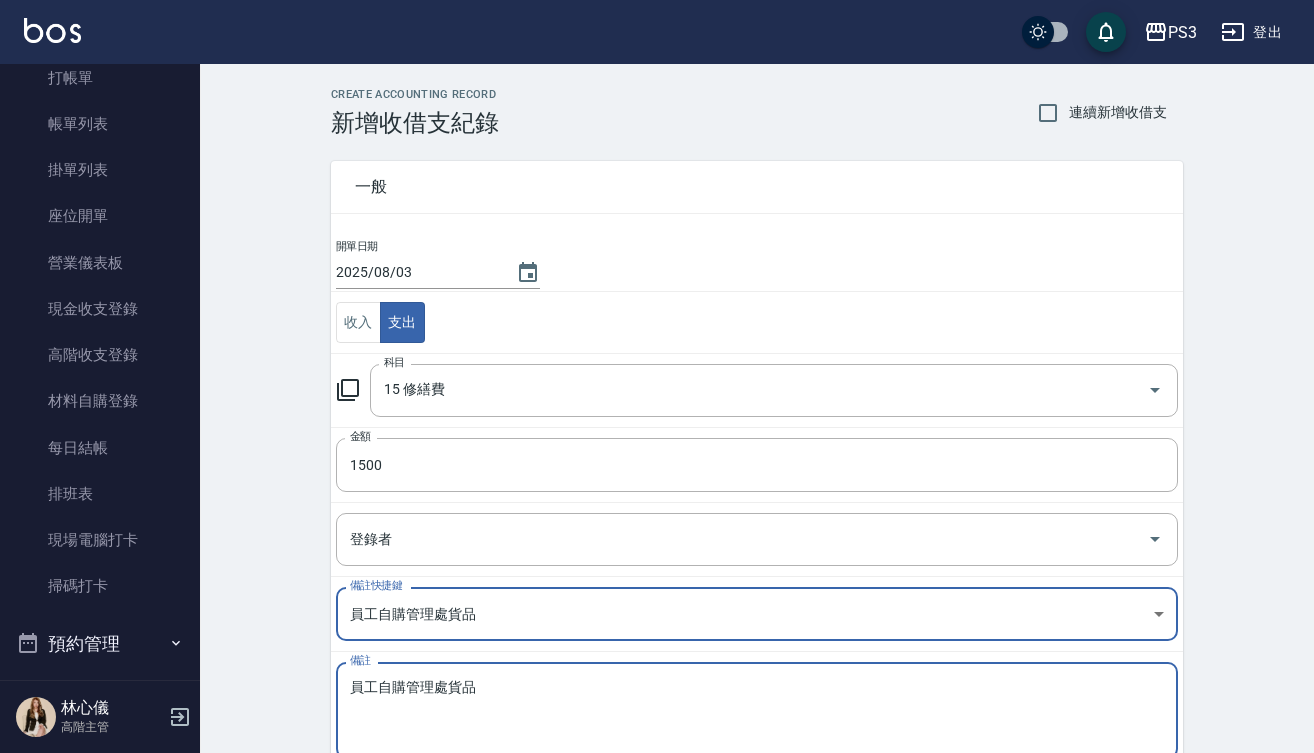 click on "員工自購管理處貨品 x 備註" at bounding box center (757, 710) 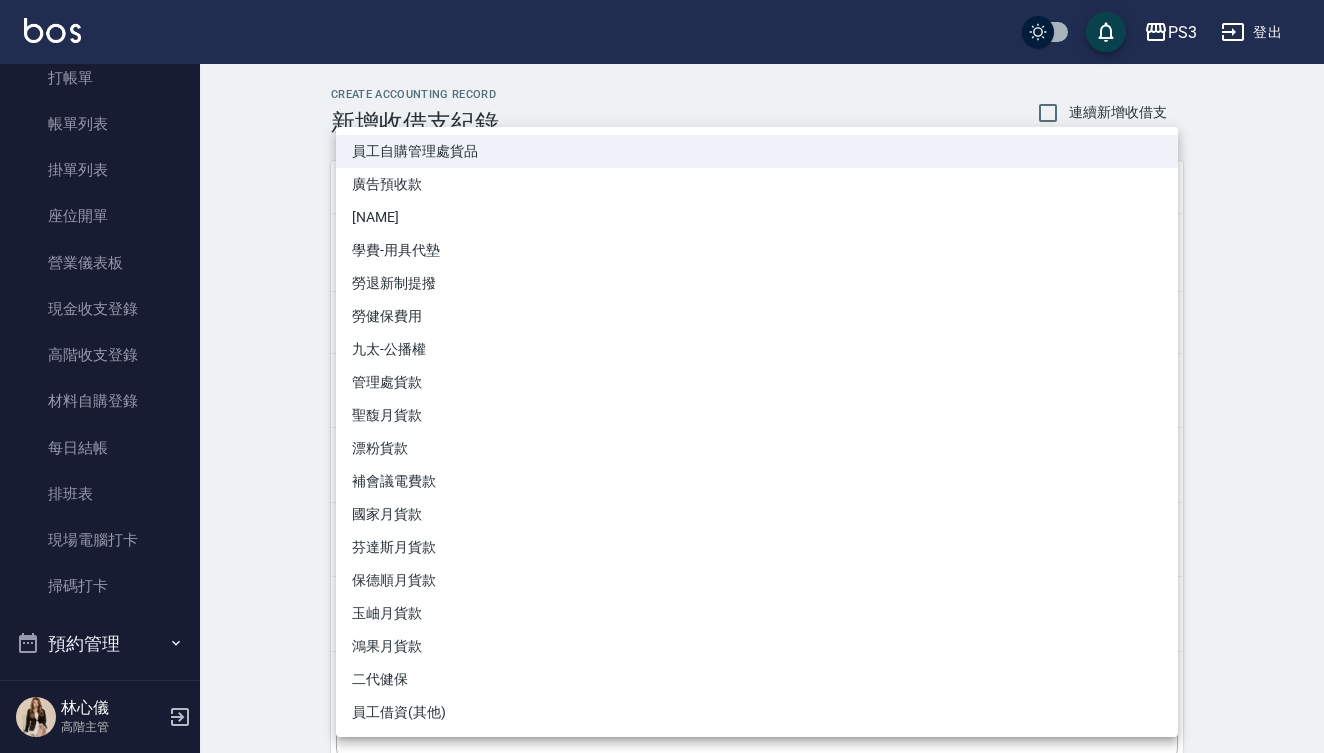 click on "PS3 登出 櫃檯作業 打帳單 帳單列表 掛單列表 座位開單 營業儀表板 現金收支登錄 高階收支登錄 材料自購登錄 每日結帳 排班表 現場電腦打卡 掃碼打卡 預約管理 預約管理 單日預約紀錄 單週預約紀錄 報表及分析 報表目錄 消費分析儀表板 店家區間累計表 店家日報表 店家排行榜 互助日報表 互助月報表 互助排行榜 互助點數明細 互助業績報表 全店業績分析表 每日業績分析表 營業統計分析表 營業項目月分析表 設計師業績表 設計師日報表 設計師業績分析表 設計師業績月報表 設計師抽成報表 設計師排行榜 商品銷售排行榜 商品消耗明細 商品進銷貨報表 商品庫存表 商品庫存盤點表 會員卡銷售報表 服務扣項明細表 單一服務項目查詢 店販抽成明細 店販分類抽成明細 顧客入金餘額表 顧客卡券餘額表 每日非現金明細 每日收支明細 收支分類明細表 收支匯款表 損益表 x" at bounding box center (662, 439) 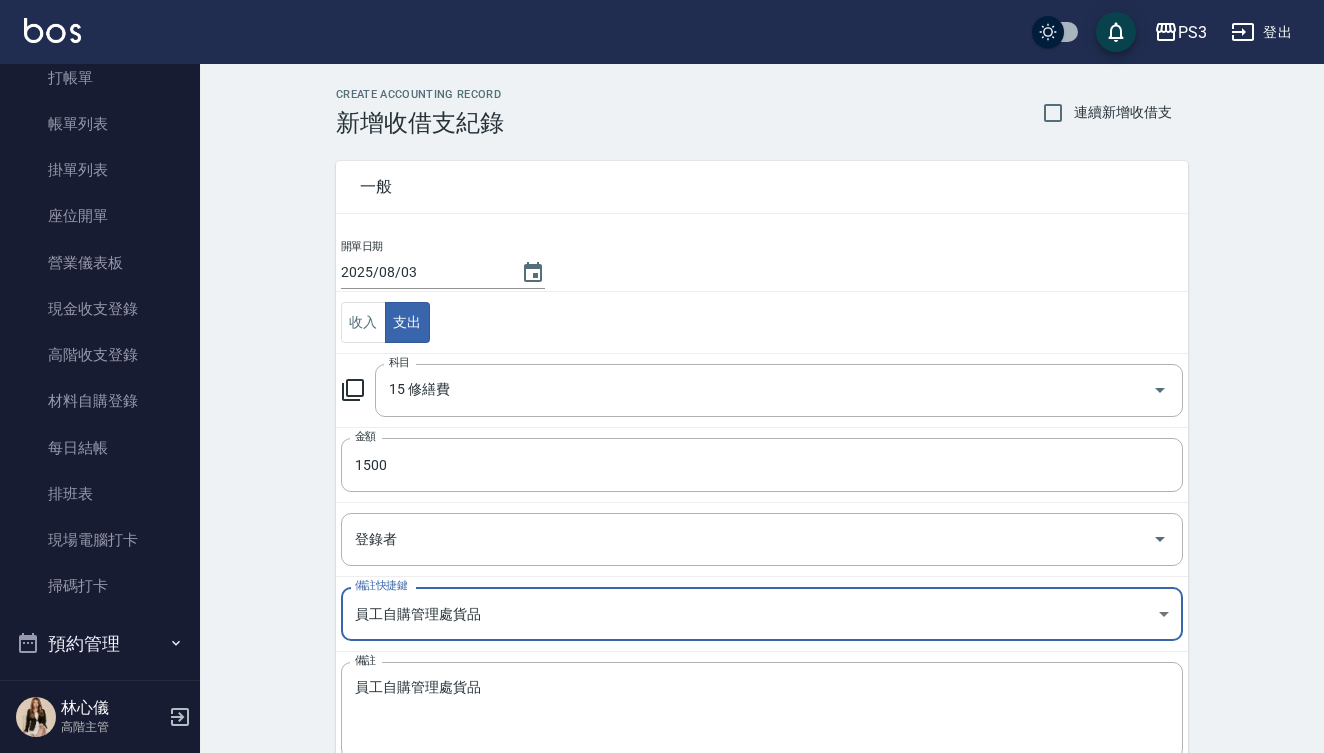 click on "PS3 登出 櫃檯作業 打帳單 帳單列表 掛單列表 座位開單 營業儀表板 現金收支登錄 高階收支登錄 材料自購登錄 每日結帳 排班表 現場電腦打卡 掃碼打卡 預約管理 預約管理 單日預約紀錄 單週預約紀錄 報表及分析 報表目錄 消費分析儀表板 店家區間累計表 店家日報表 店家排行榜 互助日報表 互助月報表 互助排行榜 互助點數明細 互助業績報表 全店業績分析表 每日業績分析表 營業統計分析表 營業項目月分析表 設計師業績表 設計師日報表 設計師業績分析表 設計師業績月報表 設計師抽成報表 設計師排行榜 商品銷售排行榜 商品消耗明細 商品進銷貨報表 商品庫存表 商品庫存盤點表 會員卡銷售報表 服務扣項明細表 單一服務項目查詢 店販抽成明細 店販分類抽成明細 顧客入金餘額表 顧客卡券餘額表 每日非現金明細 每日收支明細 收支分類明細表 收支匯款表 損益表 x" at bounding box center (662, 439) 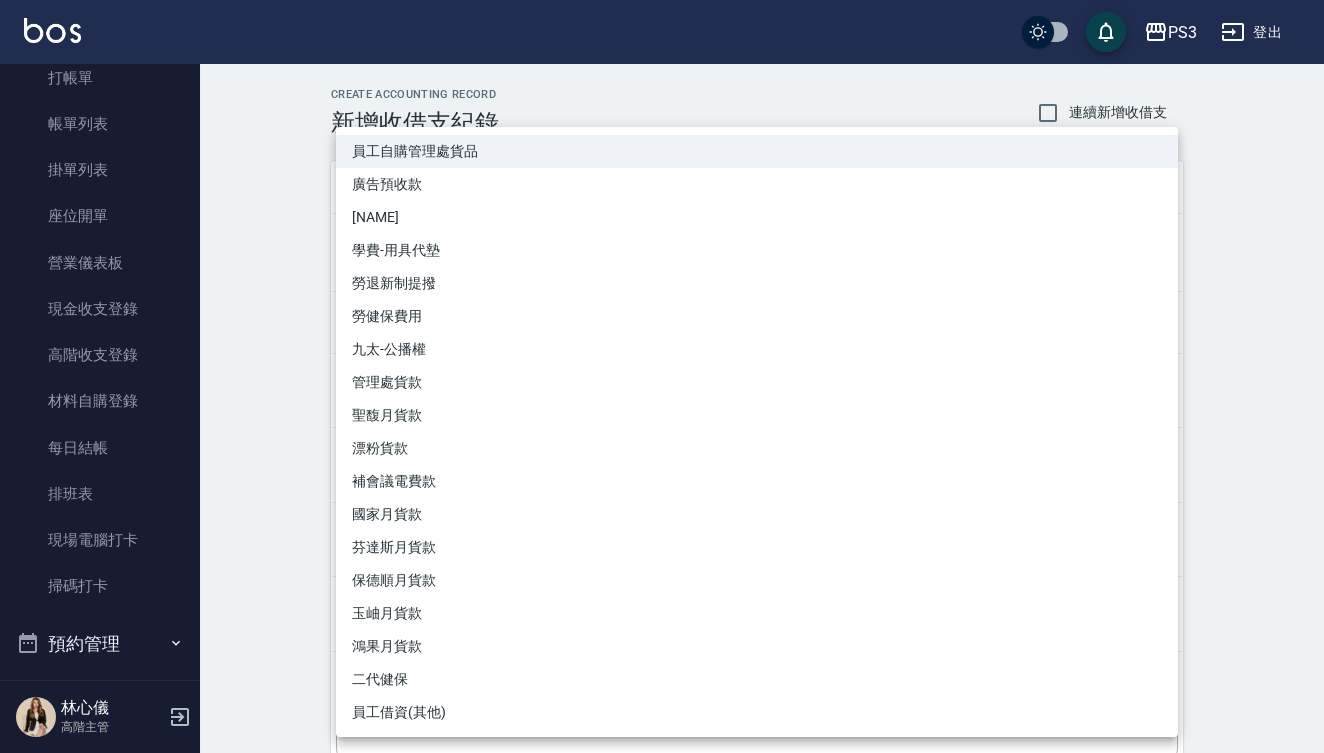click at bounding box center (662, 376) 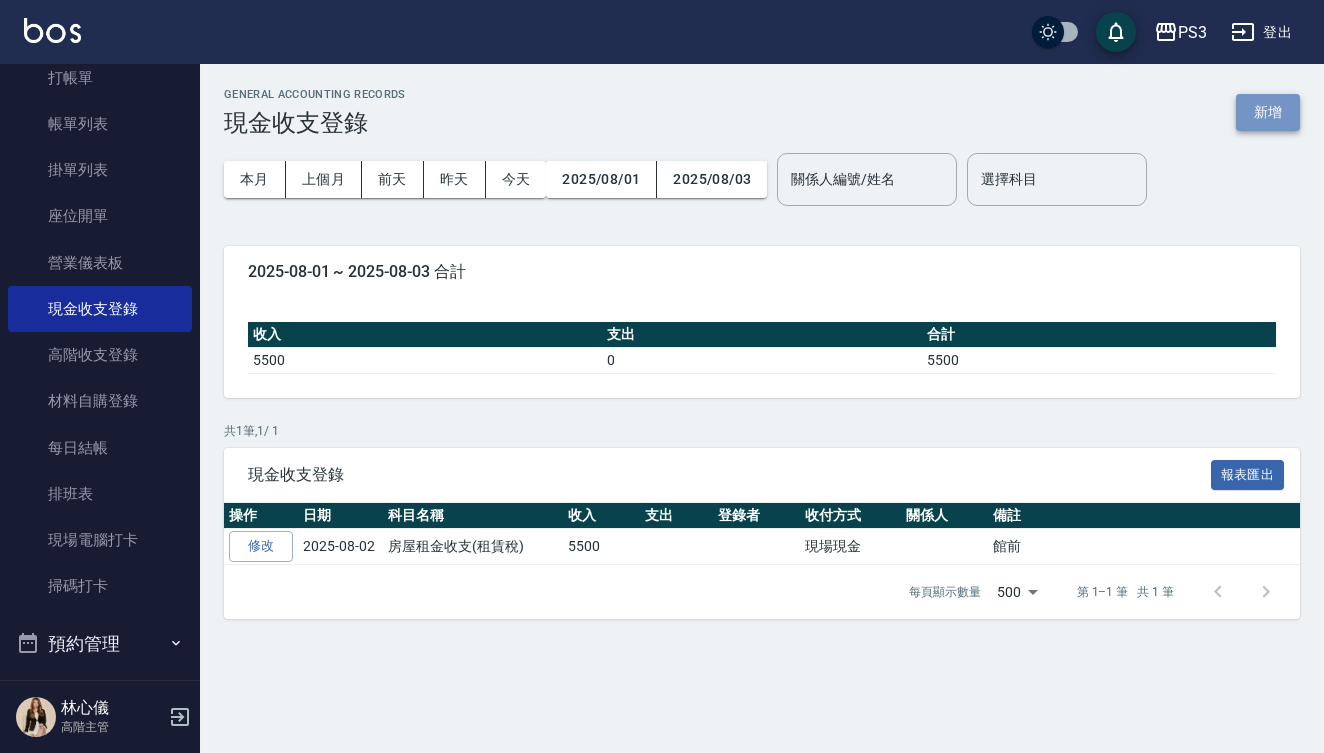 click on "新增" at bounding box center [1268, 112] 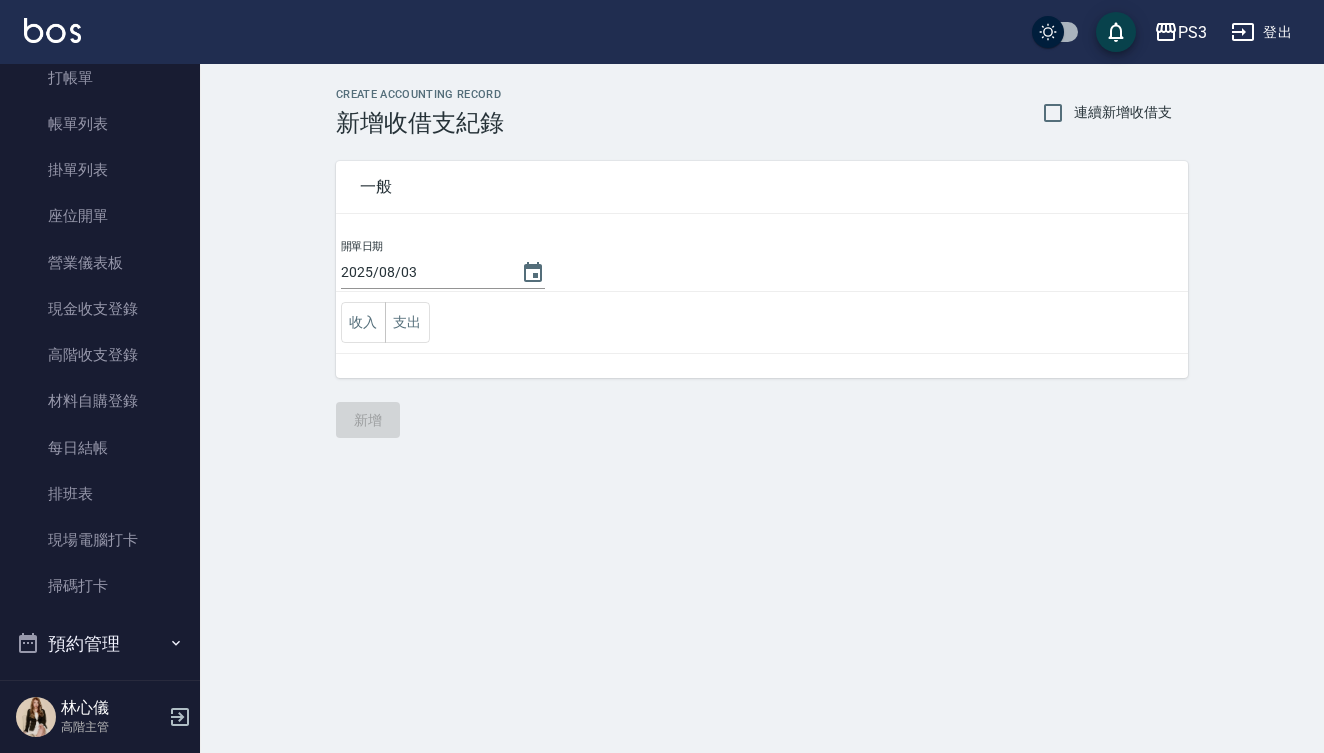 click on "收入 支出" at bounding box center [762, 323] 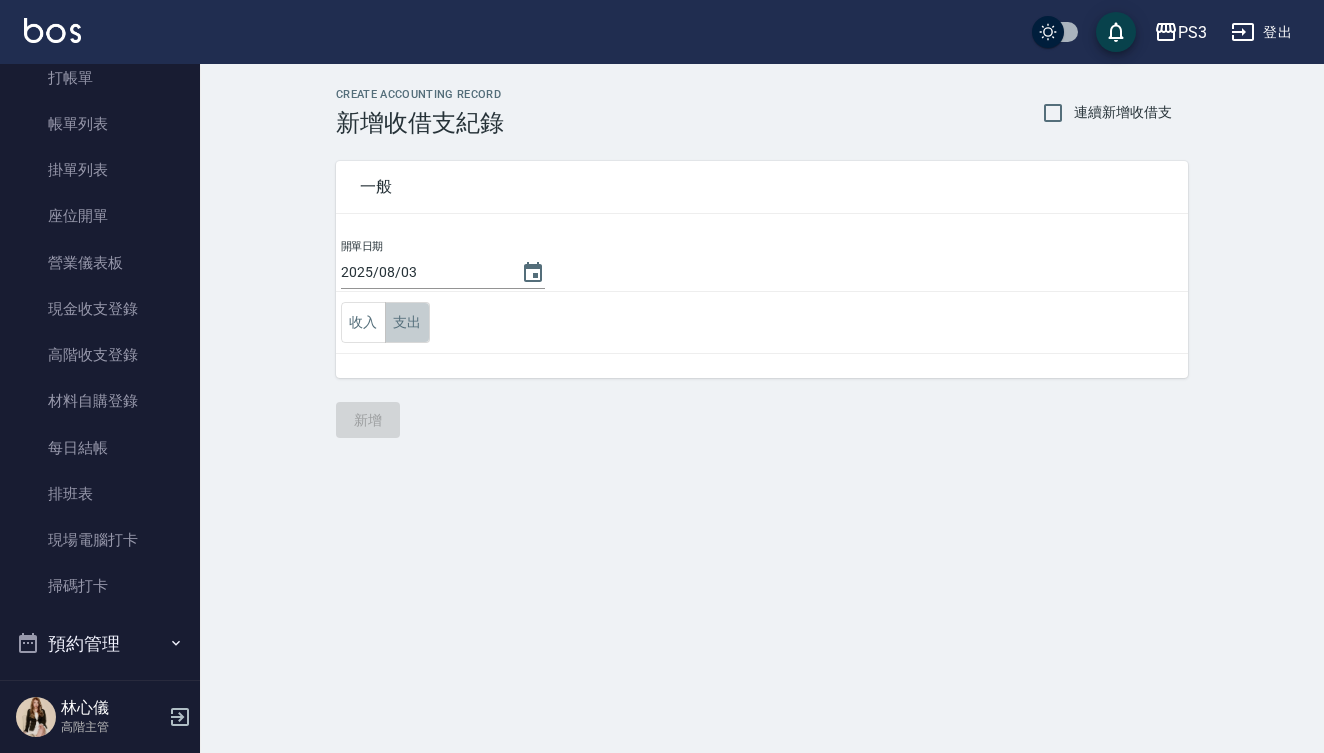 click on "支出" at bounding box center [407, 322] 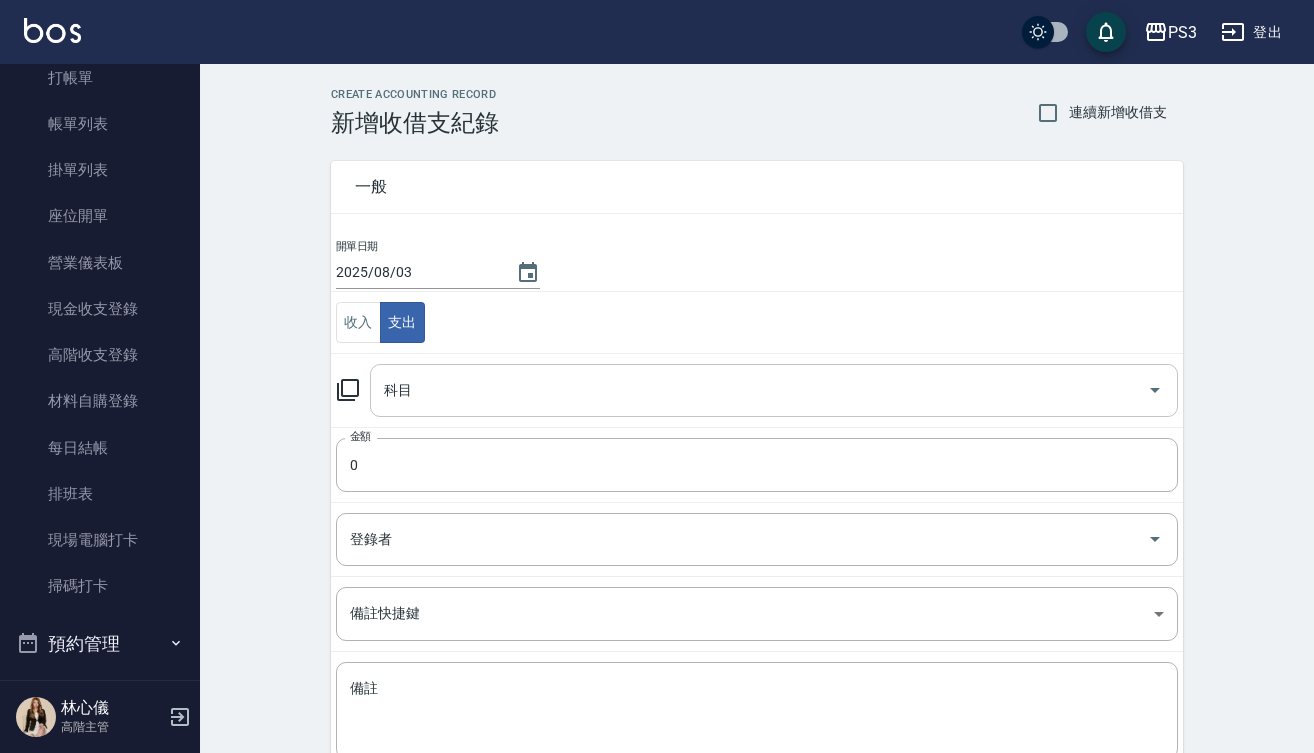 click on "科目" at bounding box center [759, 390] 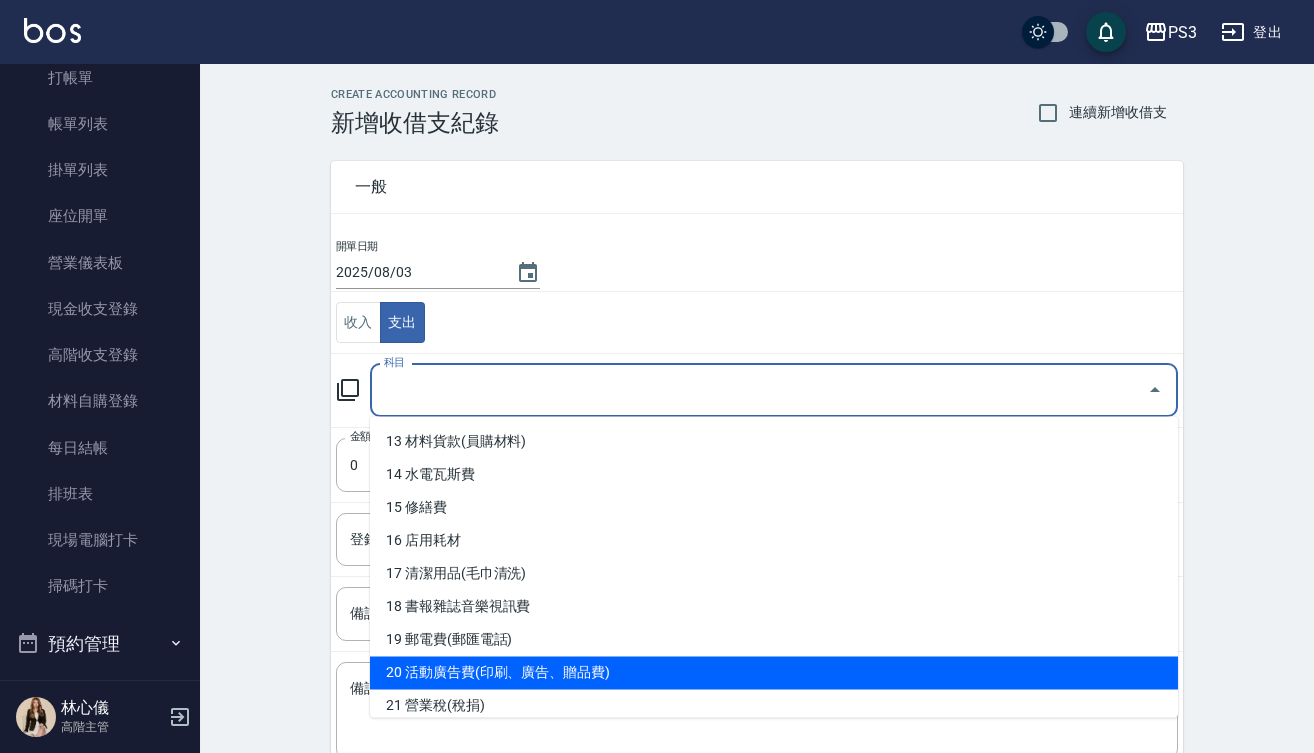 scroll, scrollTop: 432, scrollLeft: 0, axis: vertical 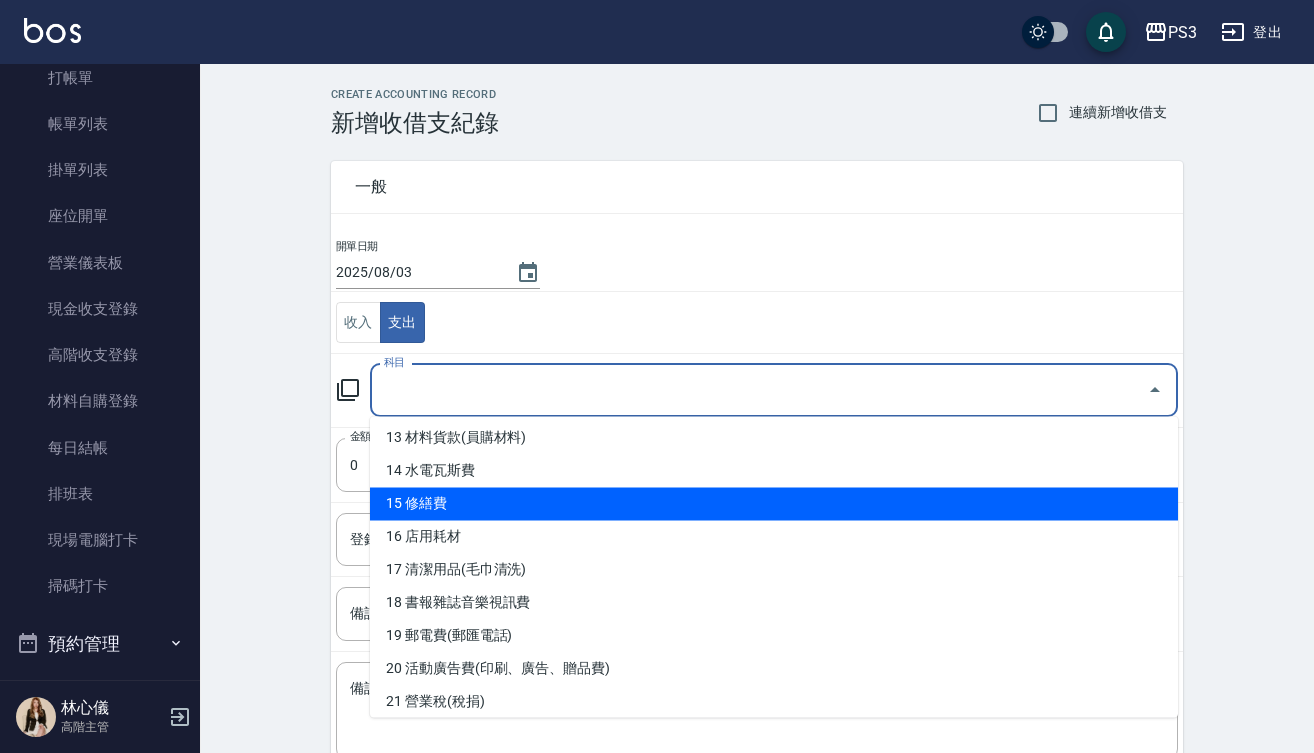 click on "15 修繕費" at bounding box center (774, 504) 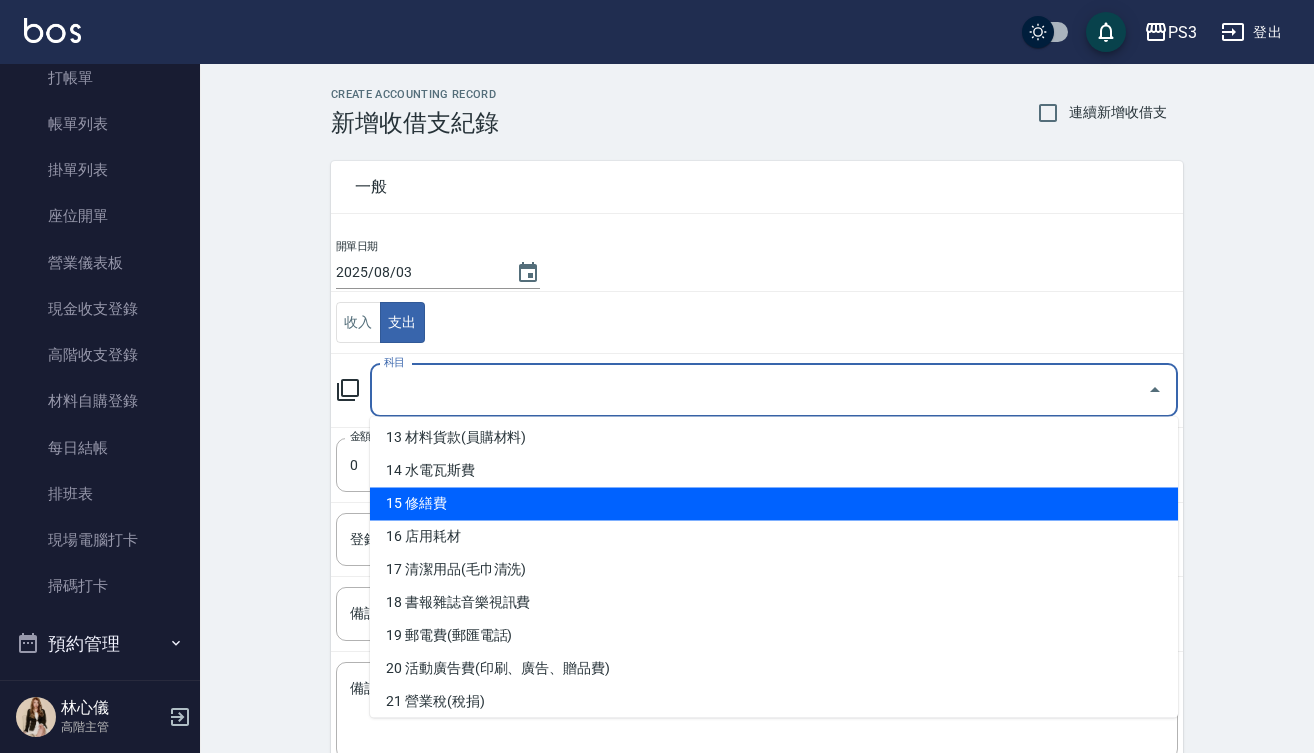 type on "15 修繕費" 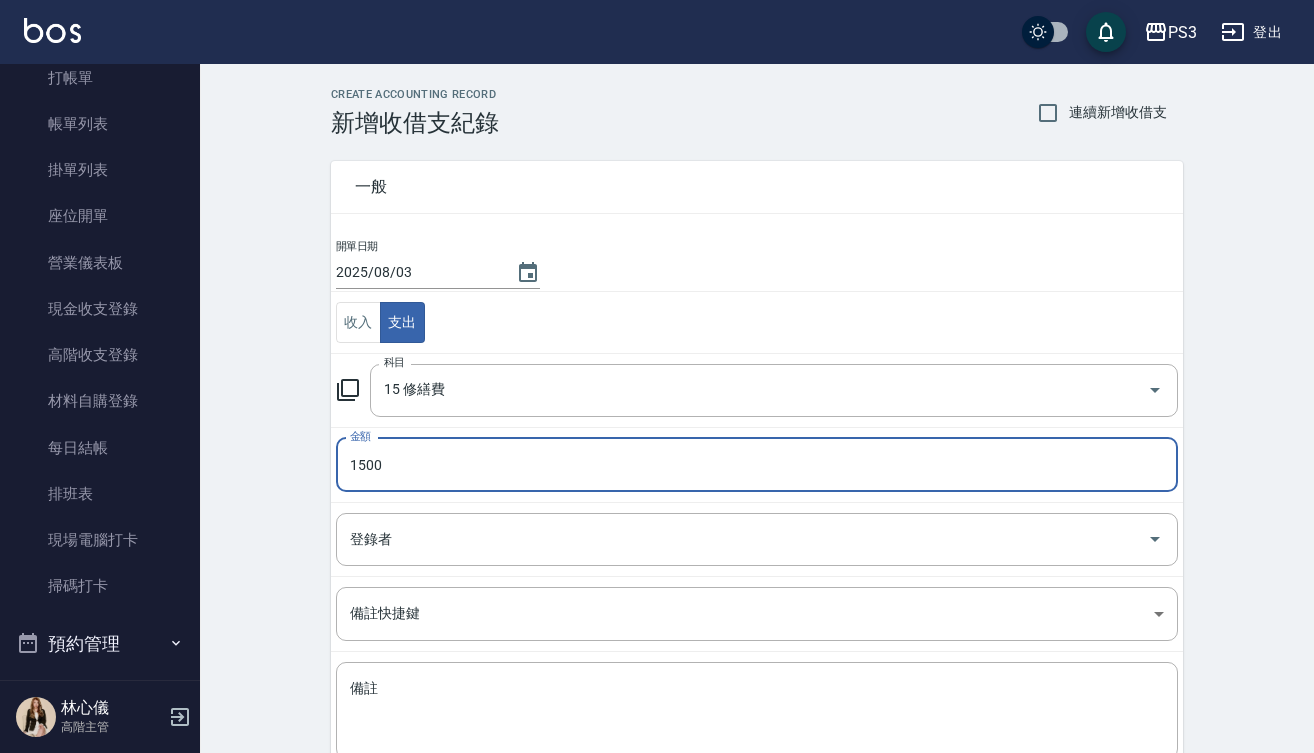 type on "1500" 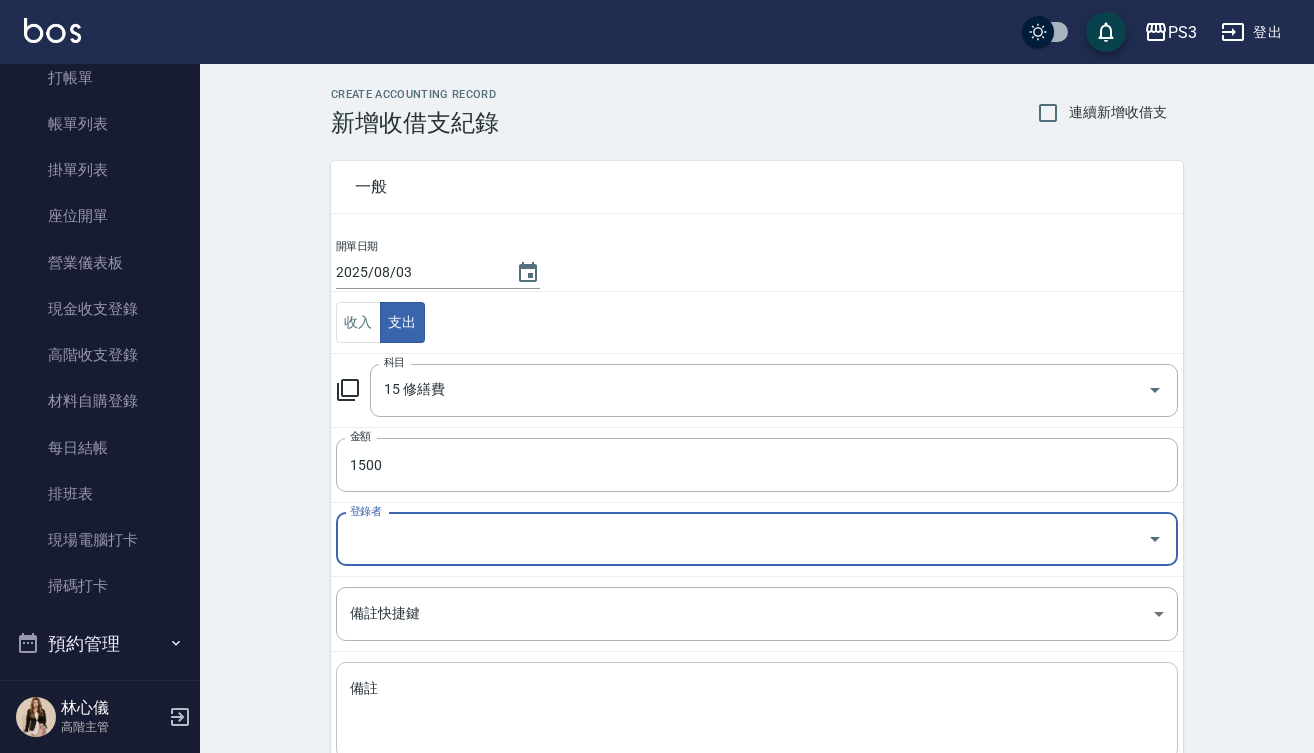 click on "x 備註" at bounding box center [757, 710] 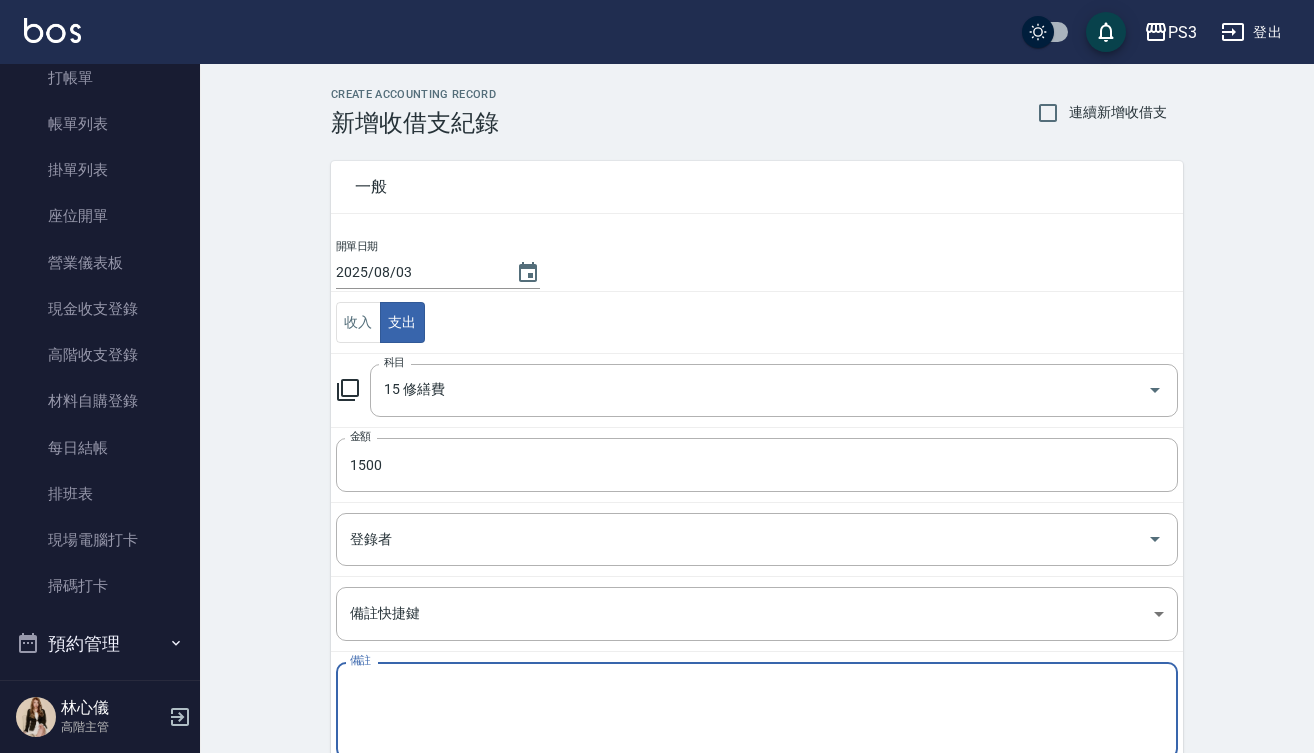 type on "x" 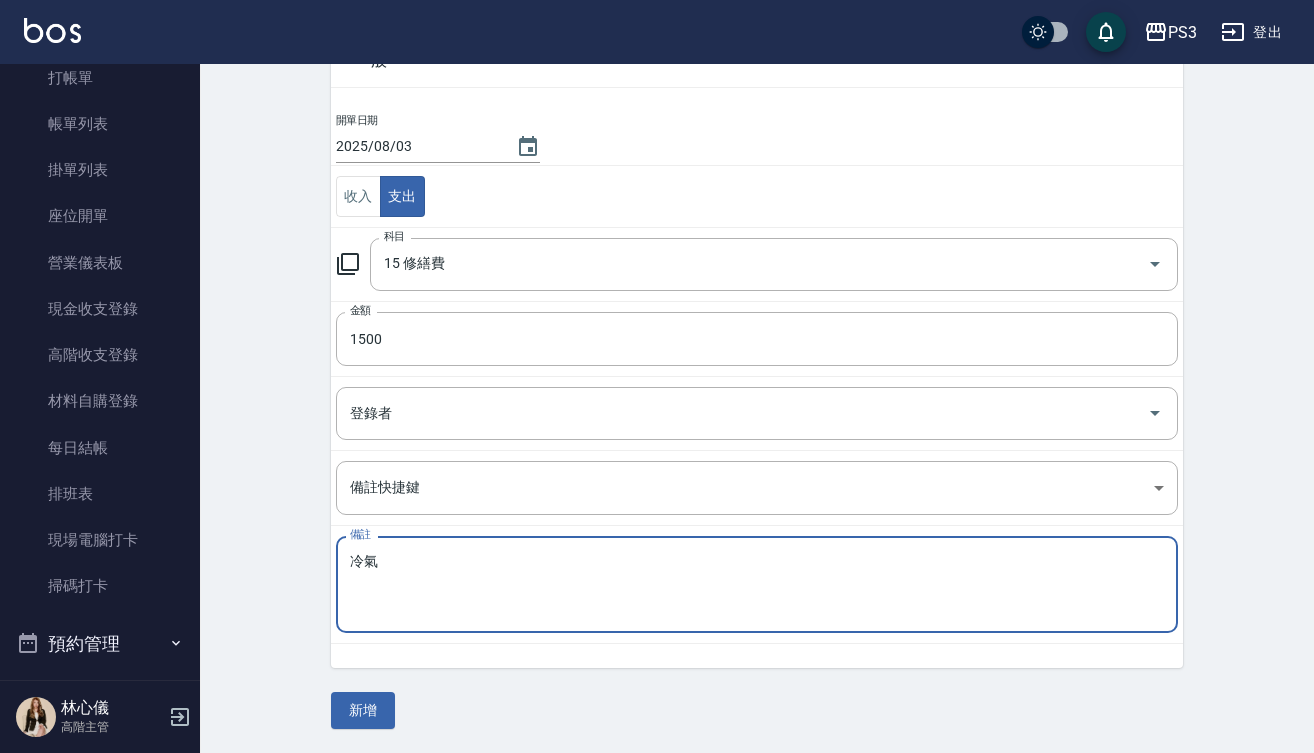 scroll, scrollTop: 125, scrollLeft: 0, axis: vertical 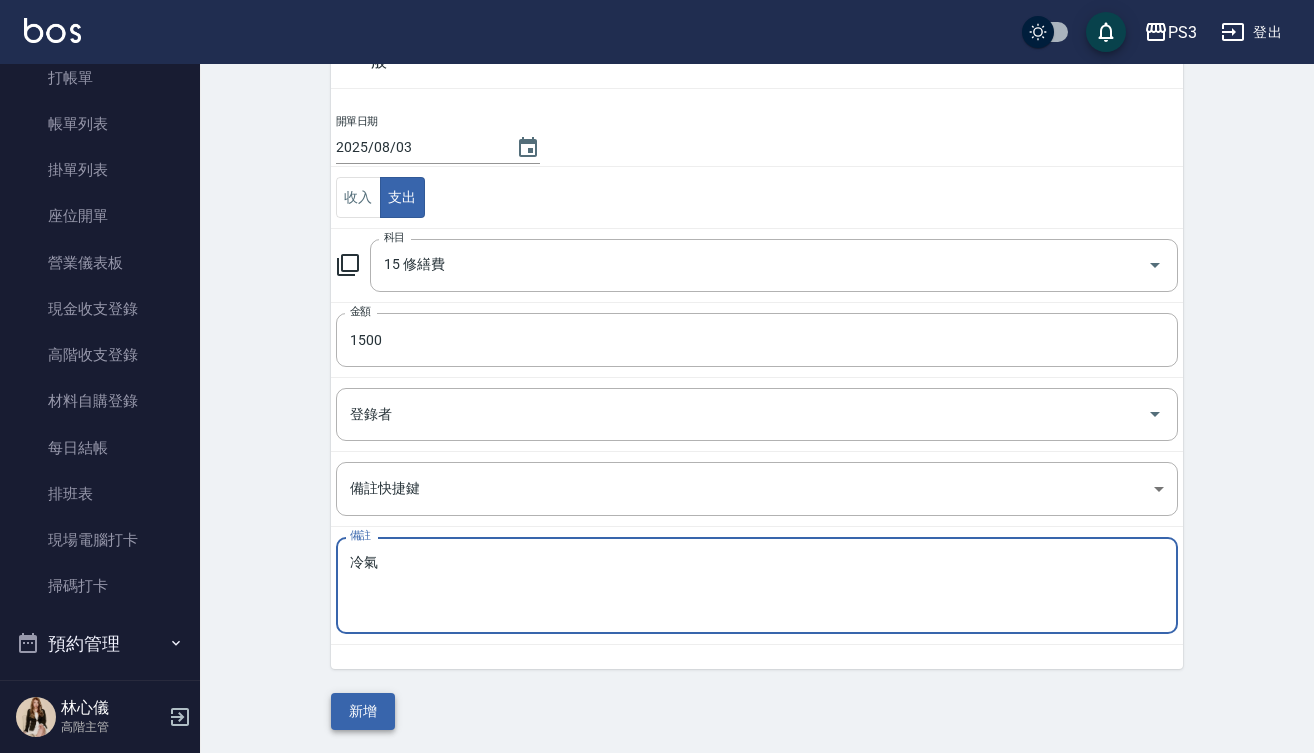 type on "冷氣" 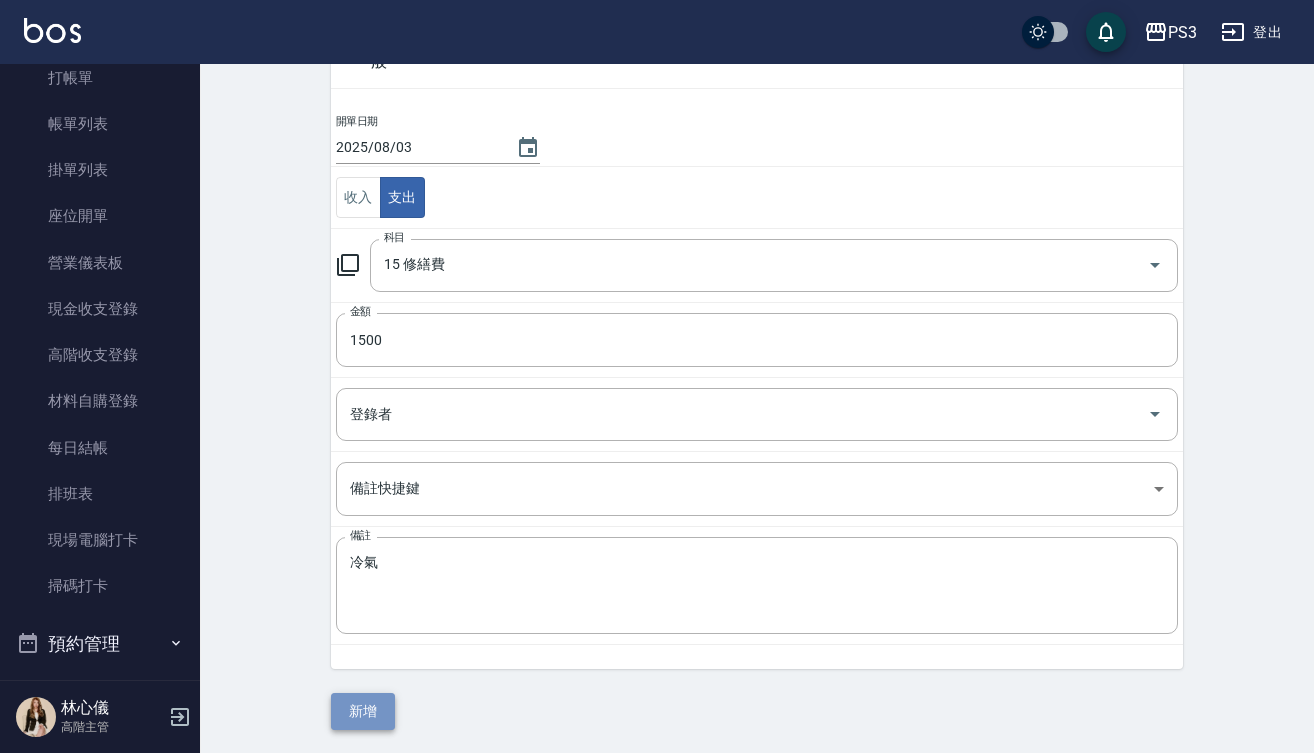 click on "新增" at bounding box center [363, 711] 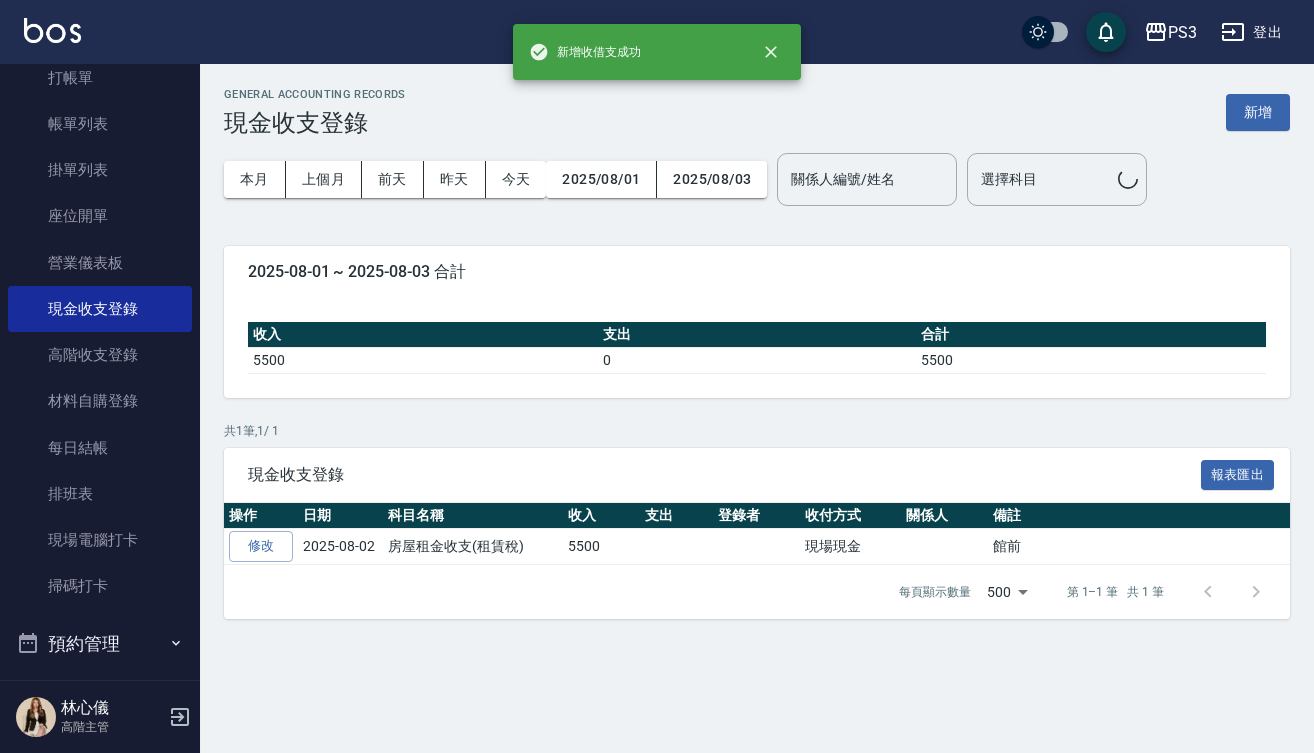 scroll, scrollTop: 0, scrollLeft: 0, axis: both 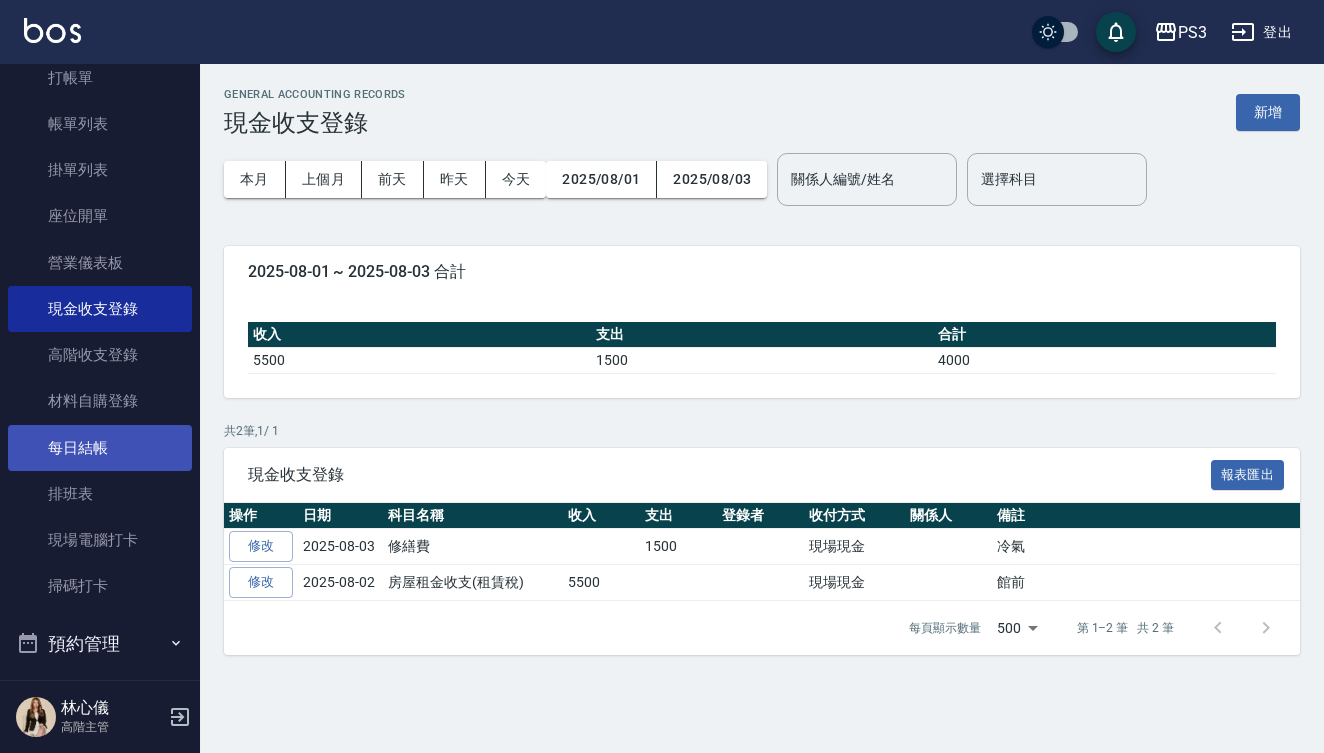 click on "每日結帳" at bounding box center [100, 448] 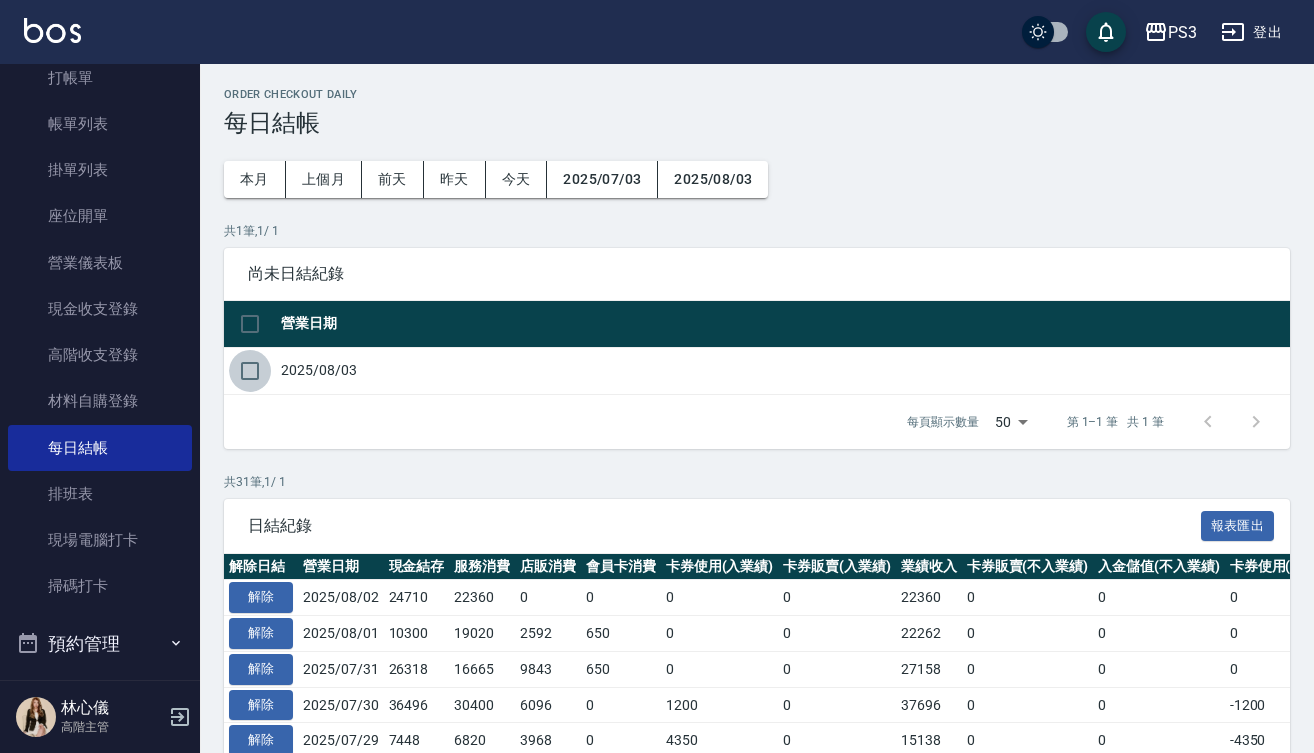 click at bounding box center [250, 371] 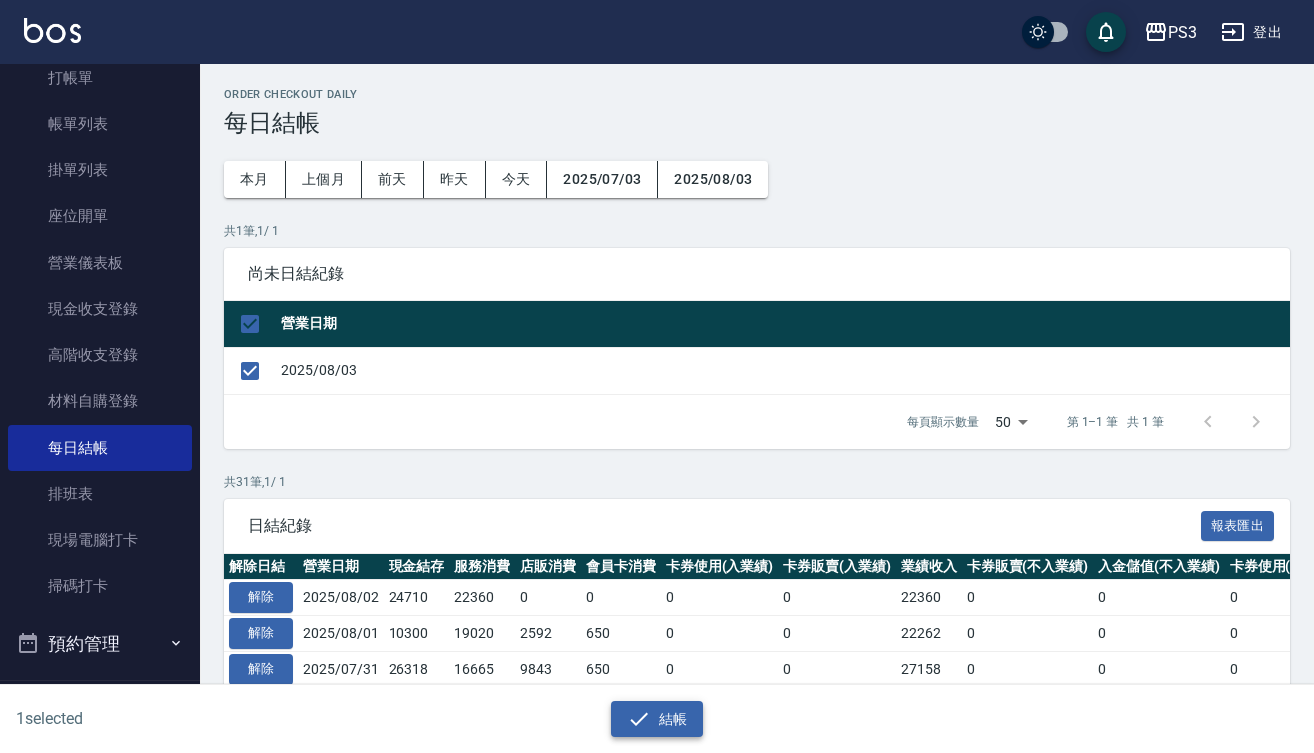 click on "結帳" at bounding box center (657, 719) 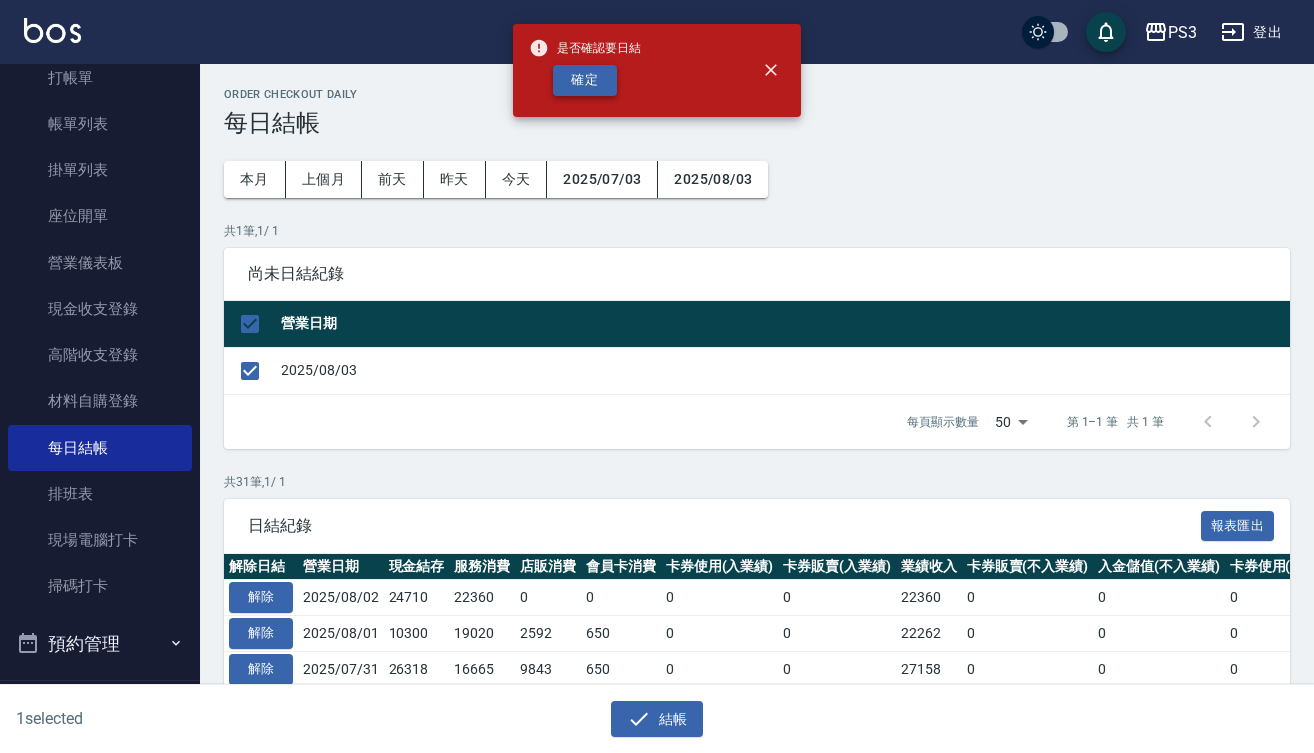 click on "確定" at bounding box center [585, 80] 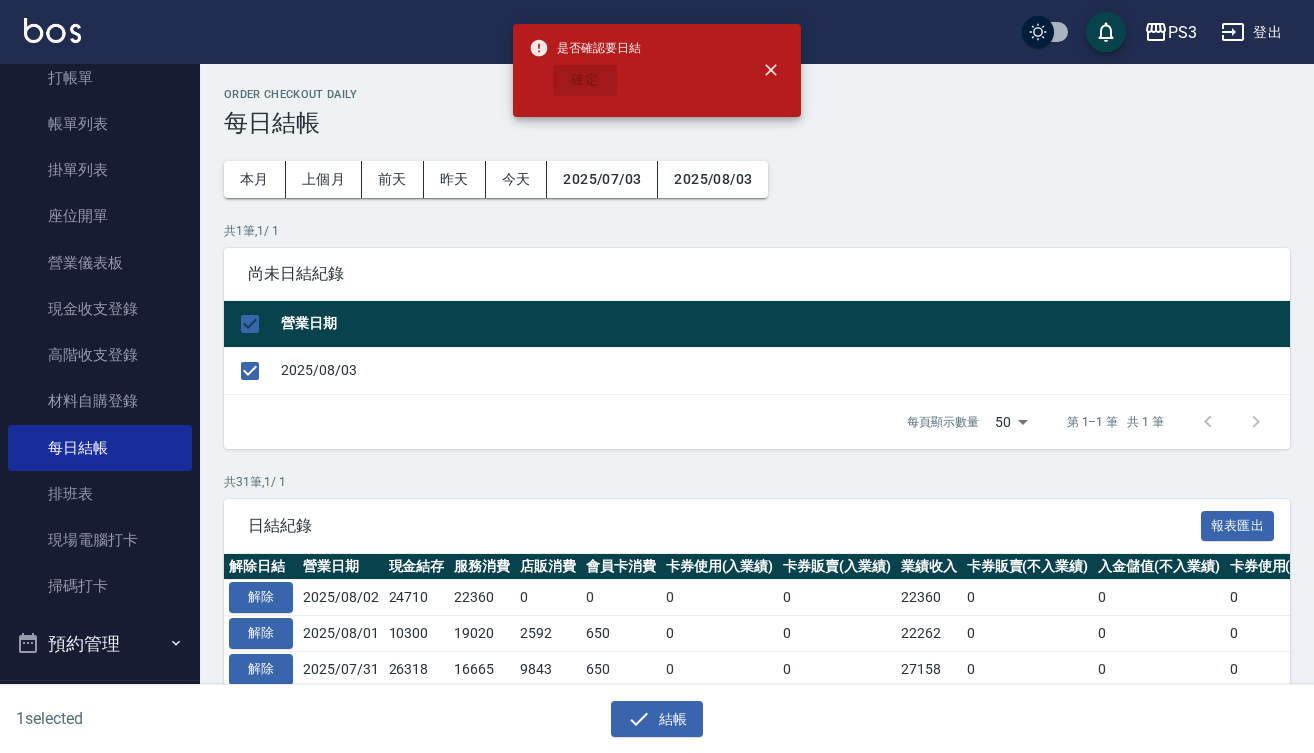 checkbox on "false" 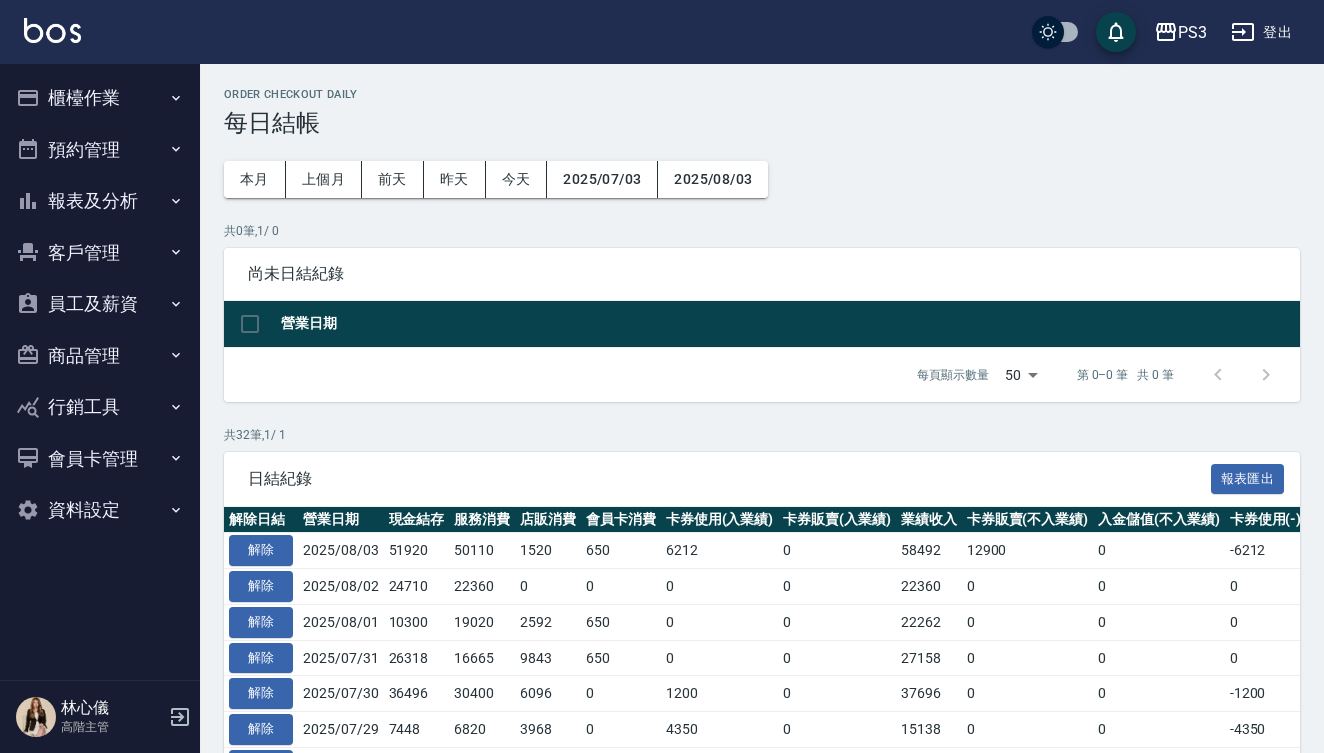 scroll, scrollTop: 0, scrollLeft: 0, axis: both 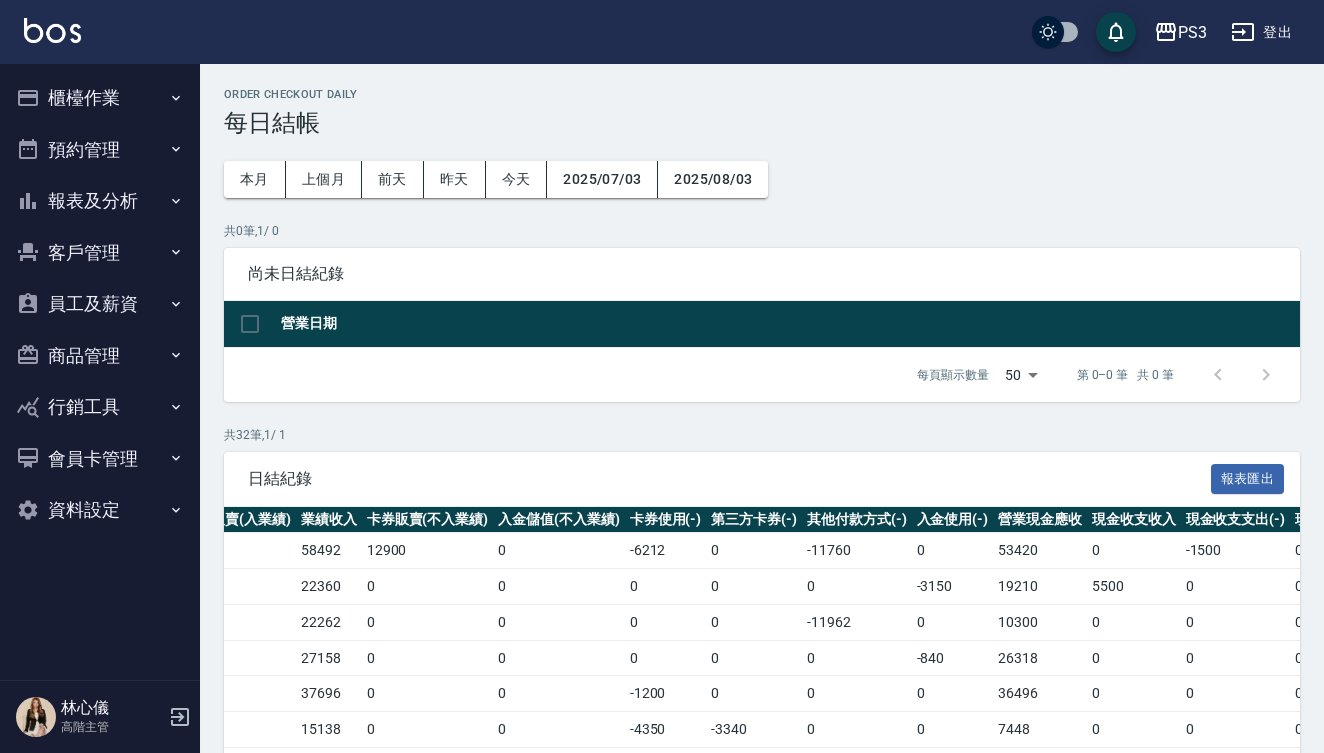 click on "0" at bounding box center [754, 587] 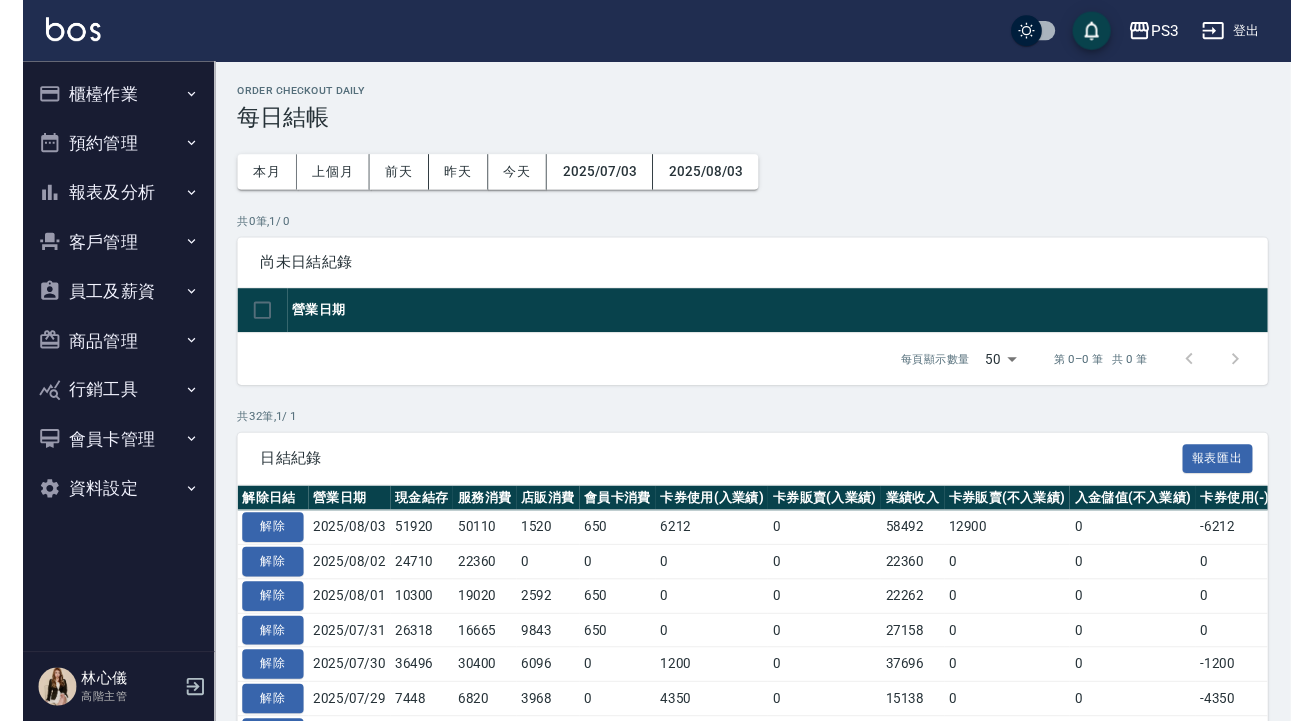 scroll, scrollTop: 0, scrollLeft: 0, axis: both 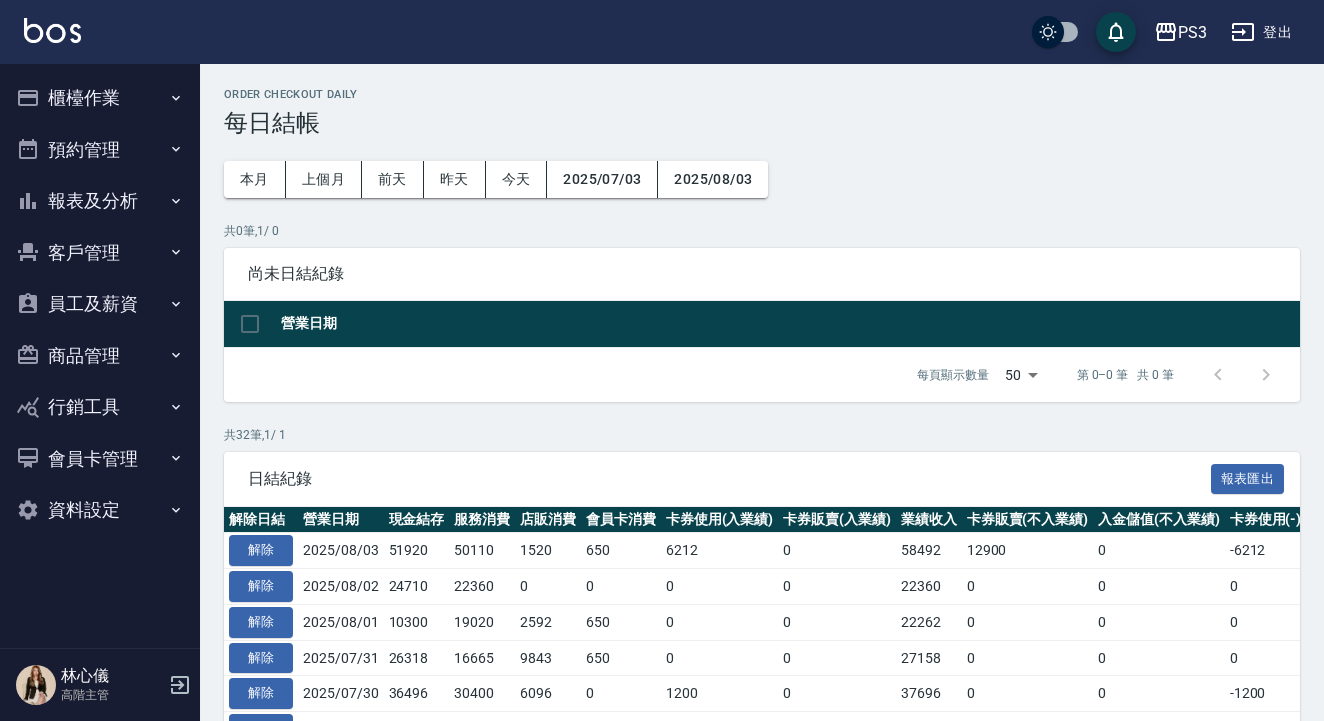 click on "0" at bounding box center (621, 587) 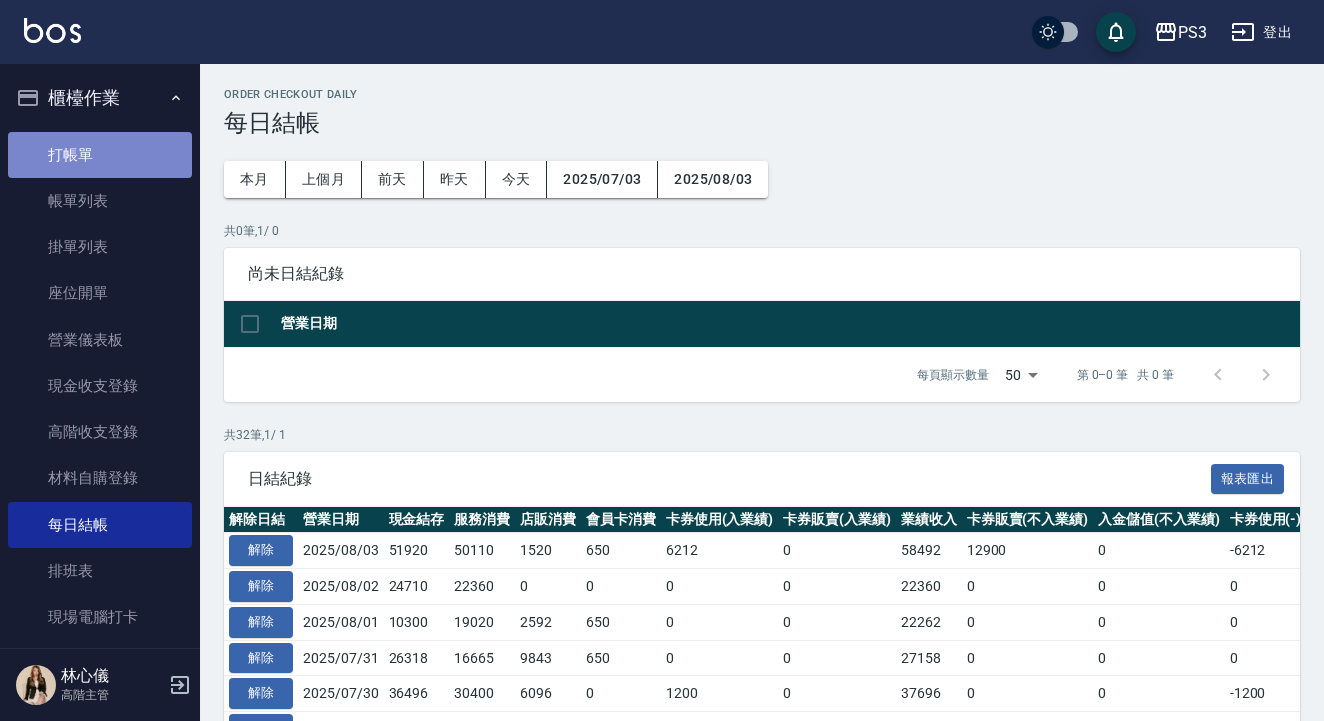 click on "打帳單" at bounding box center [100, 155] 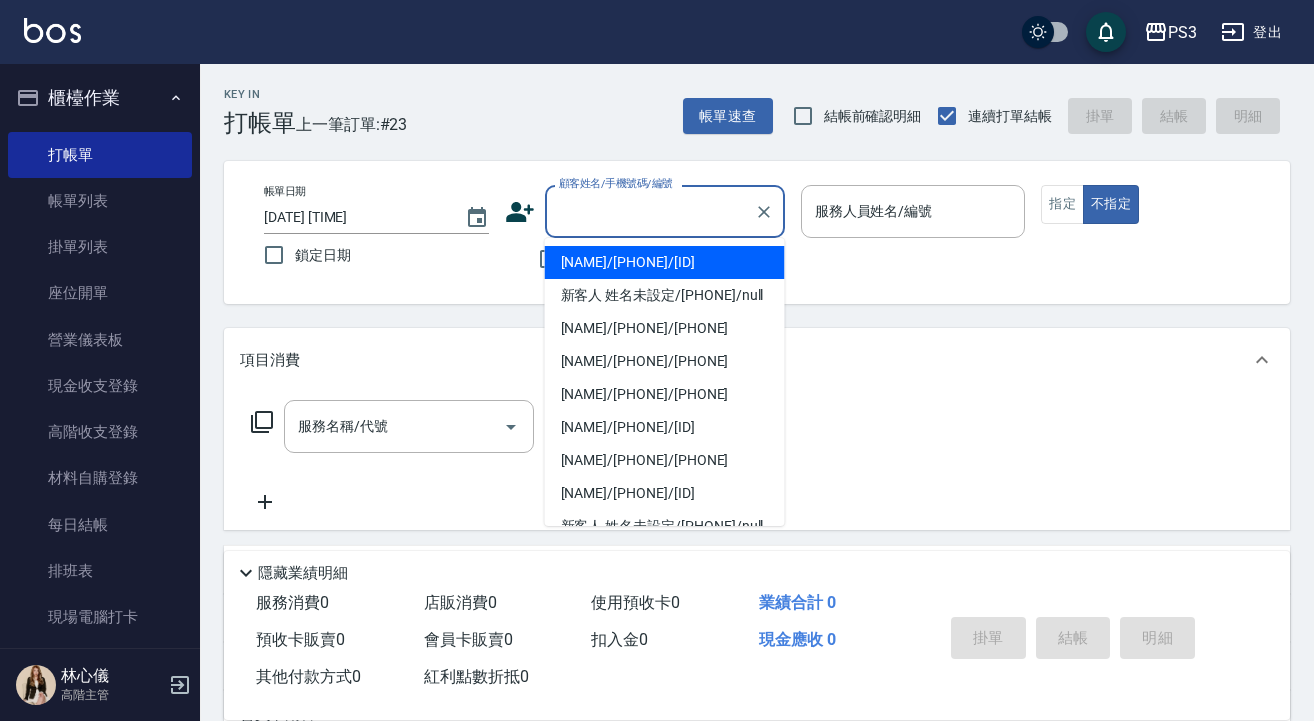 click on "顧客姓名/手機號碼/編號" at bounding box center [650, 211] 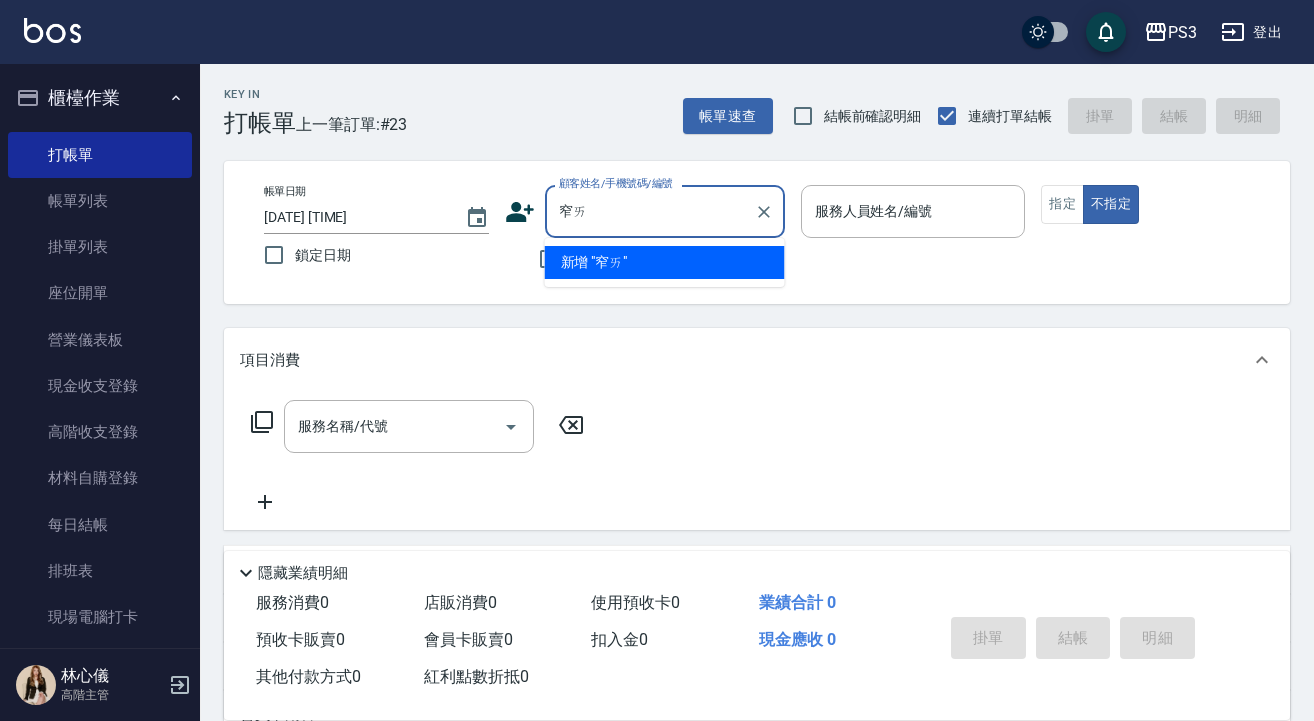 type on "窄ㄞ" 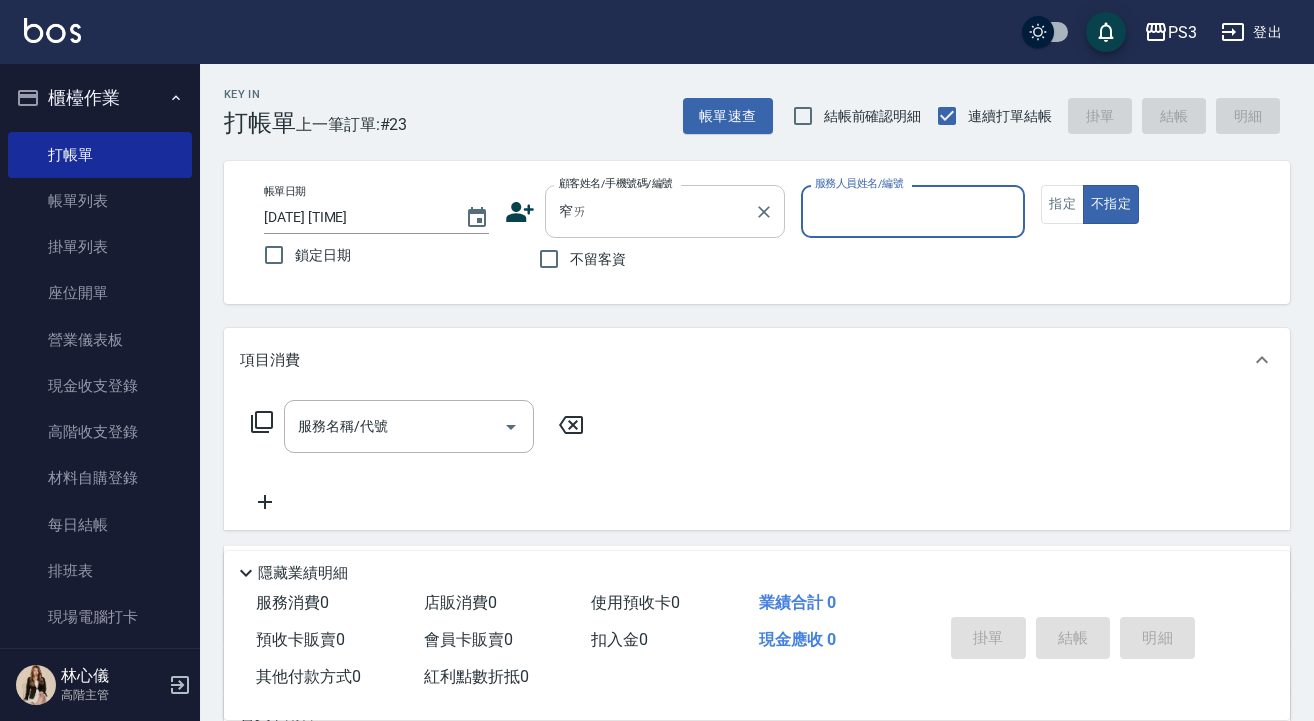 click on "不指定" at bounding box center [1111, 204] 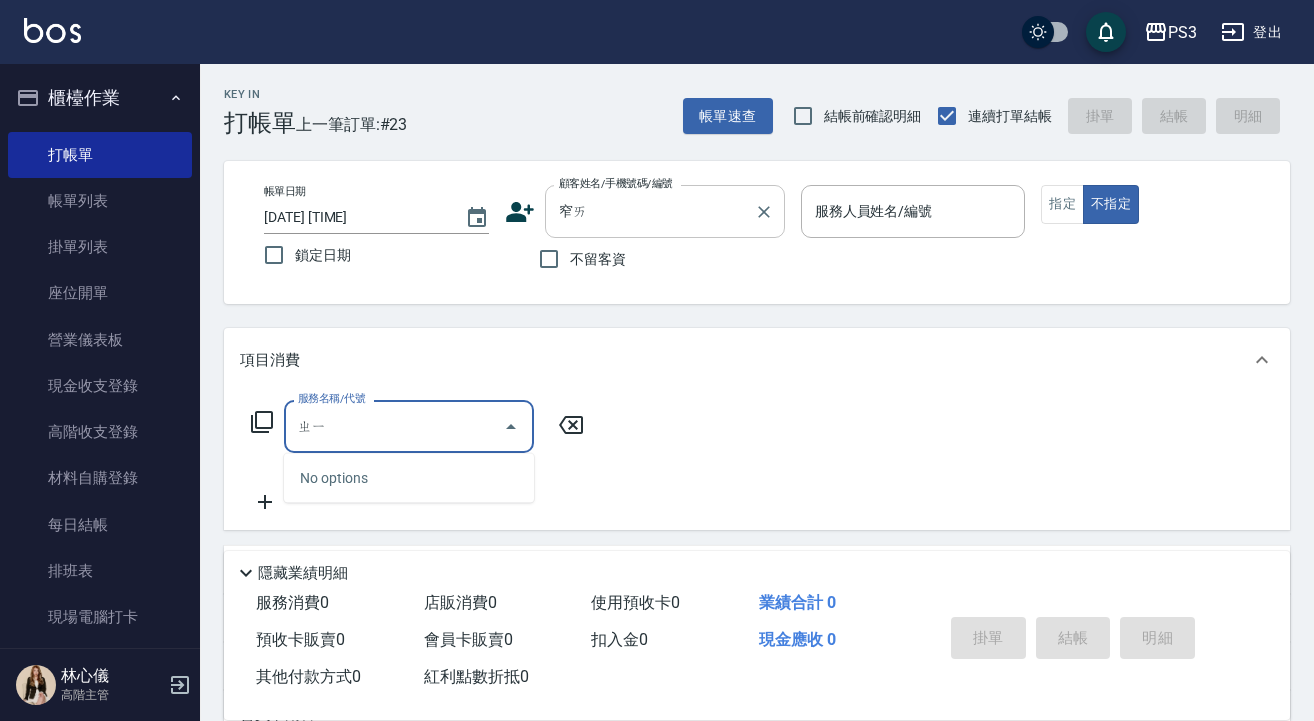 type on "ㄓ" 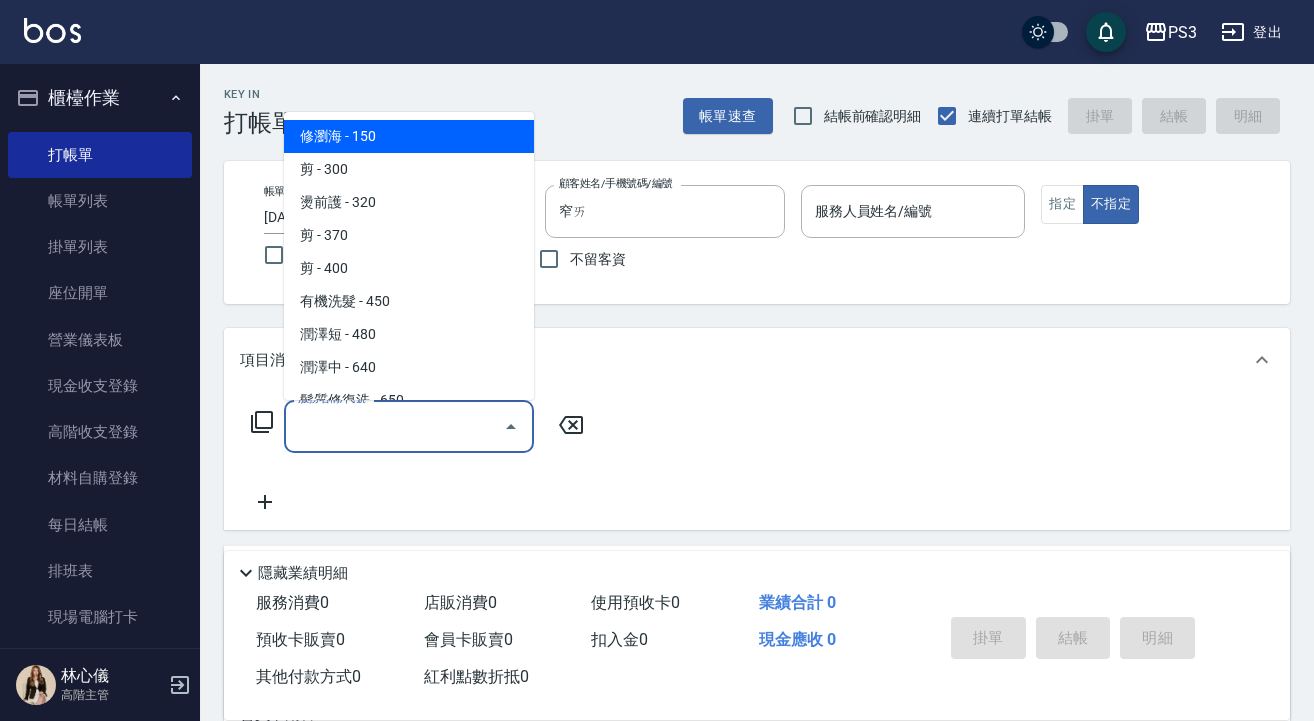 type 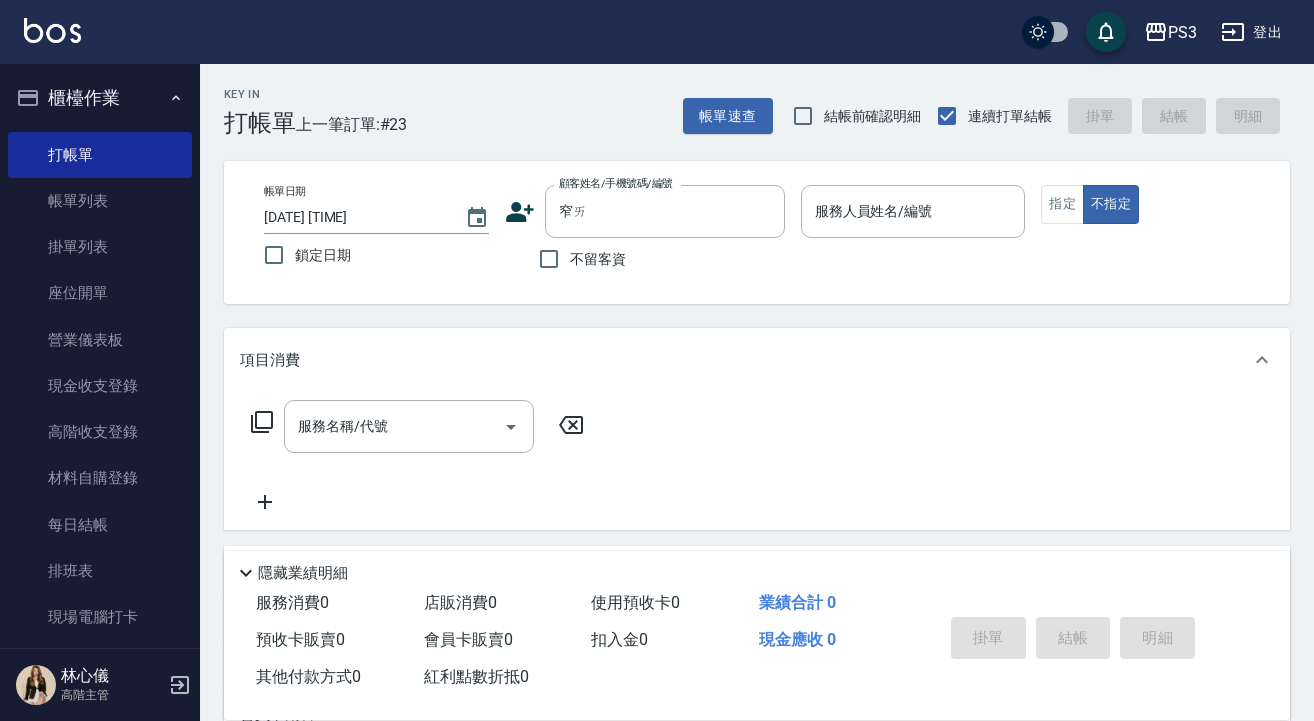click on "Key In 打帳單 上一筆訂單:#23 帳單速查 結帳前確認明細 連續打單結帳 掛單 結帳 明細 帳單日期 2025/08/03 23:43 鎖定日期 顧客姓名/手機號碼/編號 窄ㄞ 顧客姓名/手機號碼/編號 不留客資 服務人員姓名/編號 服務人員姓名/編號 指定 不指定 項目消費 服務名稱/代號 服務名稱/代號 店販銷售 服務人員姓名/編號 服務人員姓名/編號 商品代號/名稱 商品代號/名稱 預收卡販賣 卡券名稱/代號 卡券名稱/代號 使用預收卡 會員卡銷售 服務人員姓名/編號 服務人員姓名/編號 會員卡名稱/代號 會員卡名稱/代號 其他付款方式 其他付款方式 其他付款方式 備註及來源 備註 備註 訂單來源 ​ 訂單來源 隱藏業績明細 服務消費  0 店販消費  0 使用預收卡  0 業績合計   0 預收卡販賣  0 會員卡販賣  0 扣入金  0 現金應收   0 其他付款方式  0 紅利點數折抵  0 掛單 結帳 明細" at bounding box center [757, 545] 